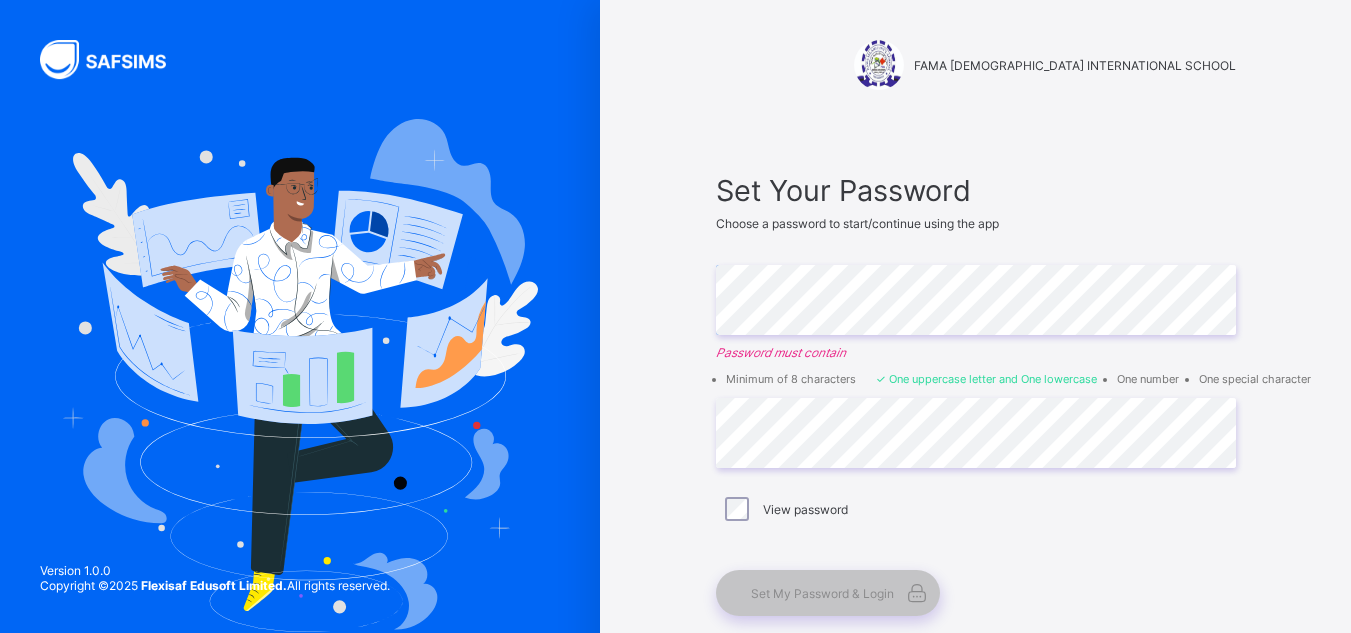 scroll, scrollTop: 0, scrollLeft: 0, axis: both 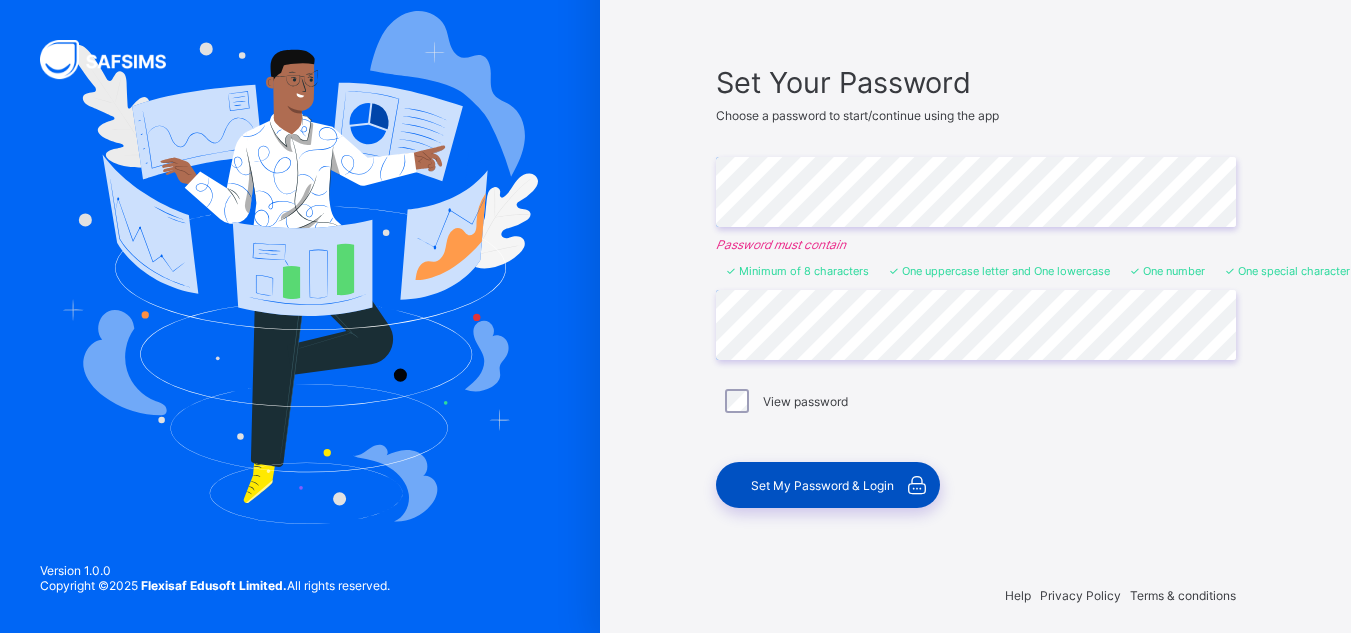 click on "Set My Password & Login" at bounding box center (822, 485) 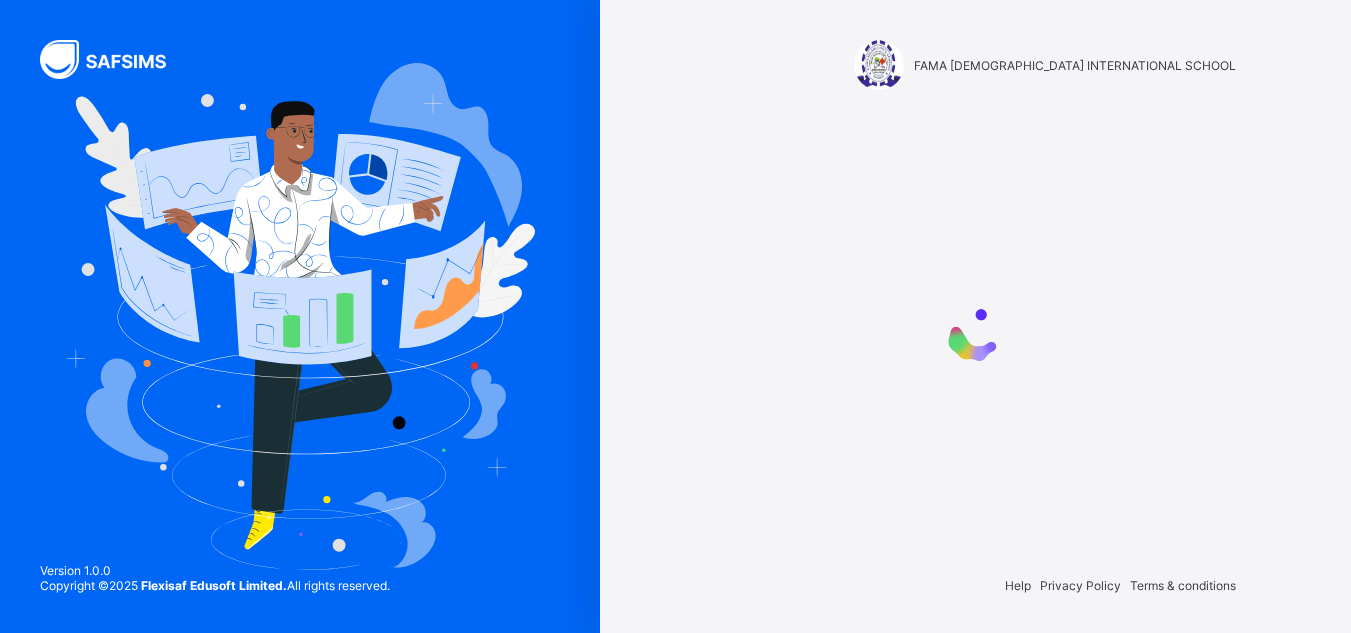 scroll, scrollTop: 0, scrollLeft: 0, axis: both 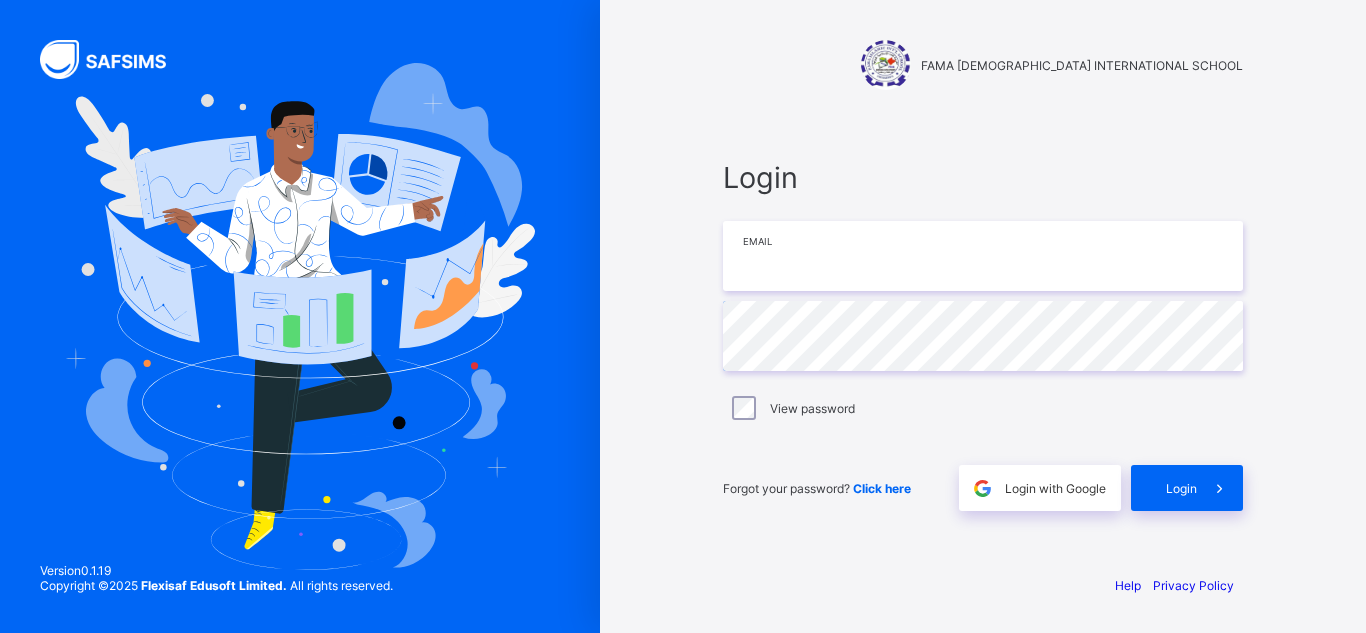 click at bounding box center (983, 256) 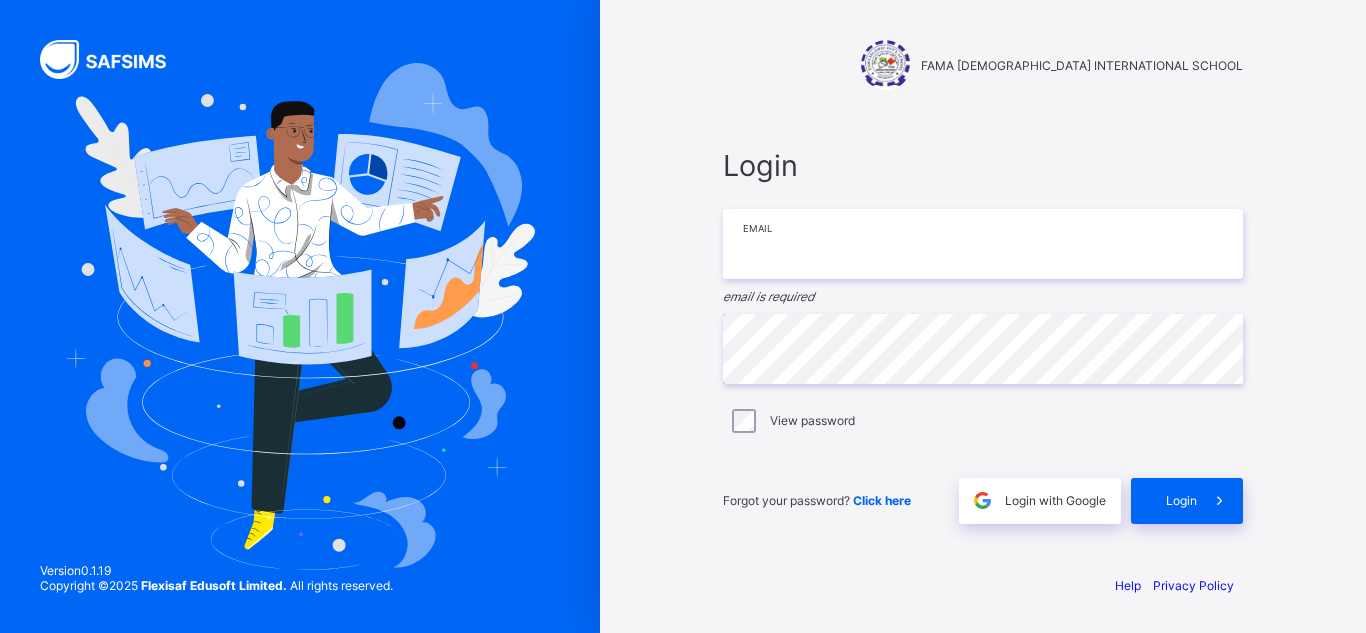 click at bounding box center [983, 244] 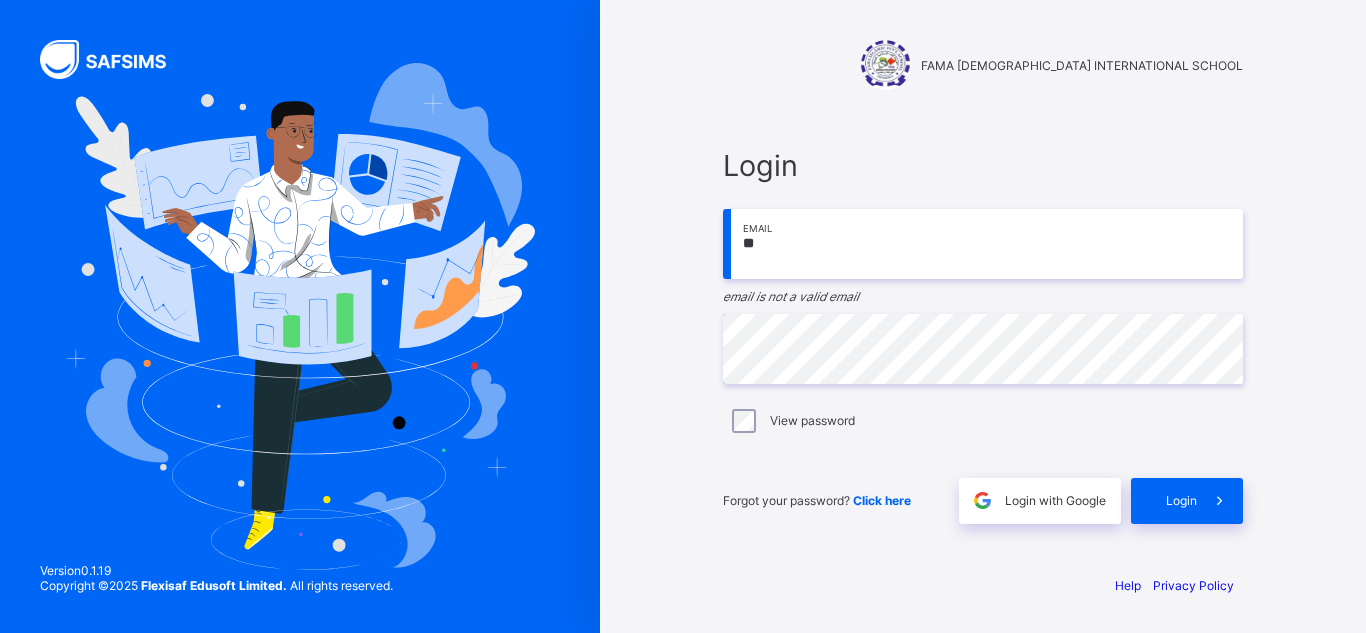 type on "*" 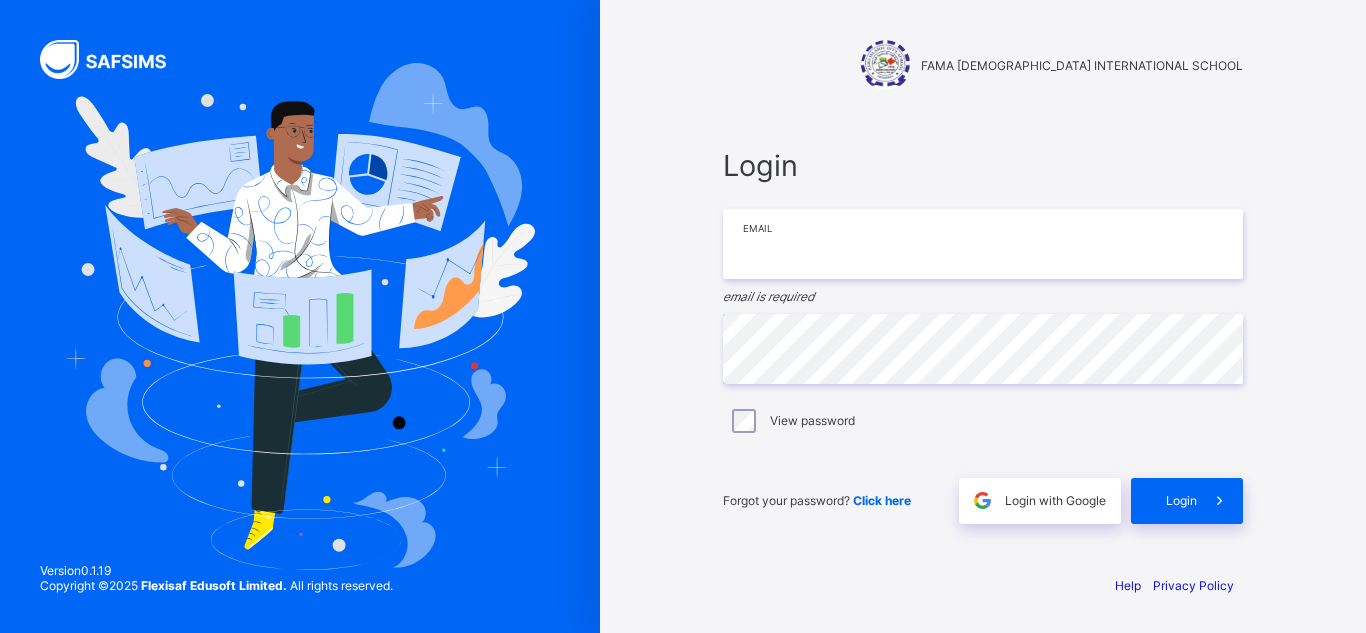 paste on "**********" 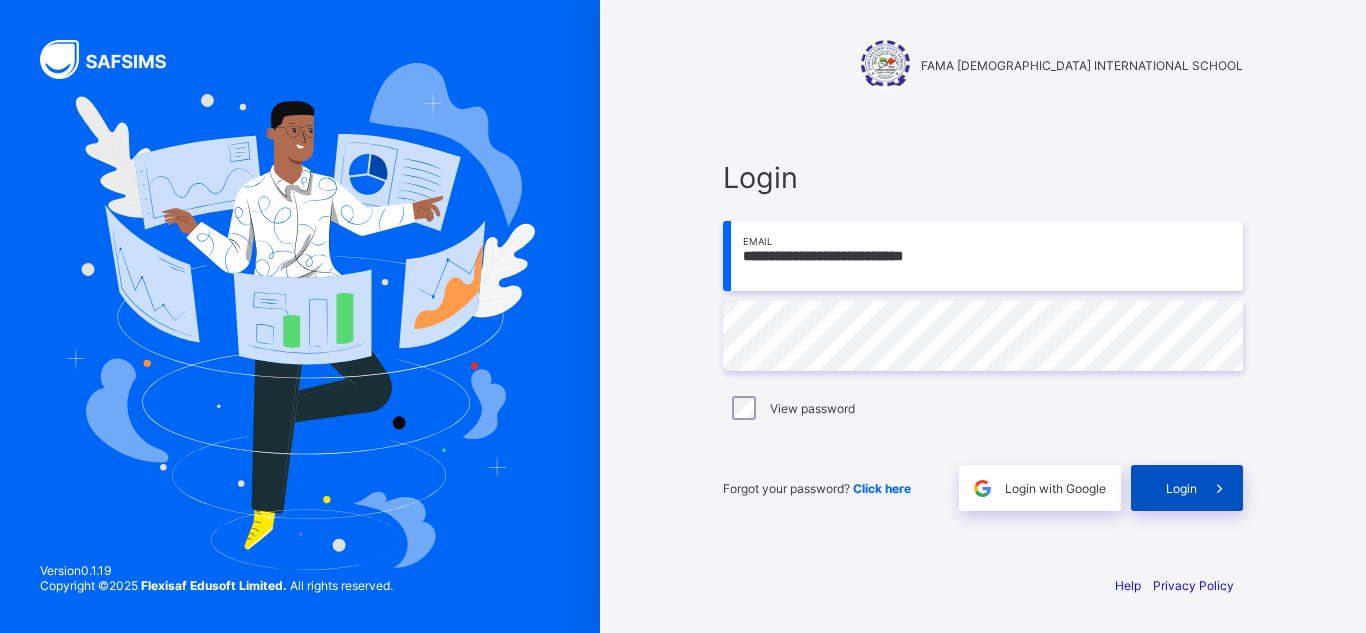 type on "**********" 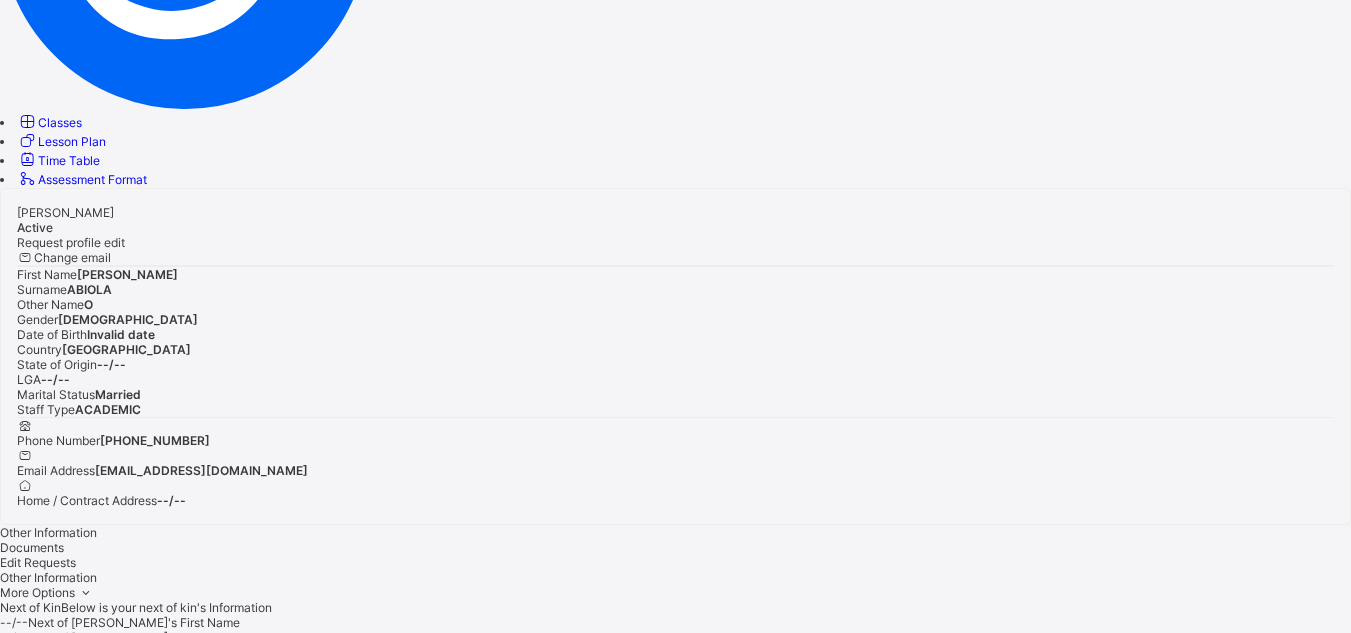 scroll, scrollTop: 367, scrollLeft: 0, axis: vertical 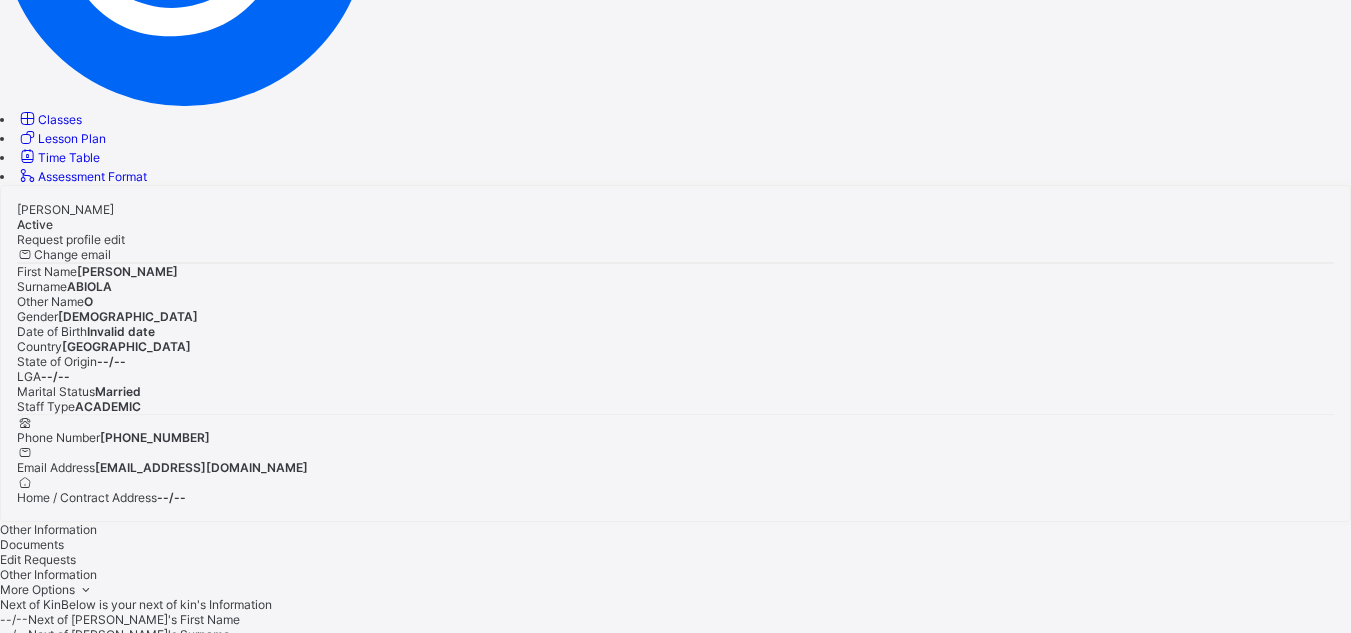 click on "Documents" at bounding box center [32, 544] 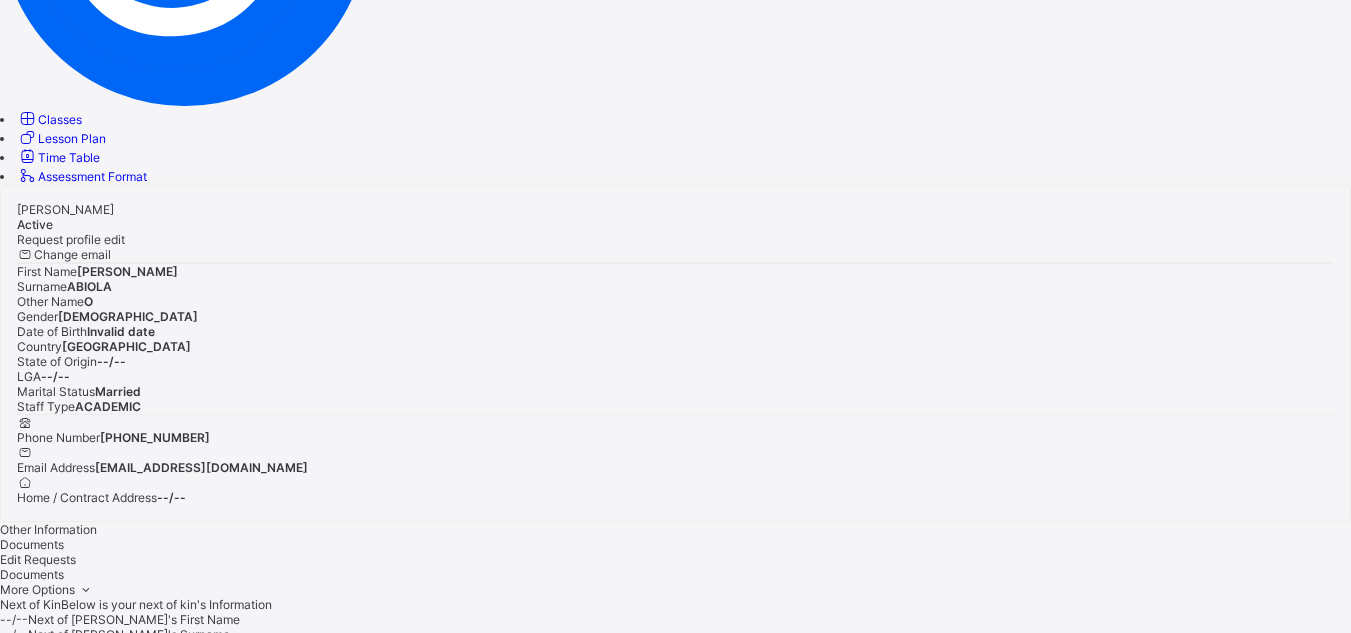 click on "Edit Requests" at bounding box center [675, 559] 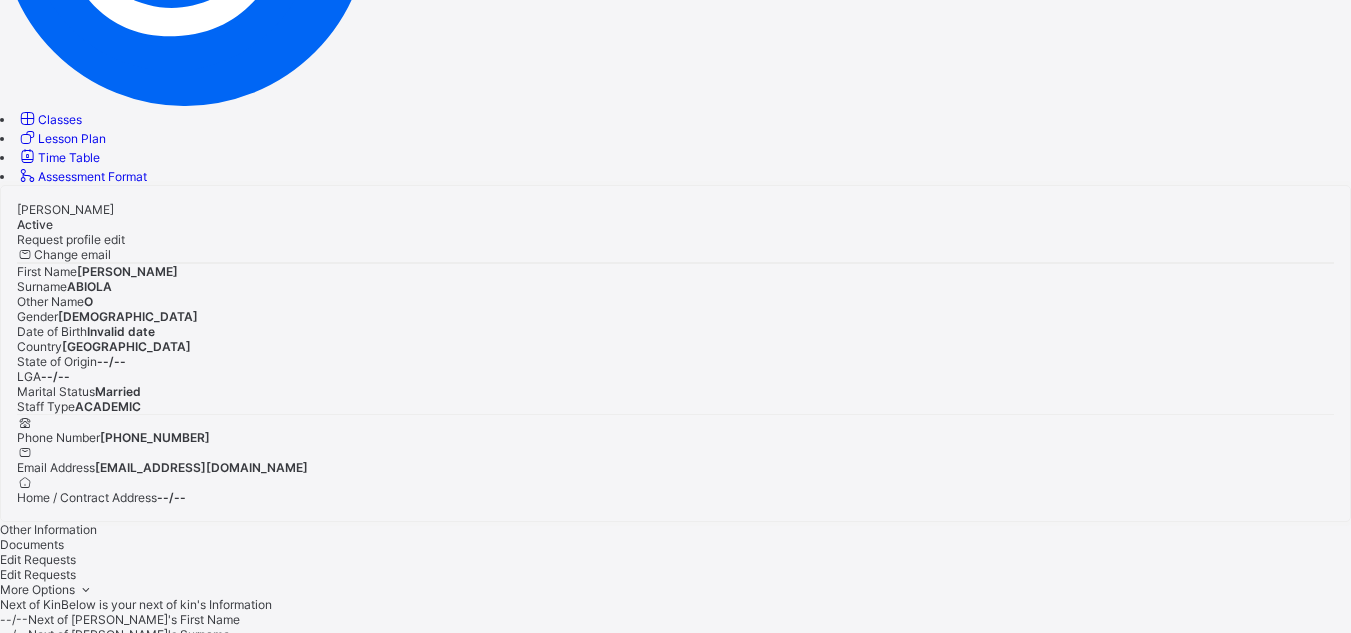 click on "Other Information" at bounding box center [675, 529] 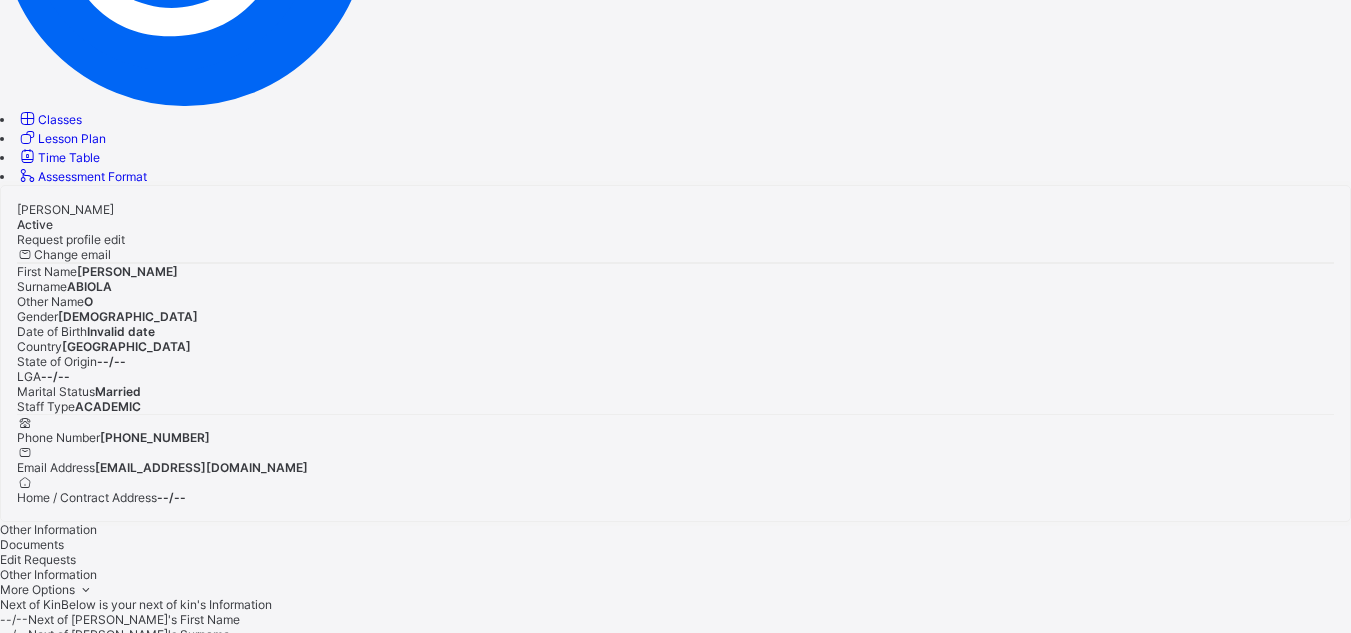 click on "Classes" at bounding box center (60, 119) 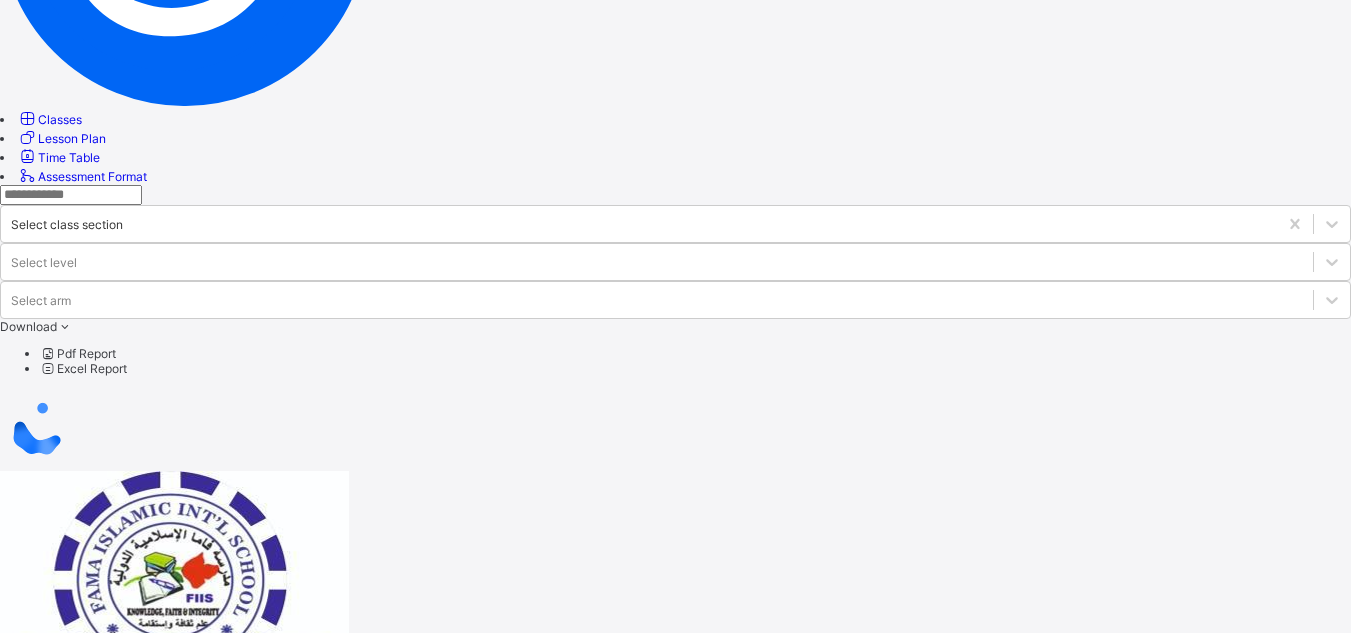scroll, scrollTop: 0, scrollLeft: 0, axis: both 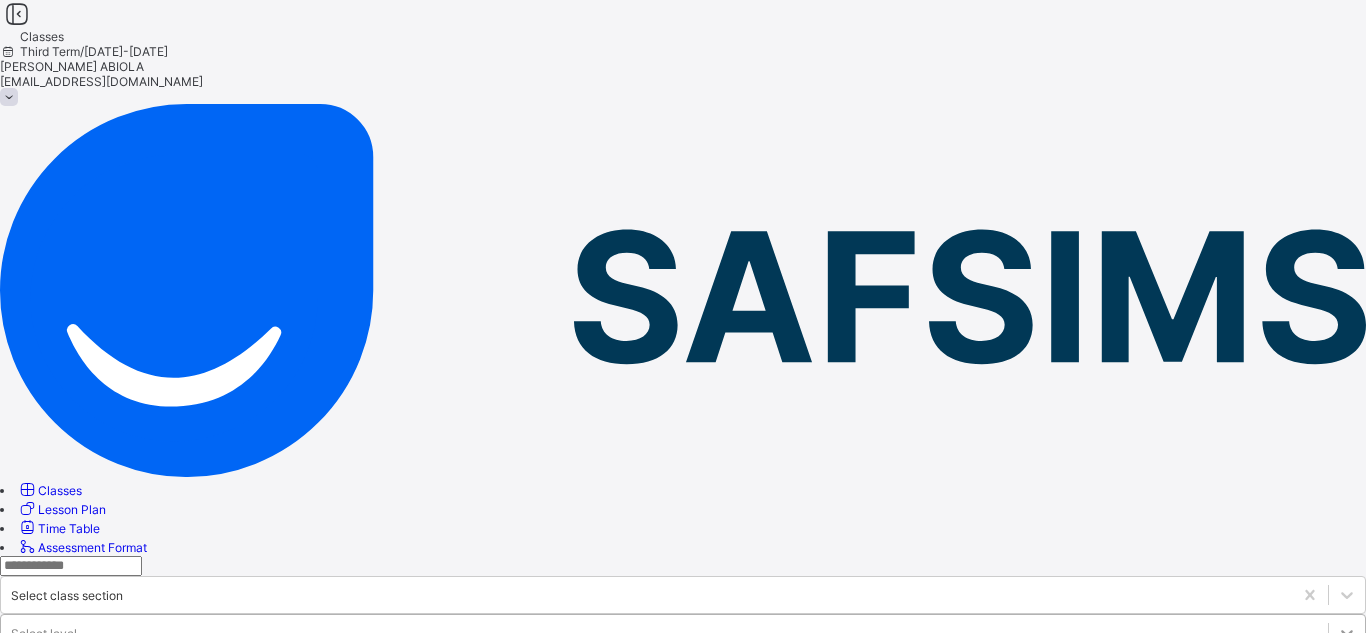 click at bounding box center [1347, 633] 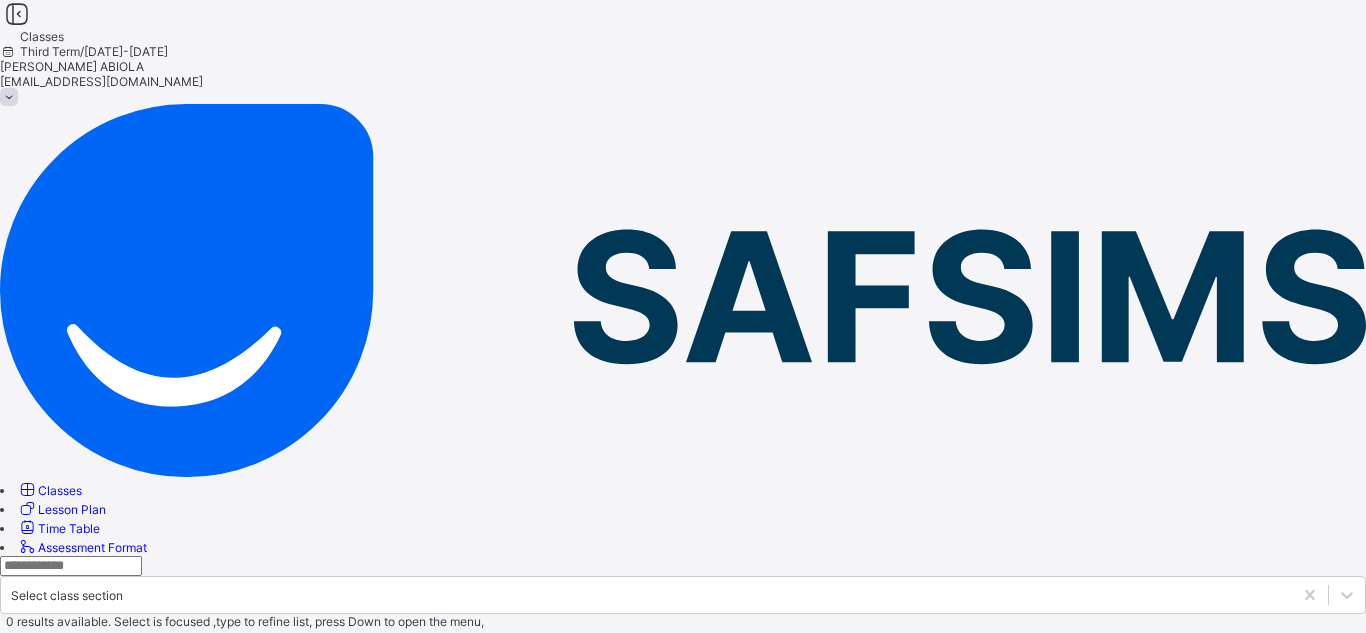 click at bounding box center (11, 668) 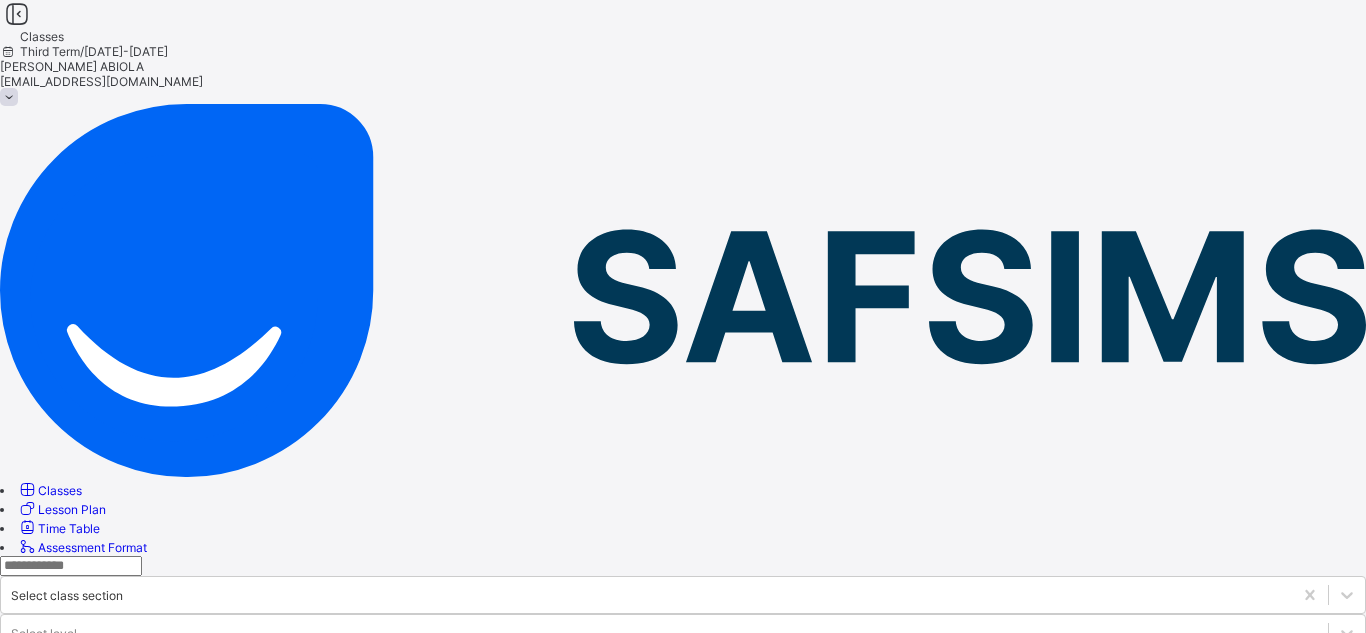 click on "Select arm" at bounding box center (40, 681) 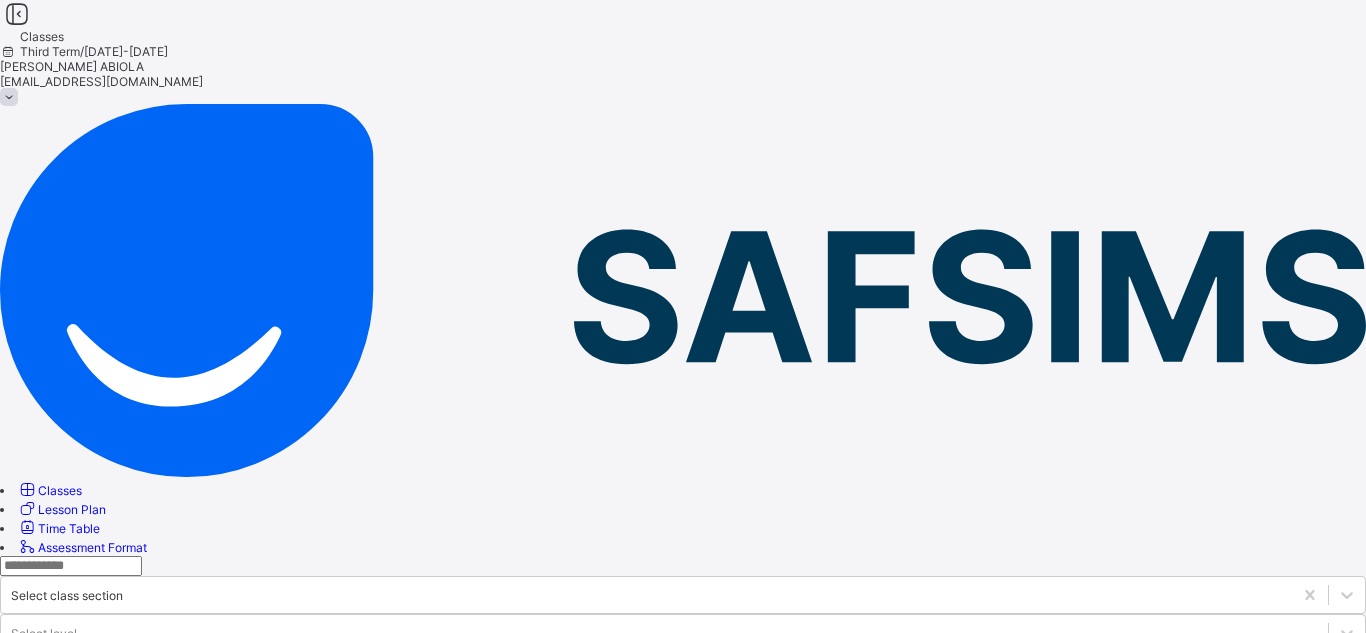 click on "View Class" at bounding box center (599, 826) 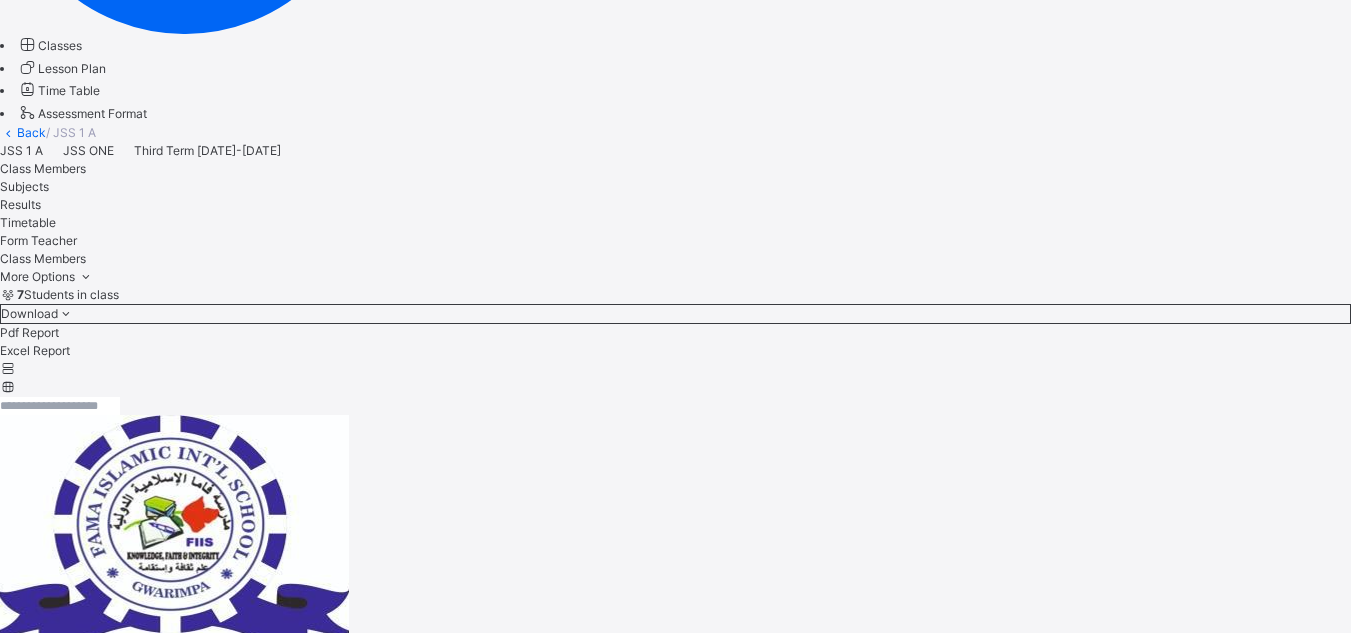 scroll, scrollTop: 463, scrollLeft: 0, axis: vertical 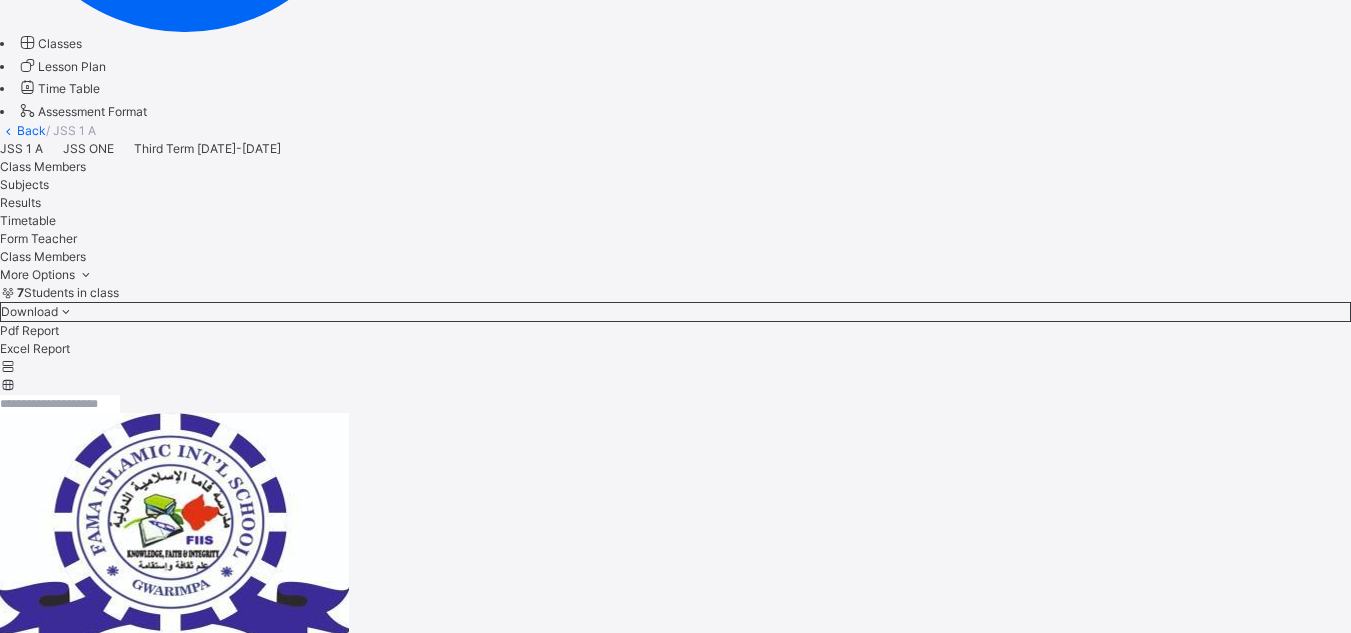 click at bounding box center (328, 1001) 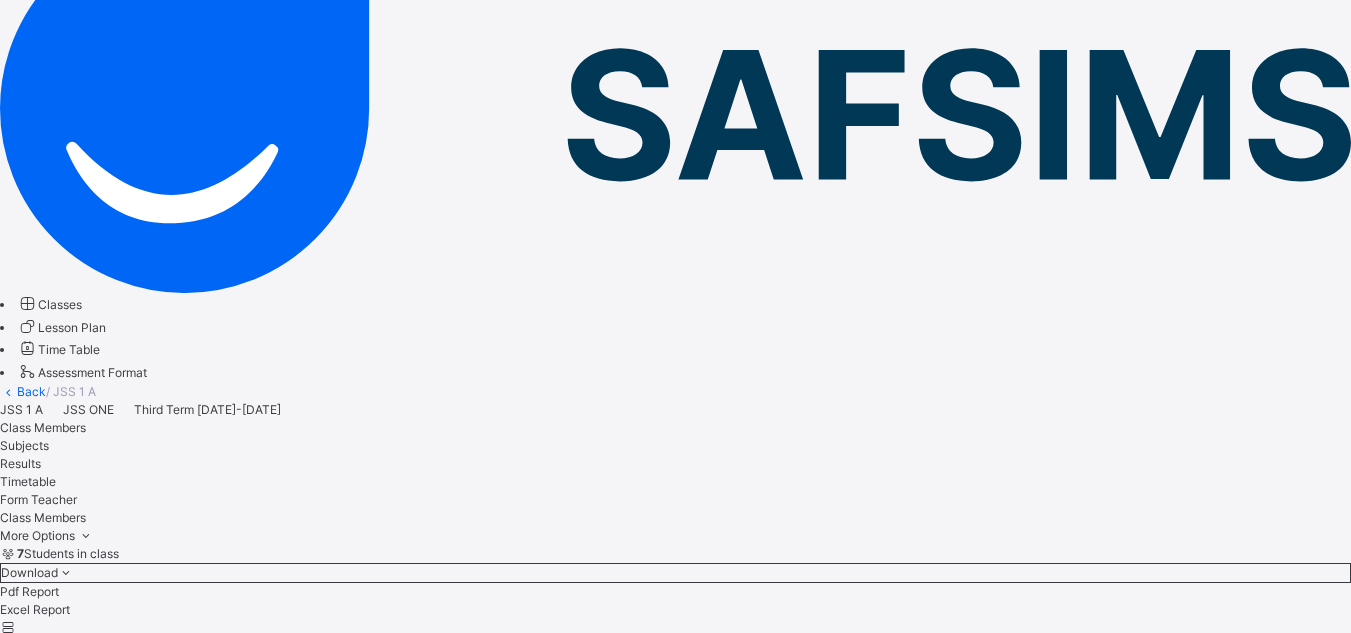 scroll, scrollTop: 204, scrollLeft: 0, axis: vertical 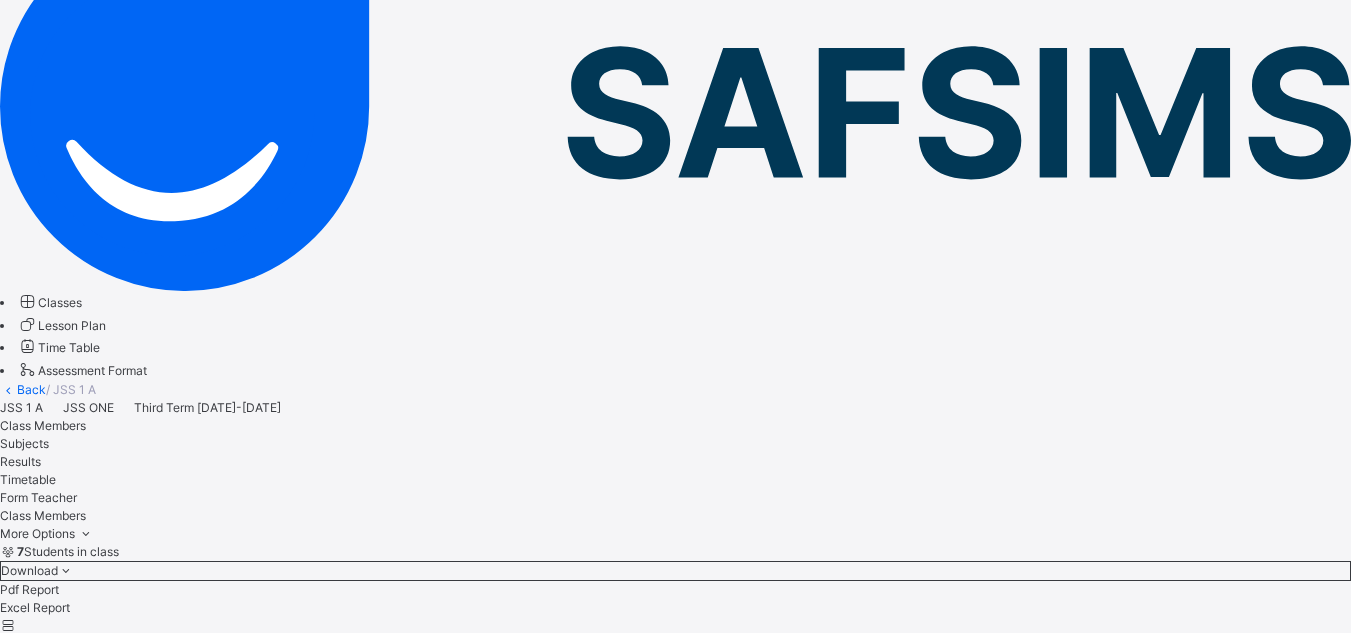 click on "Results" at bounding box center (20, 461) 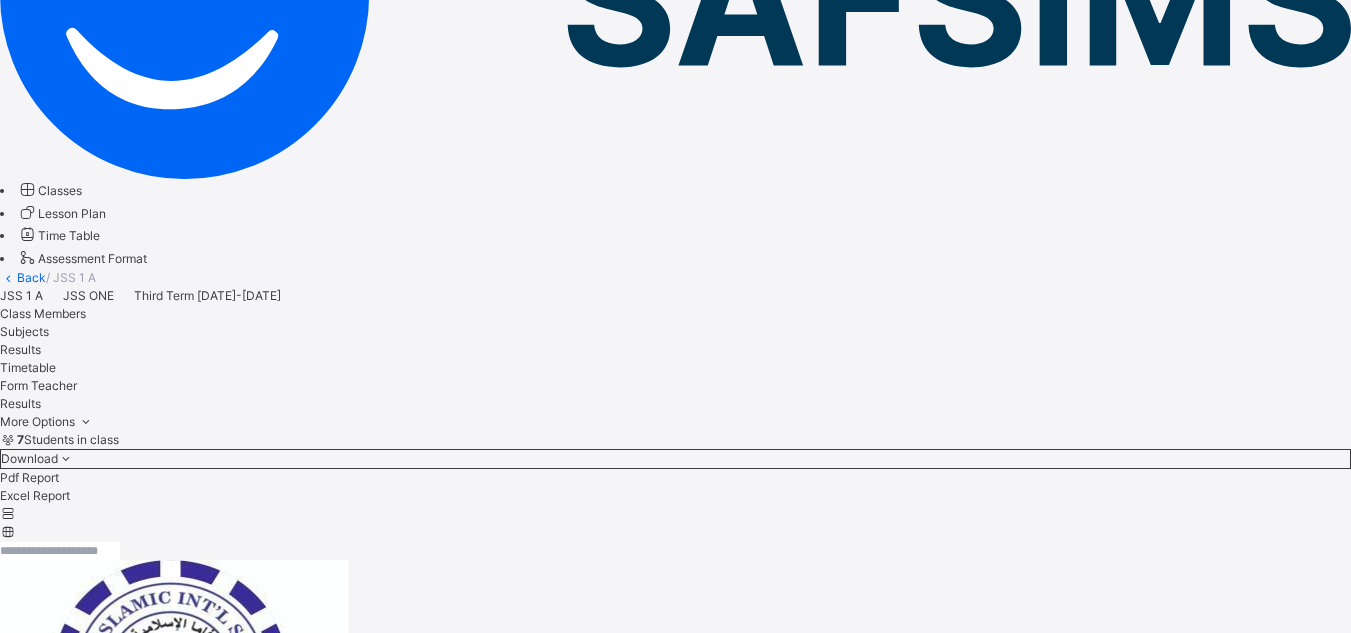 scroll, scrollTop: 239, scrollLeft: 0, axis: vertical 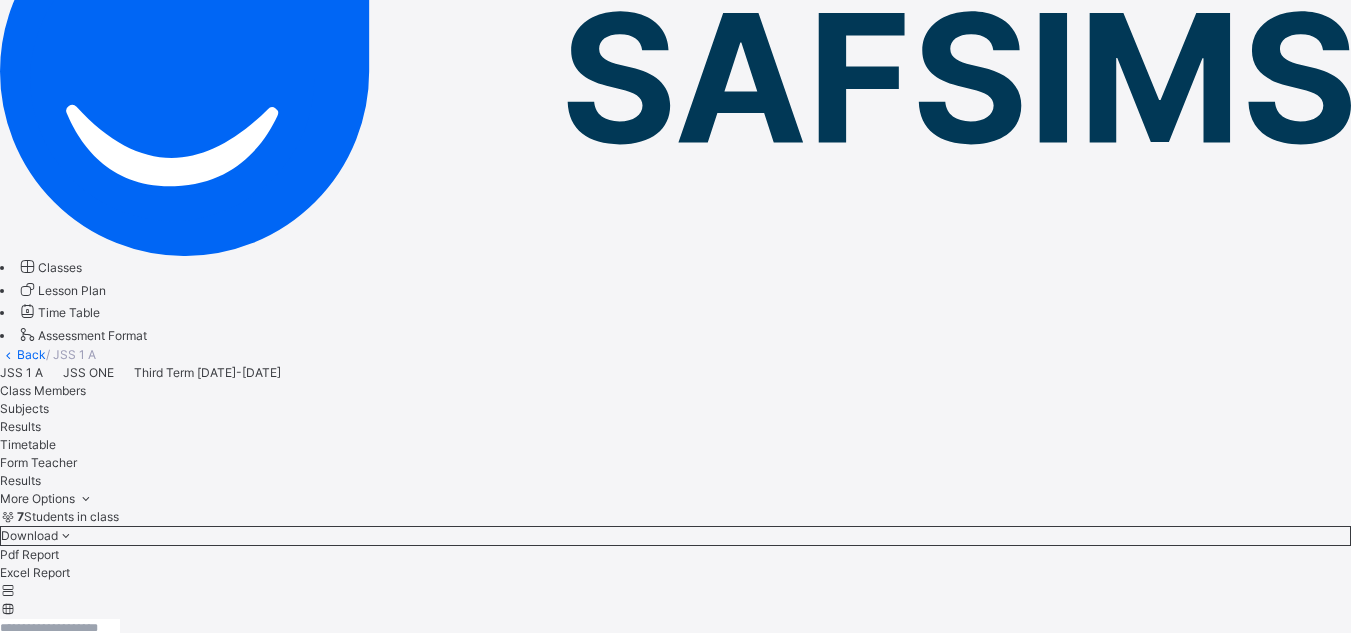 click on "ABDULLAHI AMINU SANI FAMA/STU/078" at bounding box center [675, 2454] 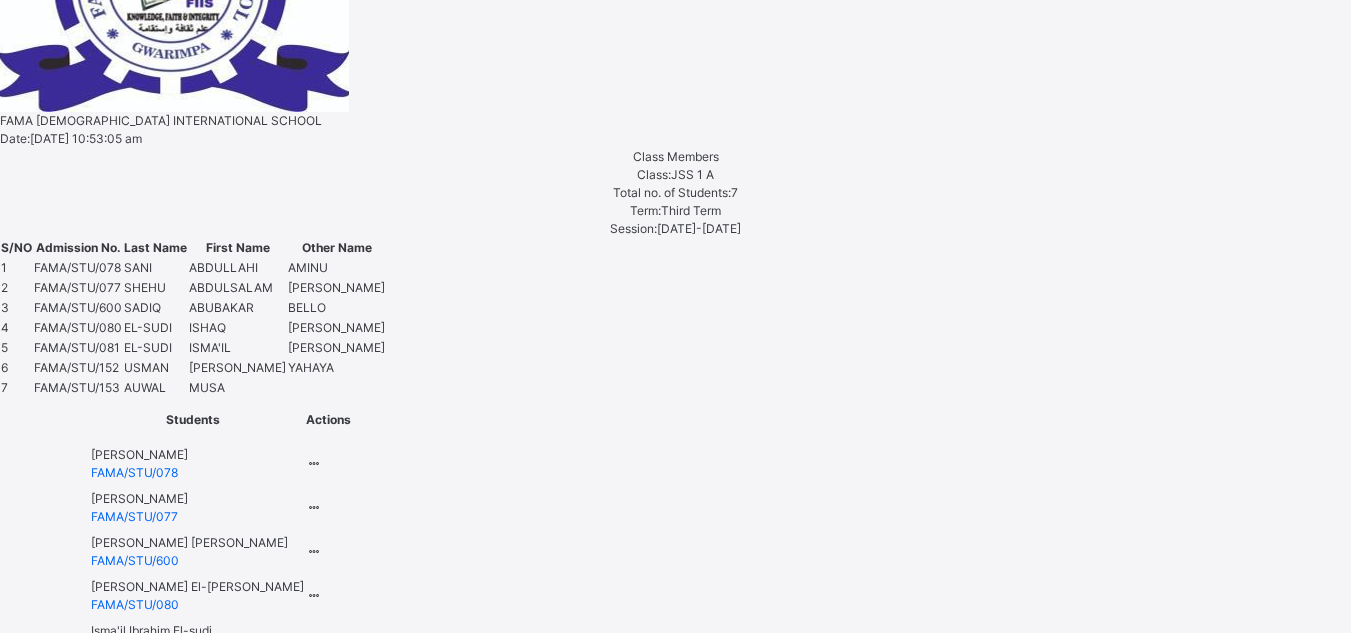 scroll, scrollTop: 1039, scrollLeft: 0, axis: vertical 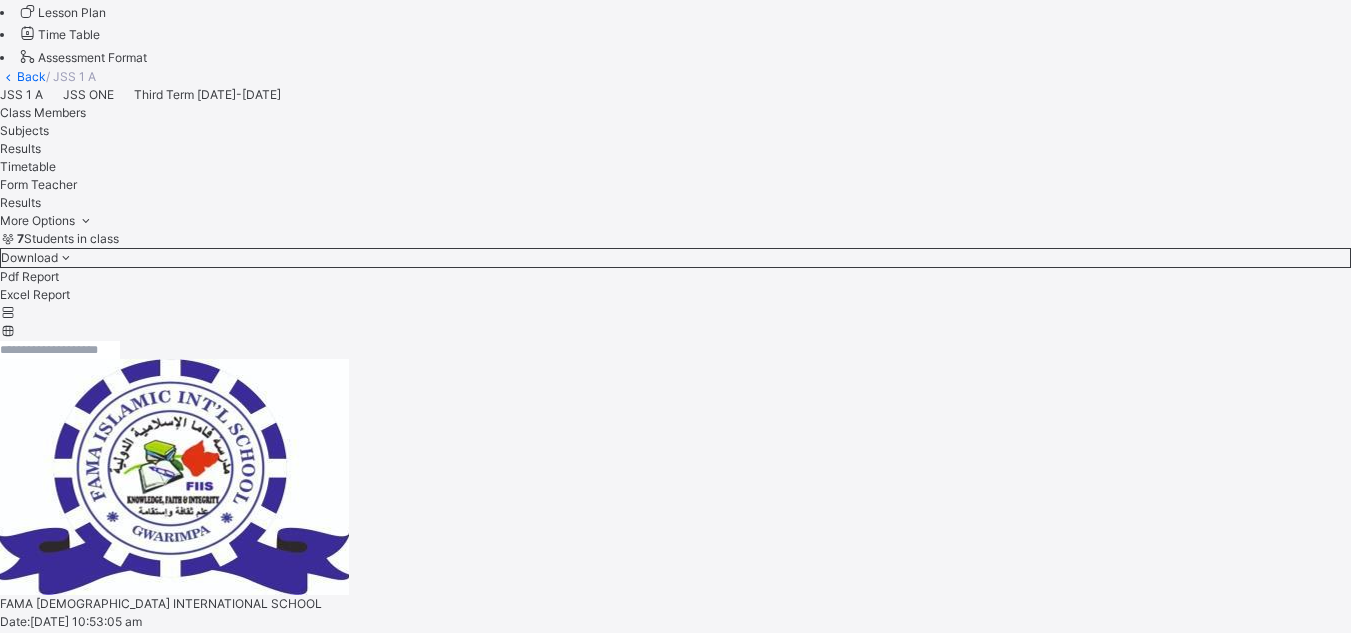 click on "Students ABDULLAHI AMINU SANI FAMA/STU/078 ABDULSALAM AHMAD SHEHU FAMA/STU/077 ABUBAKAR BELLO SADIQ FAMA/STU/600 ISHAQ IBRAHIM EL-SUDI FAMA/STU/080 ISMA'IL IBRAHIM EL-SUDI FAMA/STU/081 KHADIJAH YAHAYA USMAN FAMA/STU/152 MUSA    AUWAL FAMA/STU/153" at bounding box center [675, 2347] 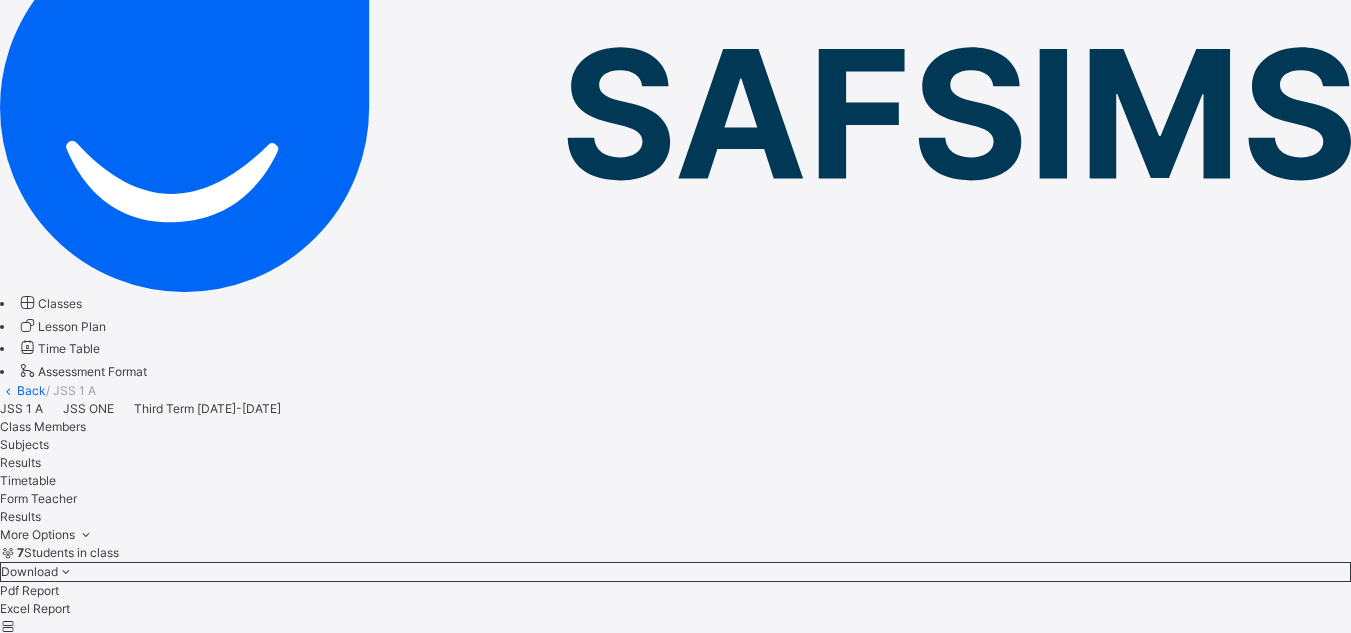 scroll, scrollTop: 242, scrollLeft: 0, axis: vertical 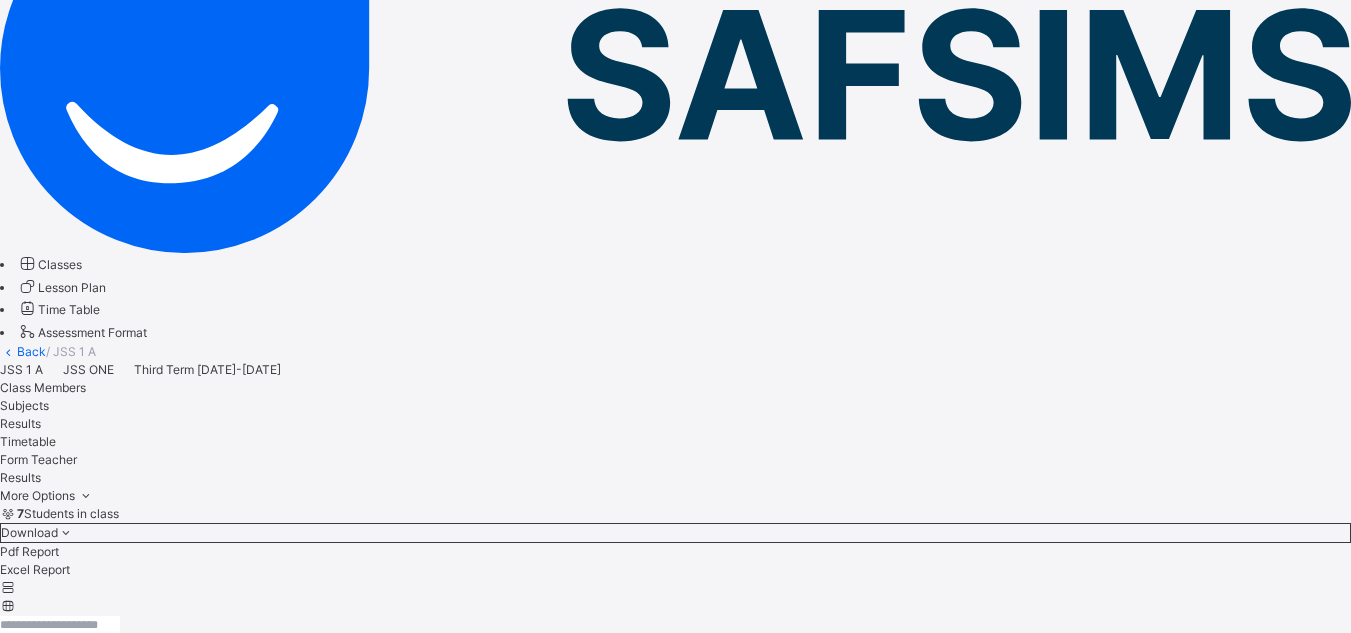 click on "Classes" at bounding box center [60, 264] 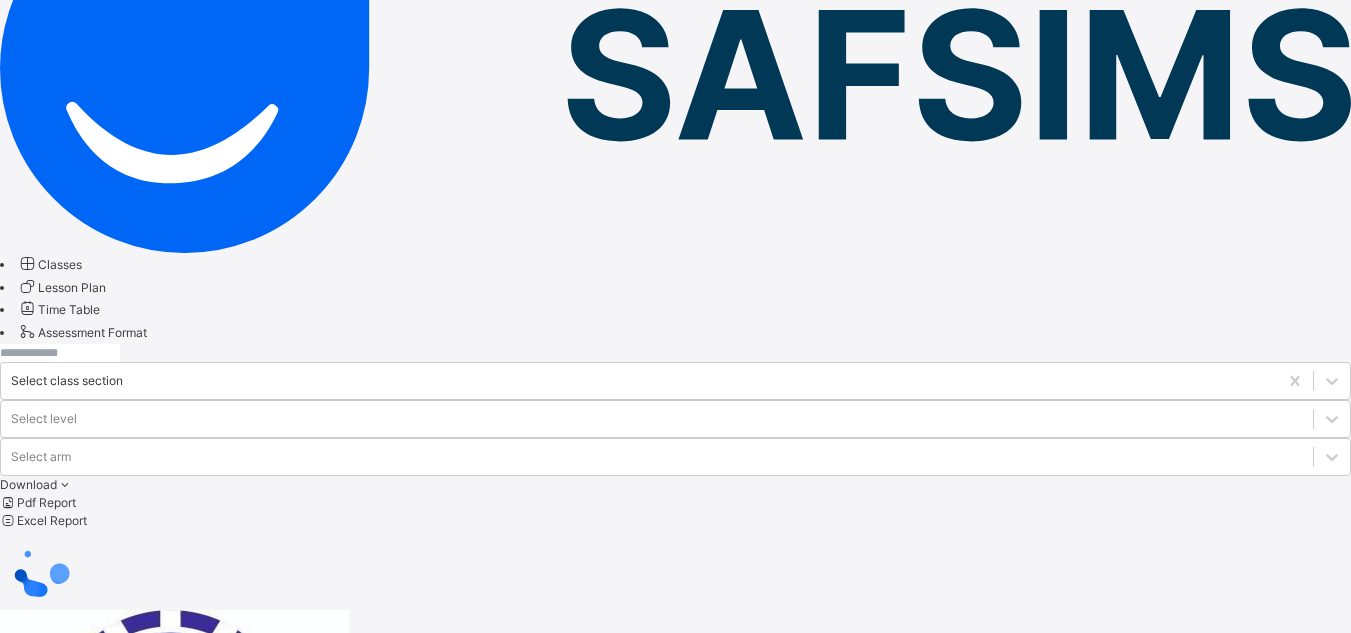 scroll, scrollTop: 0, scrollLeft: 0, axis: both 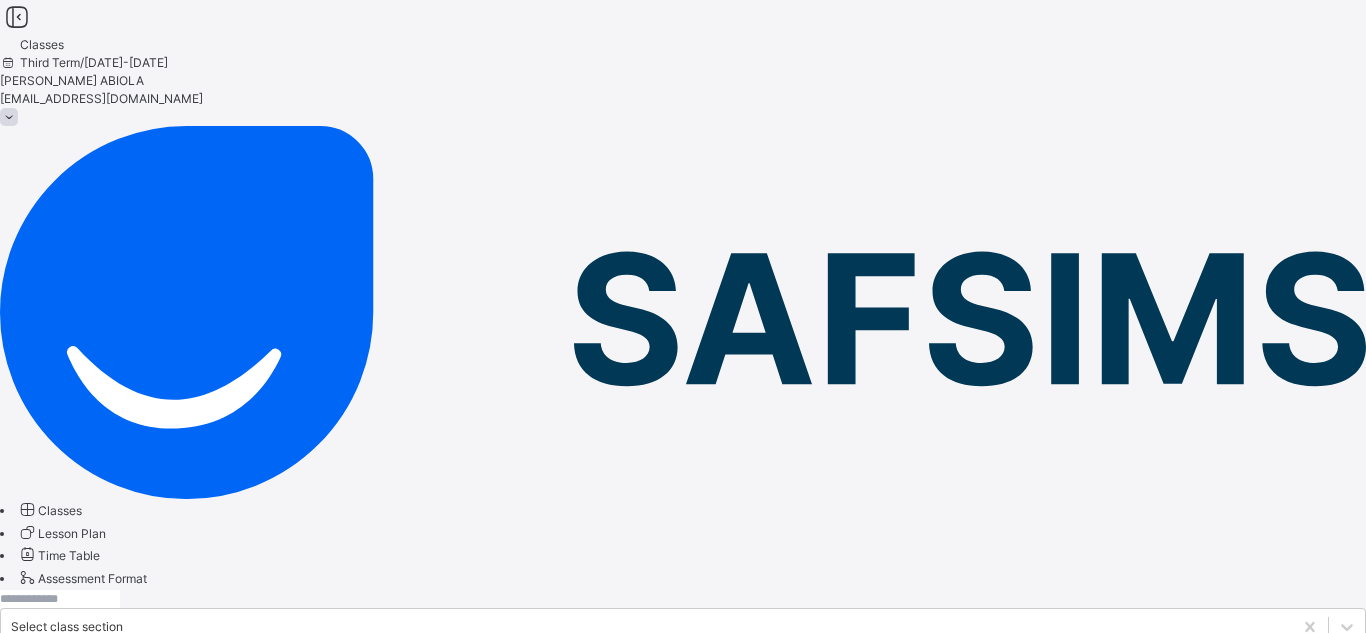 click on "JSS 1   A" at bounding box center [74, 825] 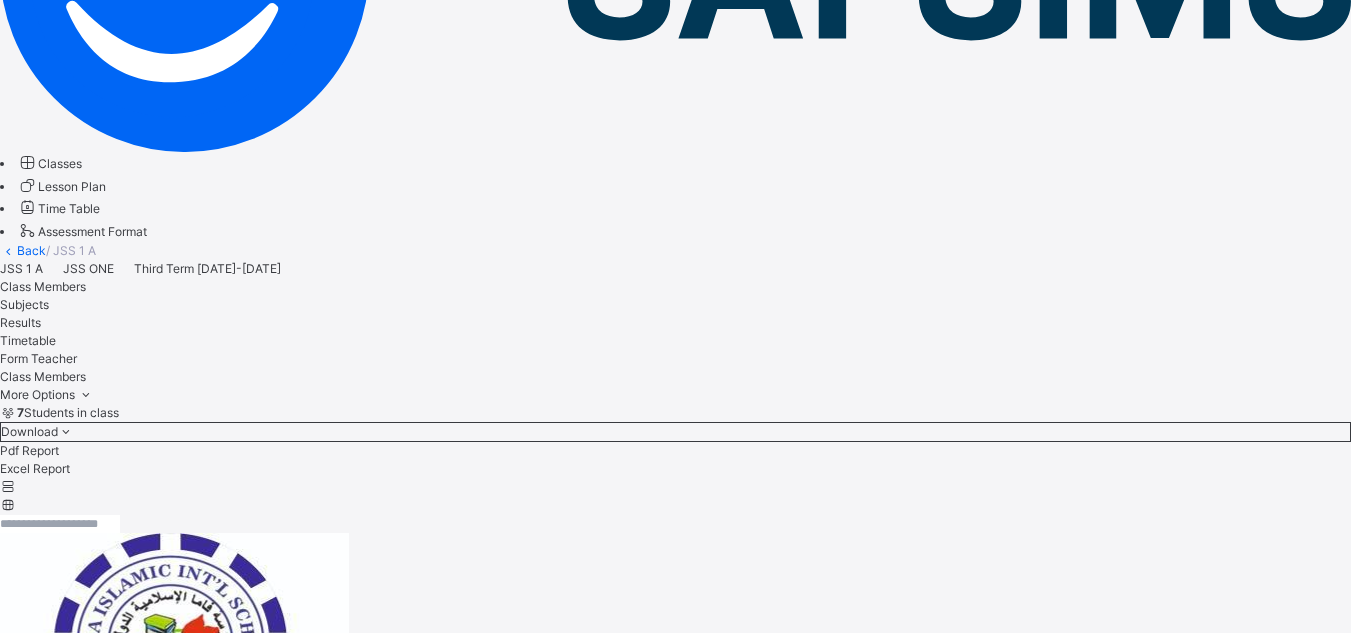 scroll, scrollTop: 361, scrollLeft: 0, axis: vertical 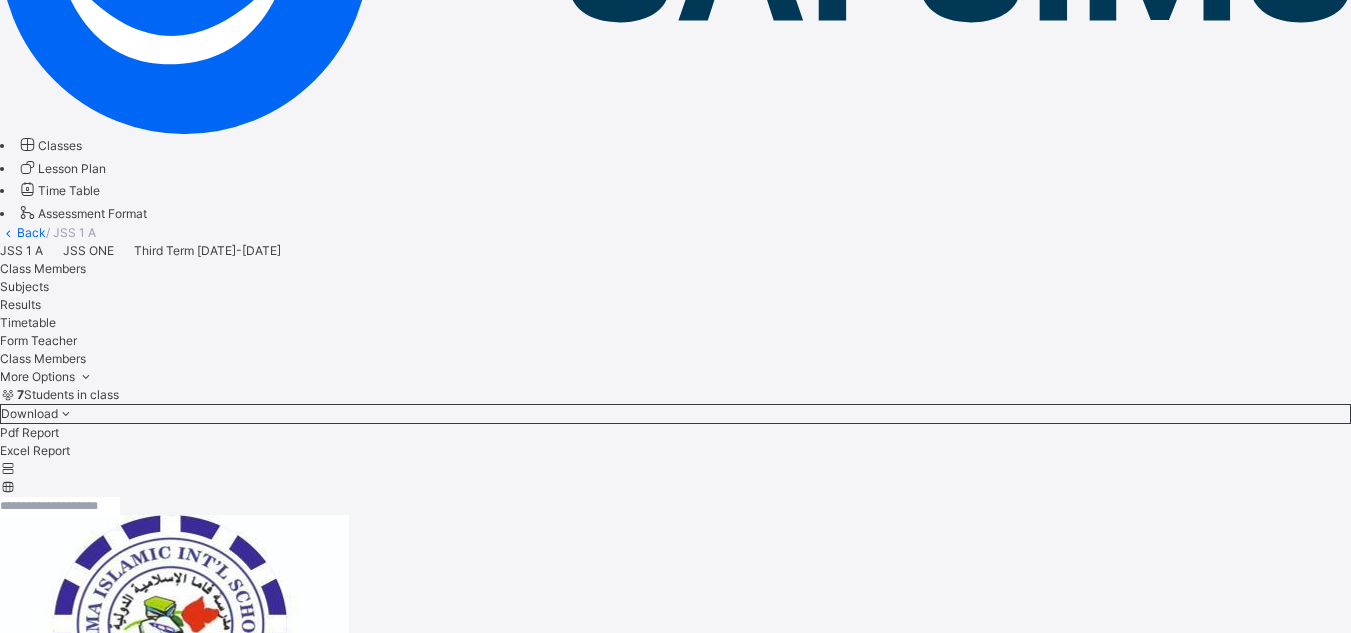 click at bounding box center [314, 1102] 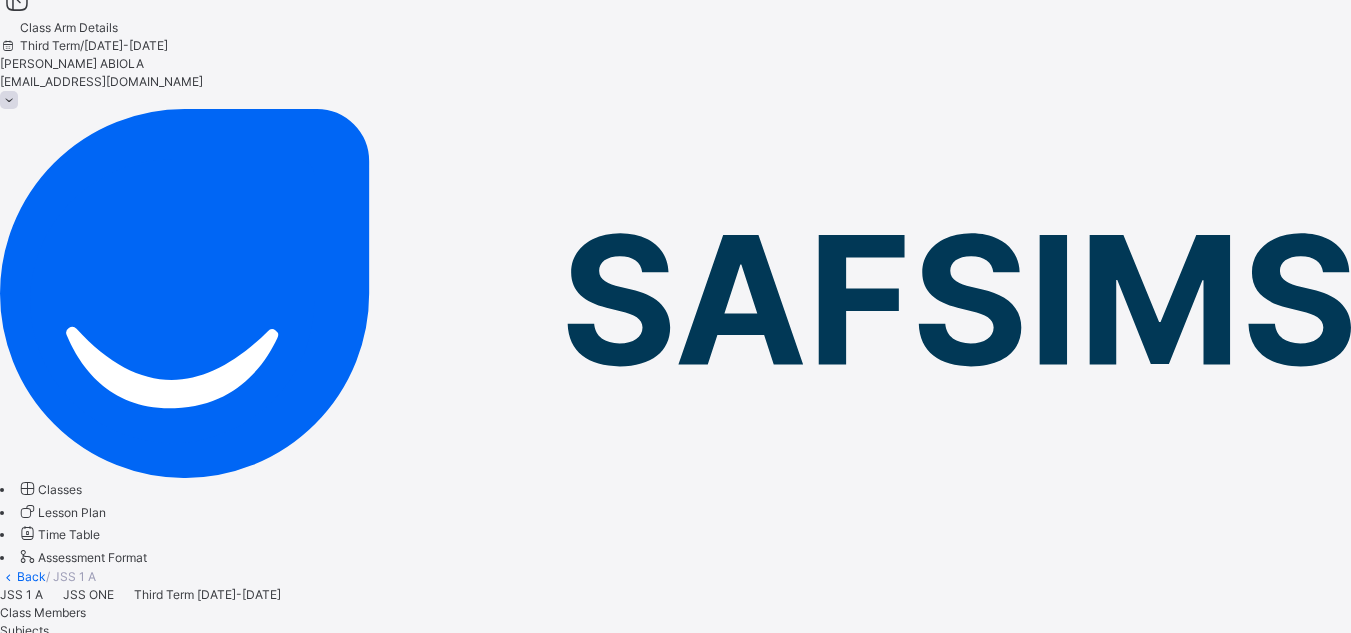 scroll, scrollTop: 14, scrollLeft: 0, axis: vertical 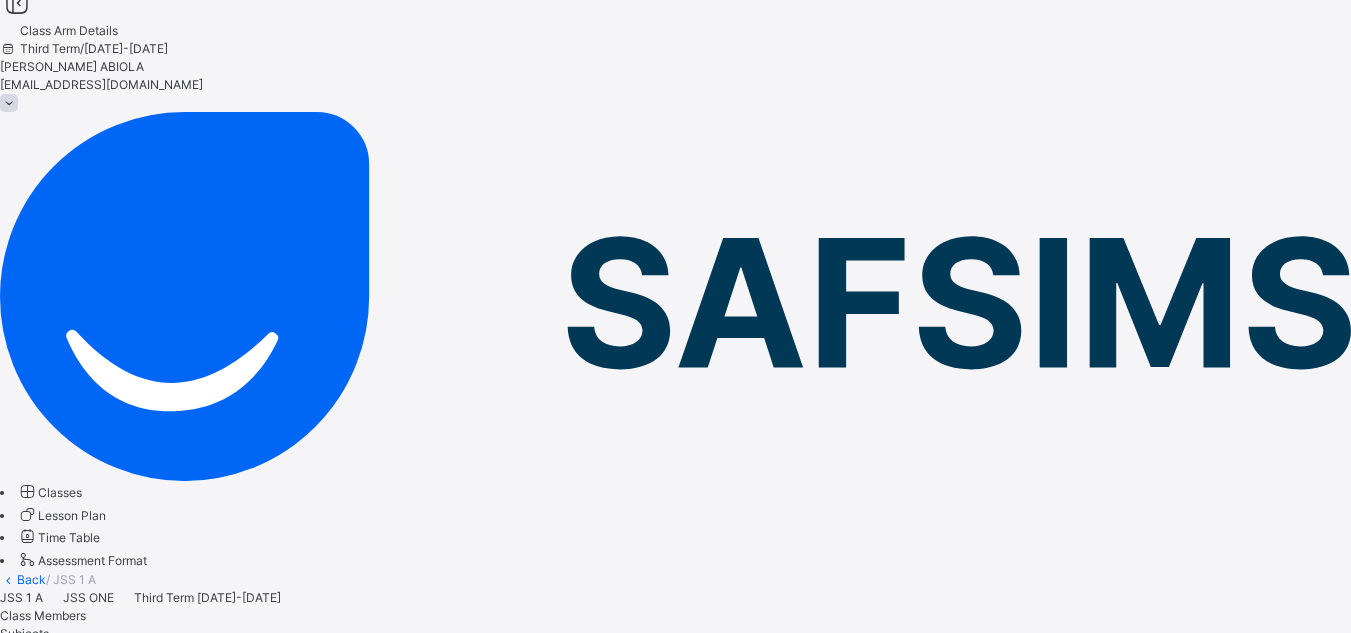 click on "Assessment Format" at bounding box center (82, 560) 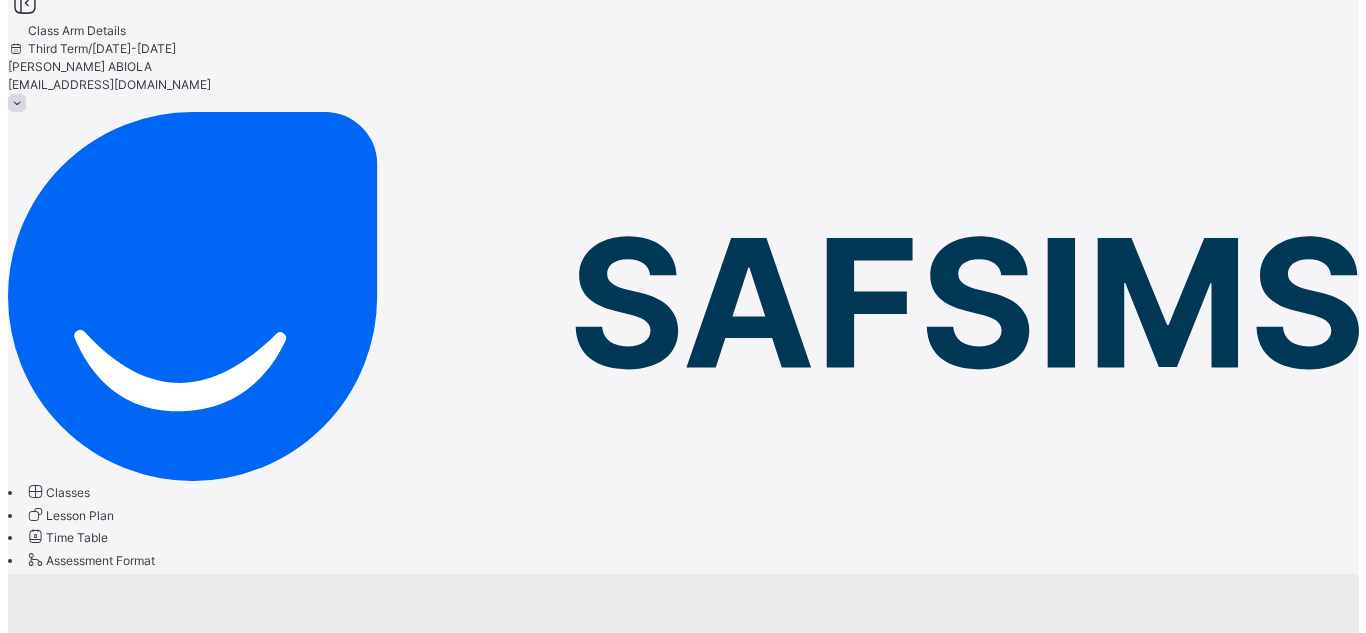 scroll, scrollTop: 0, scrollLeft: 0, axis: both 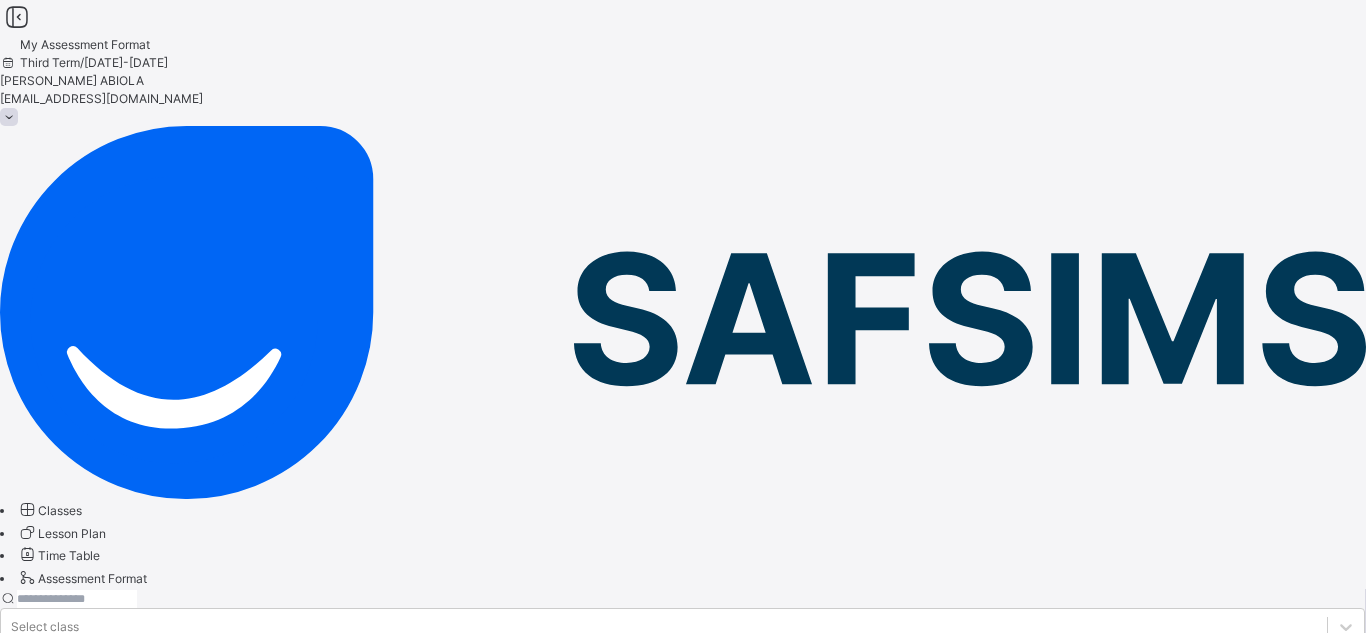 click at bounding box center (92, 655) 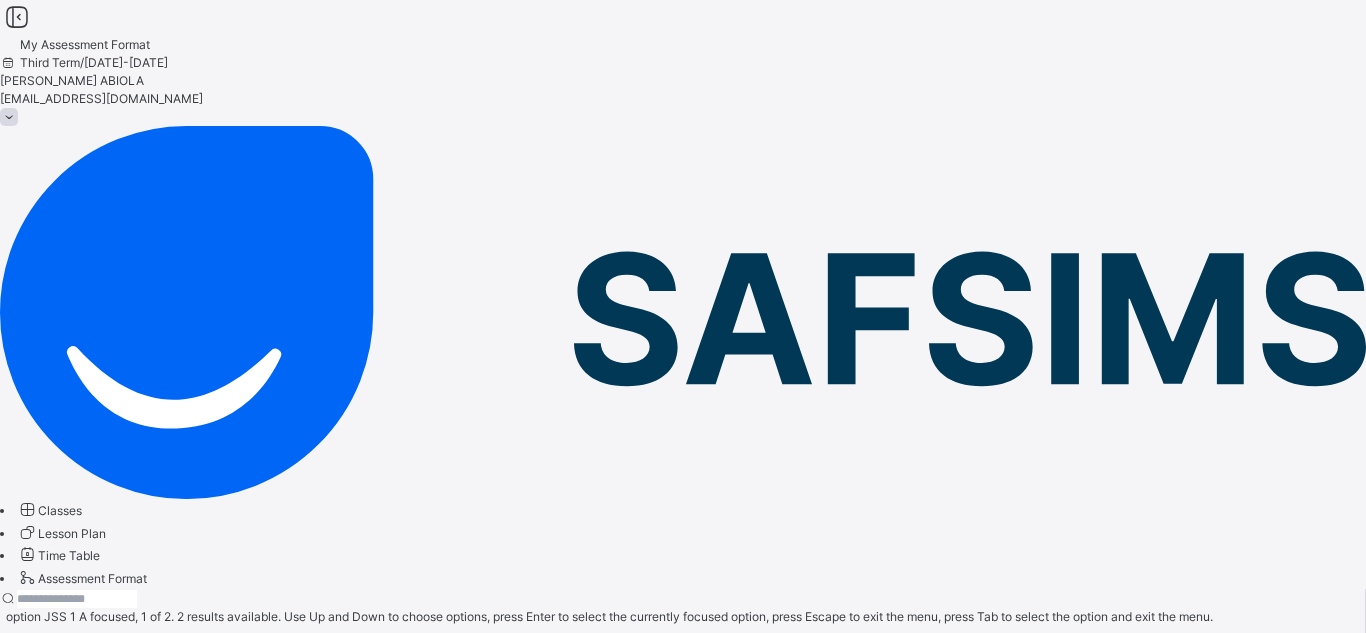 click on "Select class" at bounding box center (682, 641) 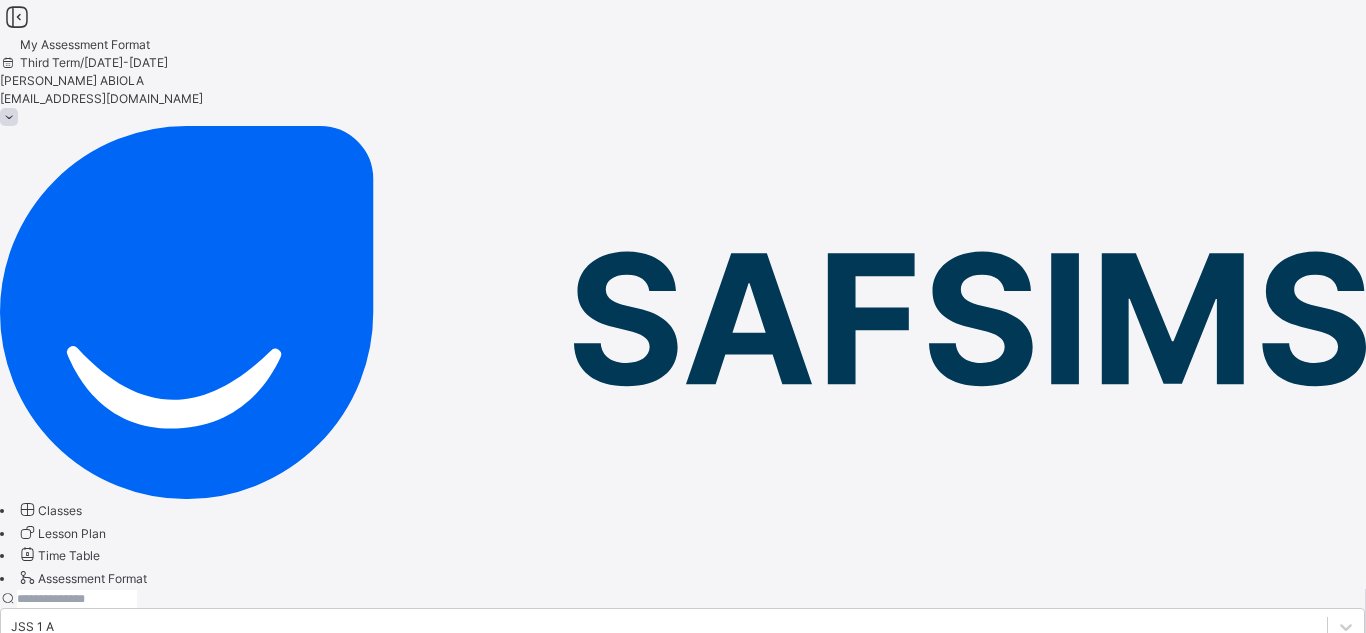 click on "BASIC SCIENCE     JSS ONE A" at bounding box center [682, 709] 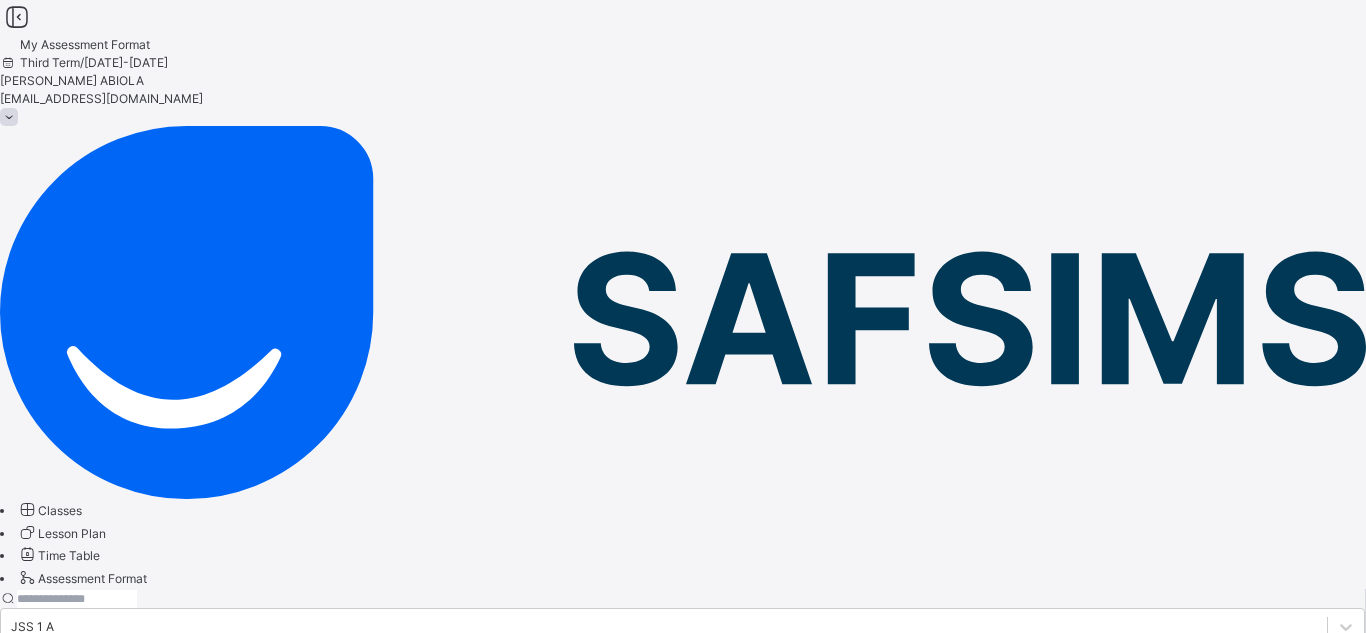 click on "Classes" at bounding box center (60, 510) 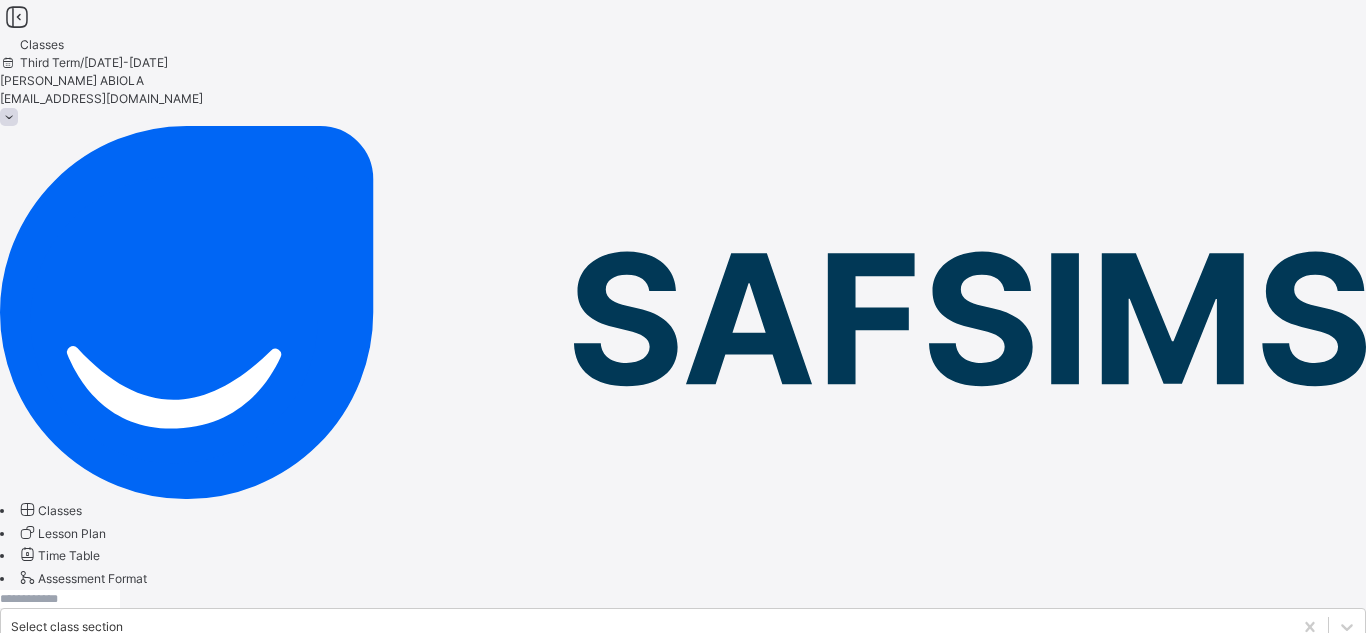 click on "Download" at bounding box center (28, 730) 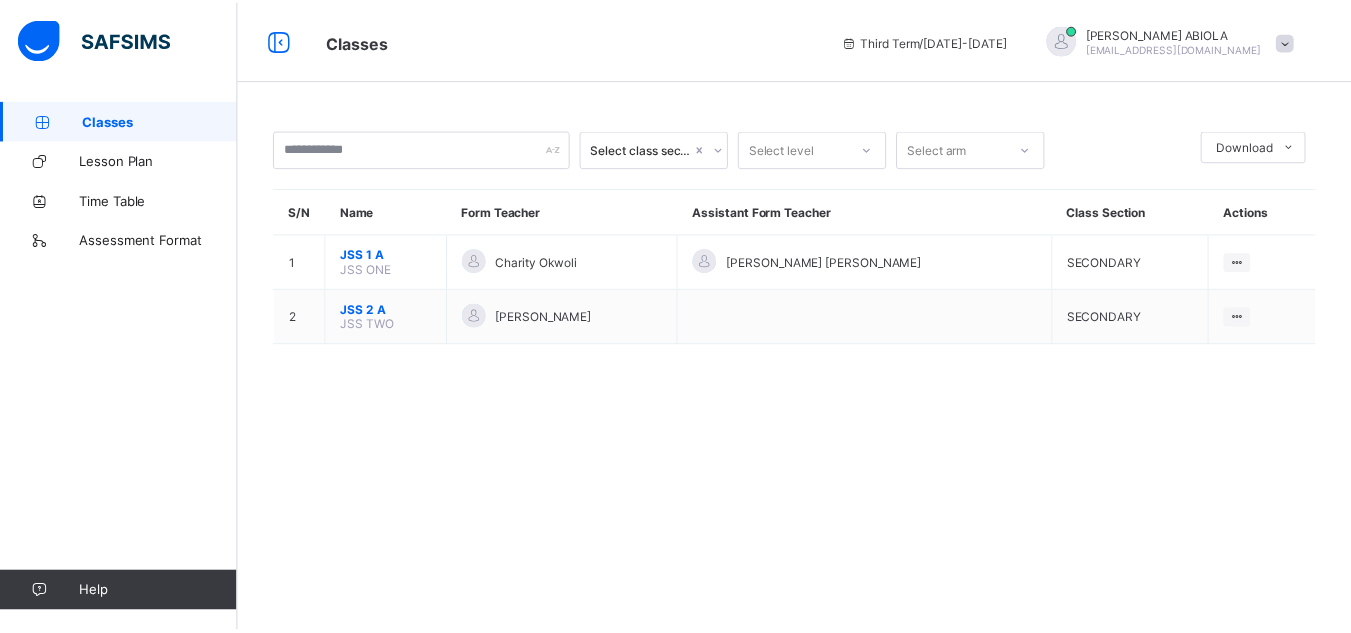 scroll, scrollTop: 0, scrollLeft: 0, axis: both 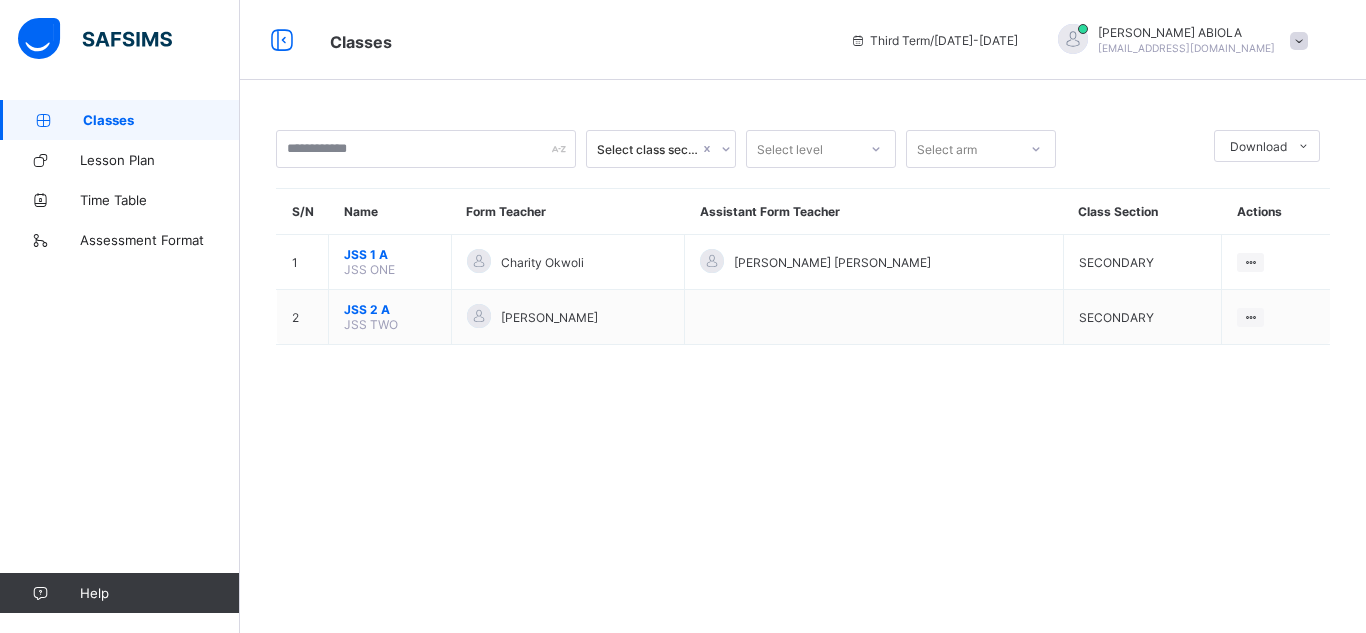 click on "Classes" at bounding box center (161, 120) 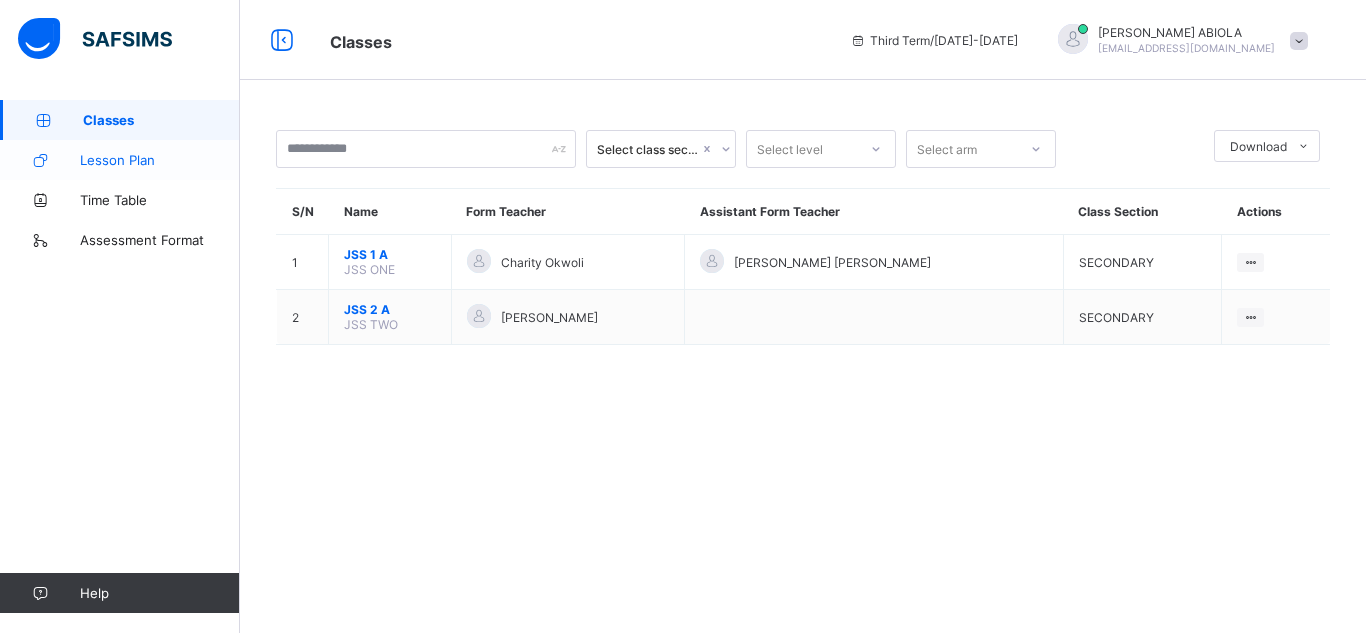 click on "Lesson Plan" at bounding box center [160, 160] 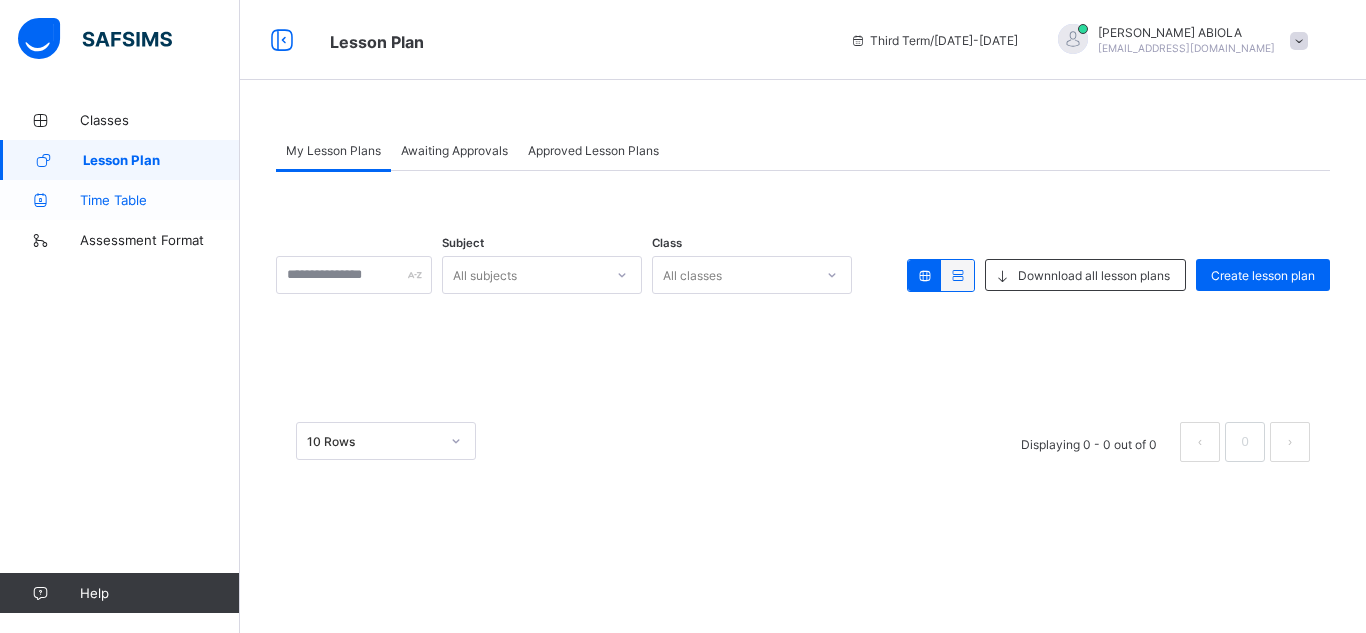 click on "Time Table" at bounding box center [160, 200] 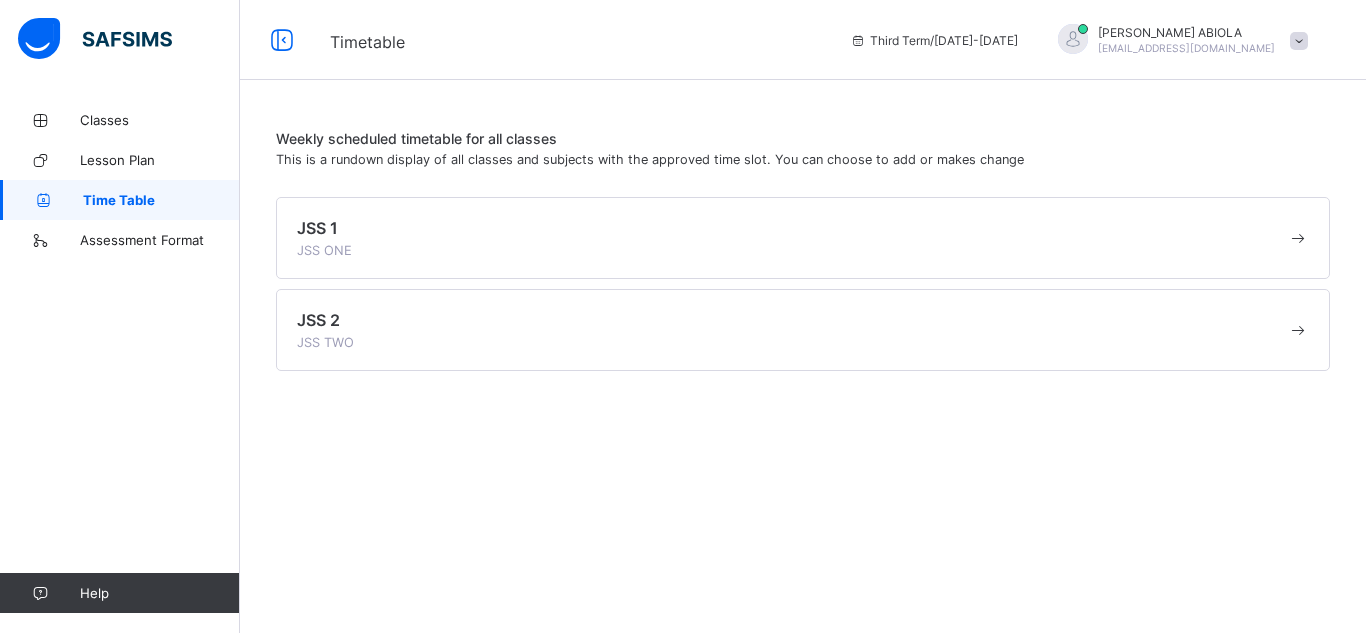 click at bounding box center [792, 240] 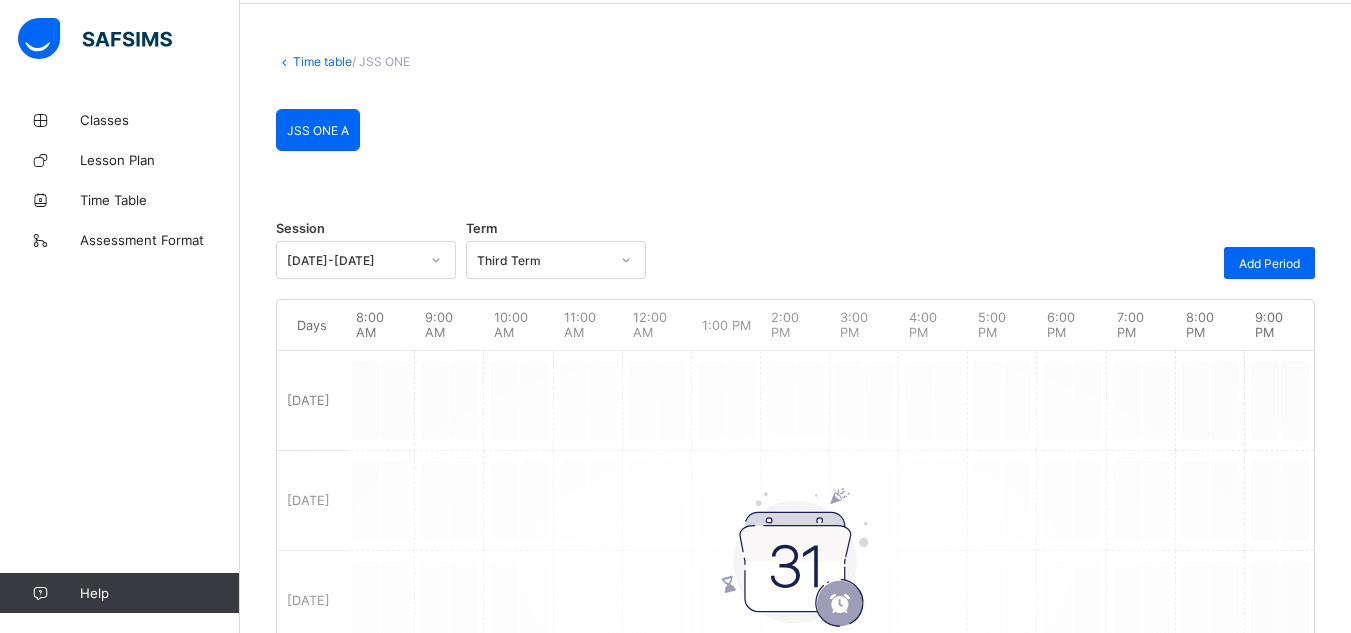 scroll, scrollTop: 0, scrollLeft: 0, axis: both 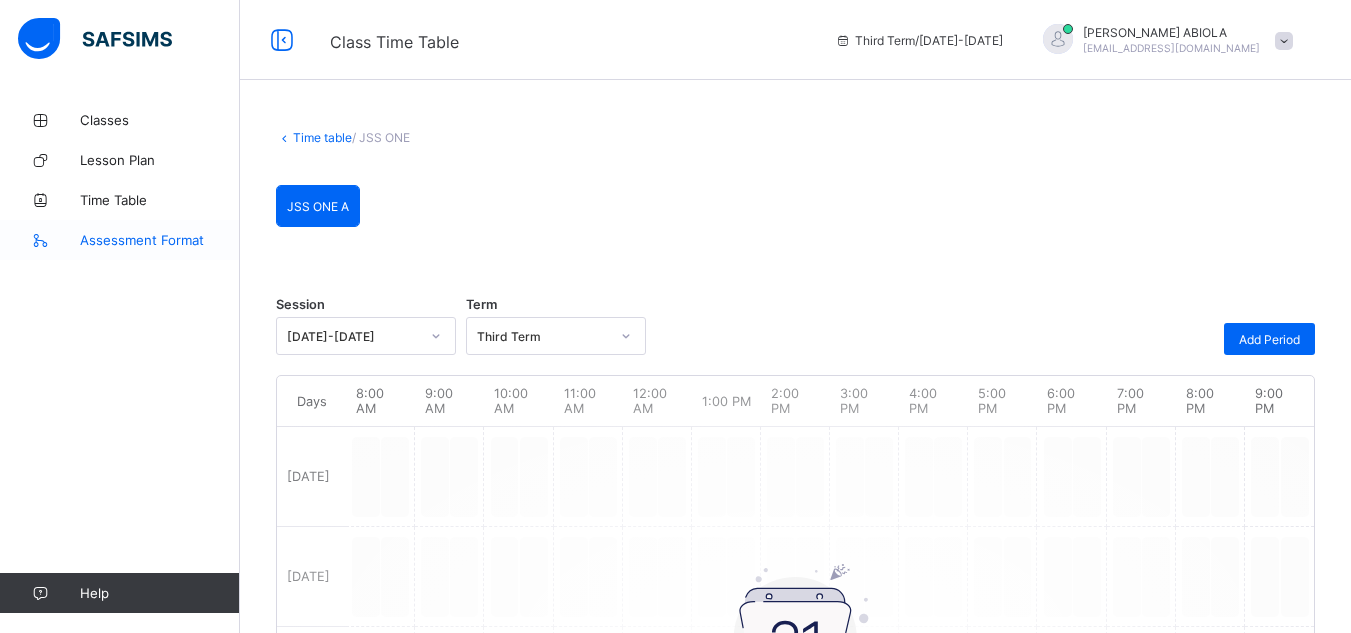 click on "Assessment Format" at bounding box center (120, 240) 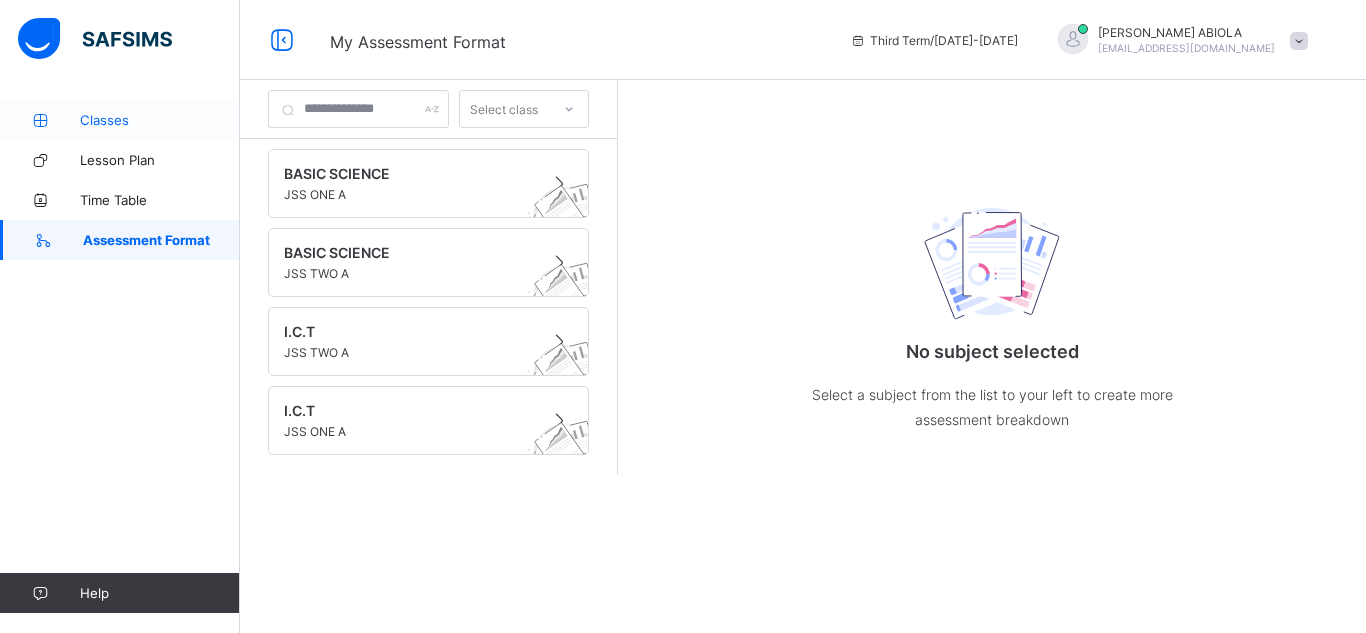 click on "Classes" at bounding box center [120, 120] 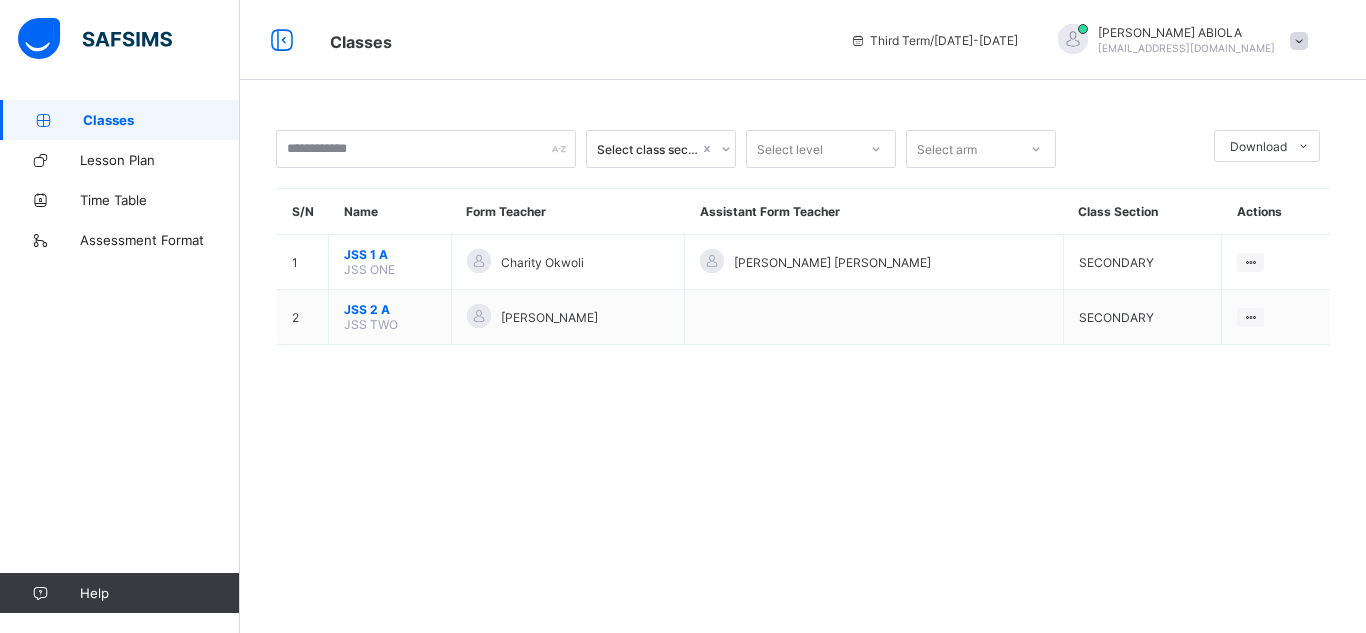 click on "Select level" at bounding box center [802, 149] 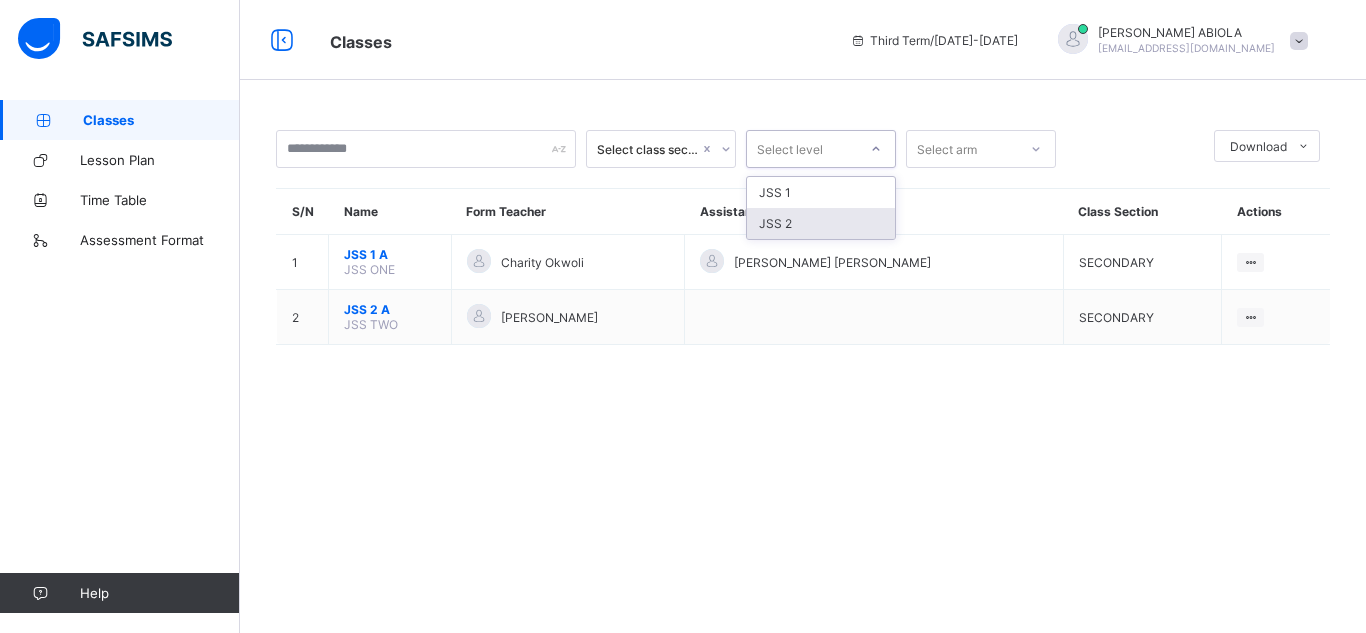 click on "JSS 2" at bounding box center (821, 223) 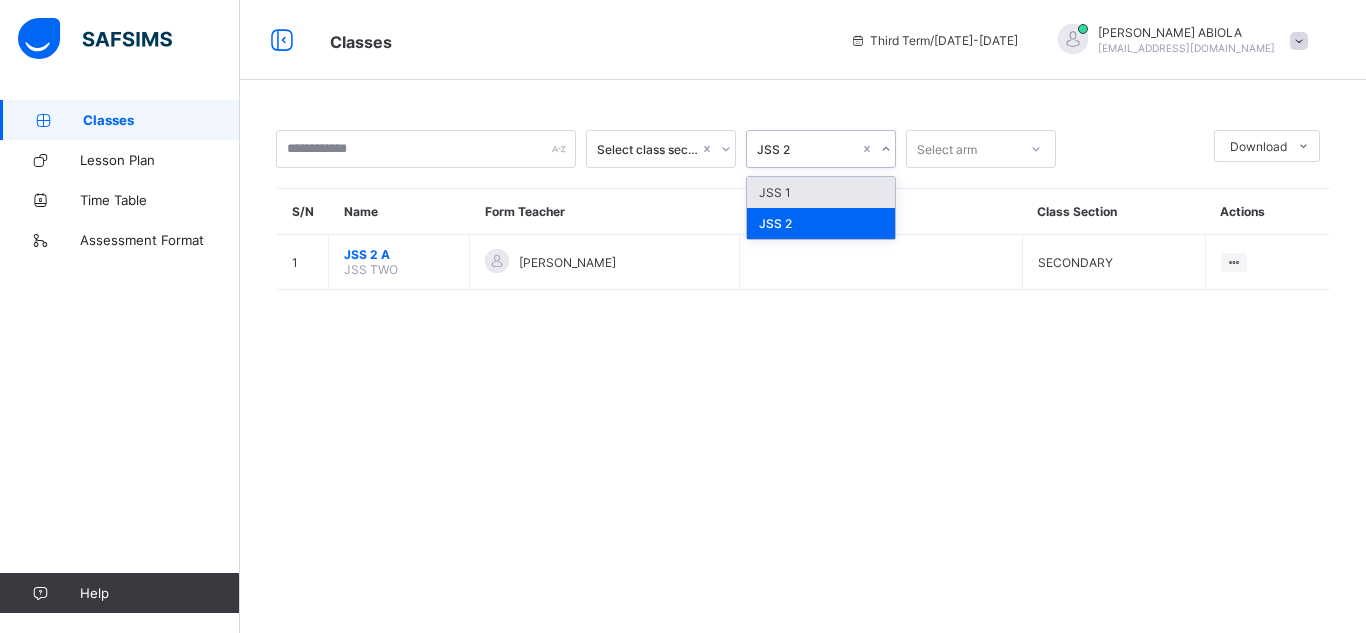 click on "JSS 2" at bounding box center (802, 149) 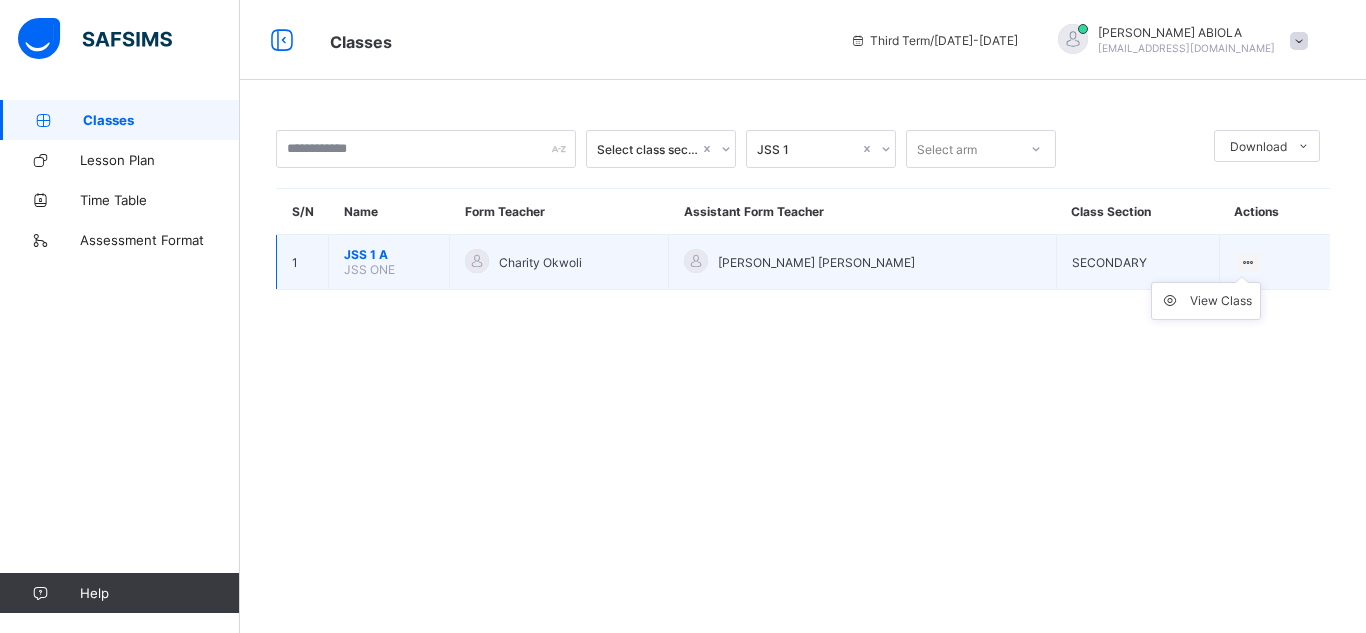 click on "View Class" at bounding box center [1206, 301] 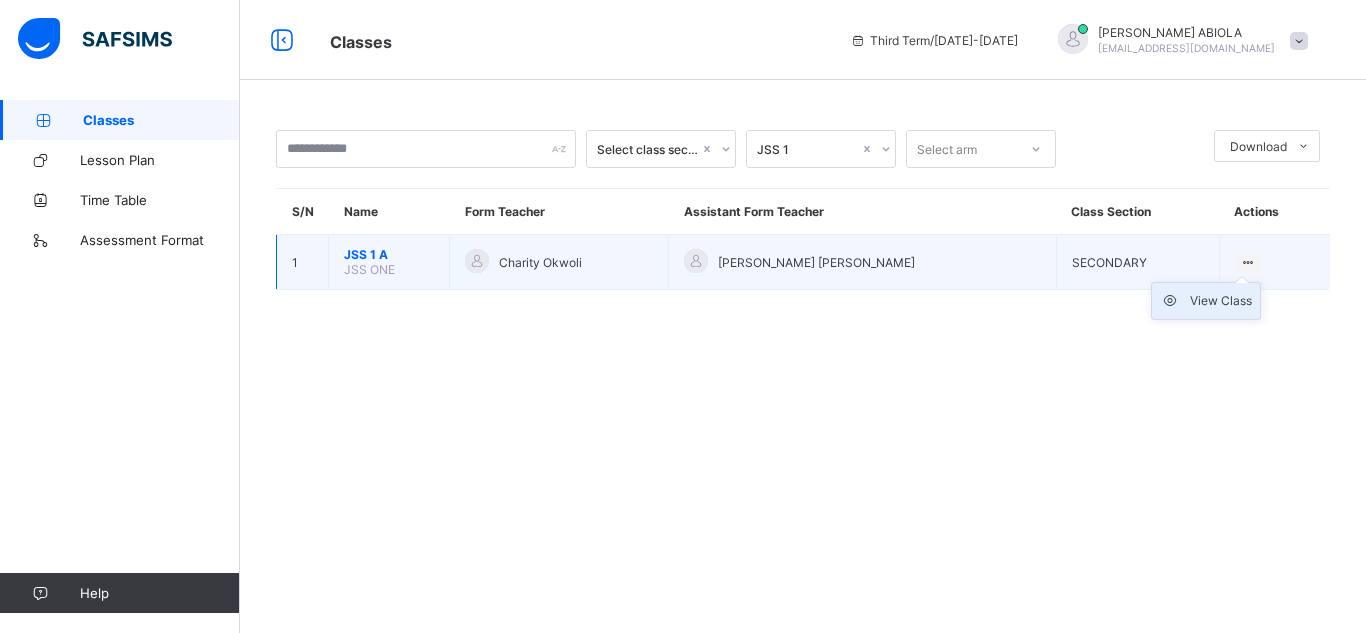 click on "View Class" at bounding box center (1221, 301) 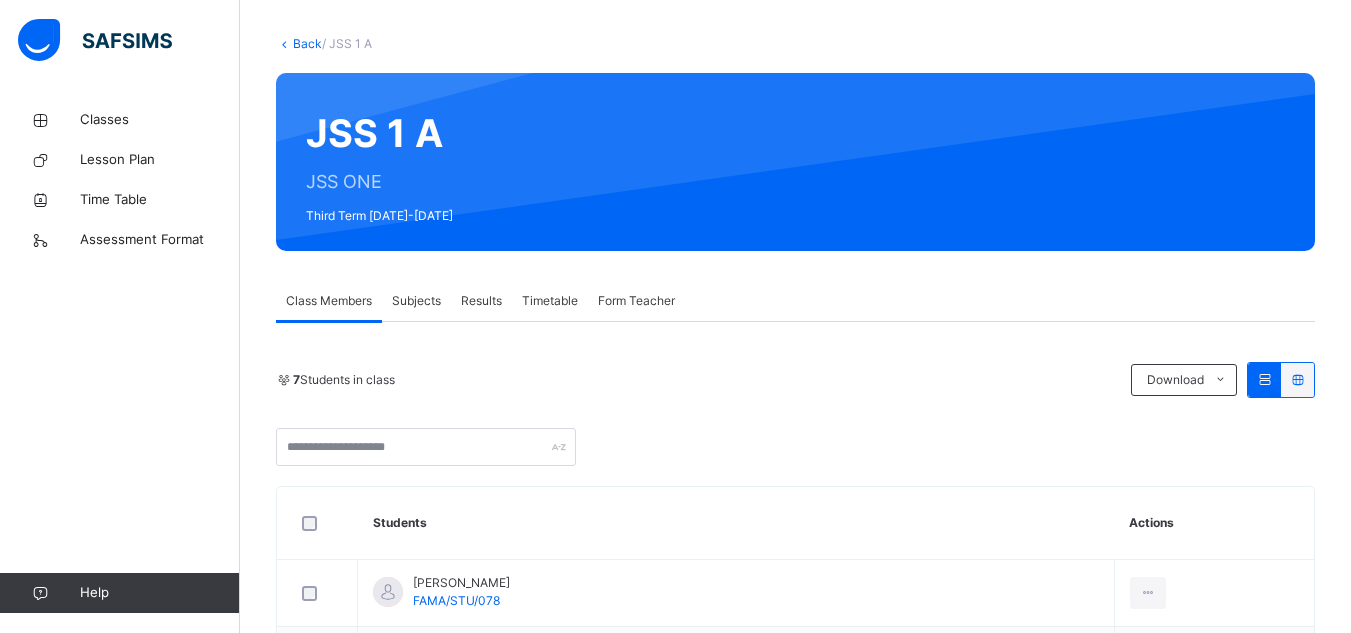 scroll, scrollTop: 114, scrollLeft: 0, axis: vertical 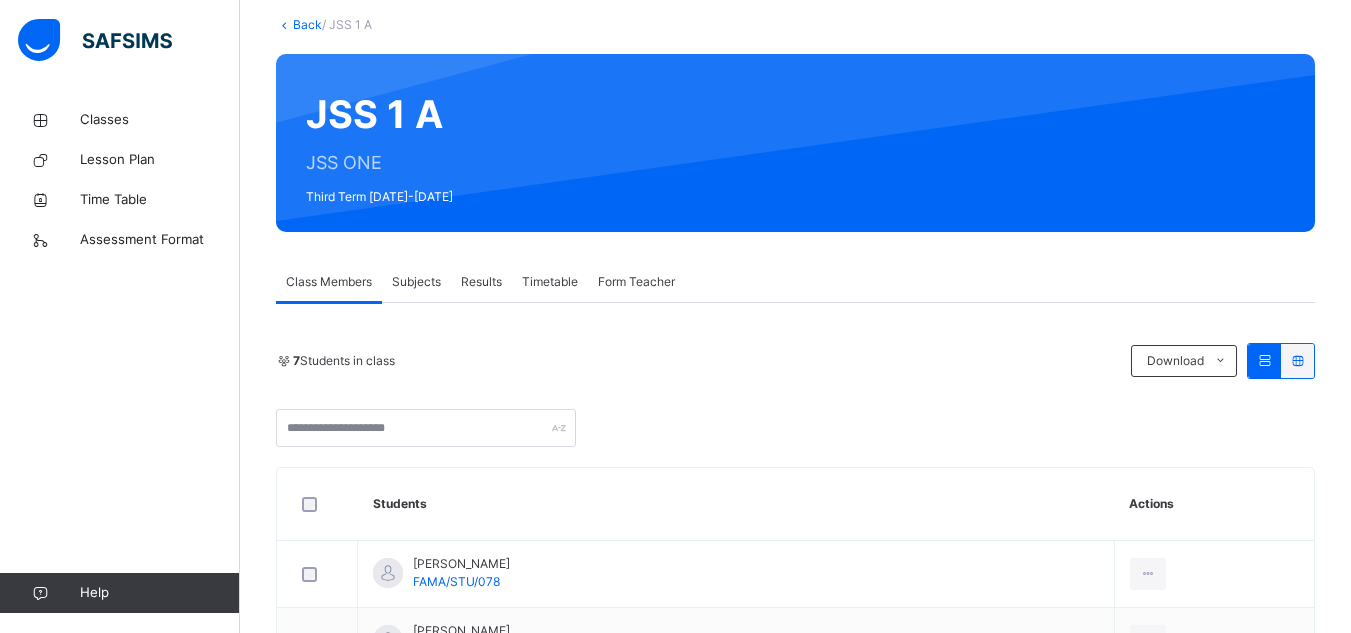 click on "Subjects" at bounding box center [416, 282] 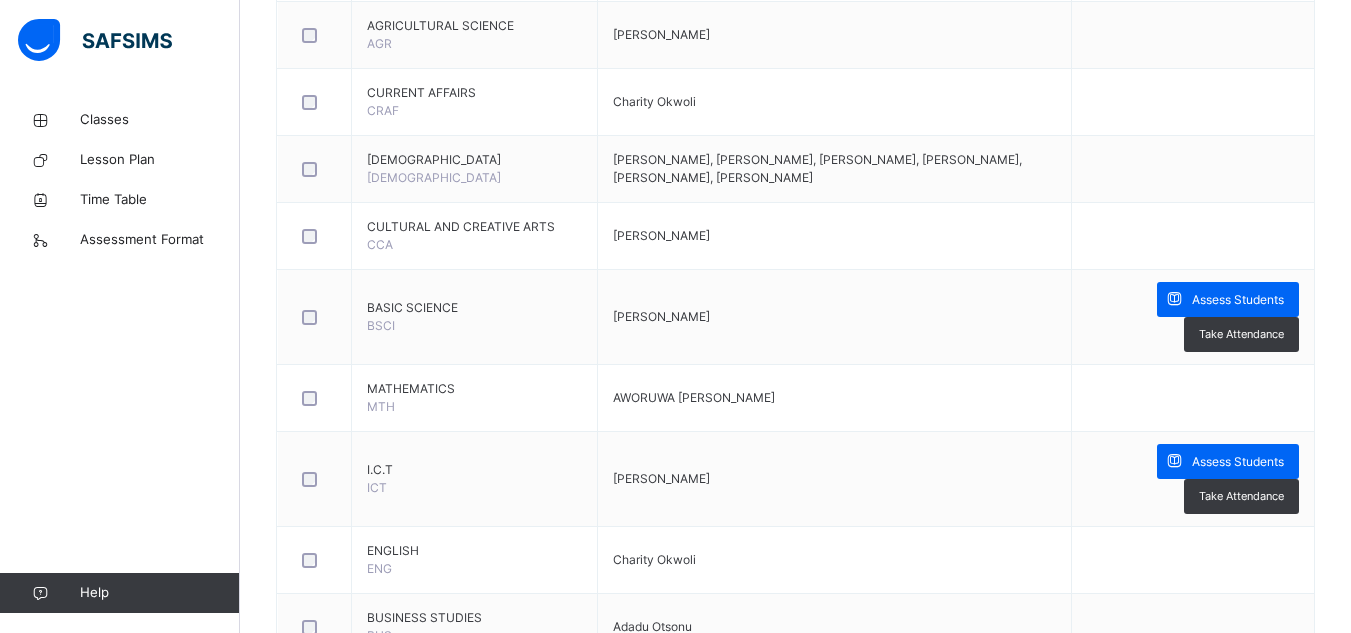 scroll, scrollTop: 647, scrollLeft: 0, axis: vertical 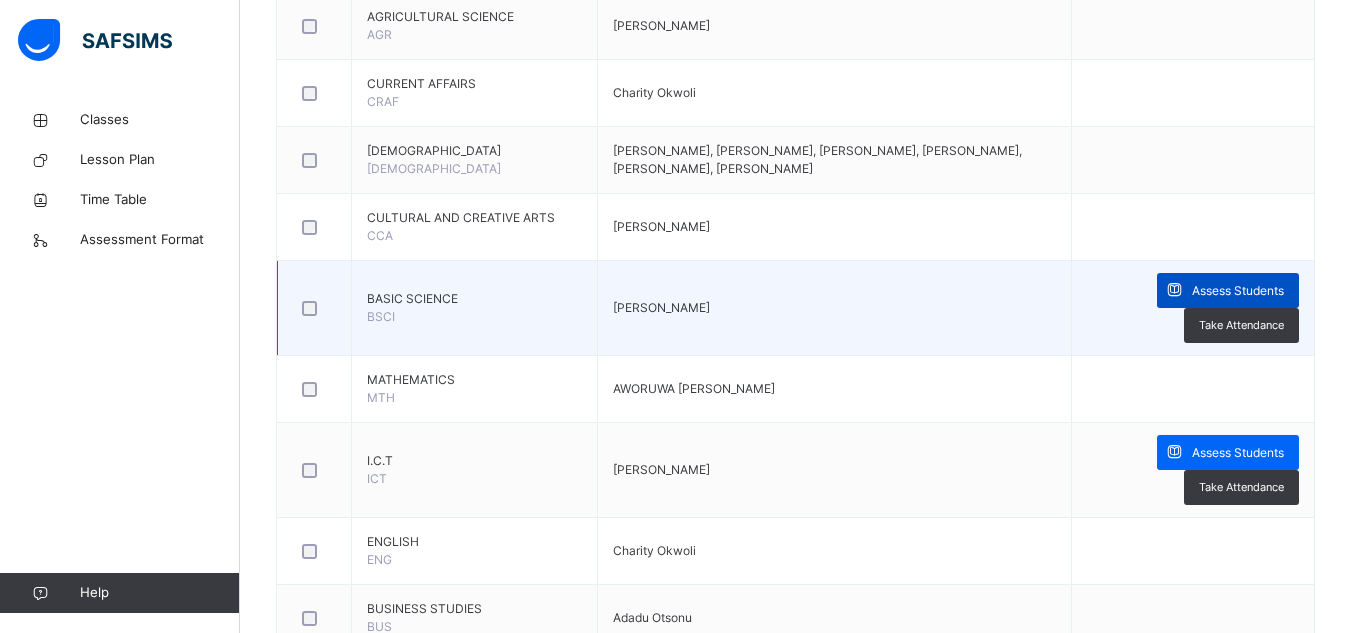 click at bounding box center [1174, 290] 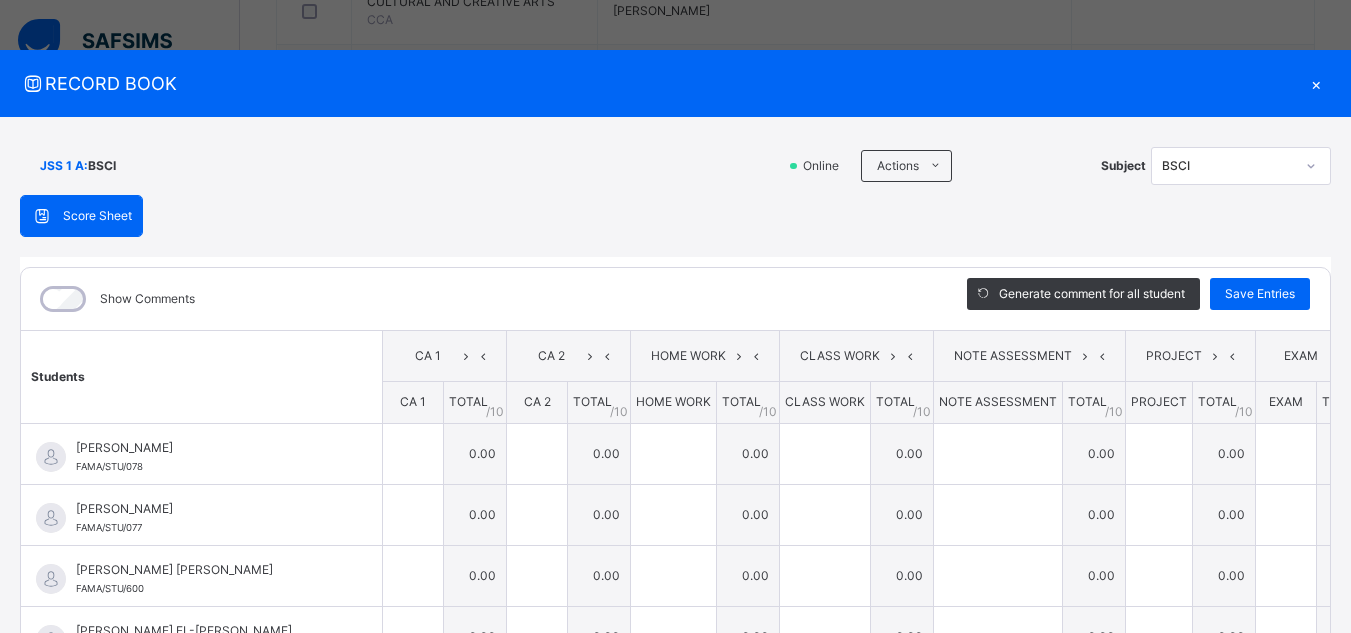 scroll, scrollTop: 869, scrollLeft: 0, axis: vertical 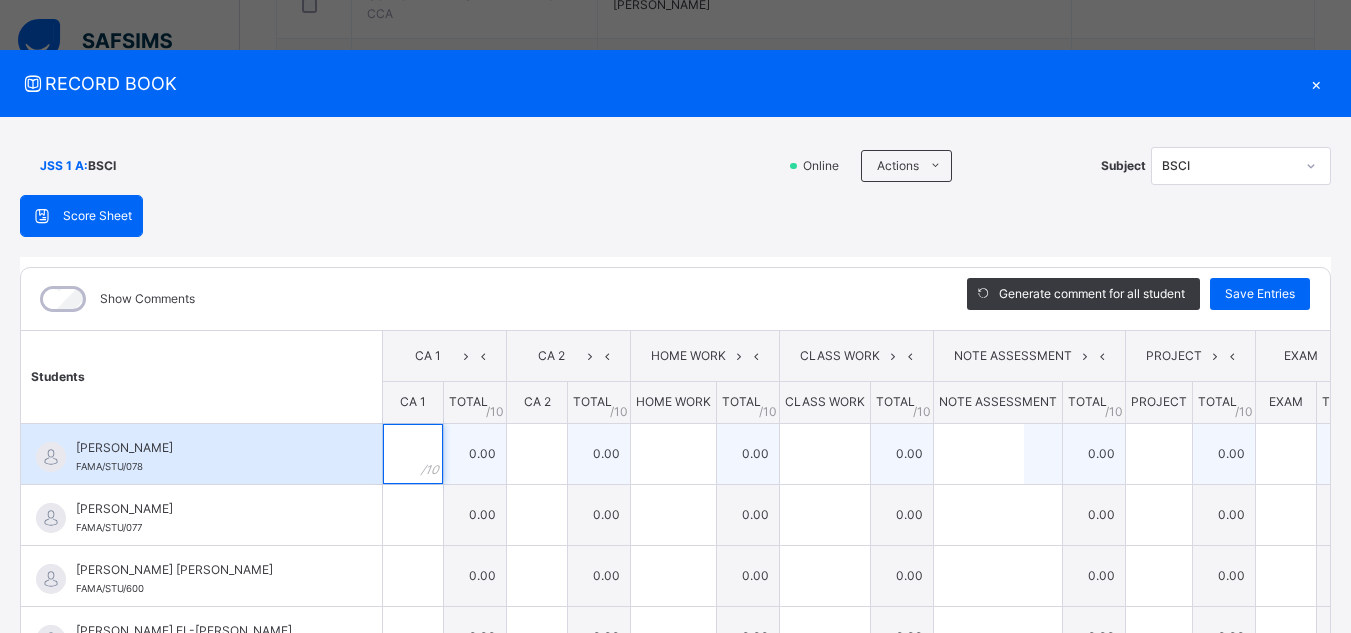 click at bounding box center [413, 454] 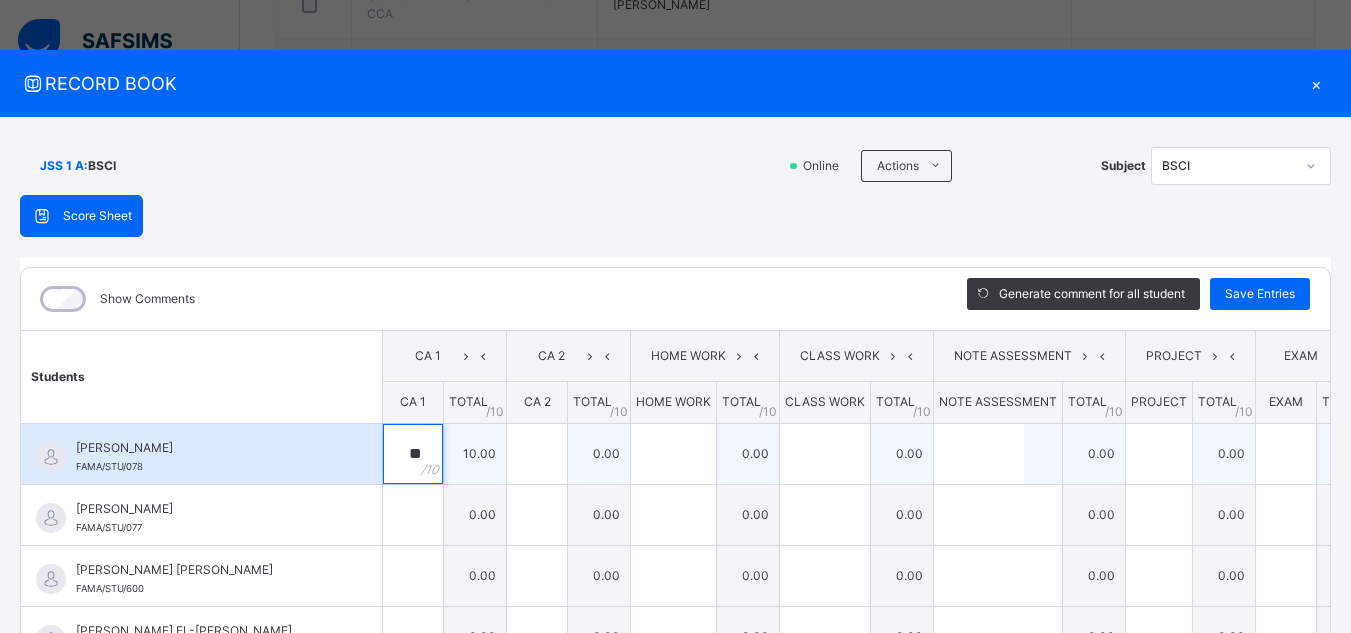 type on "**" 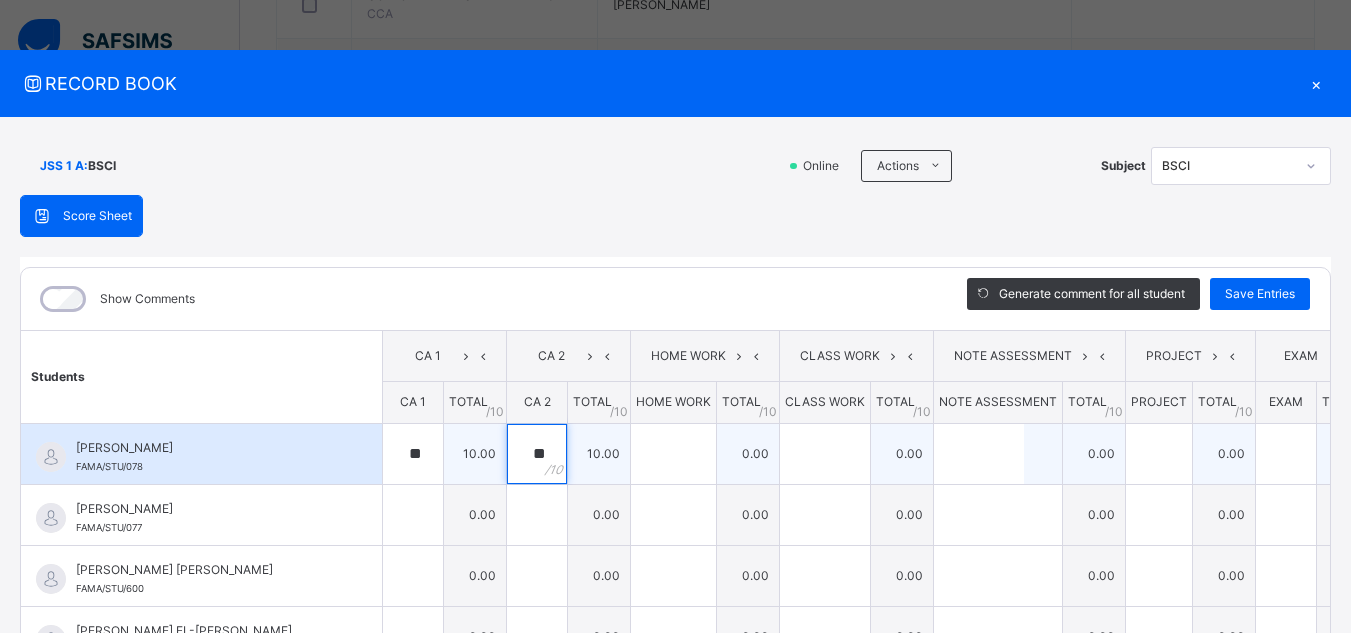 type on "**" 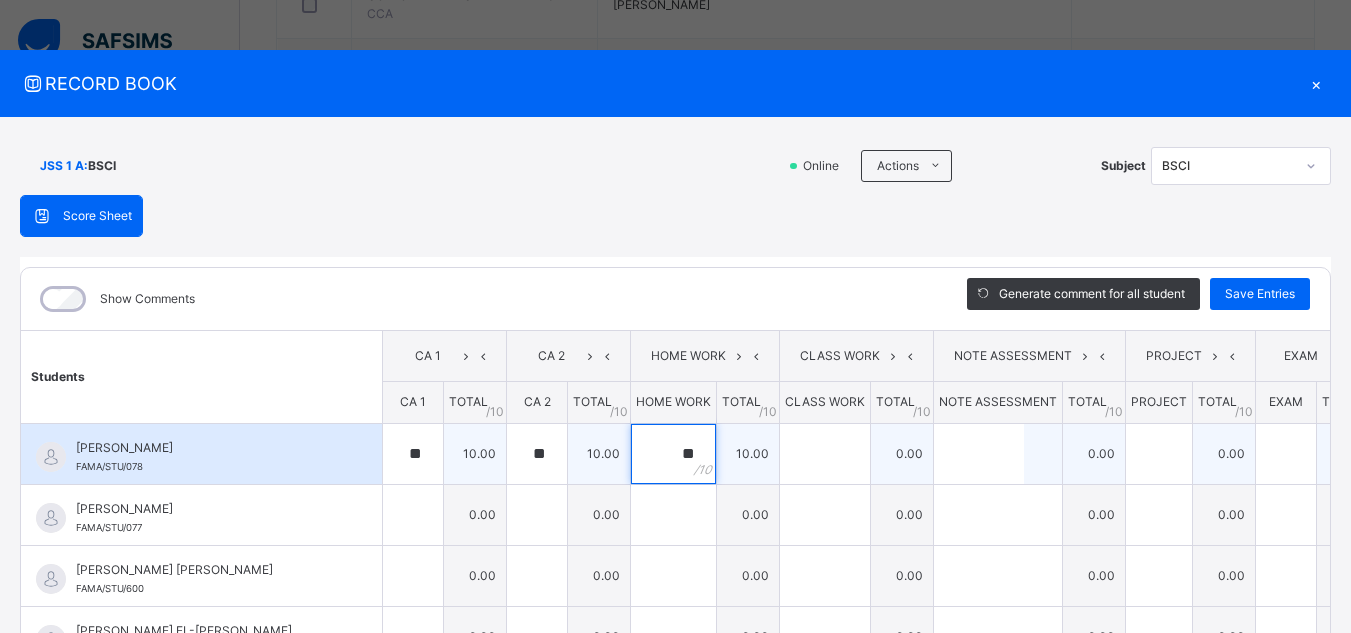 type on "**" 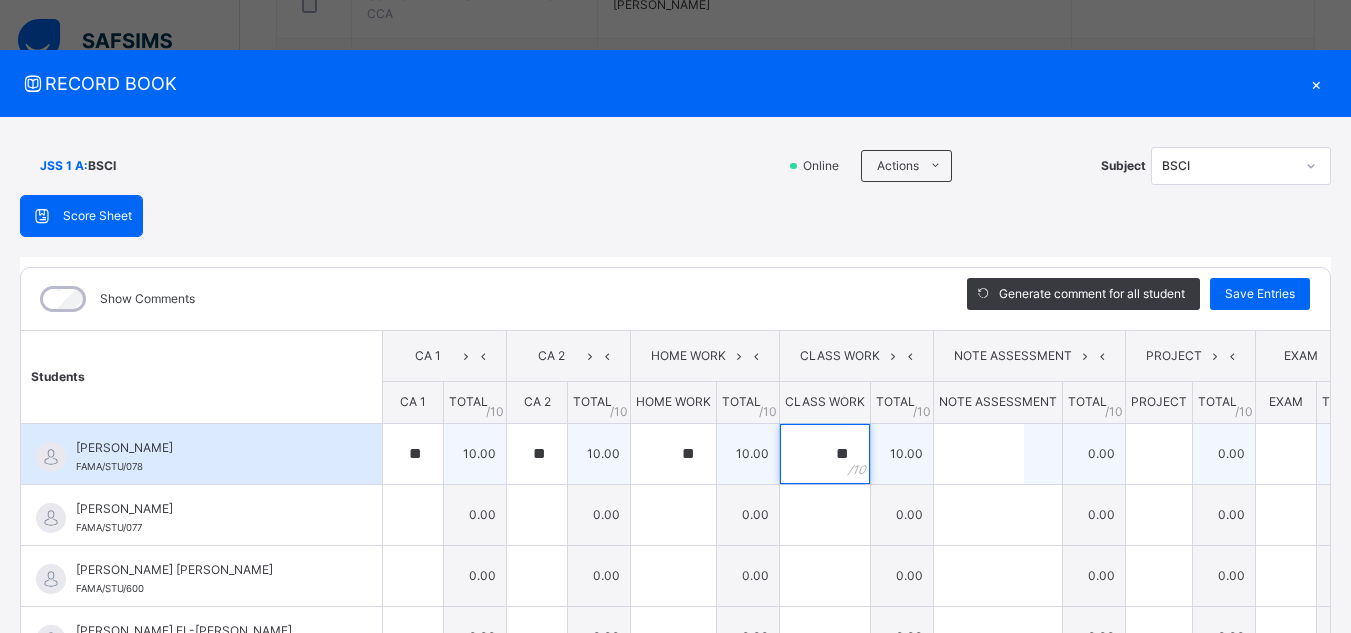 type on "**" 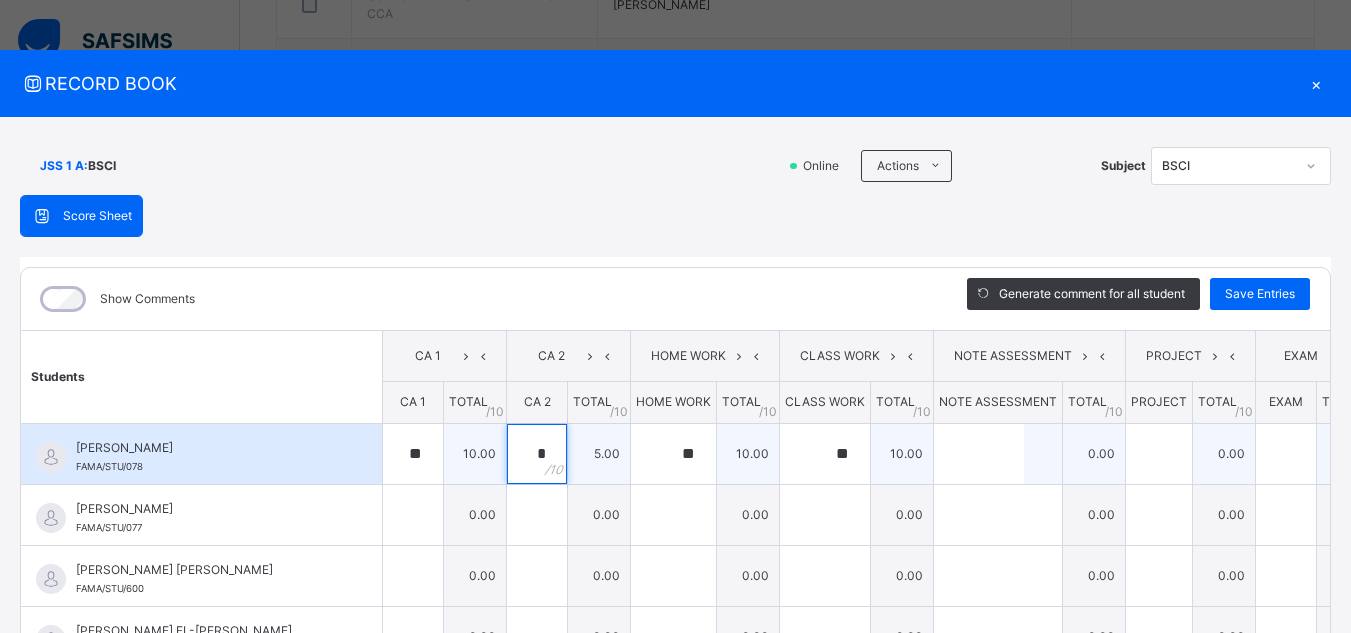 type on "*" 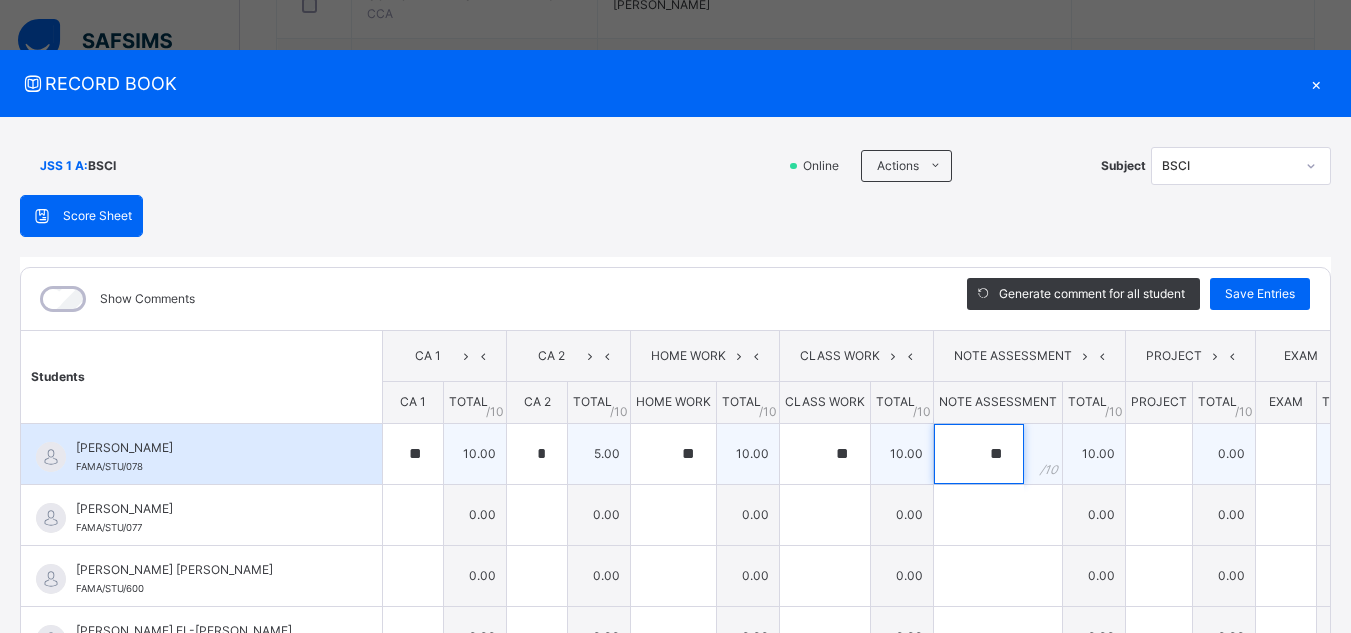 type on "**" 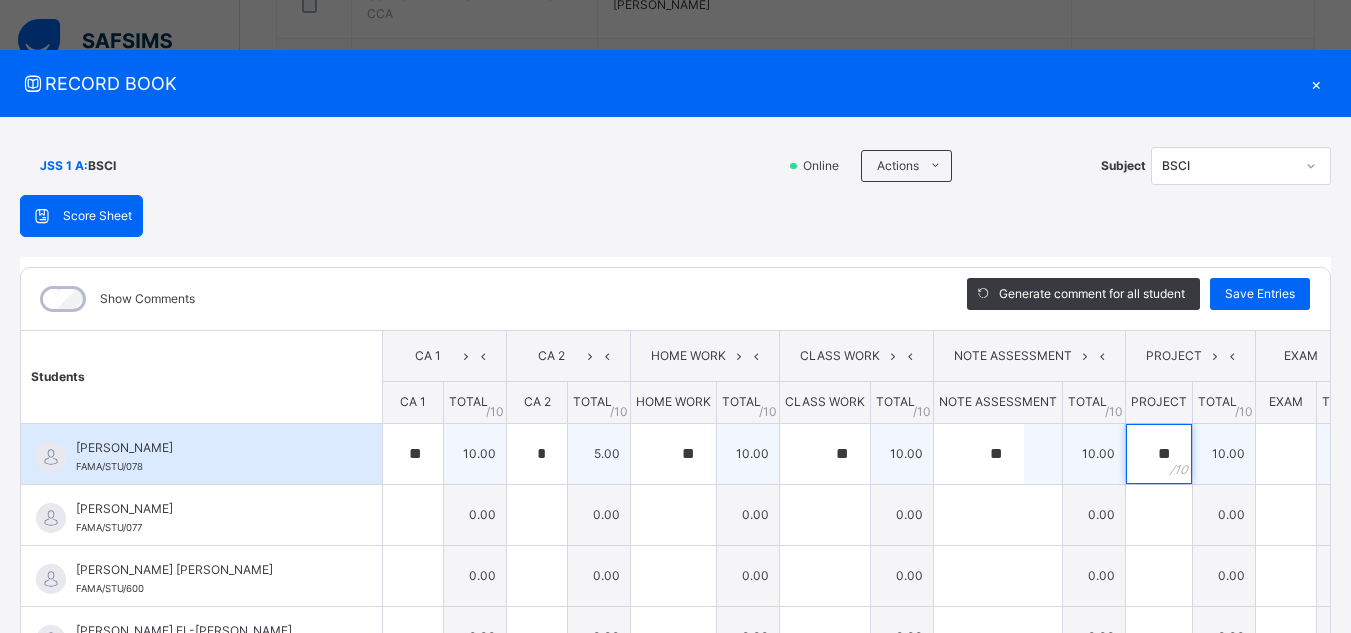type on "**" 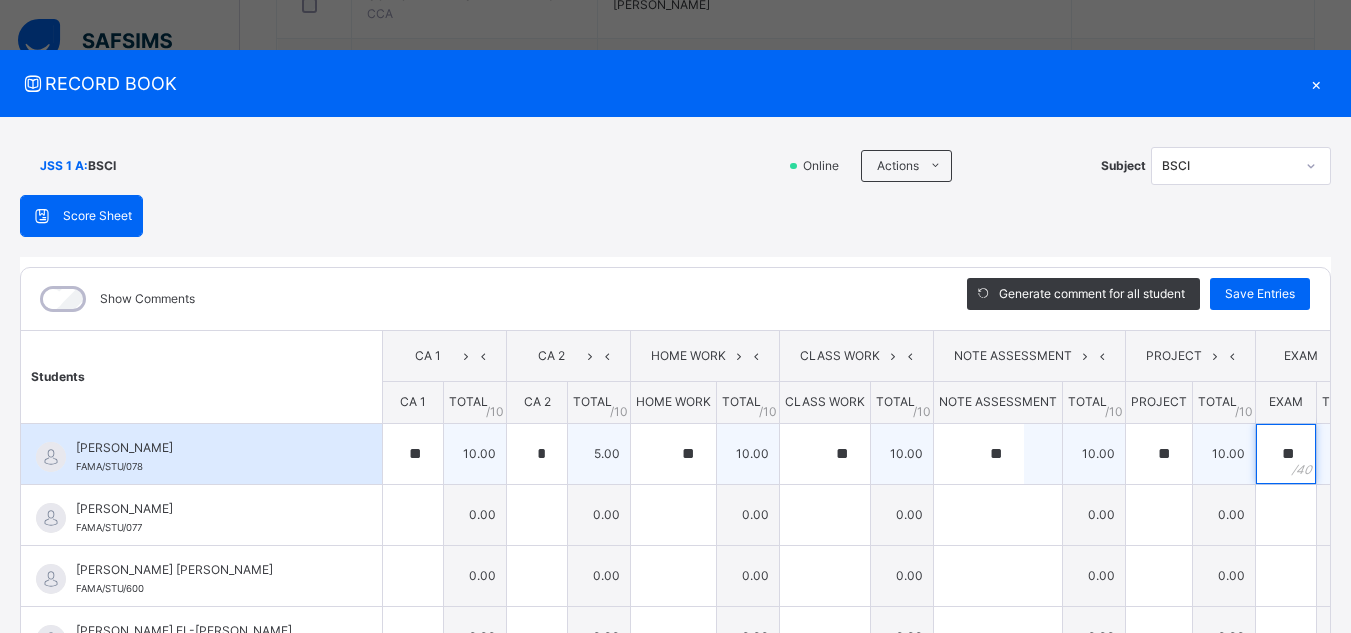 type on "**" 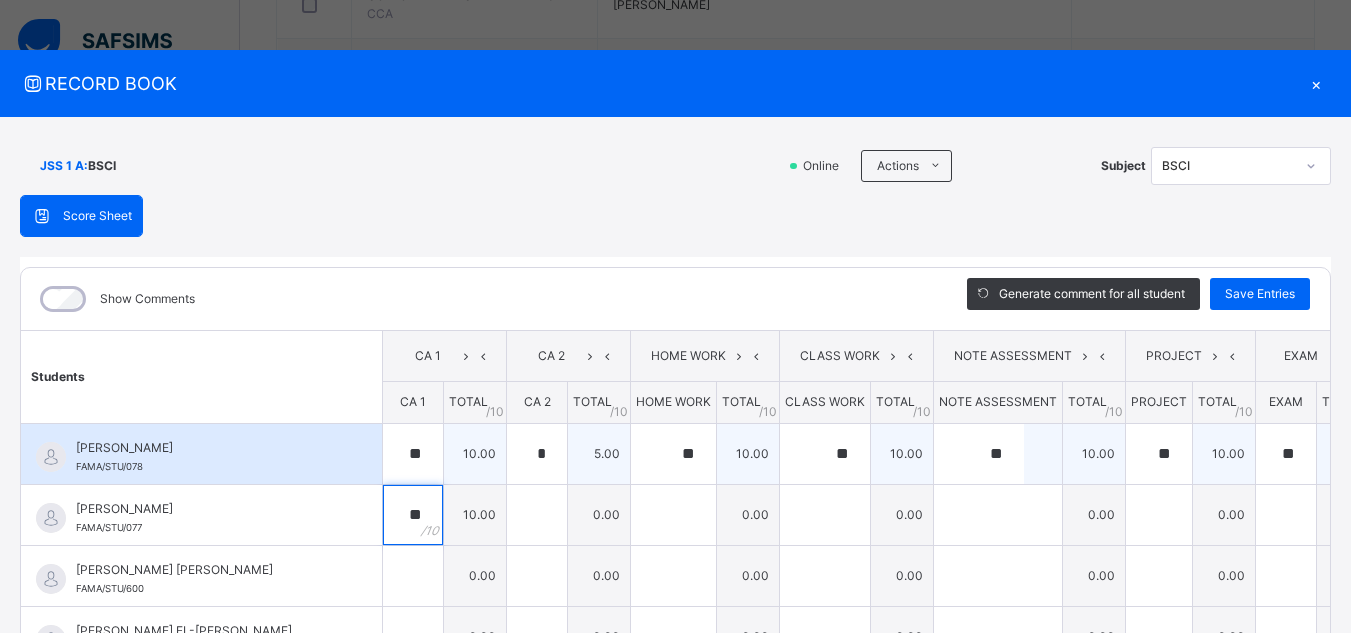 type on "**" 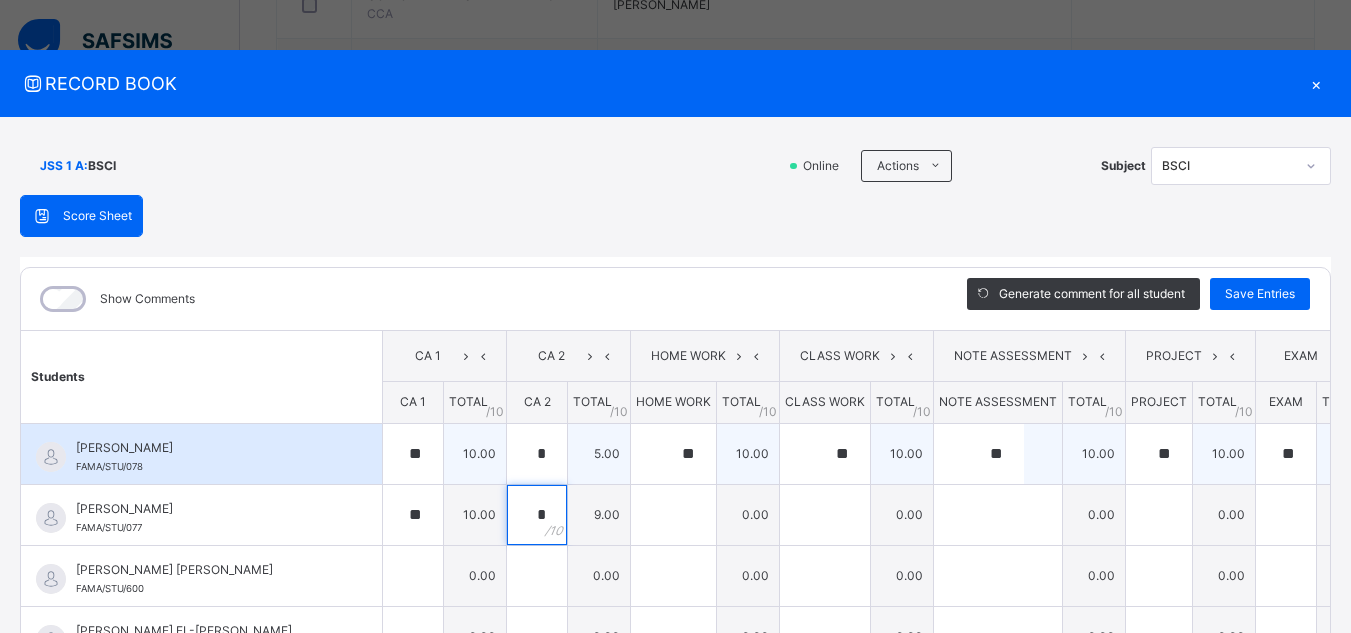 type on "*" 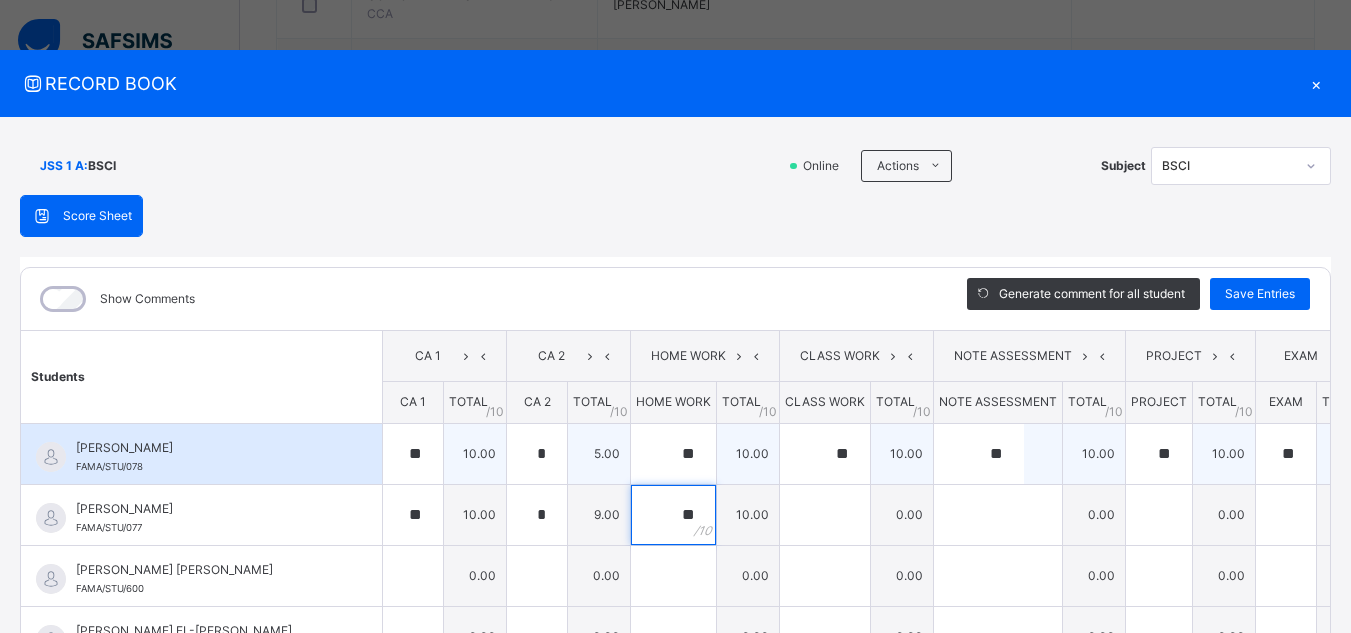 type on "**" 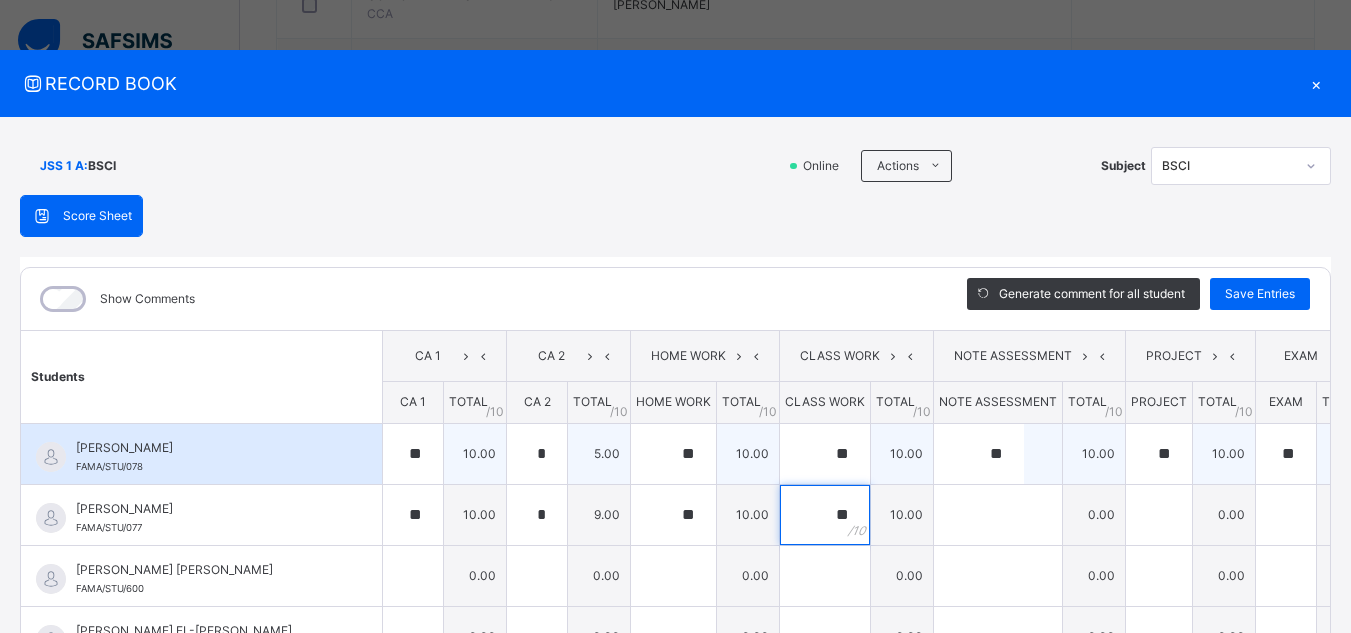 type on "**" 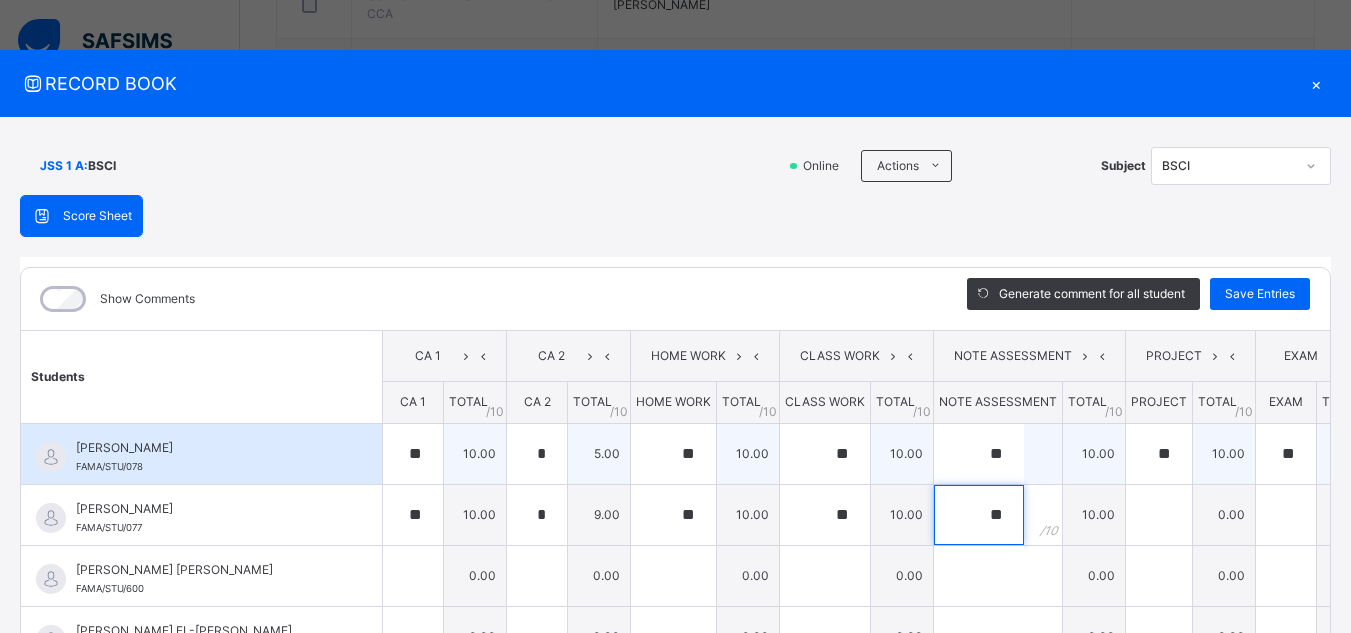 type on "**" 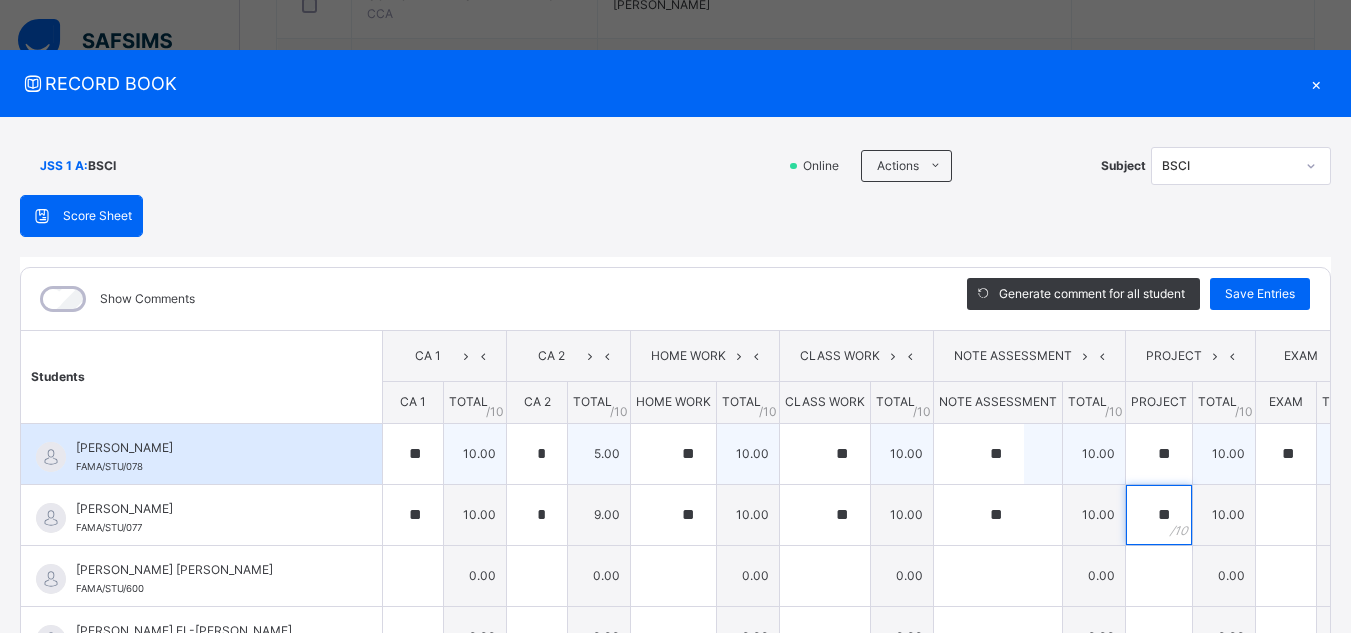 type on "**" 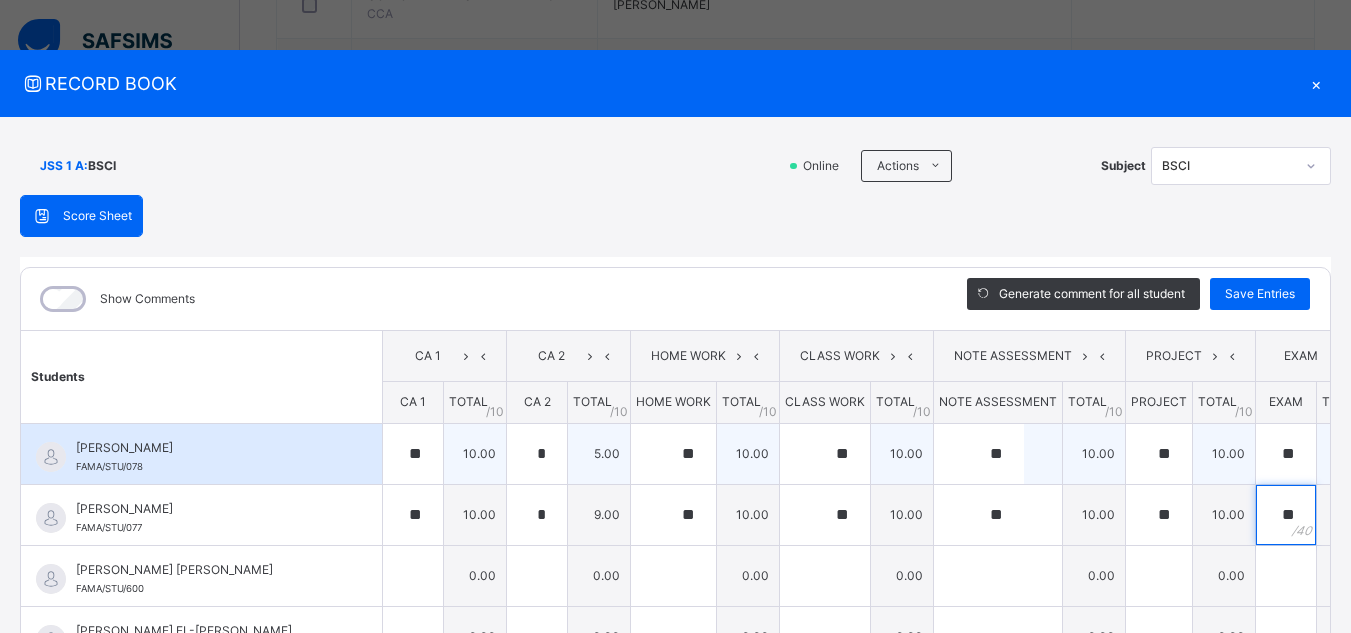 type on "**" 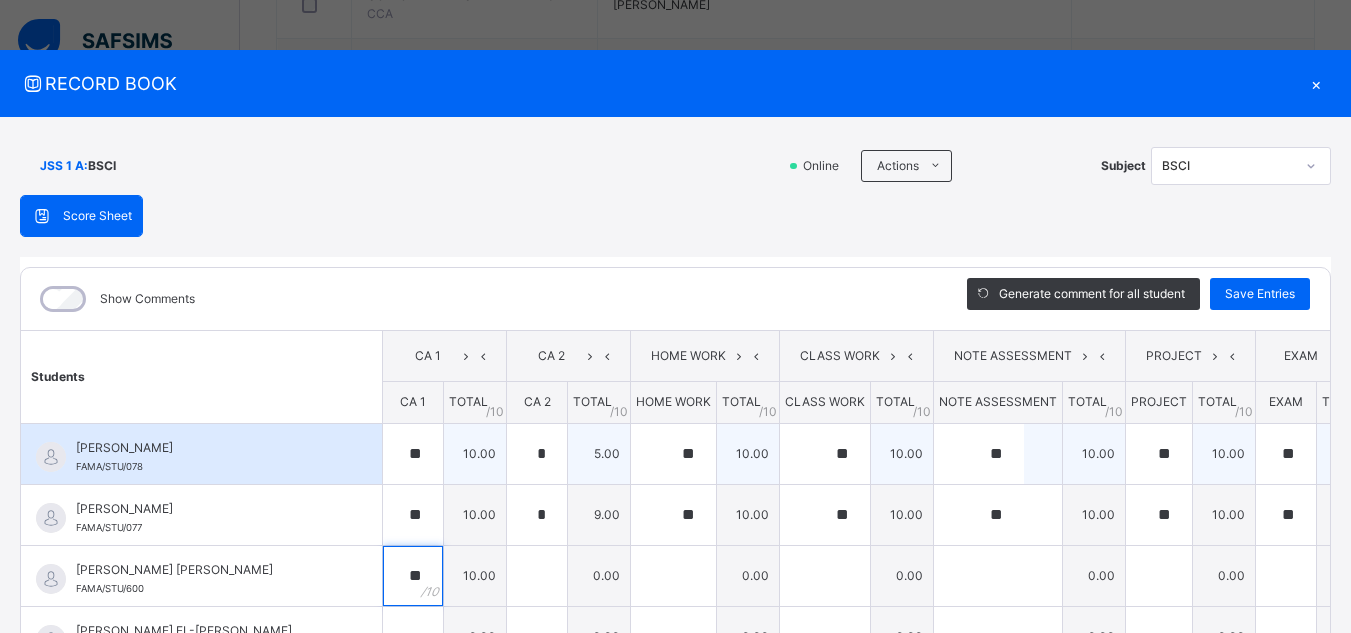 type on "**" 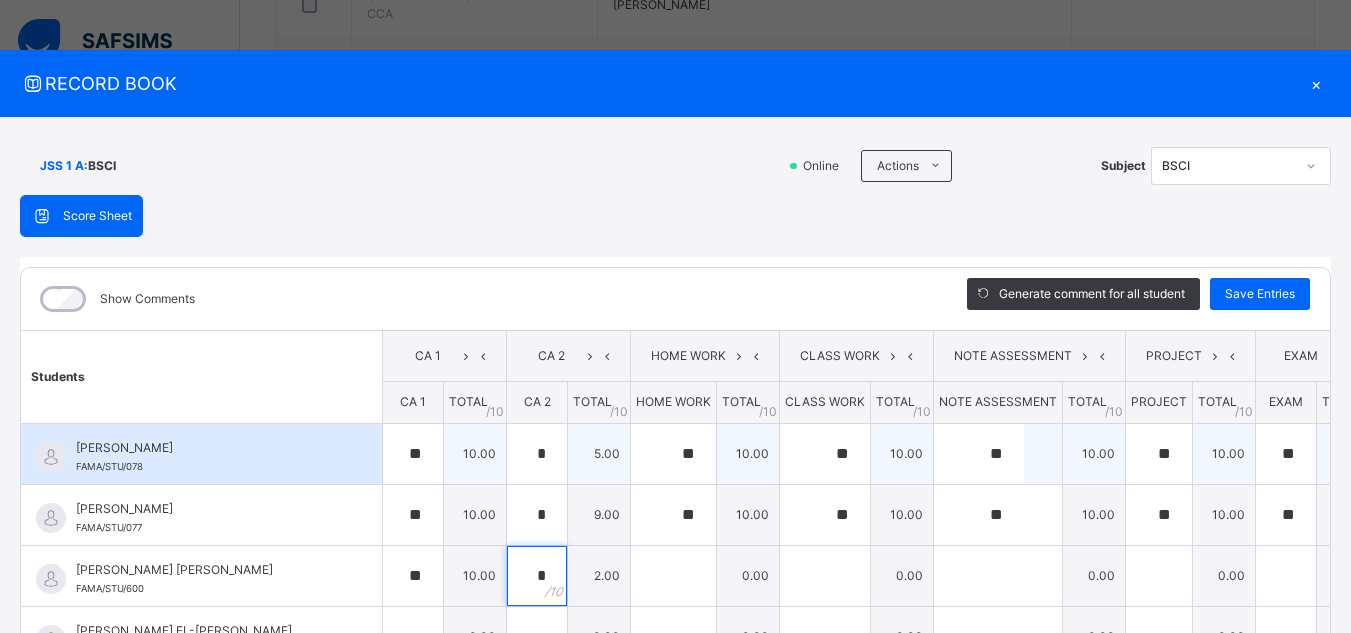 type on "*" 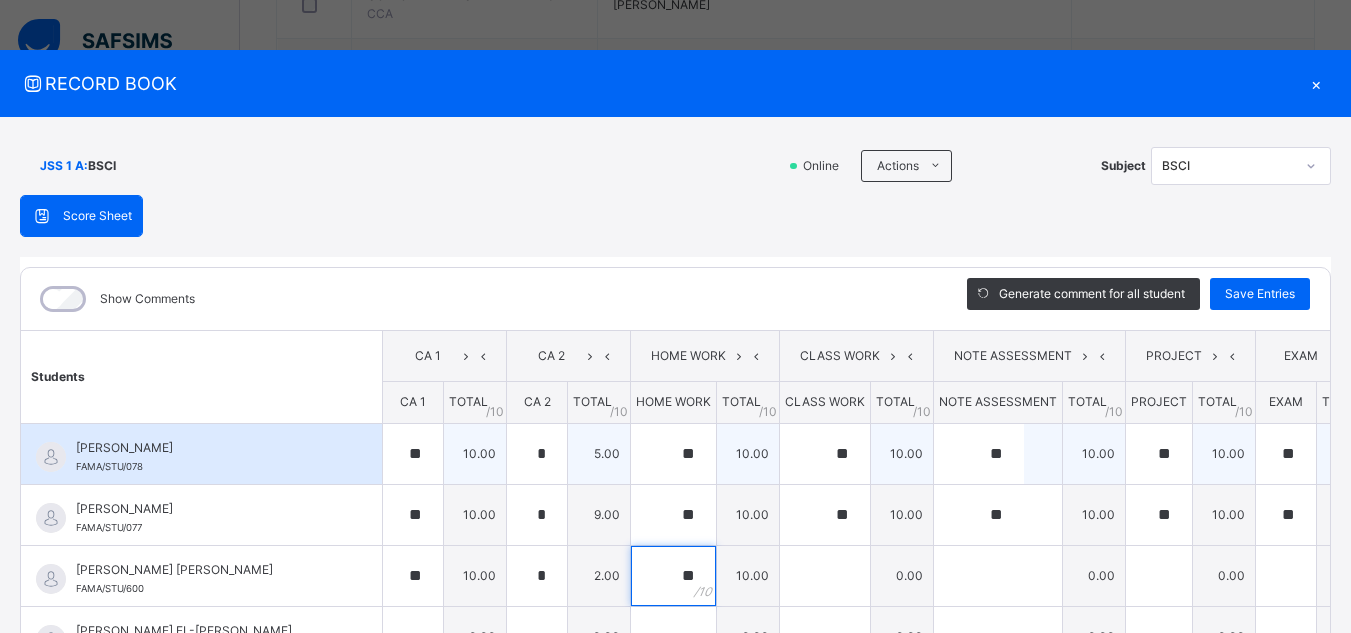type on "**" 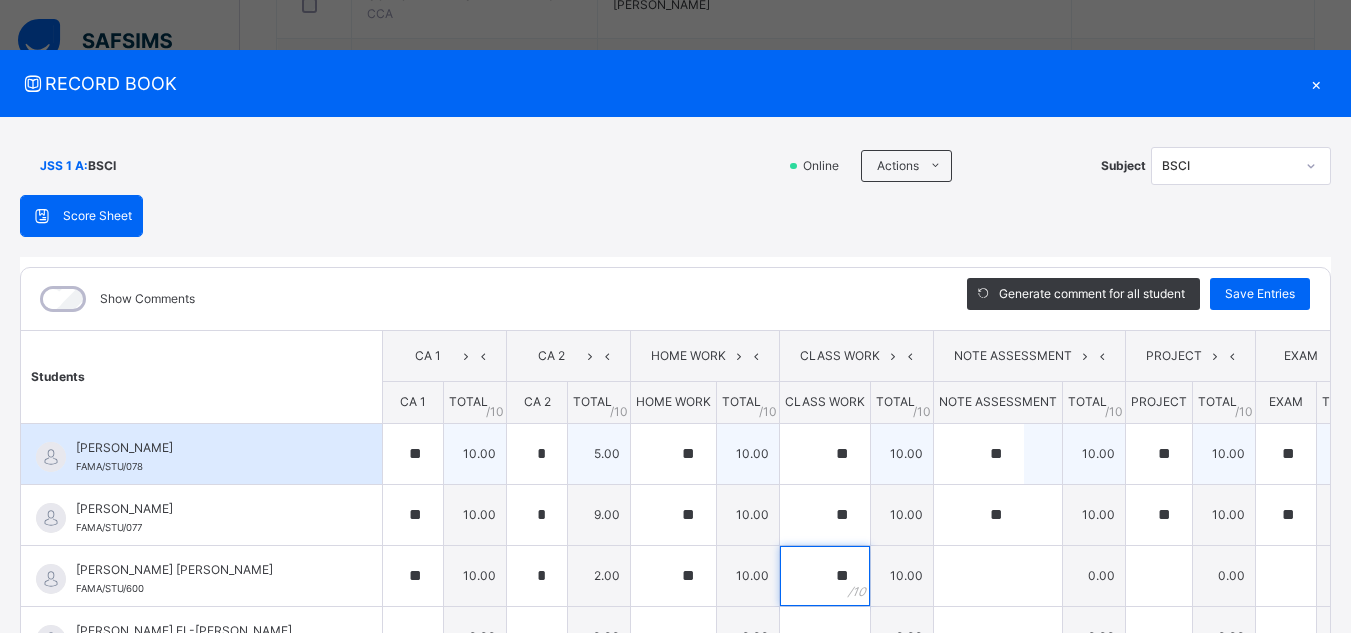 type on "**" 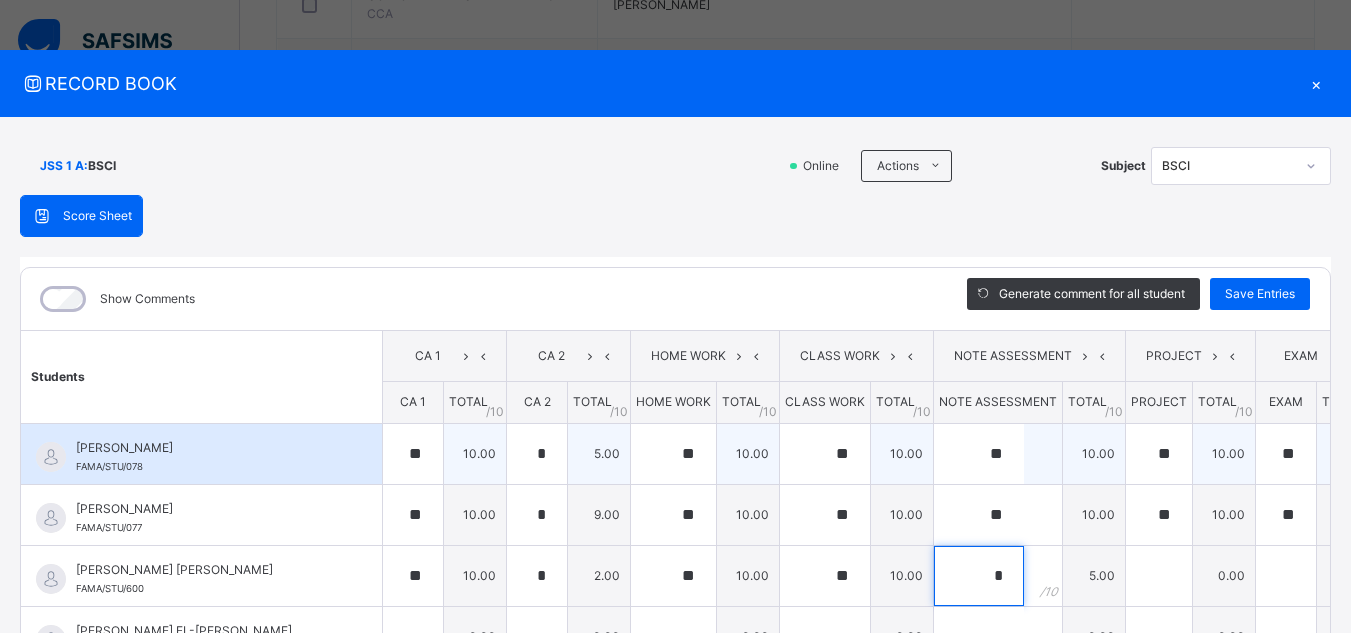 type on "*" 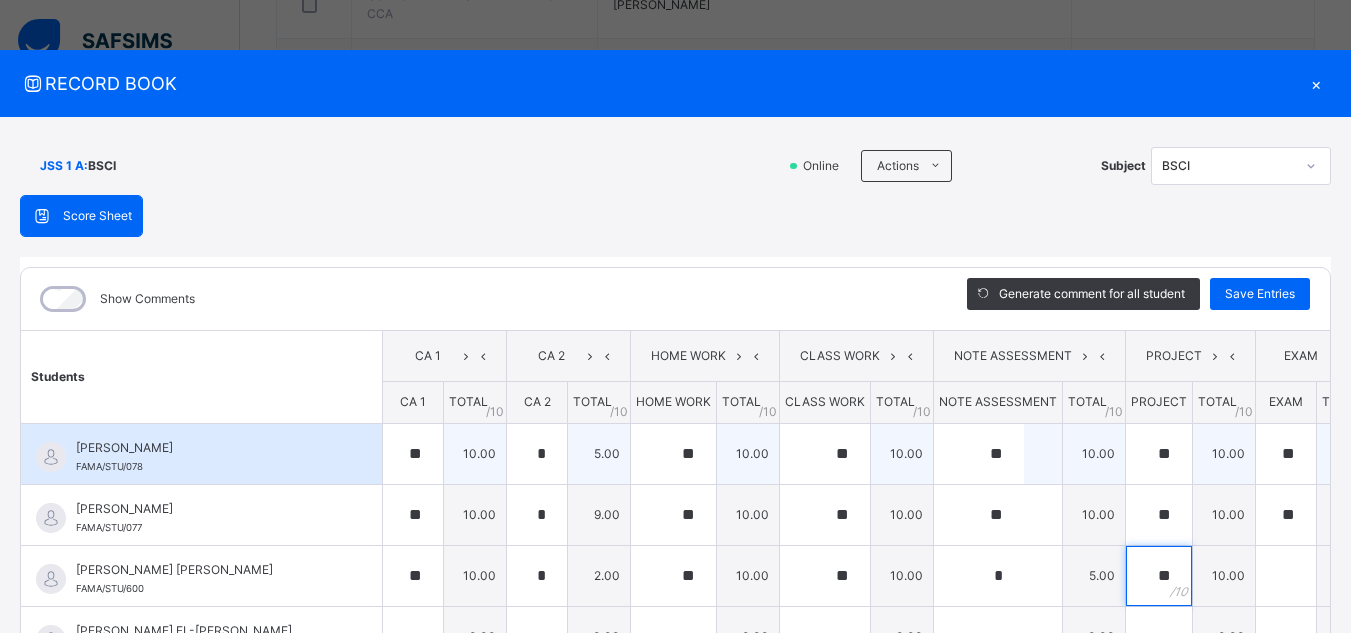 type on "**" 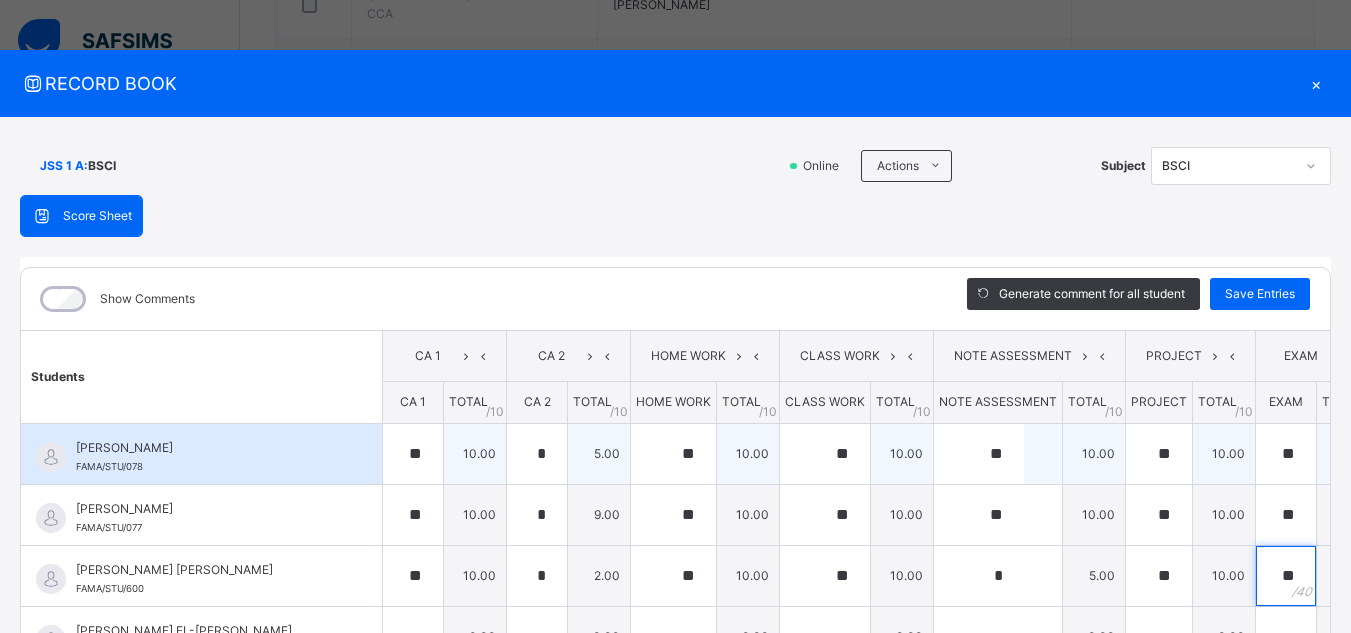 type on "**" 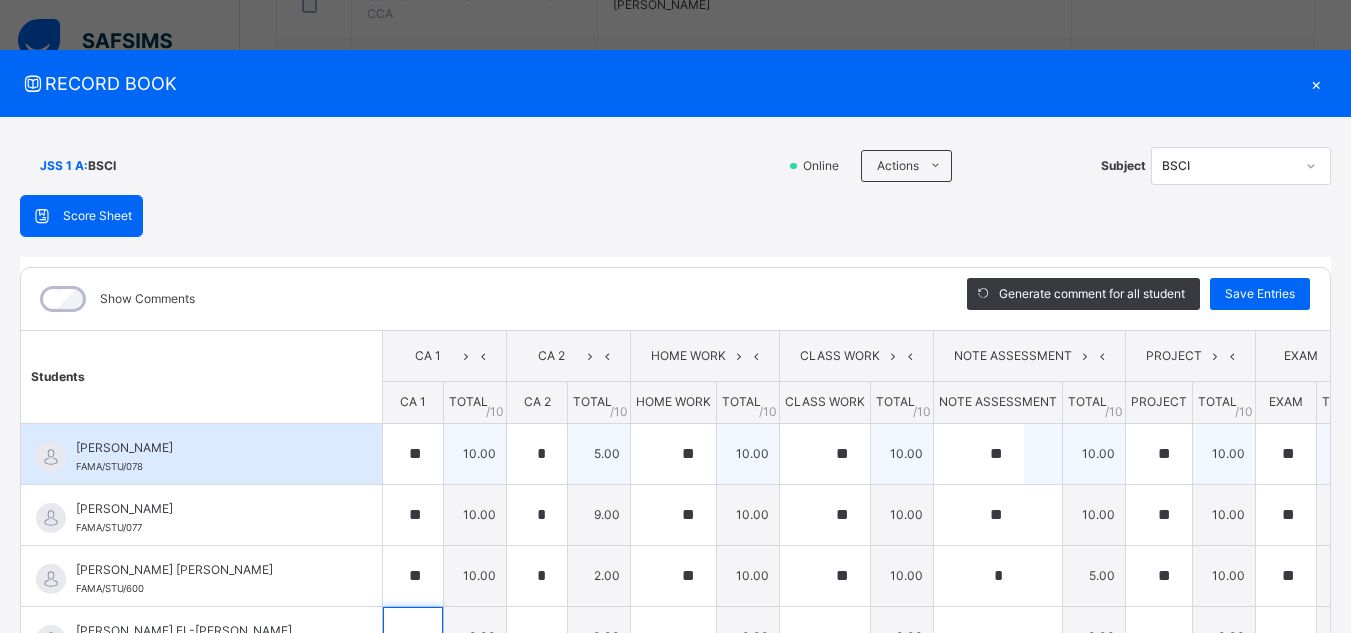 scroll, scrollTop: 49, scrollLeft: 0, axis: vertical 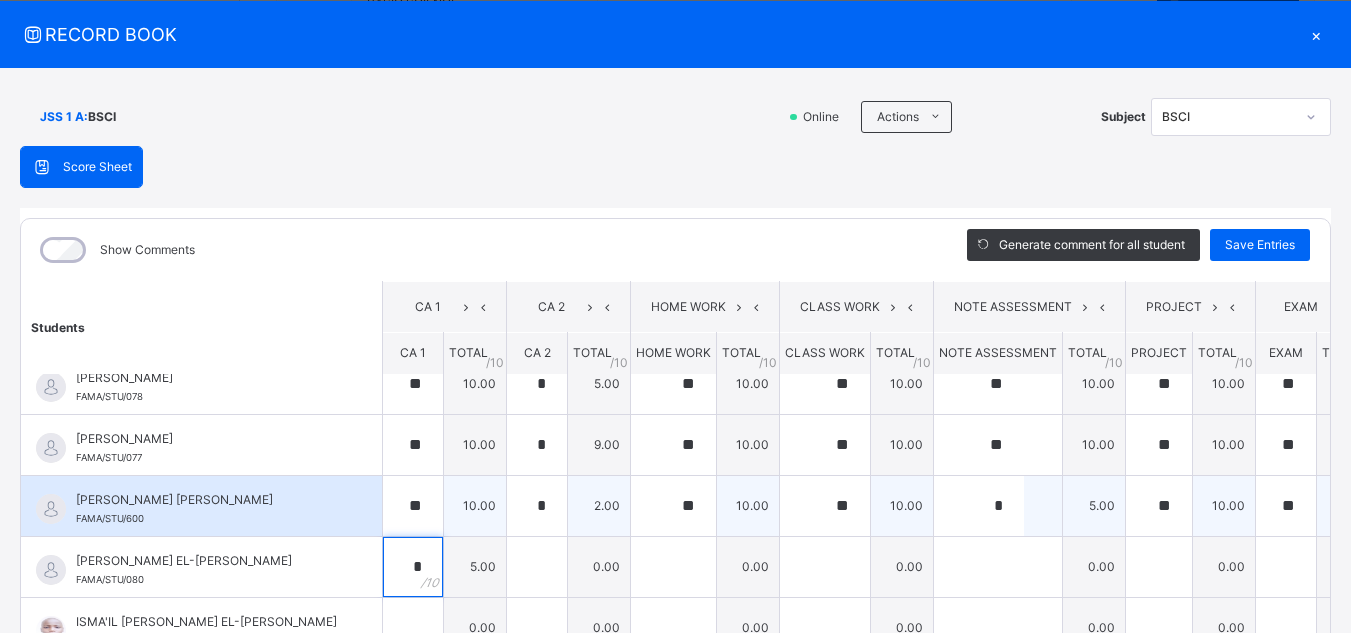 type on "*" 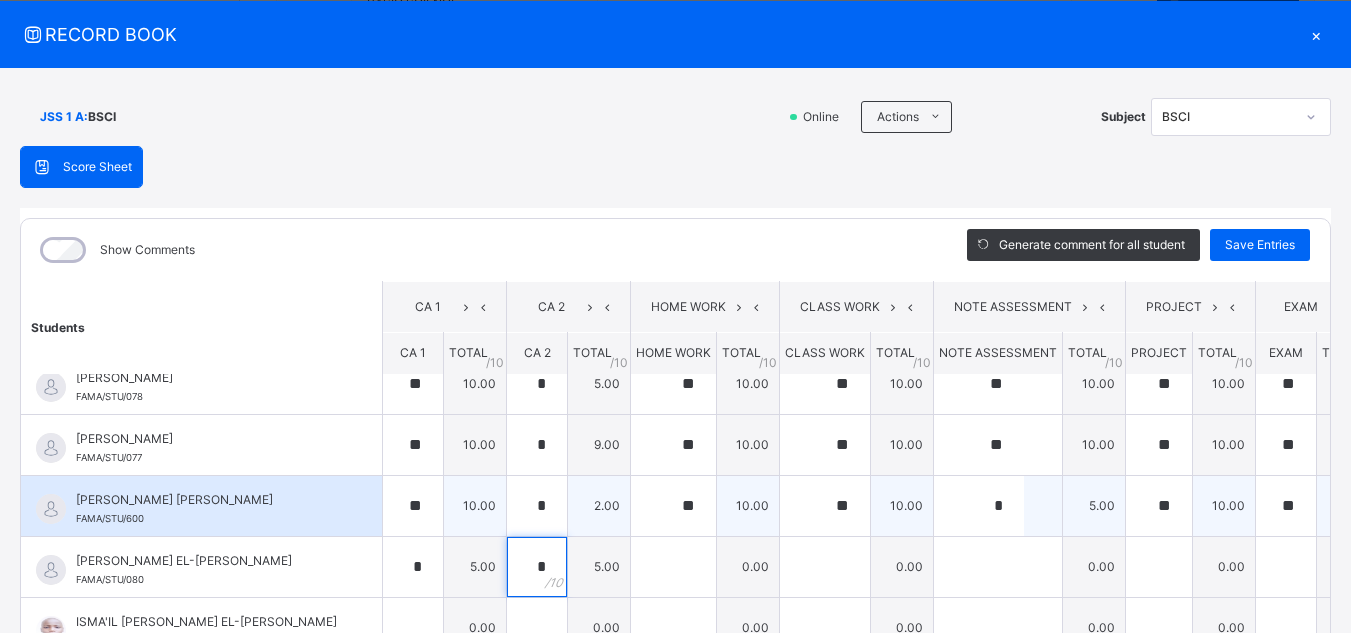 type on "*" 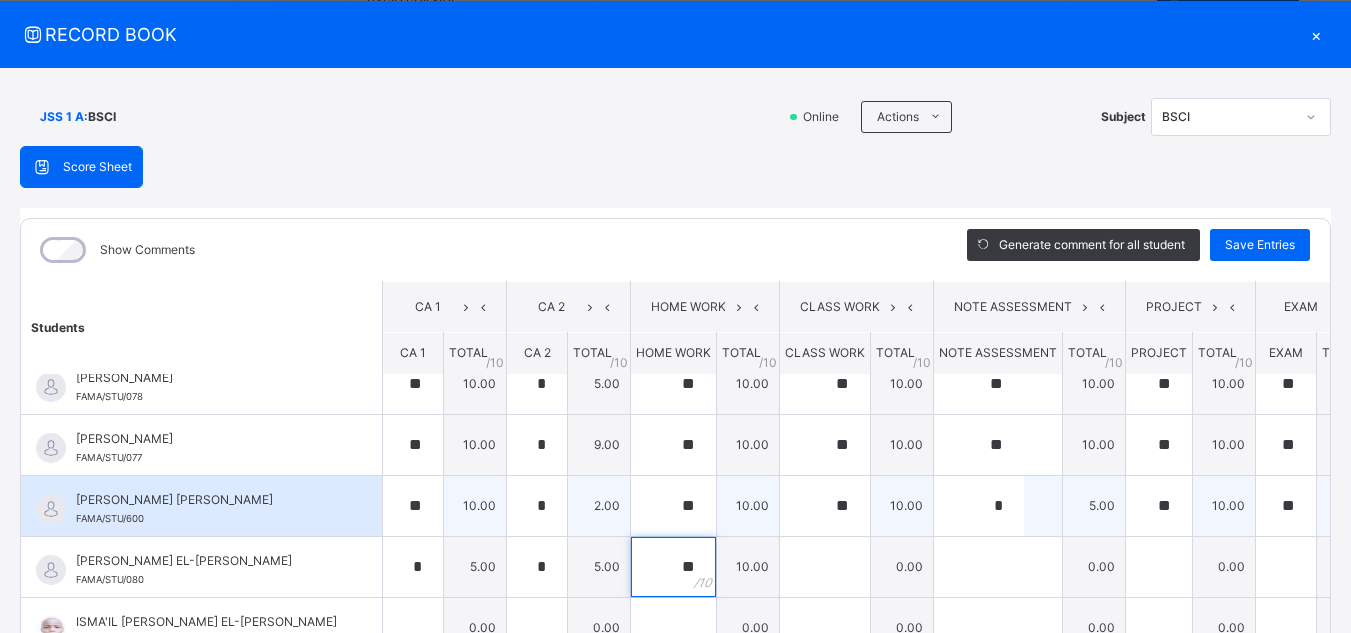 type on "**" 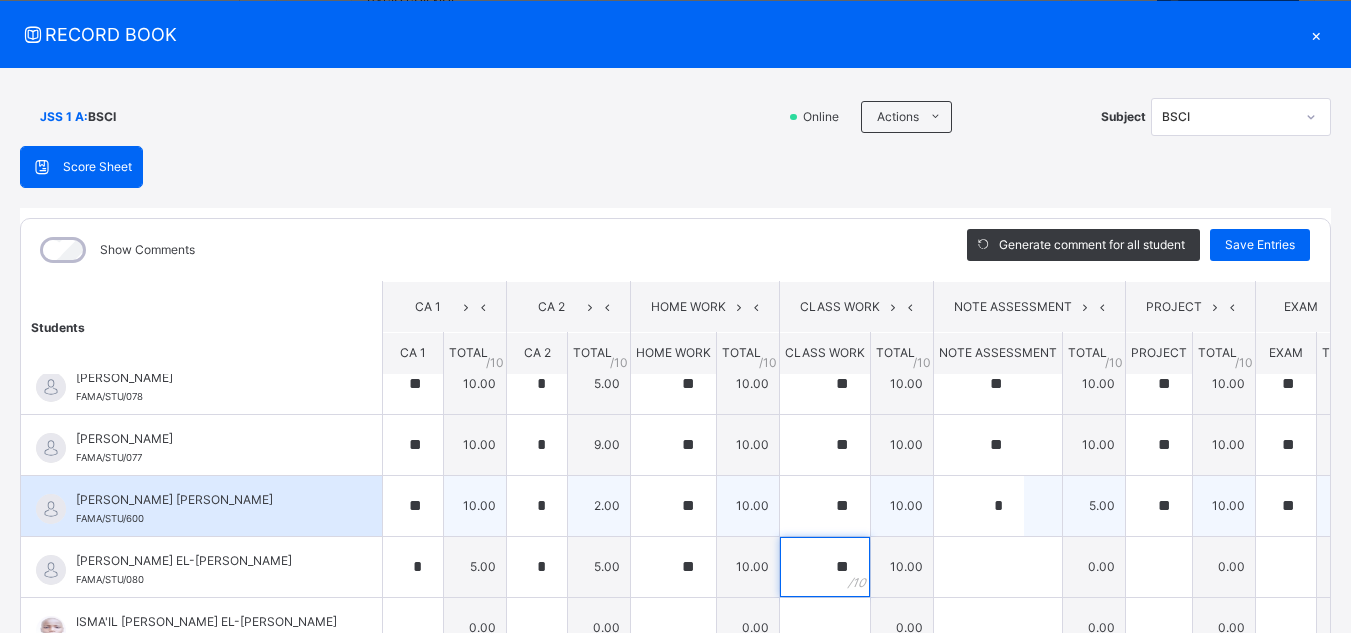 type on "**" 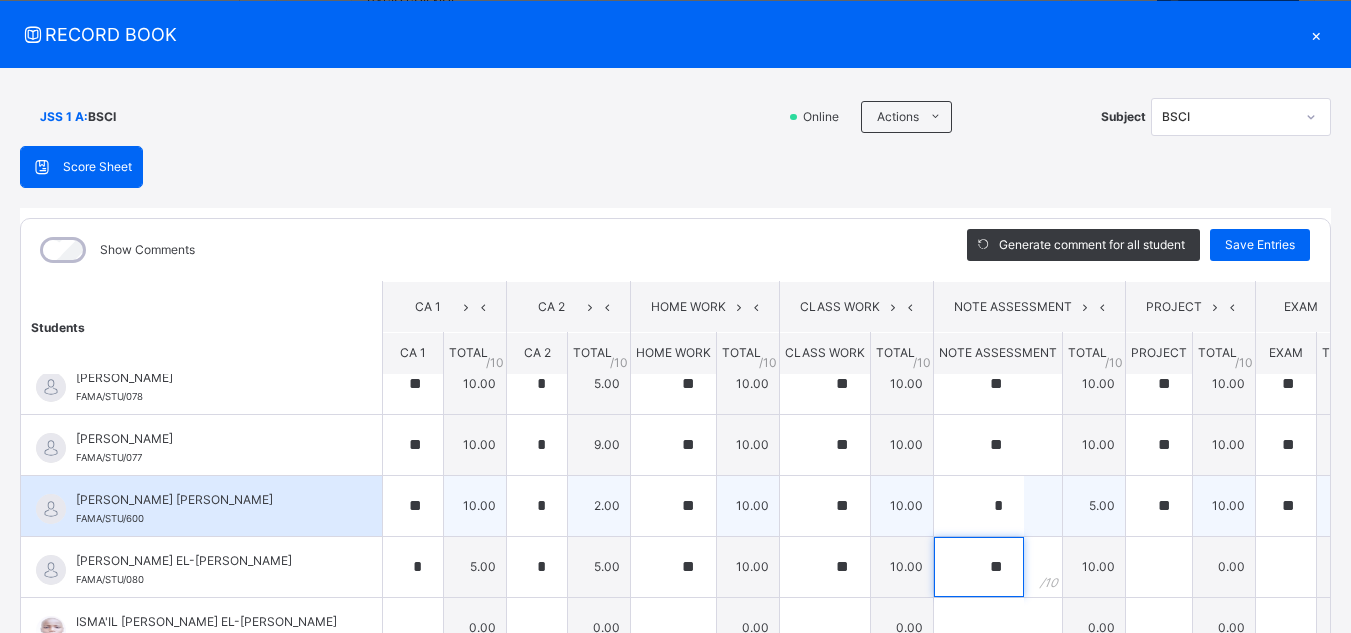 type on "**" 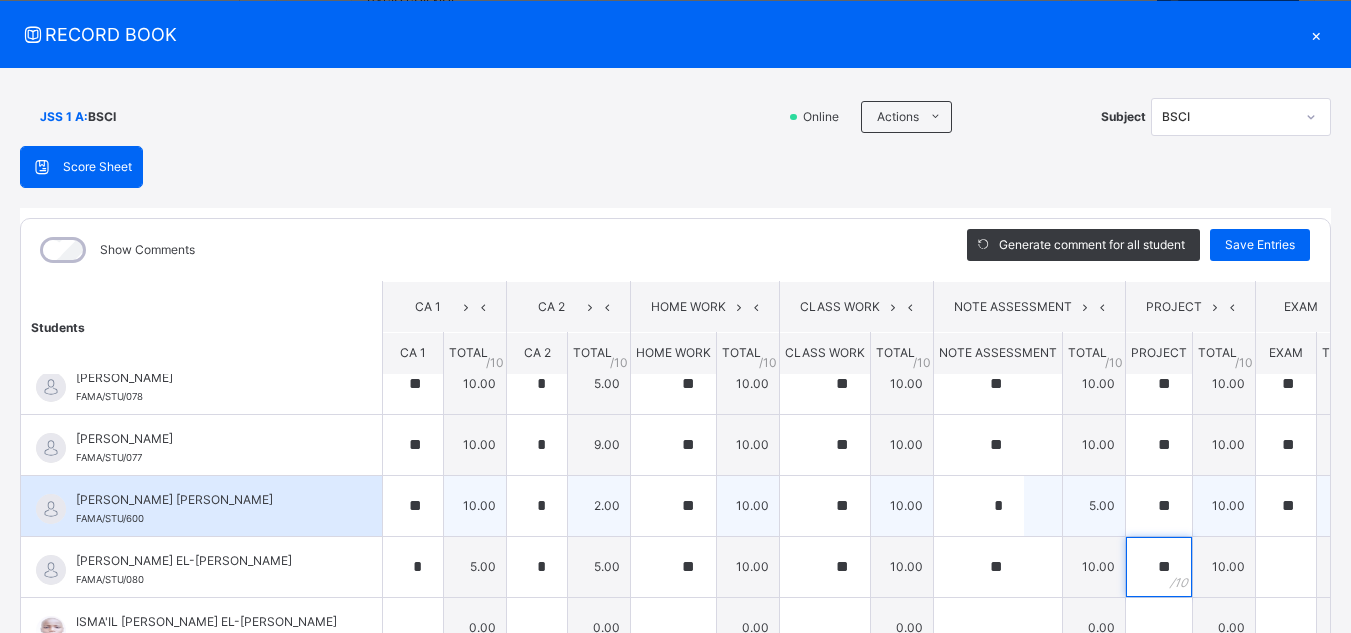 type on "**" 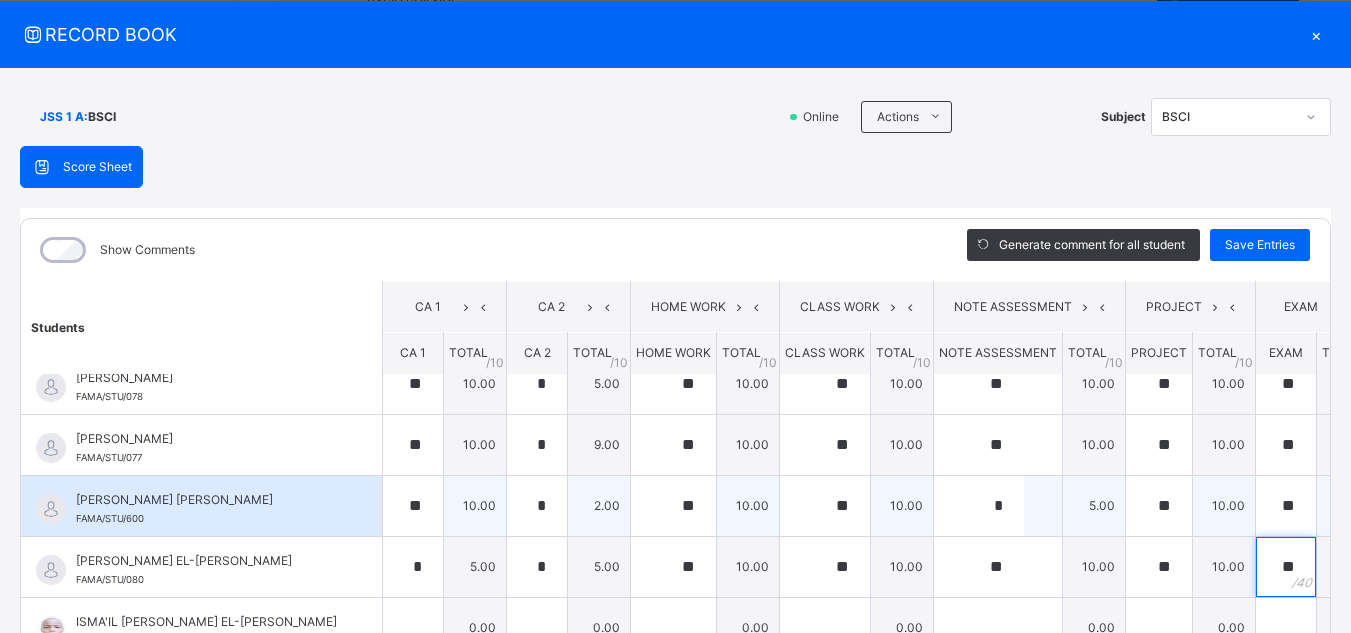 type on "**" 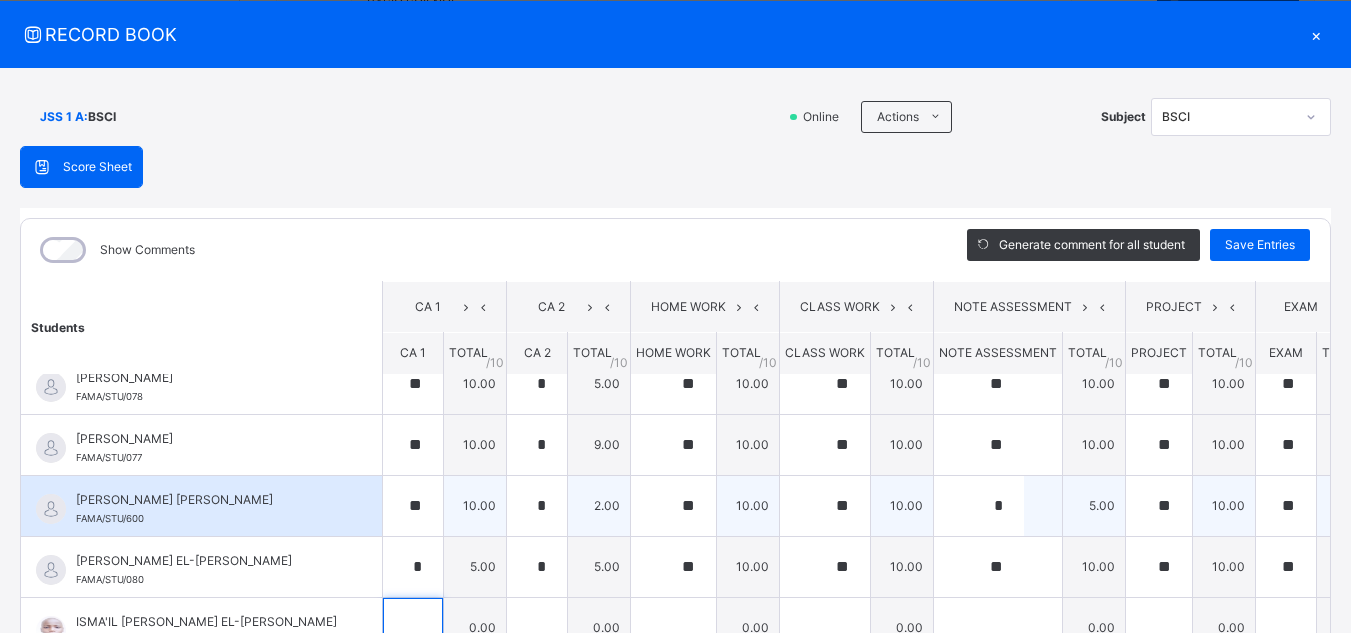 scroll, scrollTop: 74, scrollLeft: 0, axis: vertical 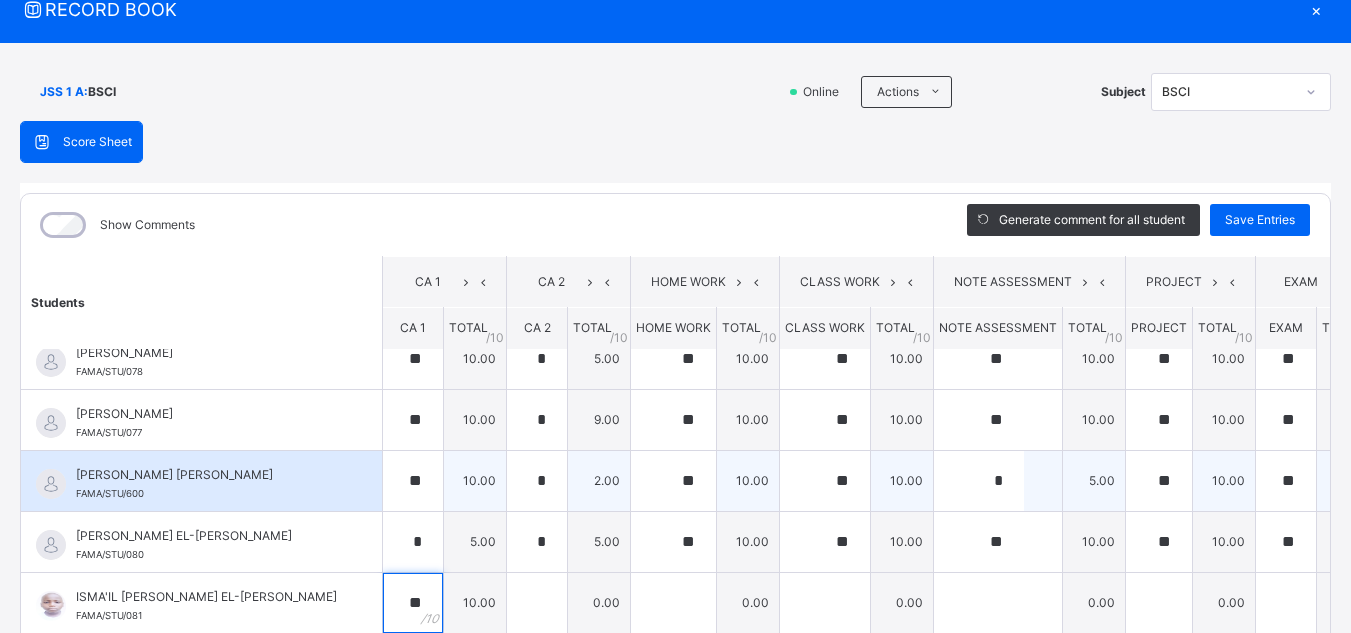 type on "**" 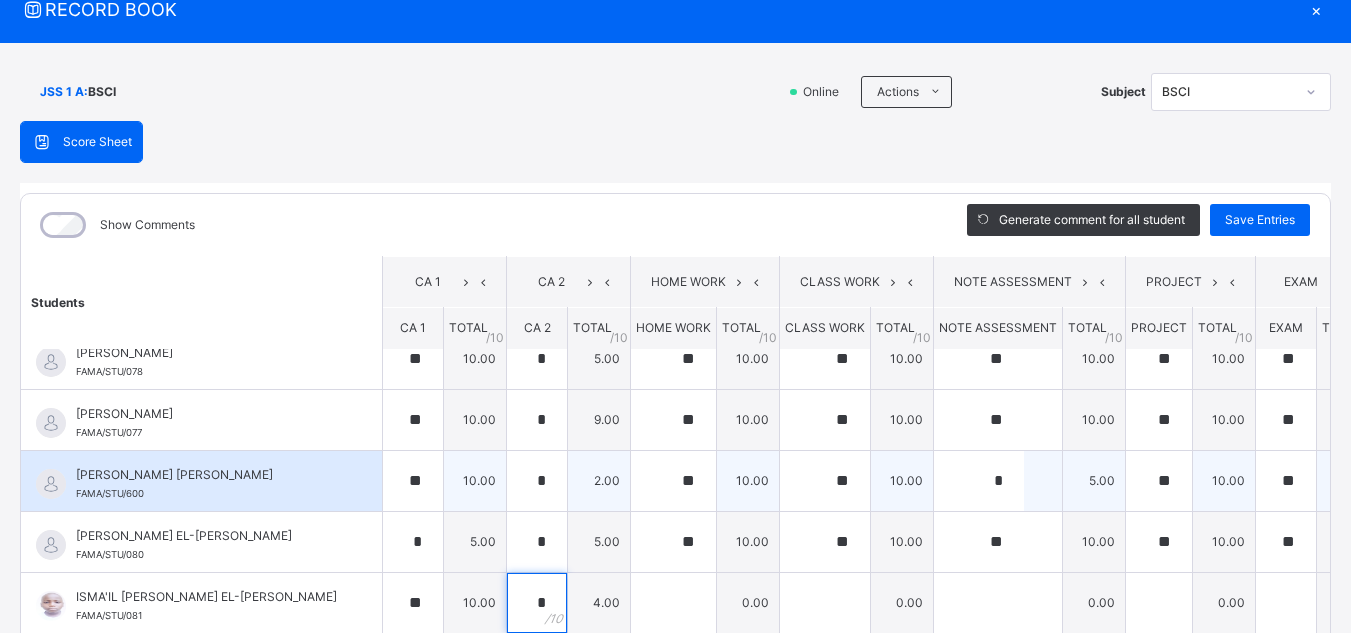 type on "*" 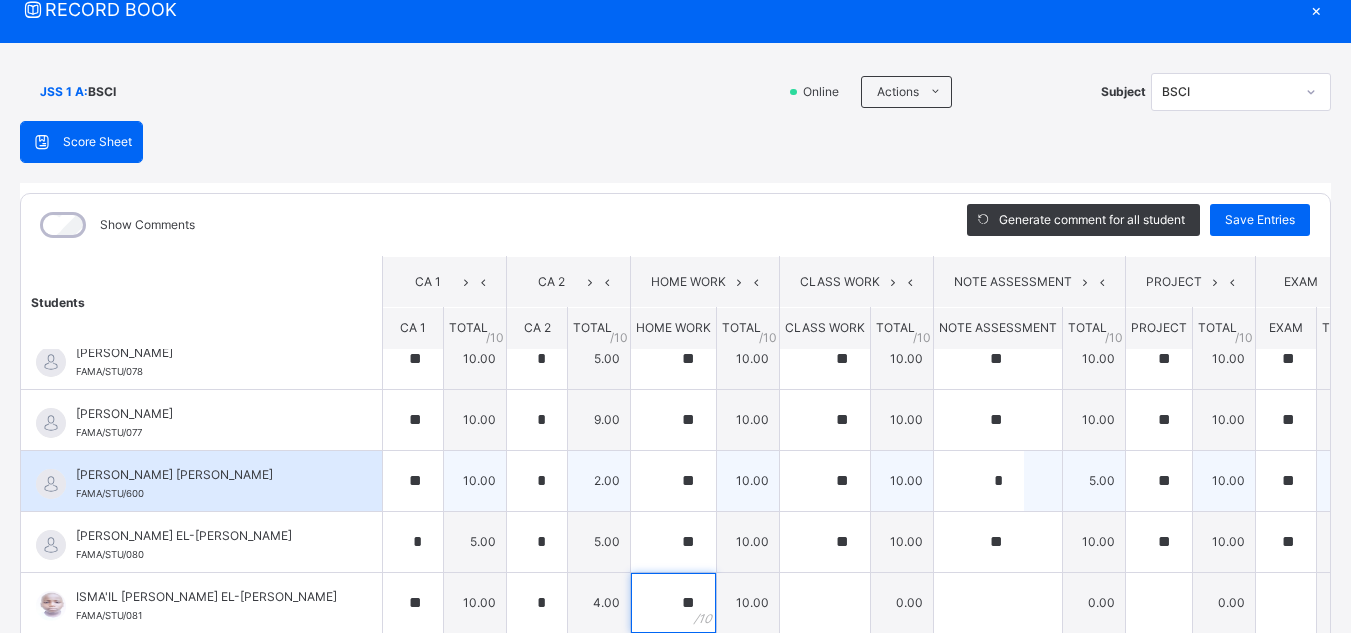 type on "**" 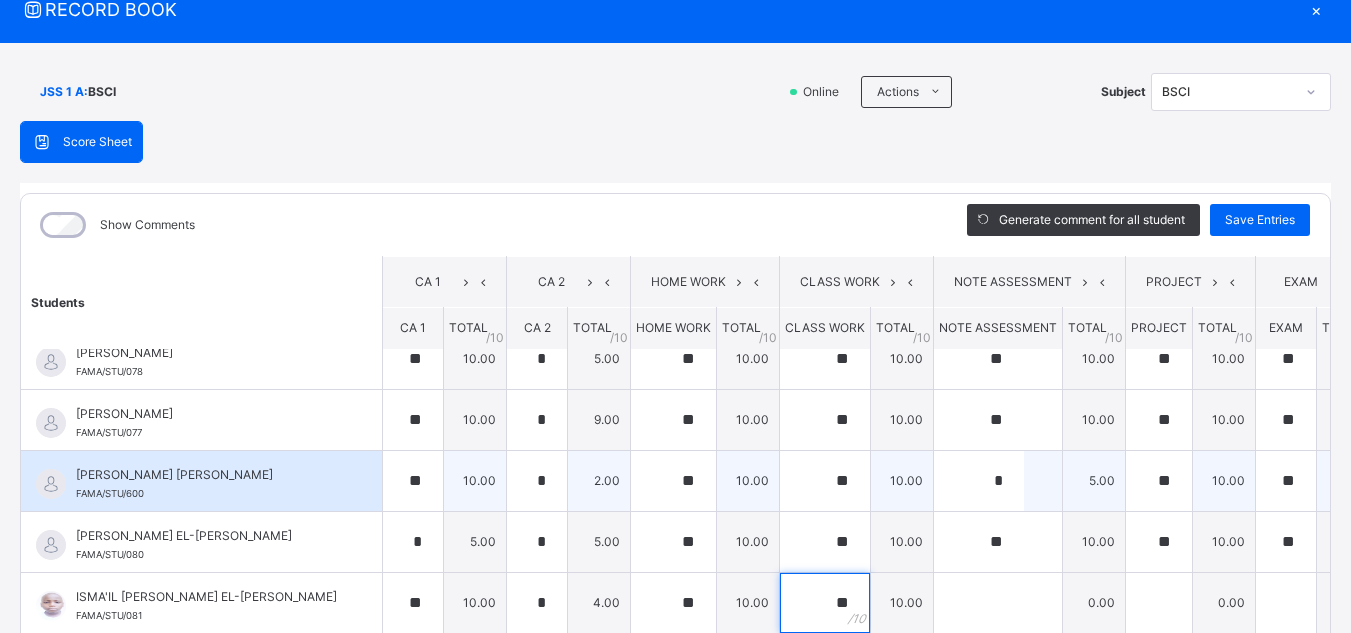 type on "**" 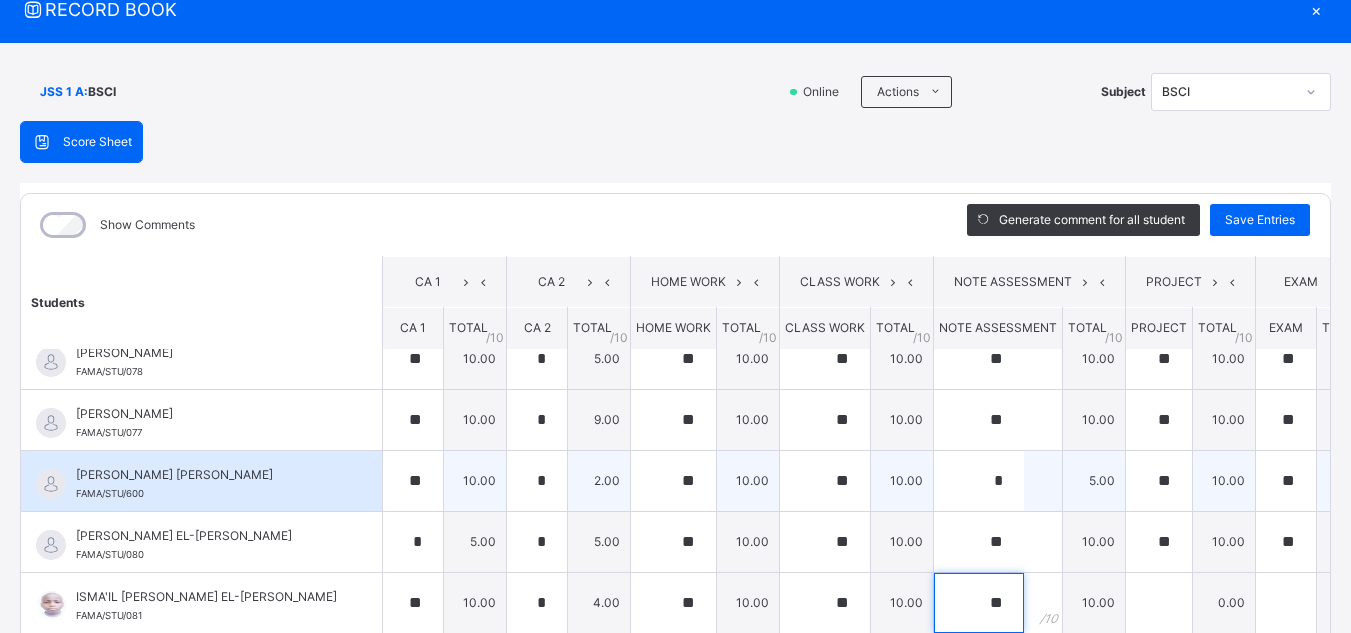 type on "**" 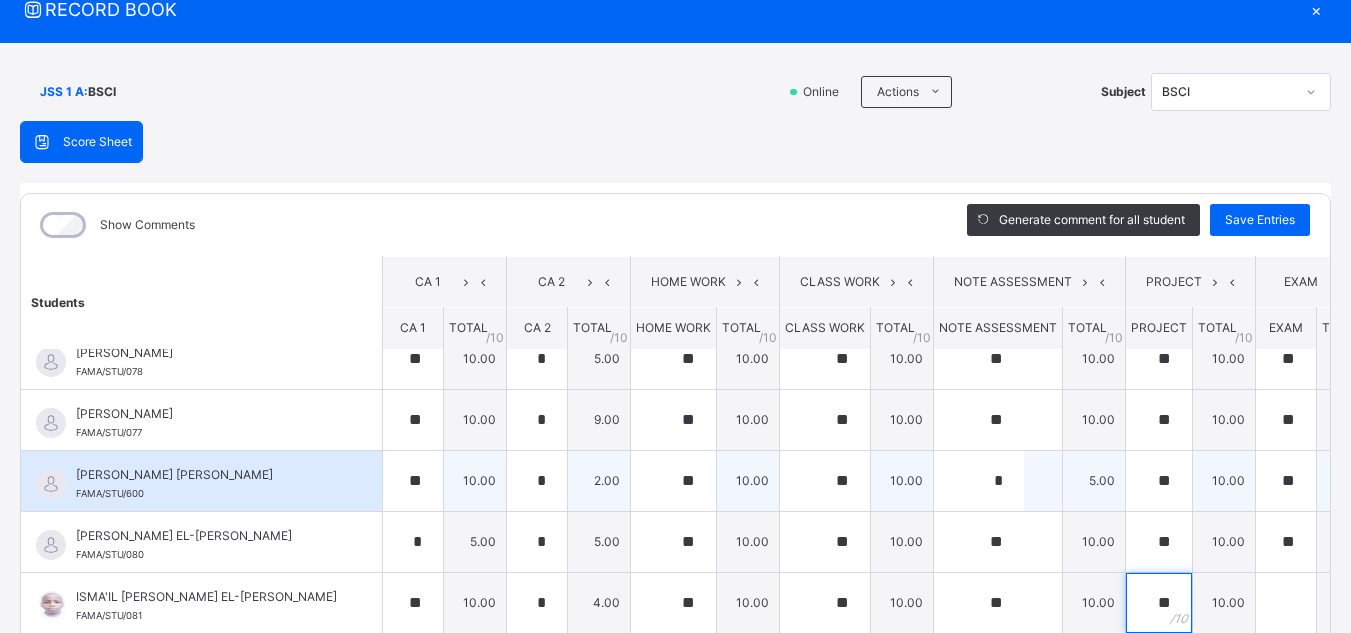 type on "**" 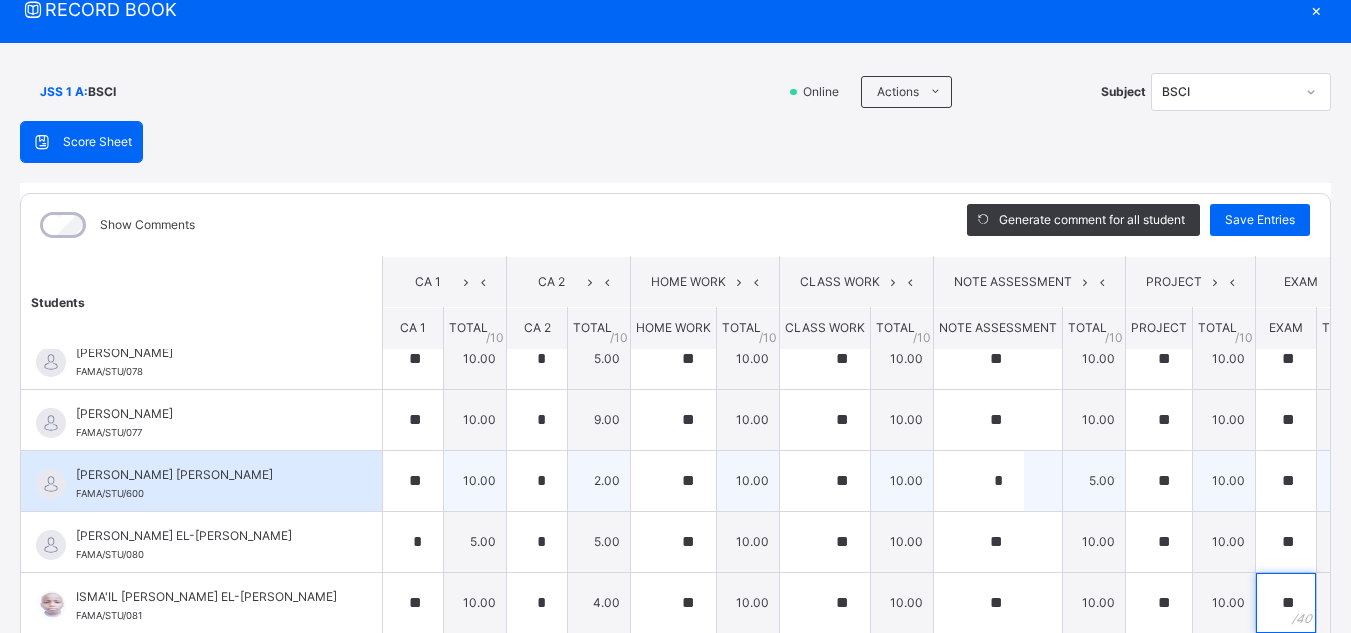 type on "**" 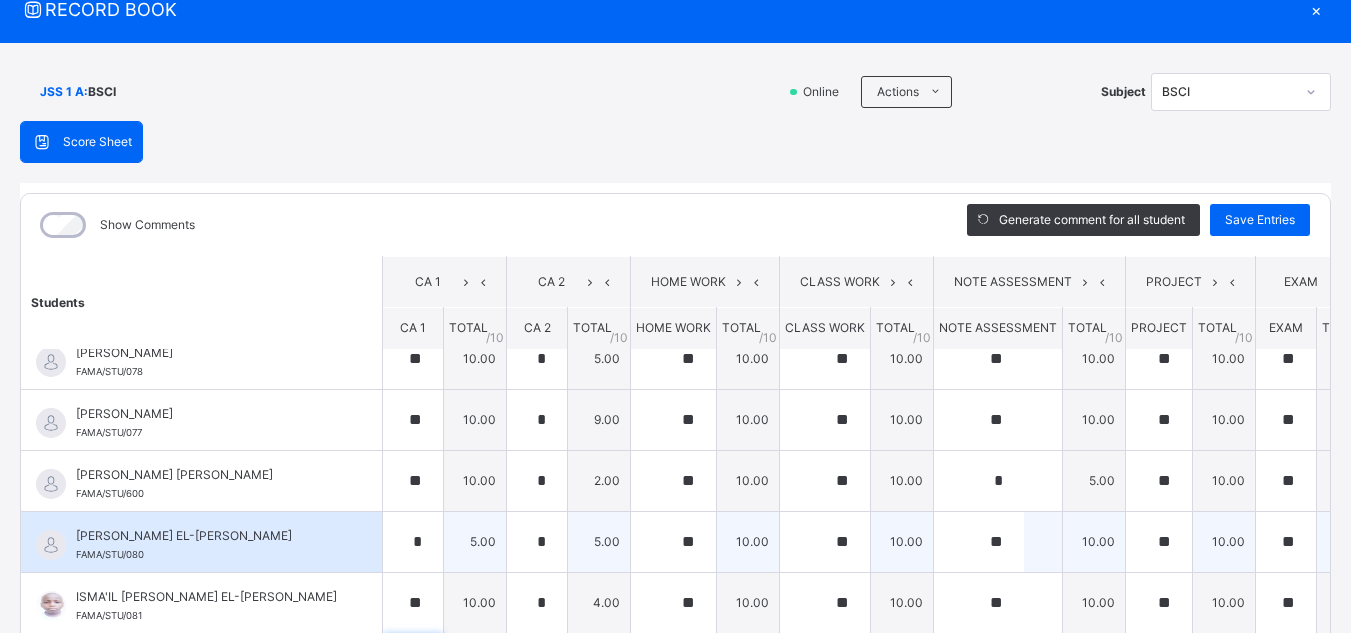 scroll, scrollTop: 293, scrollLeft: 0, axis: vertical 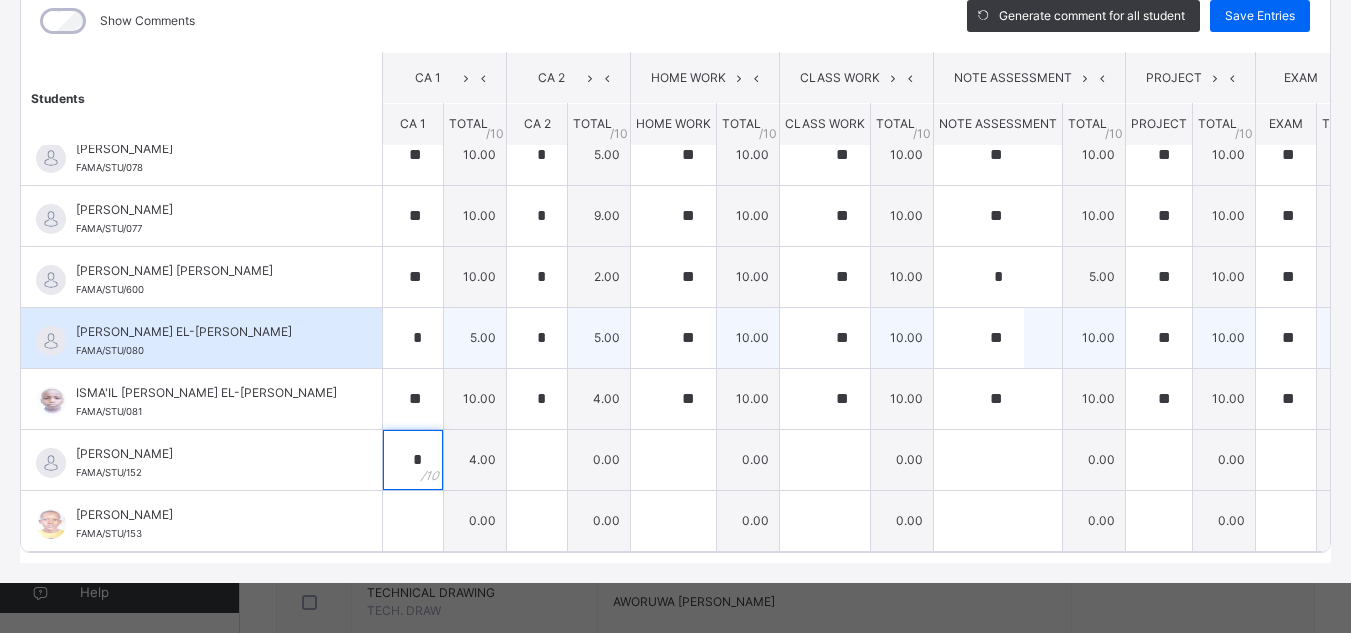 type on "*" 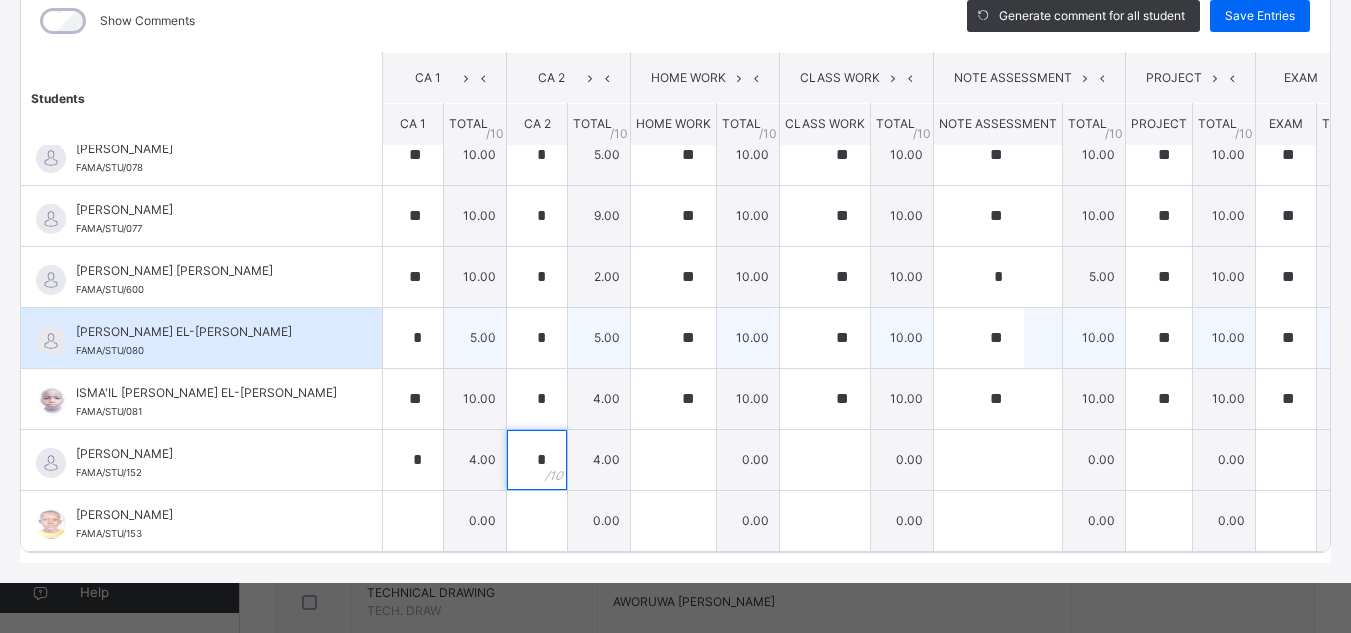 type on "*" 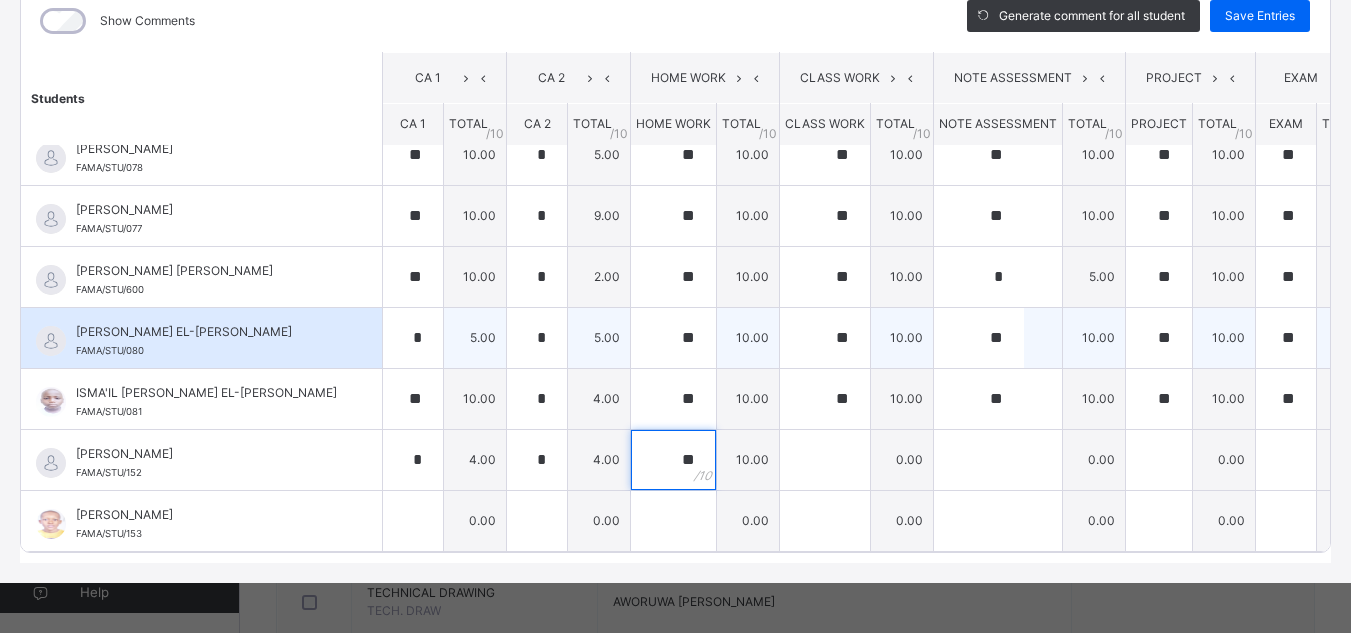 type on "**" 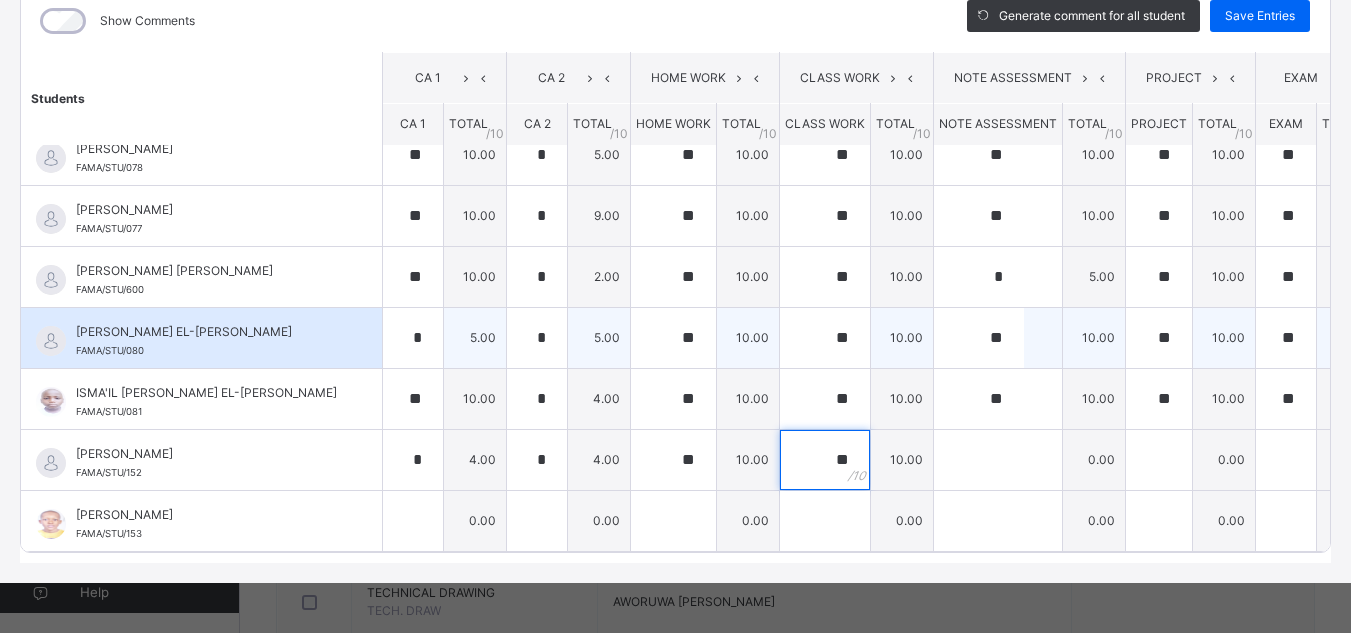 type on "**" 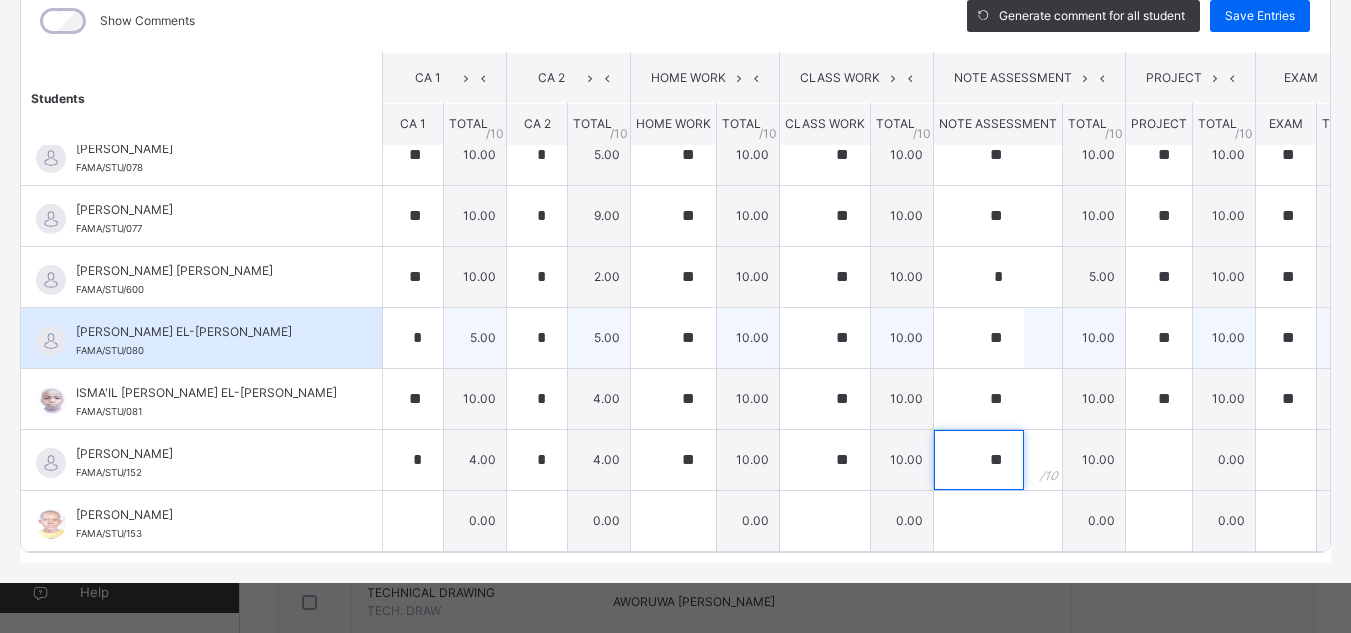 type on "**" 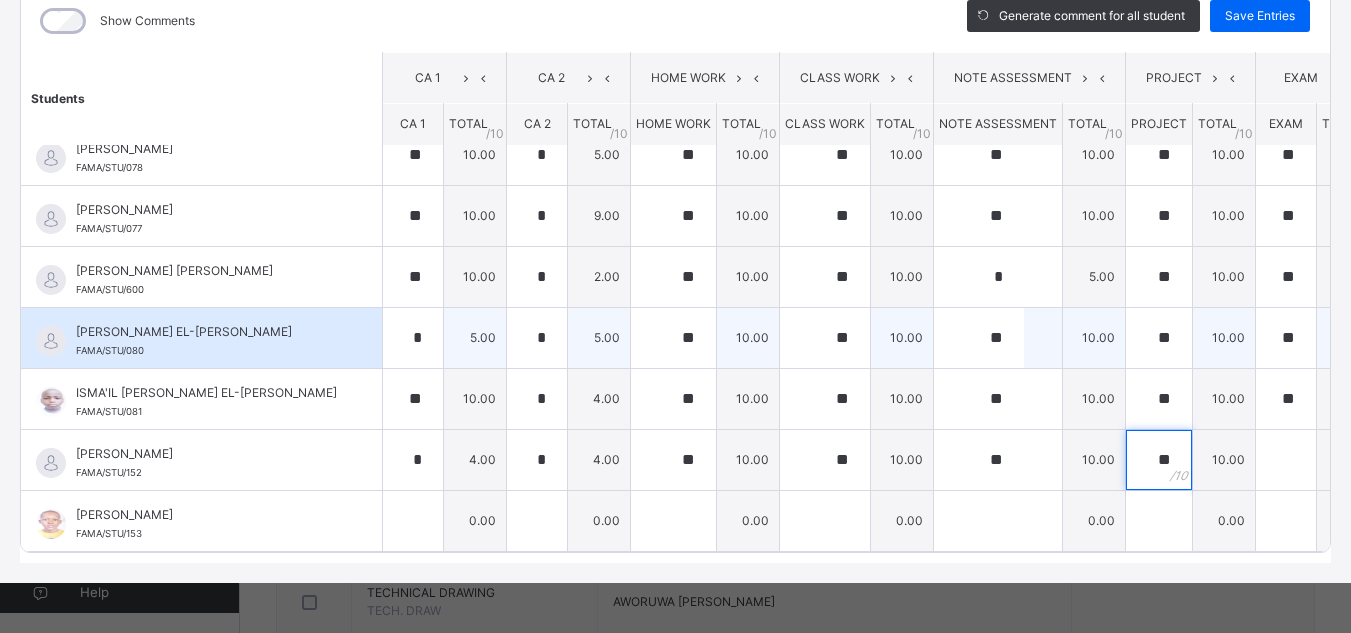 type on "**" 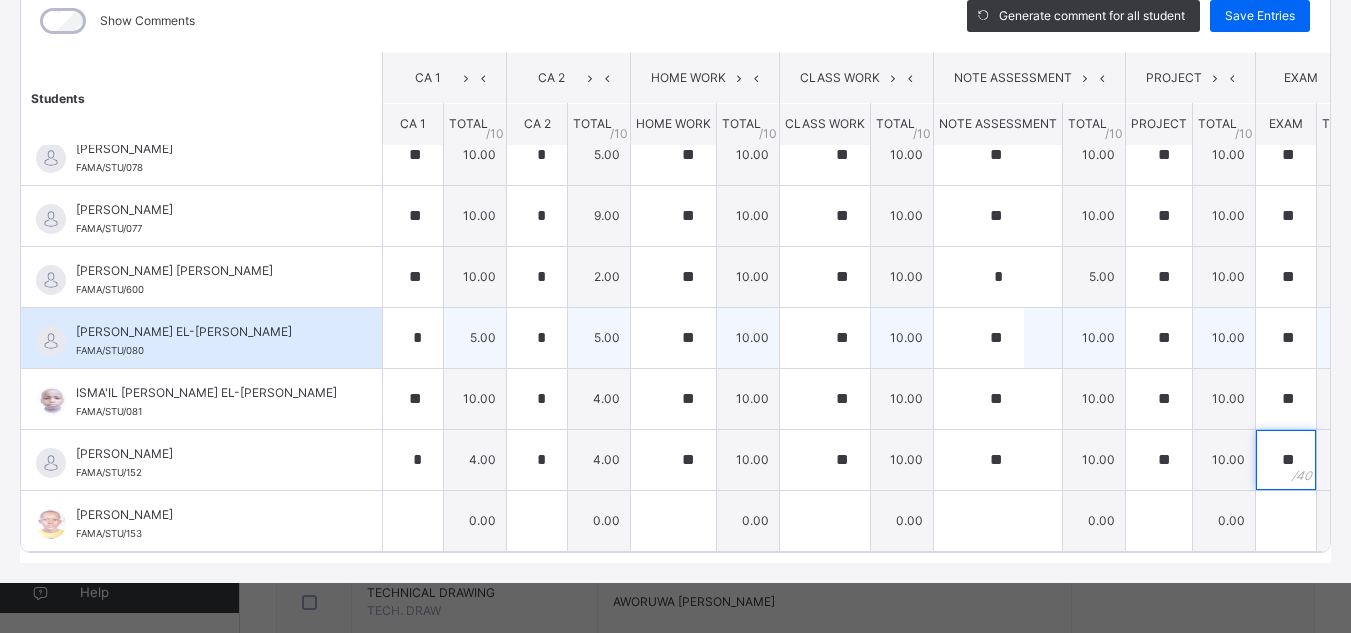 type on "**" 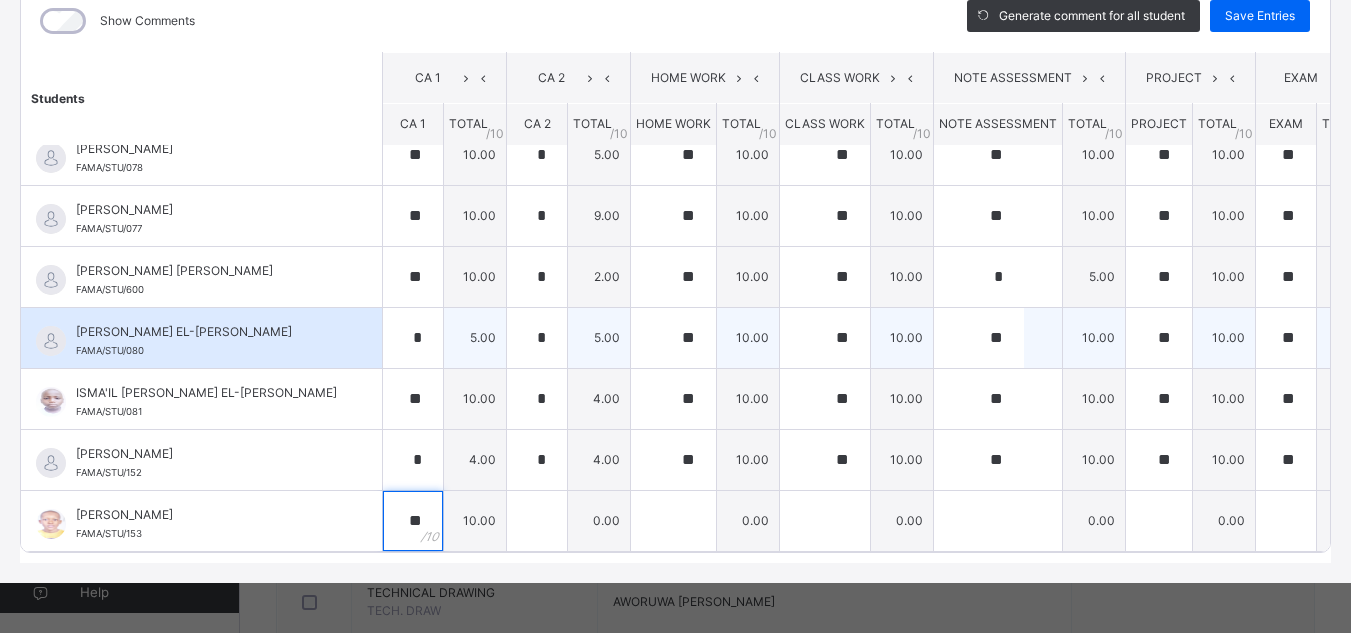 type on "**" 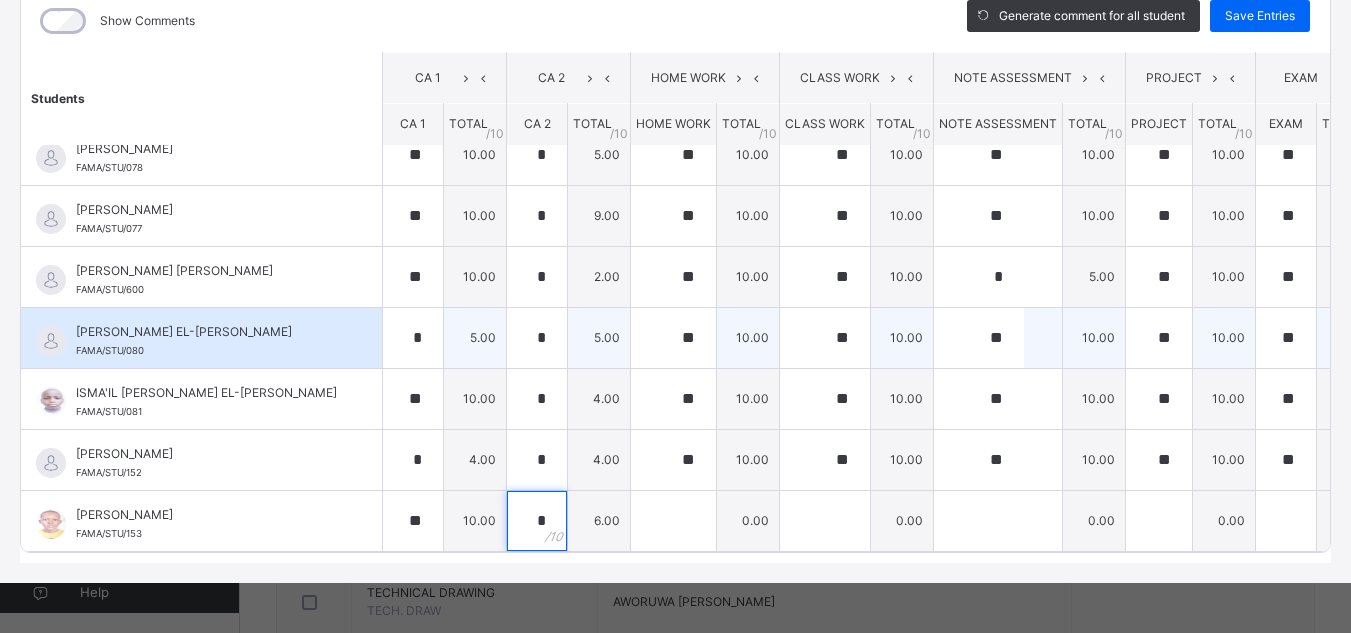 type on "*" 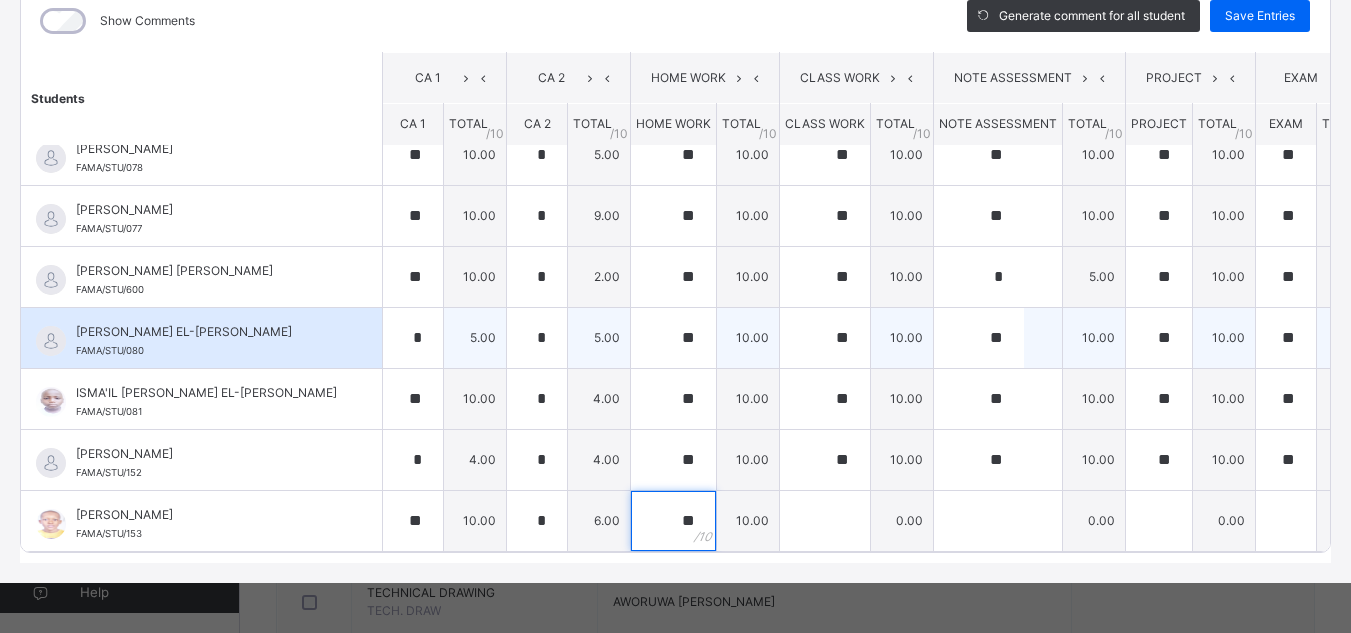 type on "**" 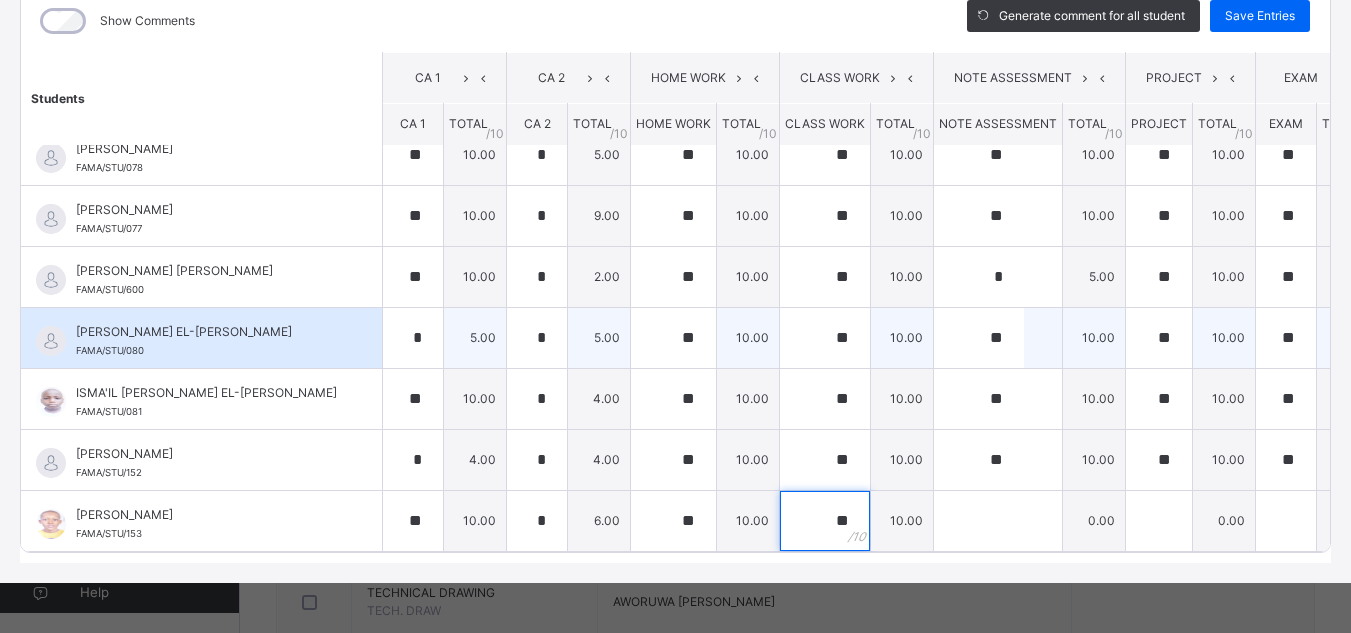 type on "**" 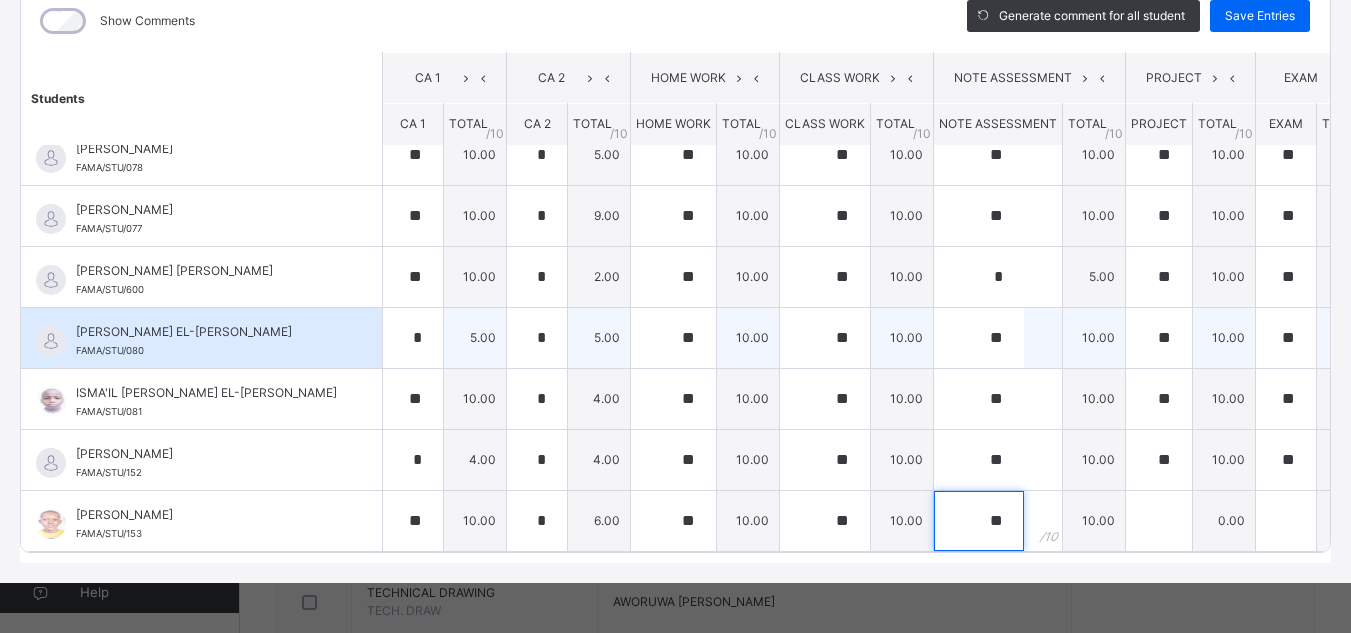 type on "**" 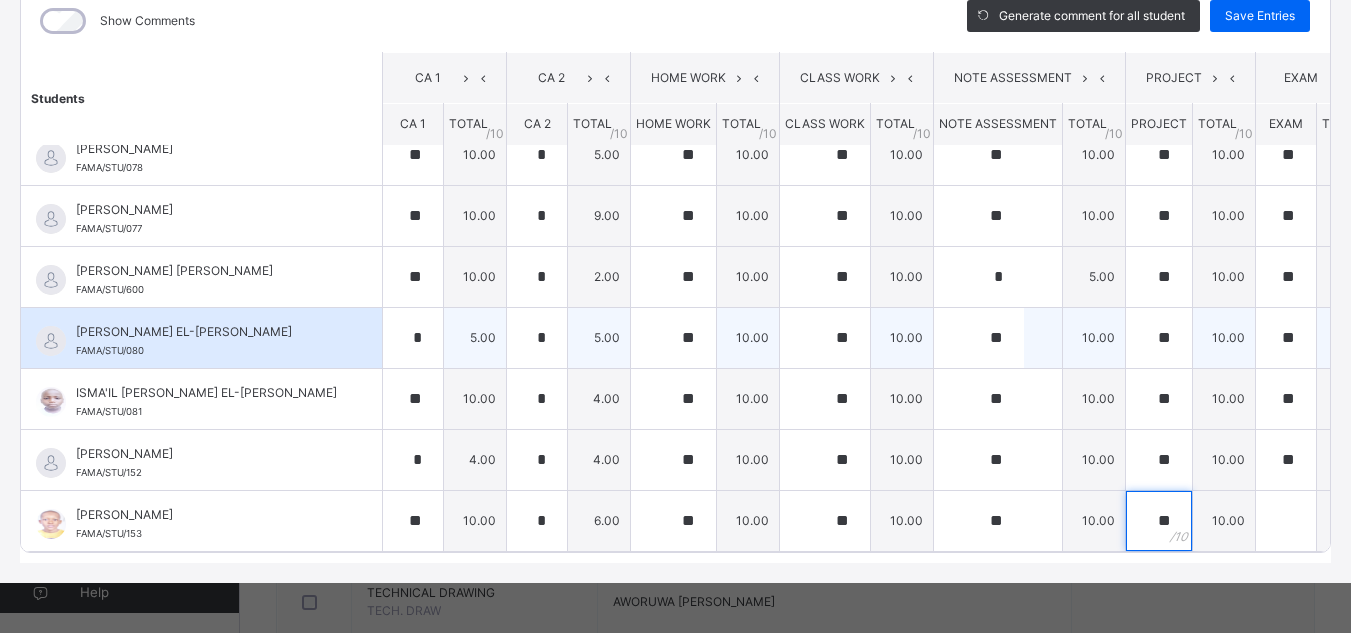 type on "**" 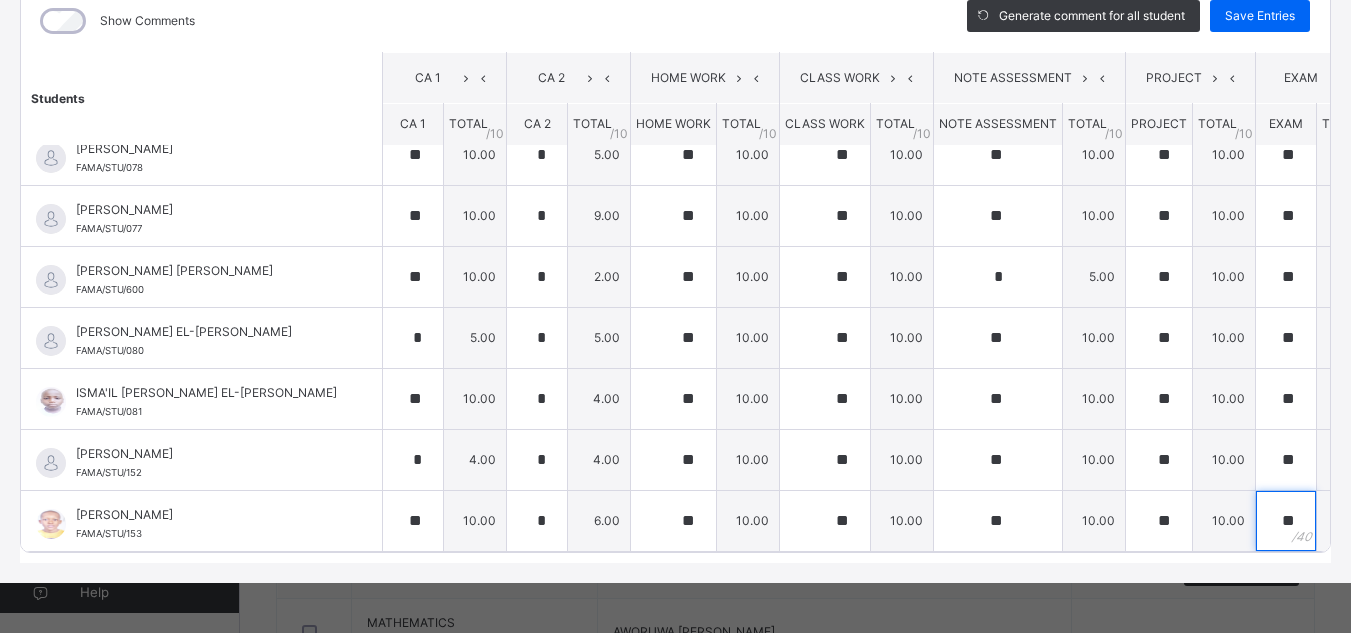scroll, scrollTop: 407, scrollLeft: 0, axis: vertical 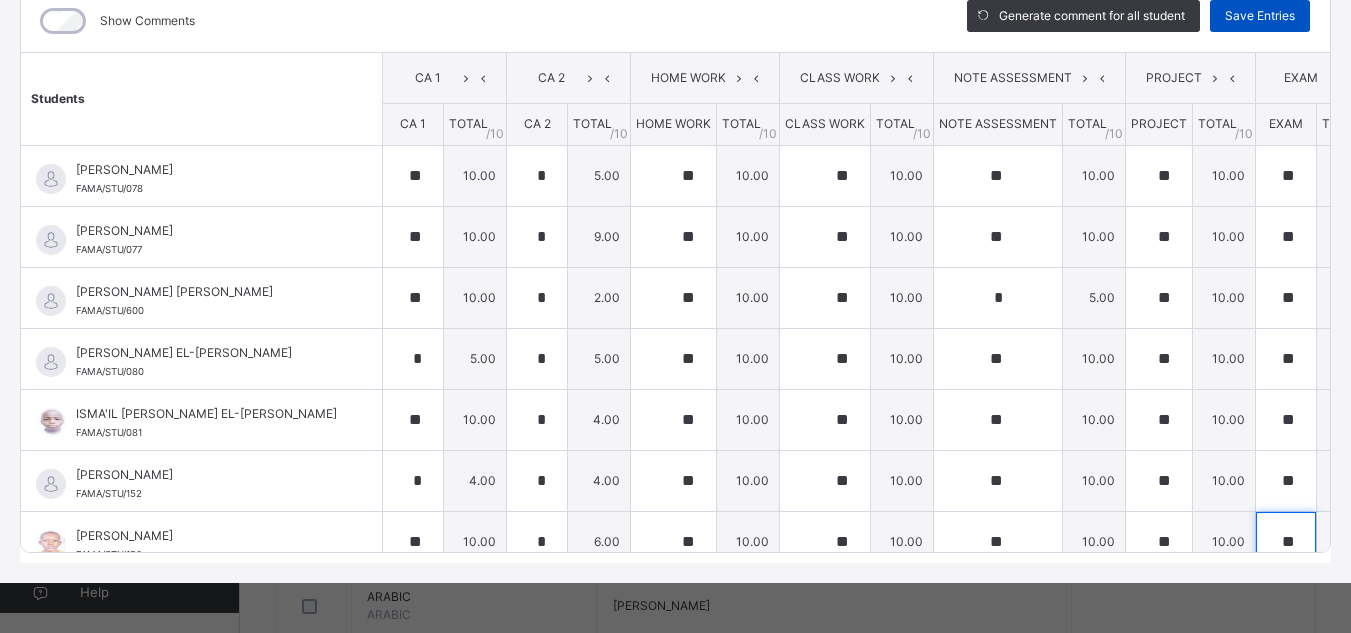 type on "**" 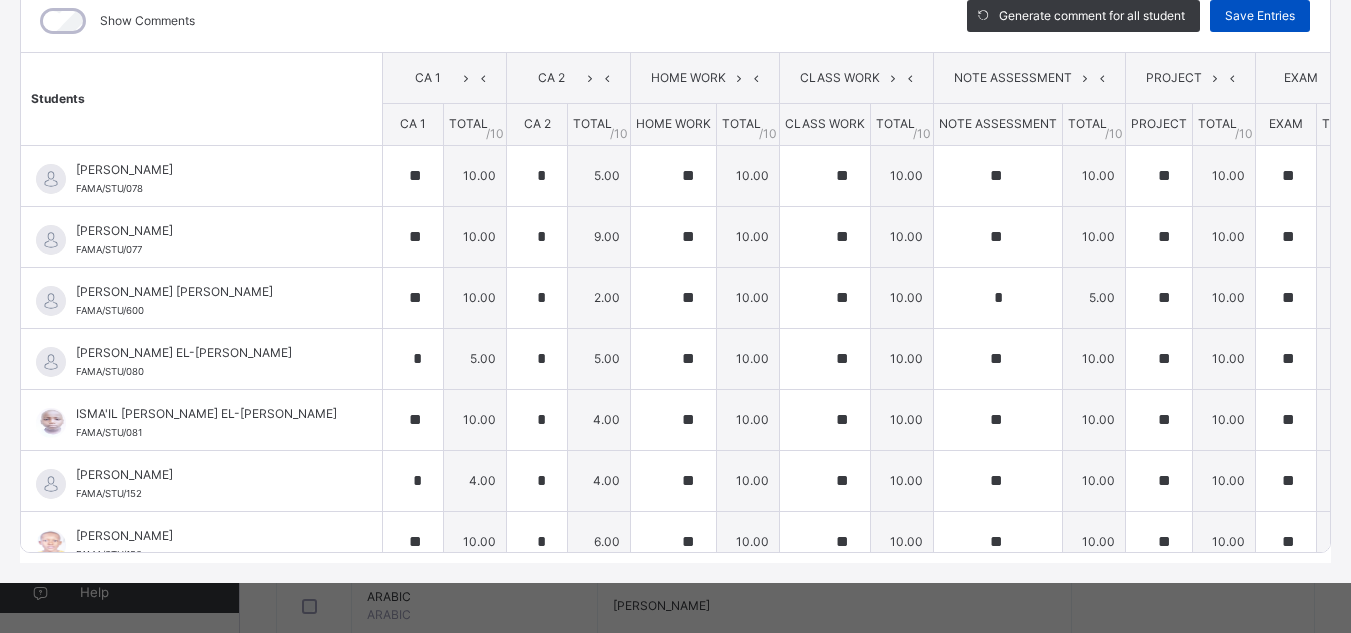 click on "Save Entries" at bounding box center [1260, 16] 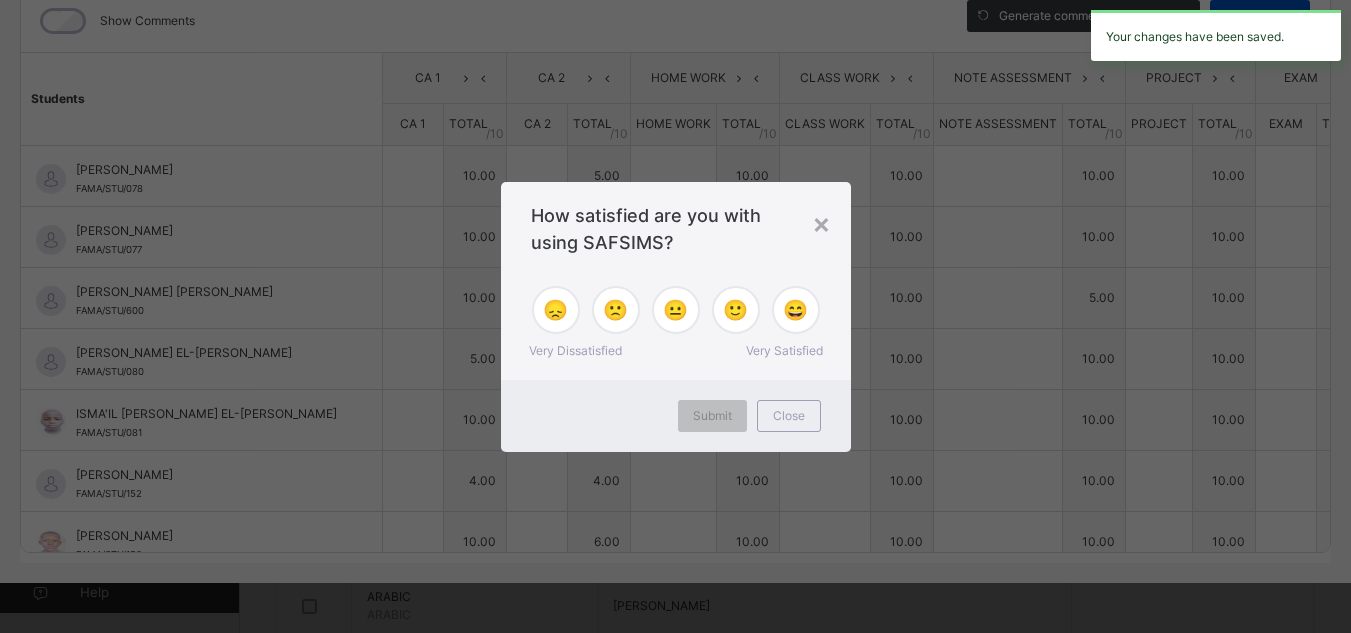 type on "**" 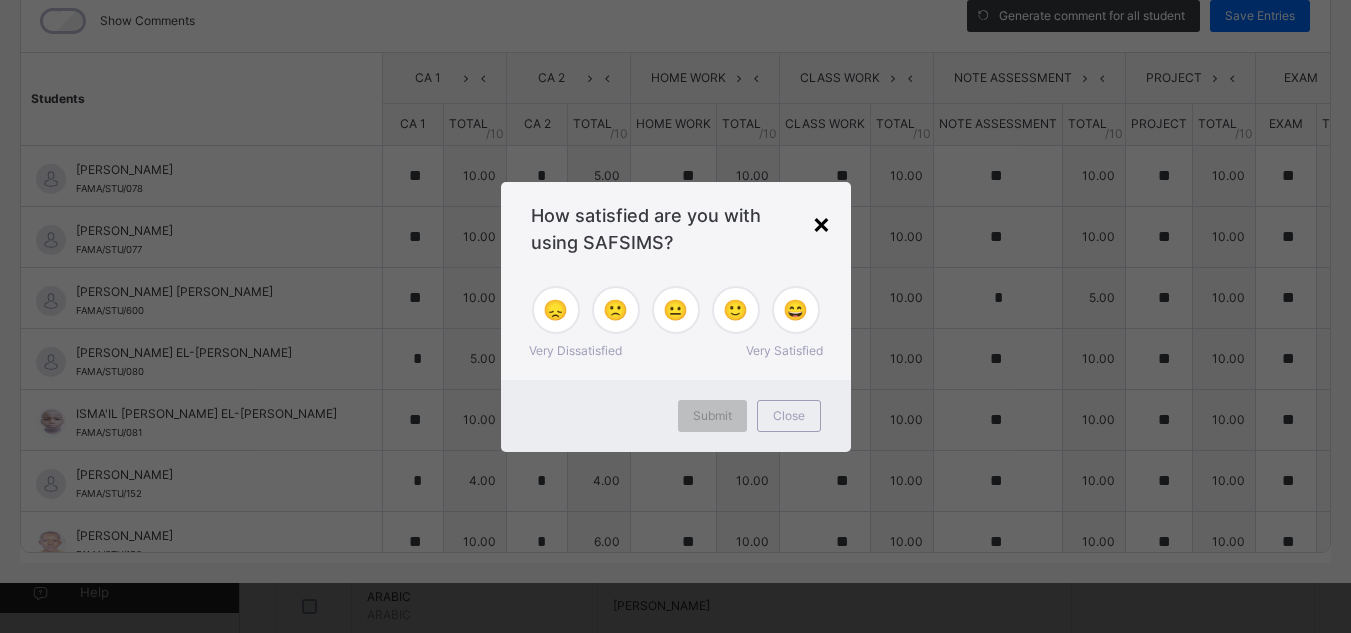 click on "×" at bounding box center [821, 223] 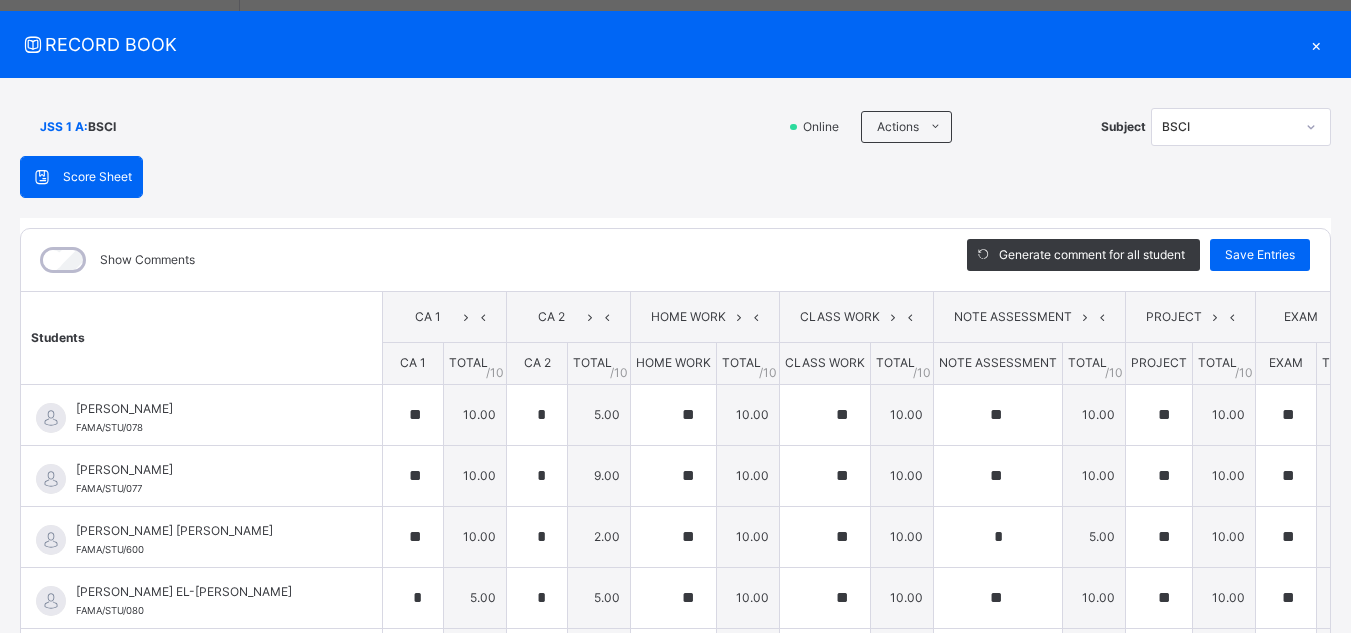 scroll, scrollTop: 32, scrollLeft: 0, axis: vertical 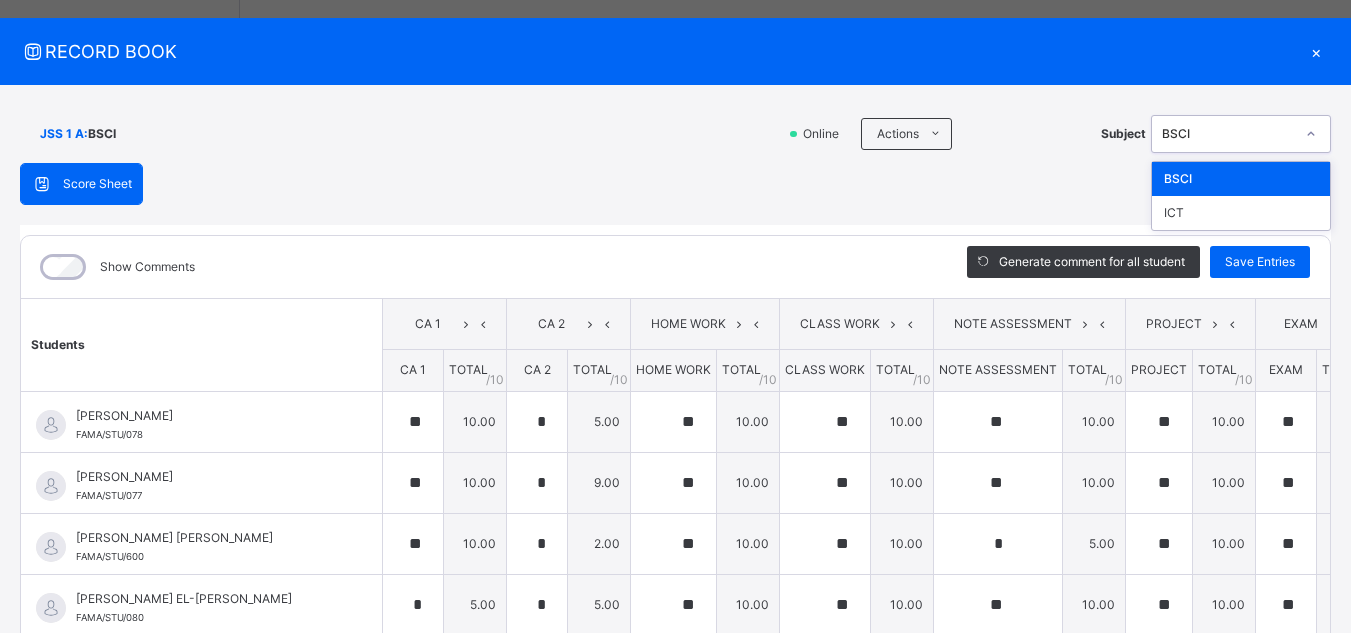 click 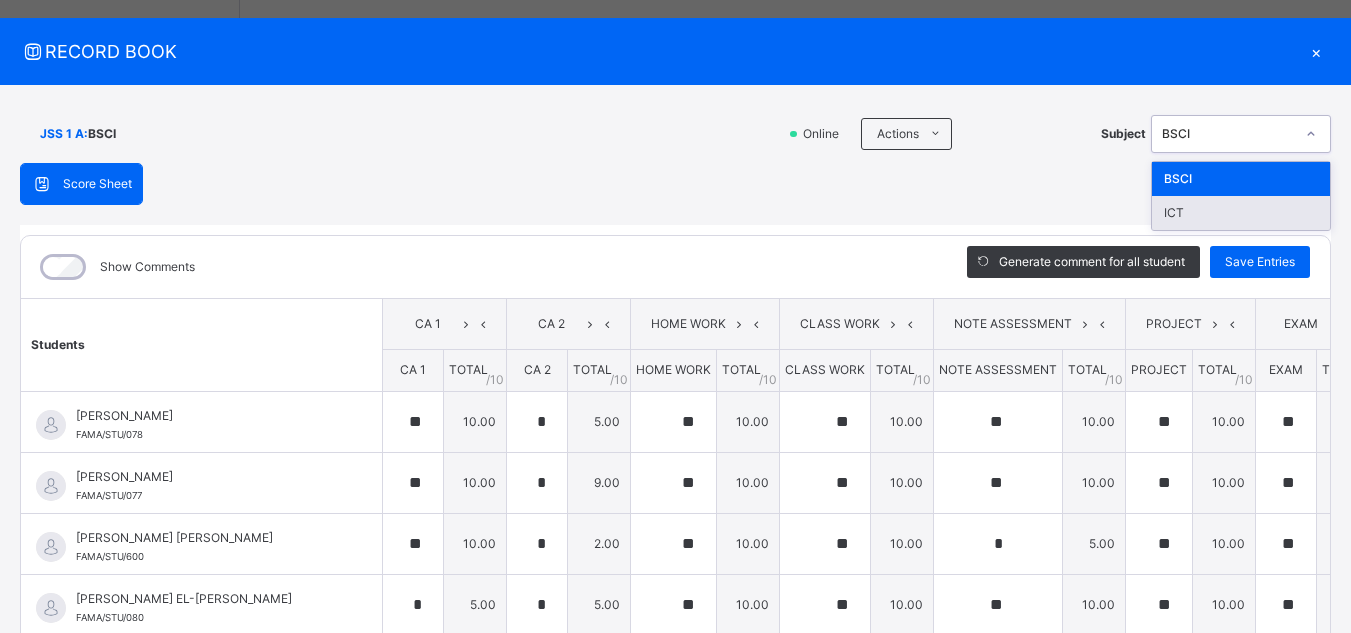 click on "ICT" at bounding box center (1241, 213) 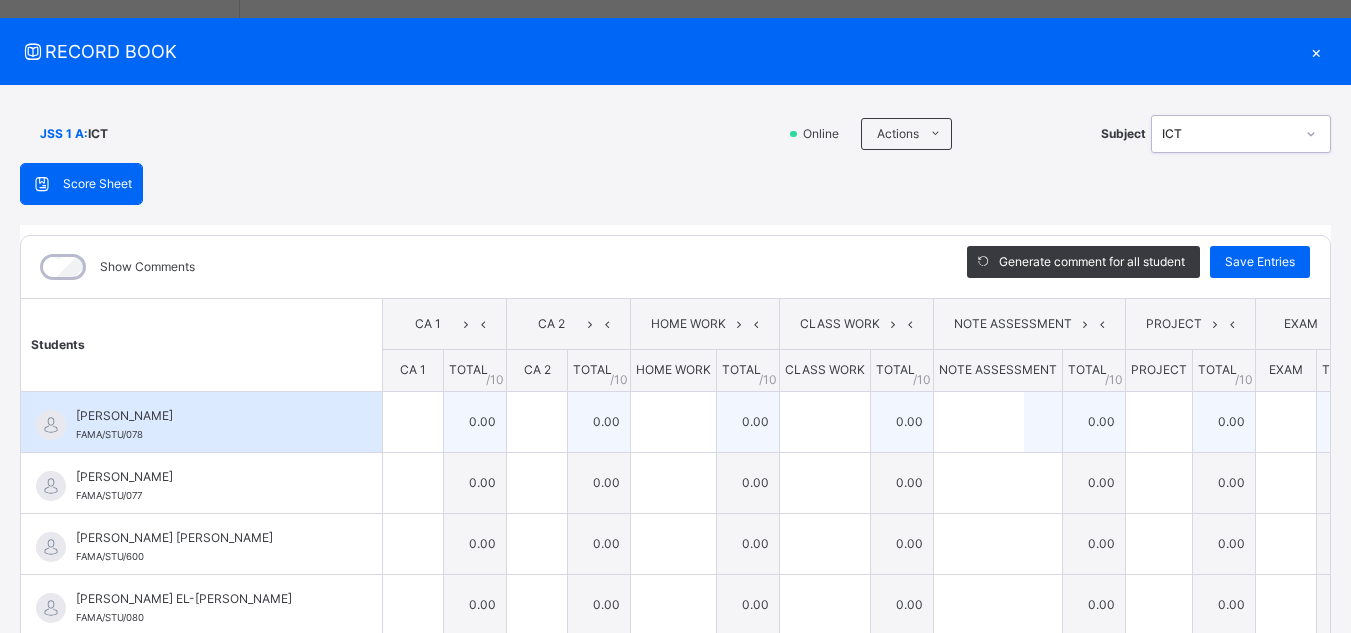 click on "0.00" at bounding box center (475, 421) 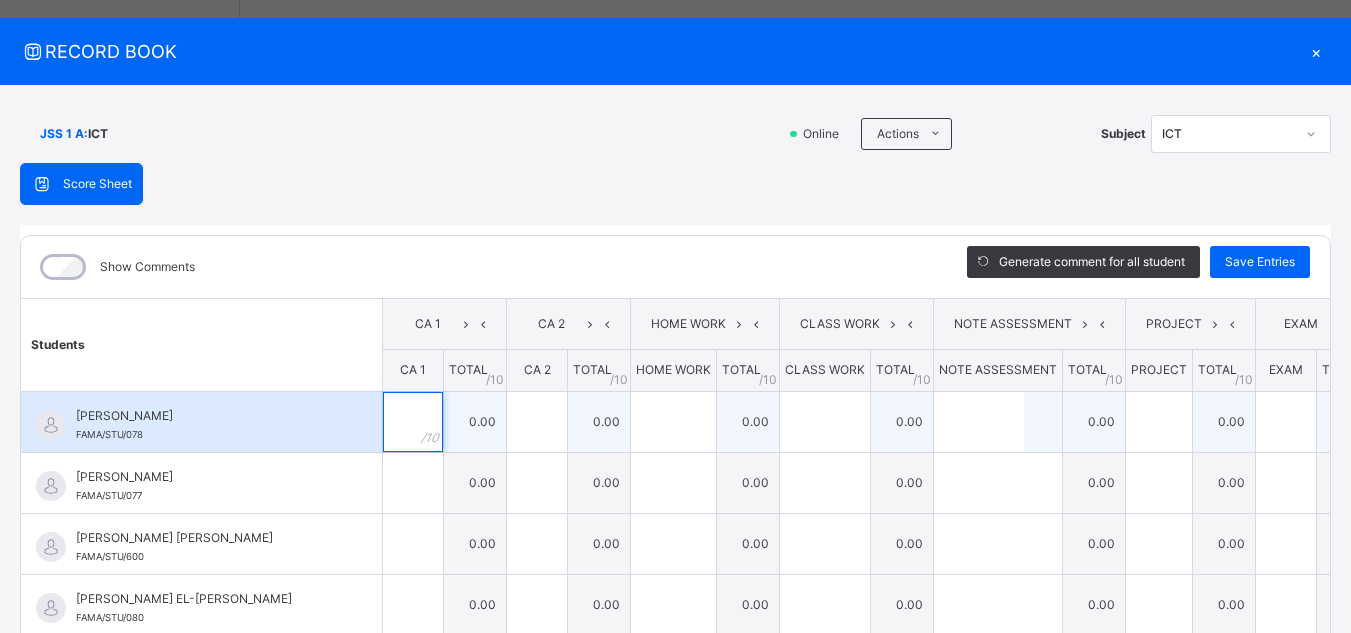 click at bounding box center [413, 422] 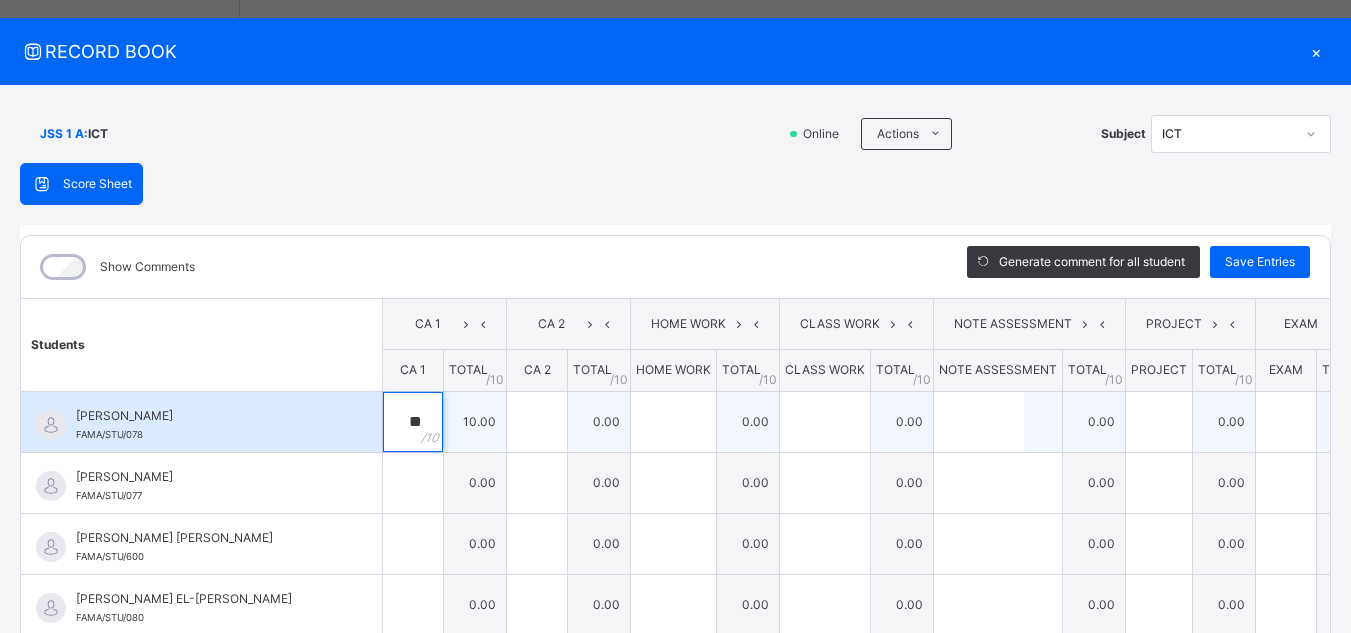 type on "**" 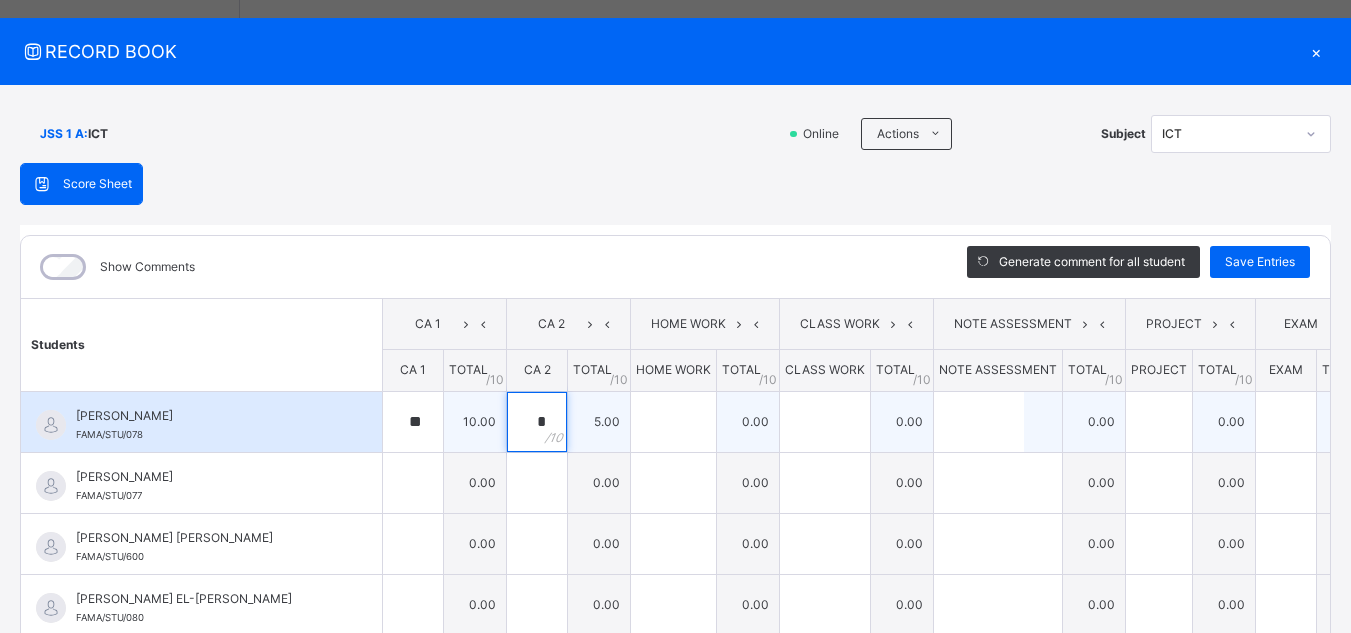 type on "*" 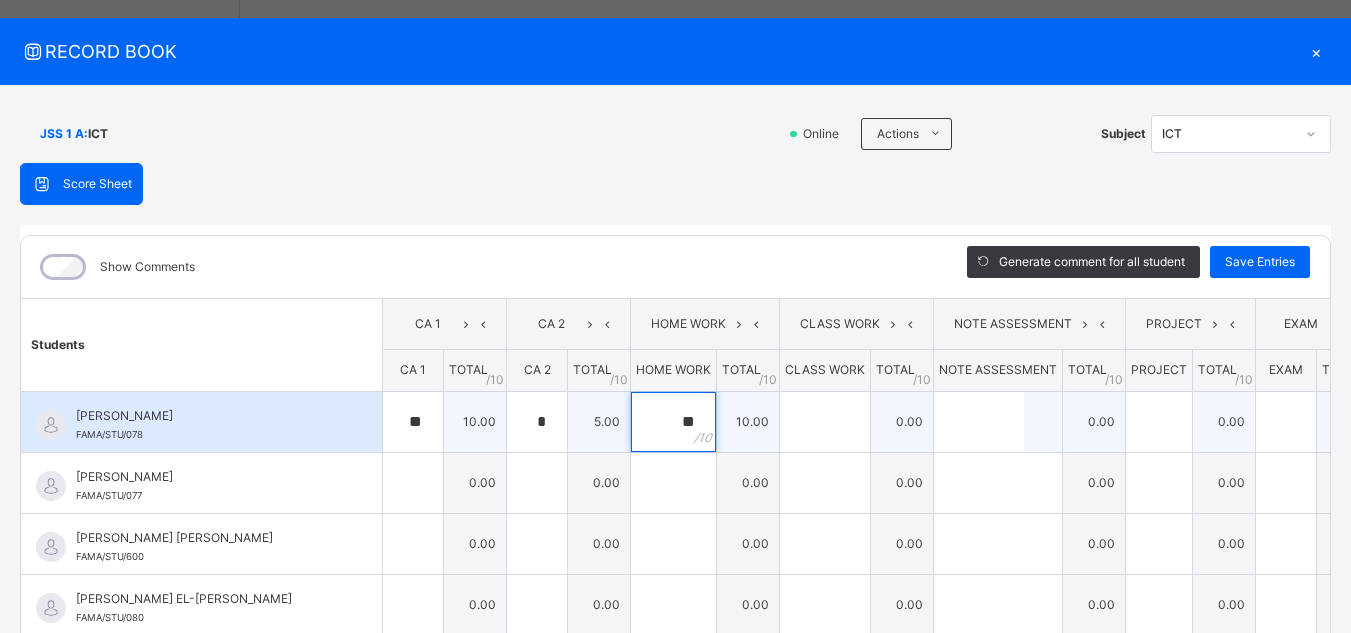type on "**" 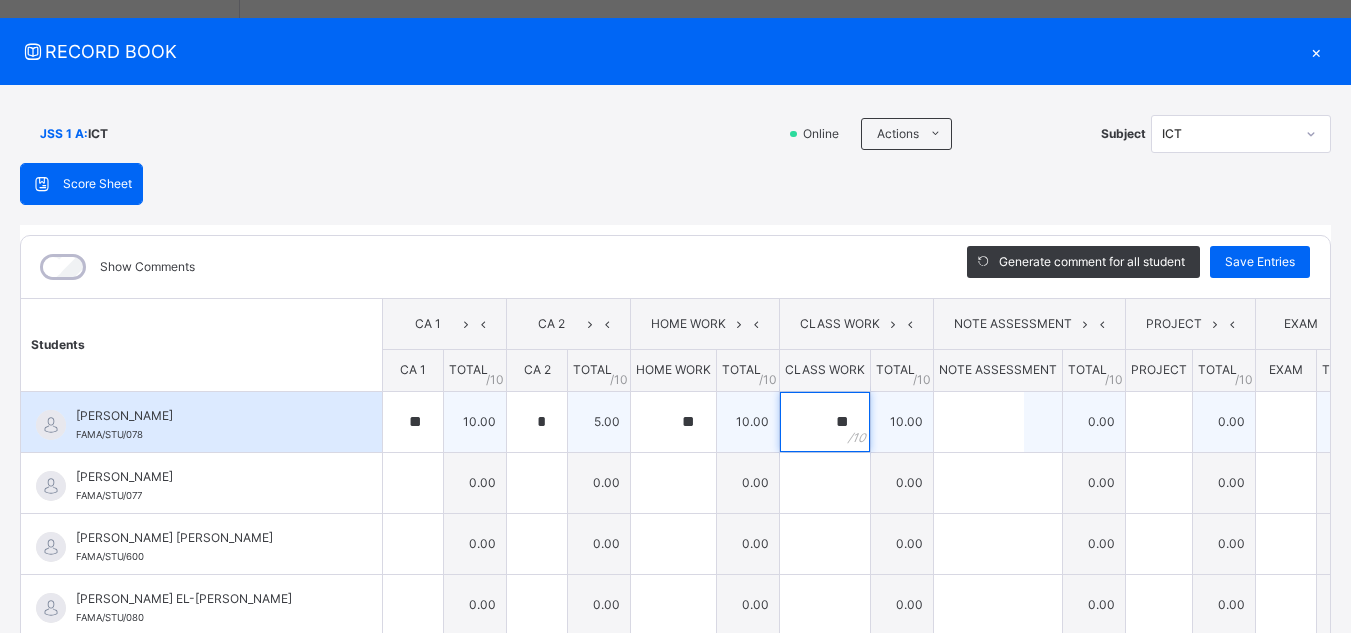 type on "**" 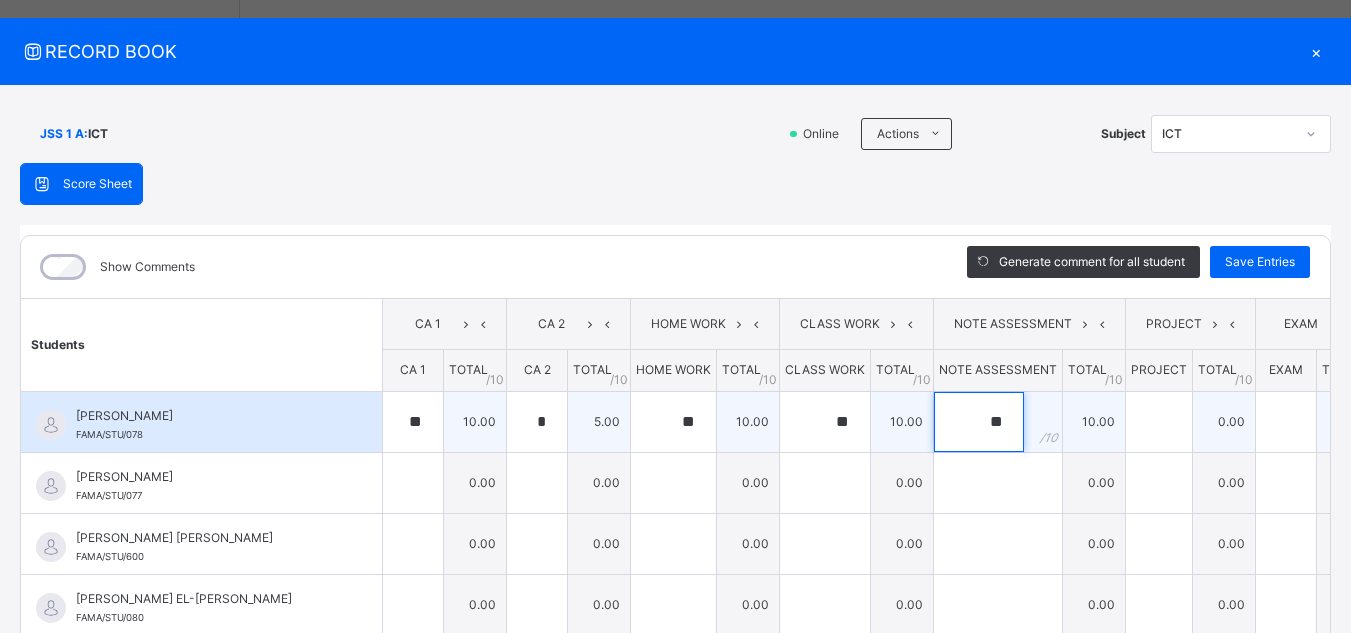 type on "**" 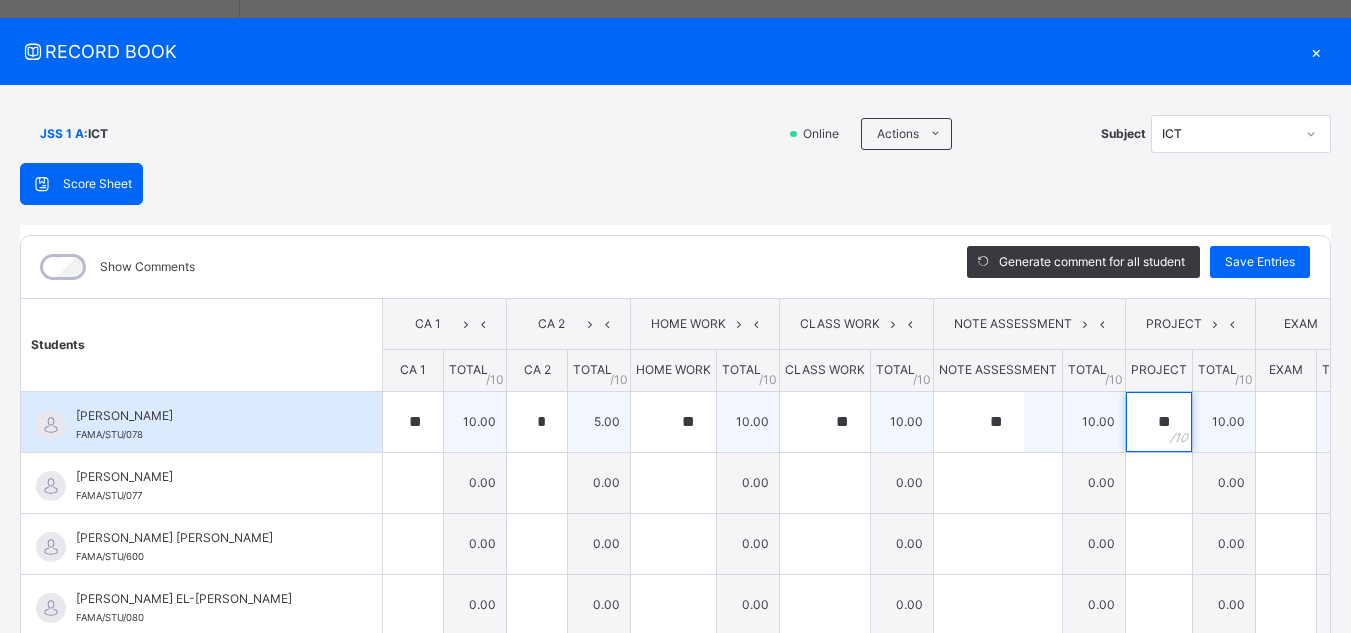 type on "**" 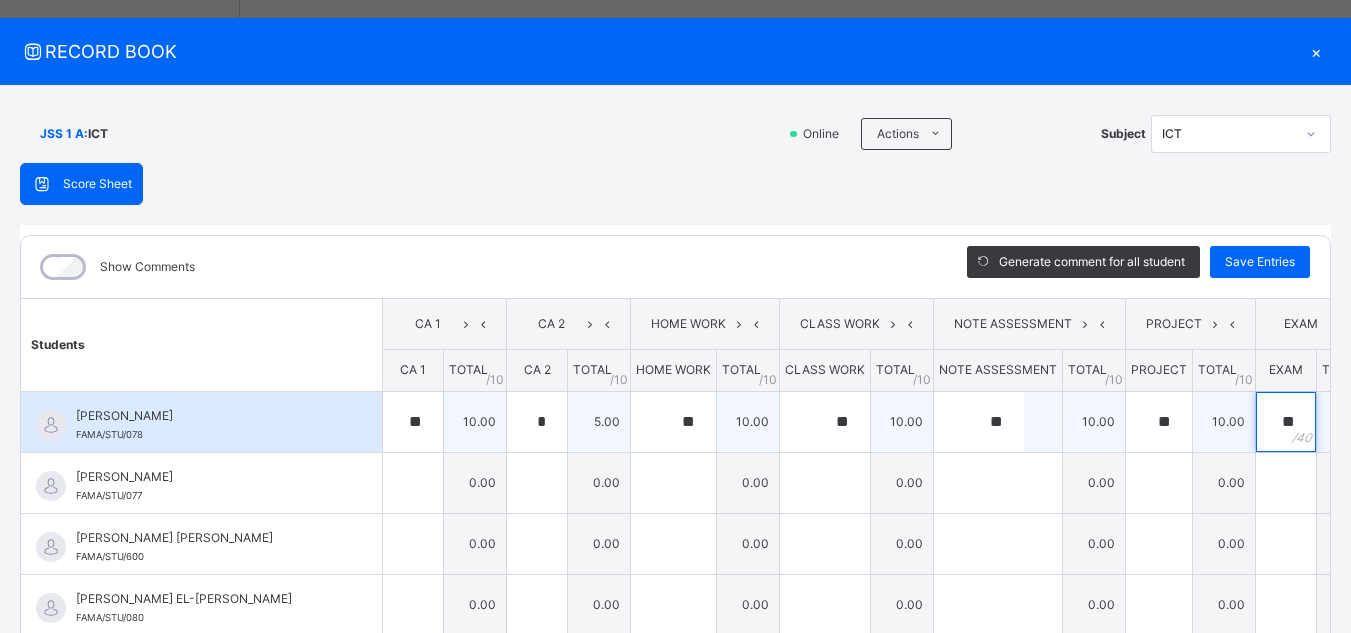 type on "**" 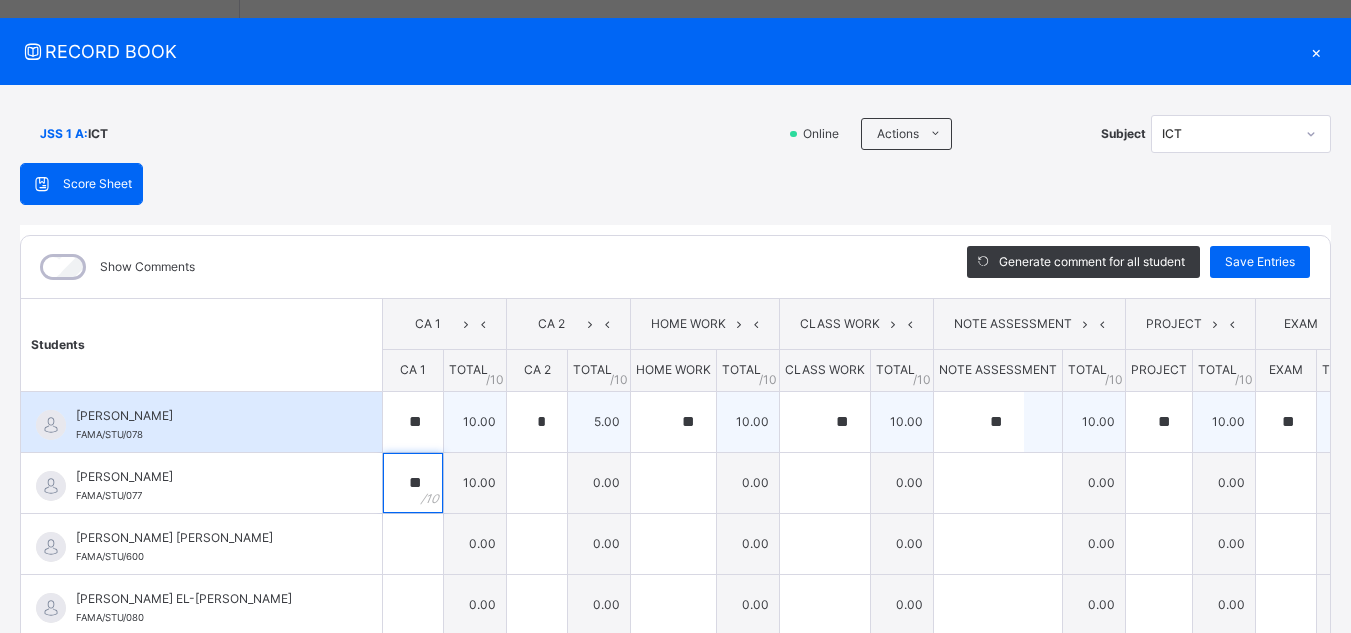 type on "**" 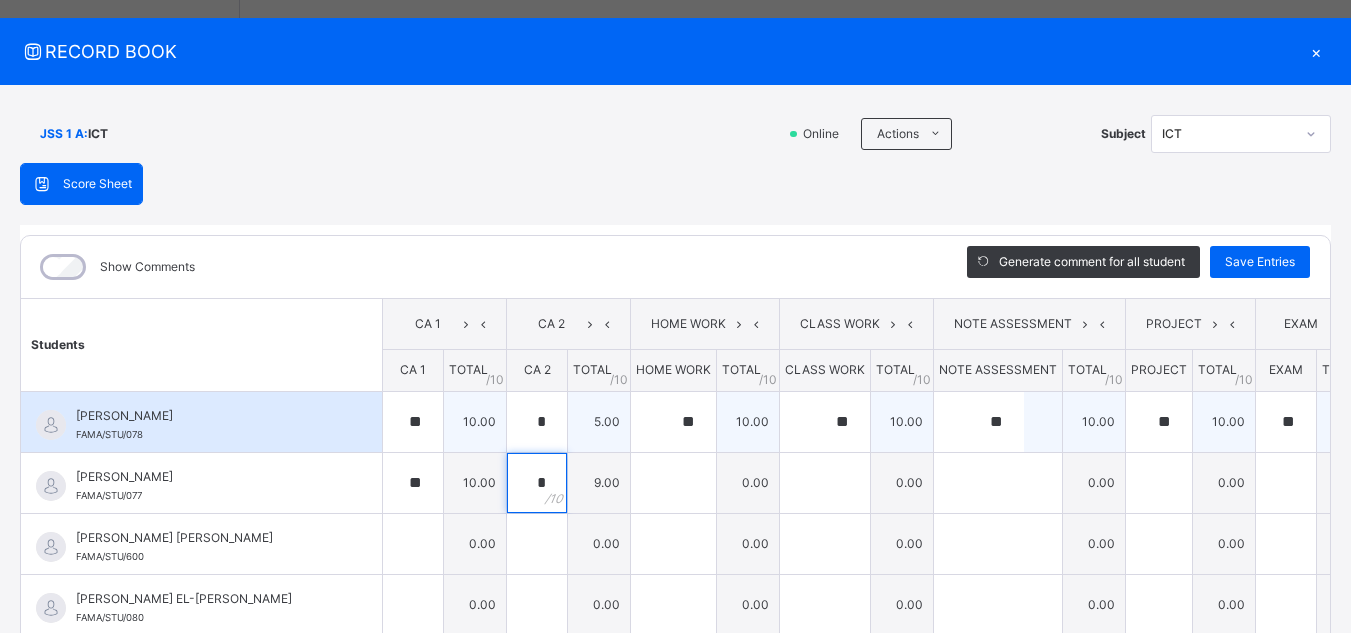 type on "*" 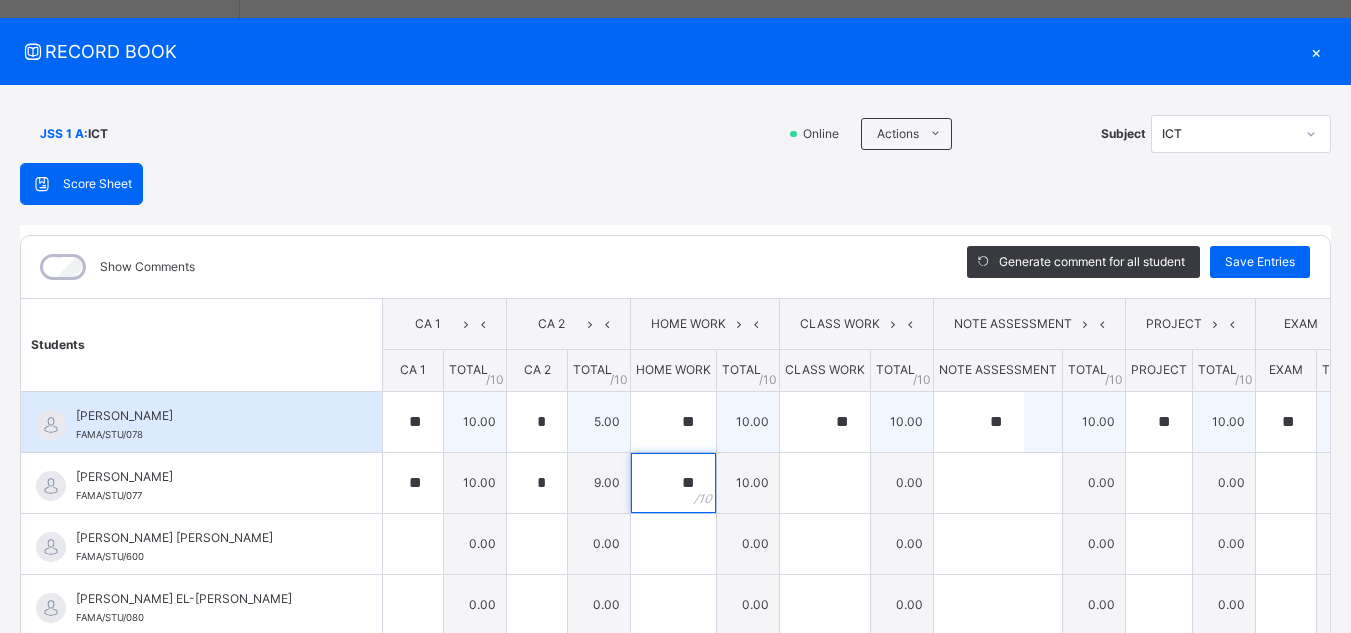 type on "**" 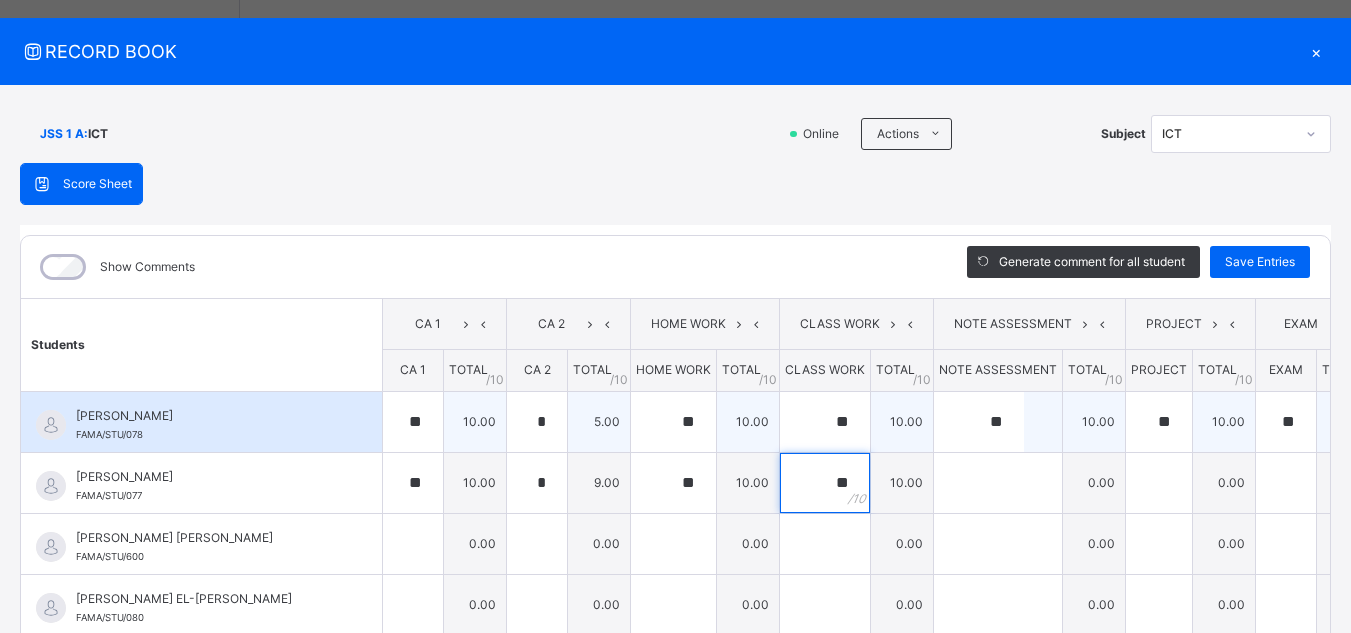 type on "**" 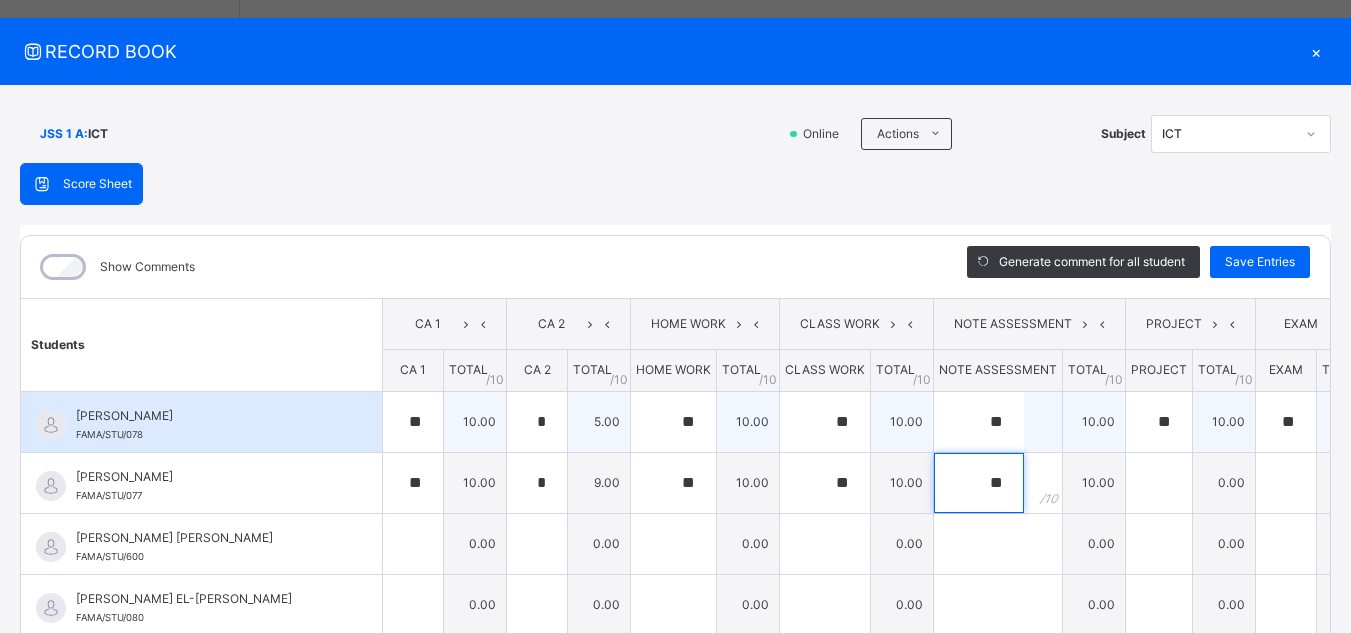 type on "**" 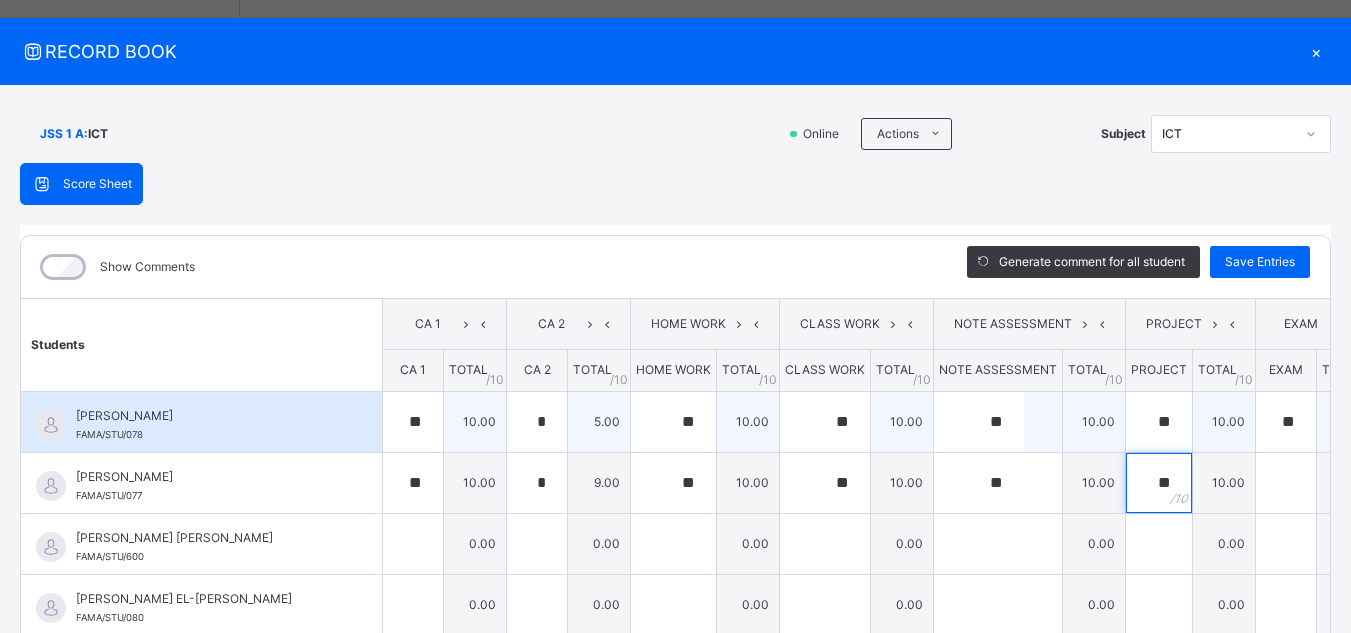 type on "**" 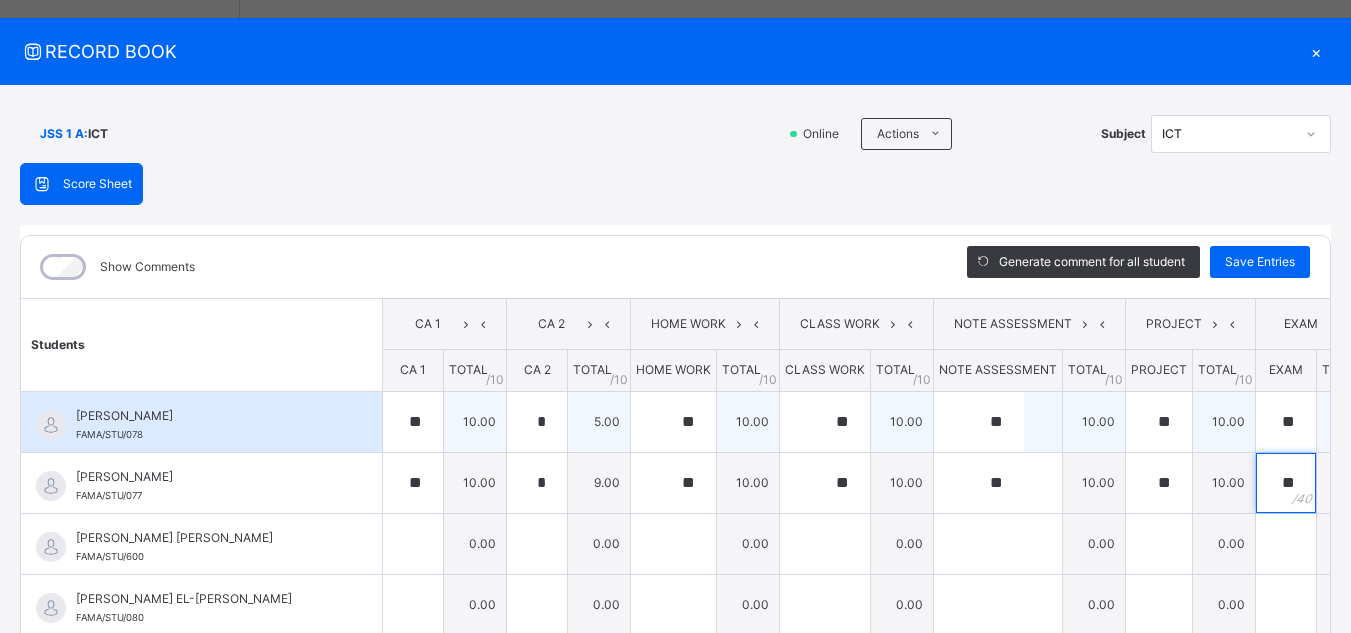 type on "**" 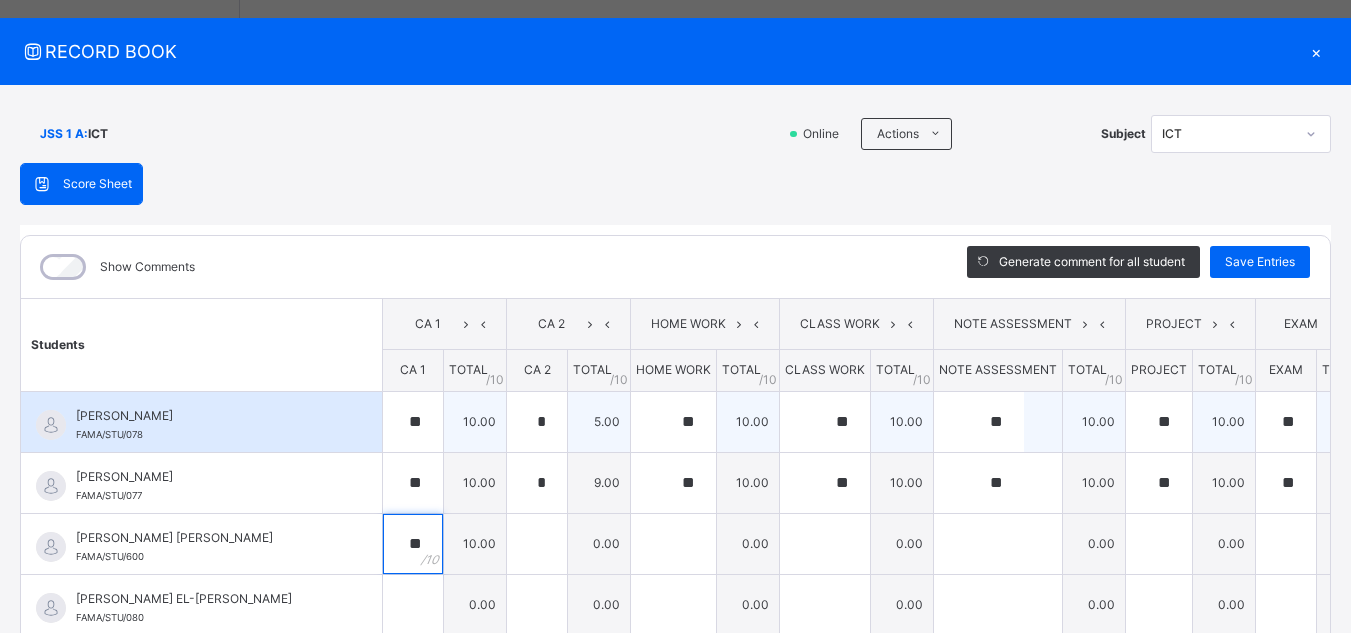 type on "**" 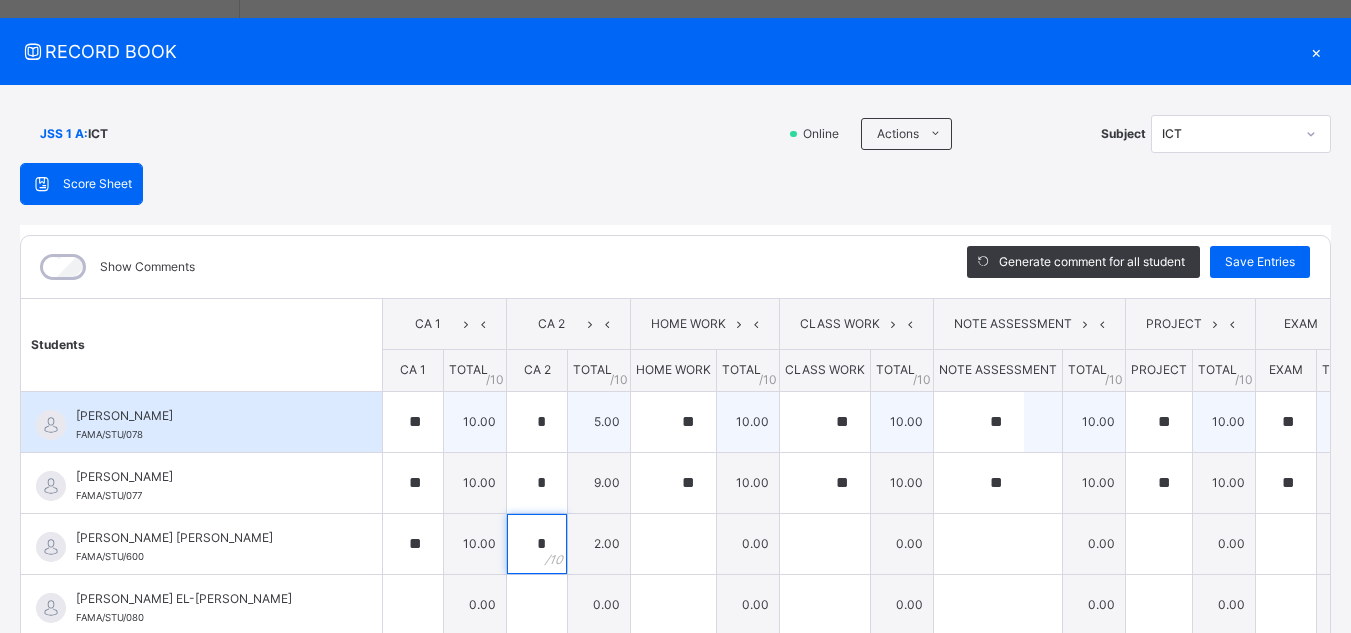 type on "*" 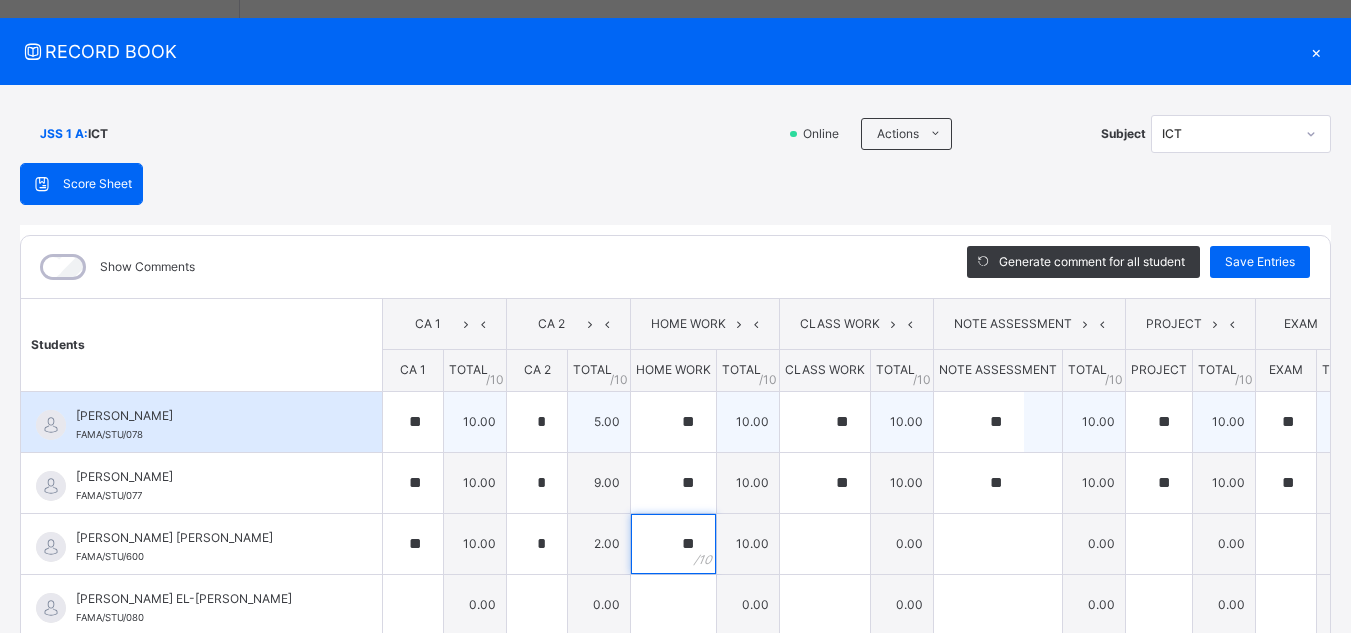 type on "**" 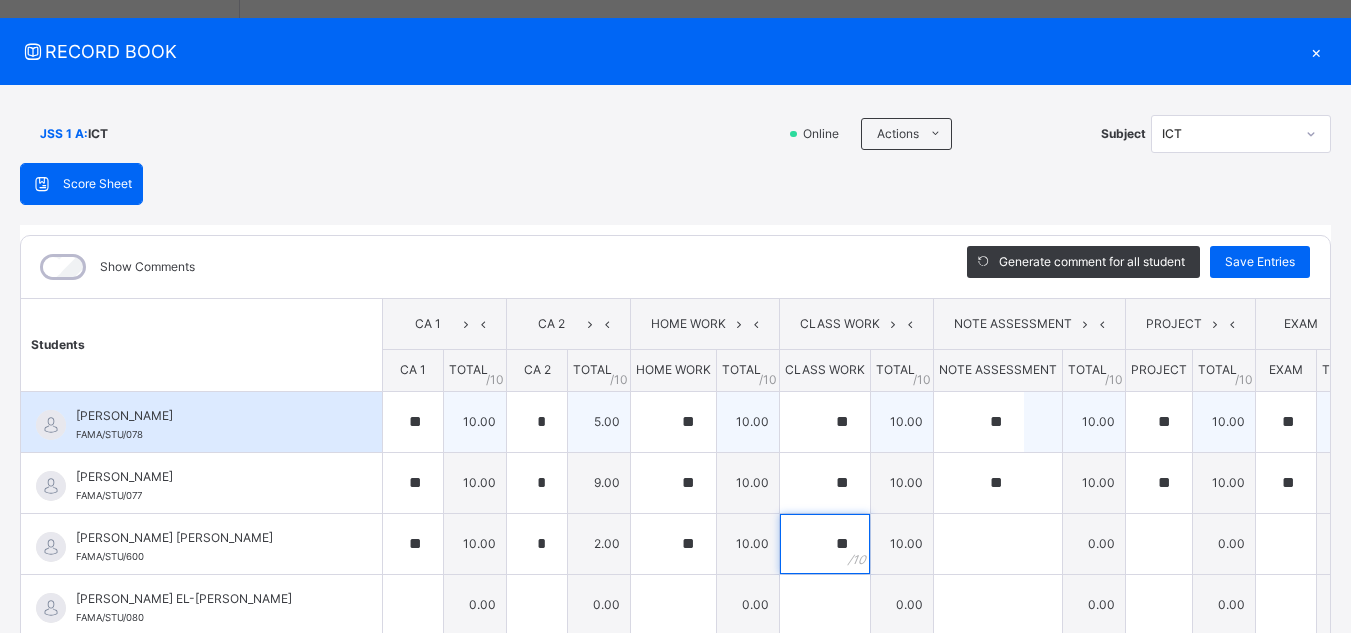 type on "**" 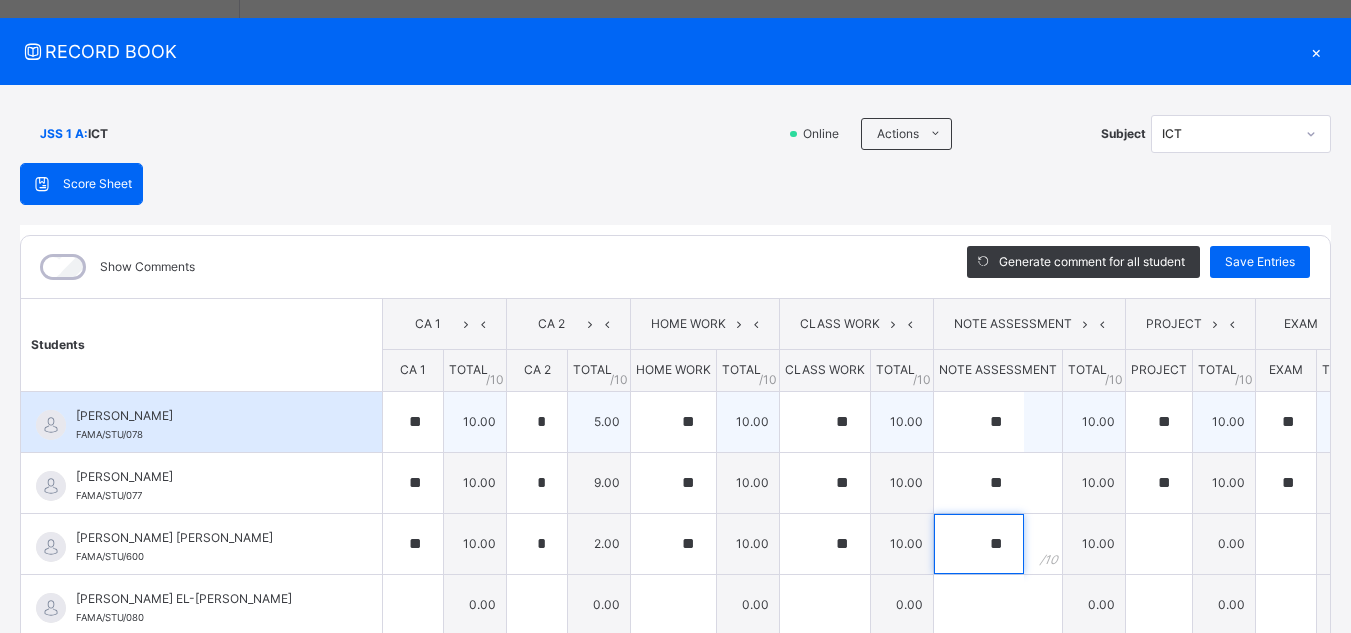 type on "*" 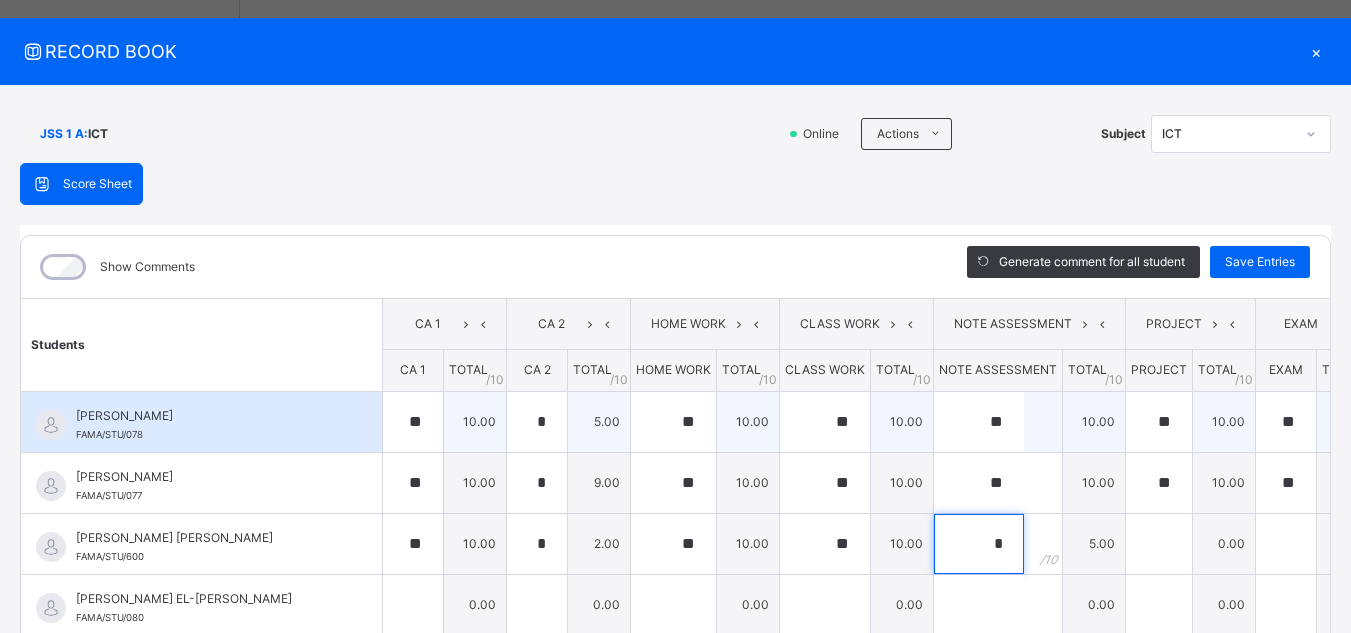 type on "*" 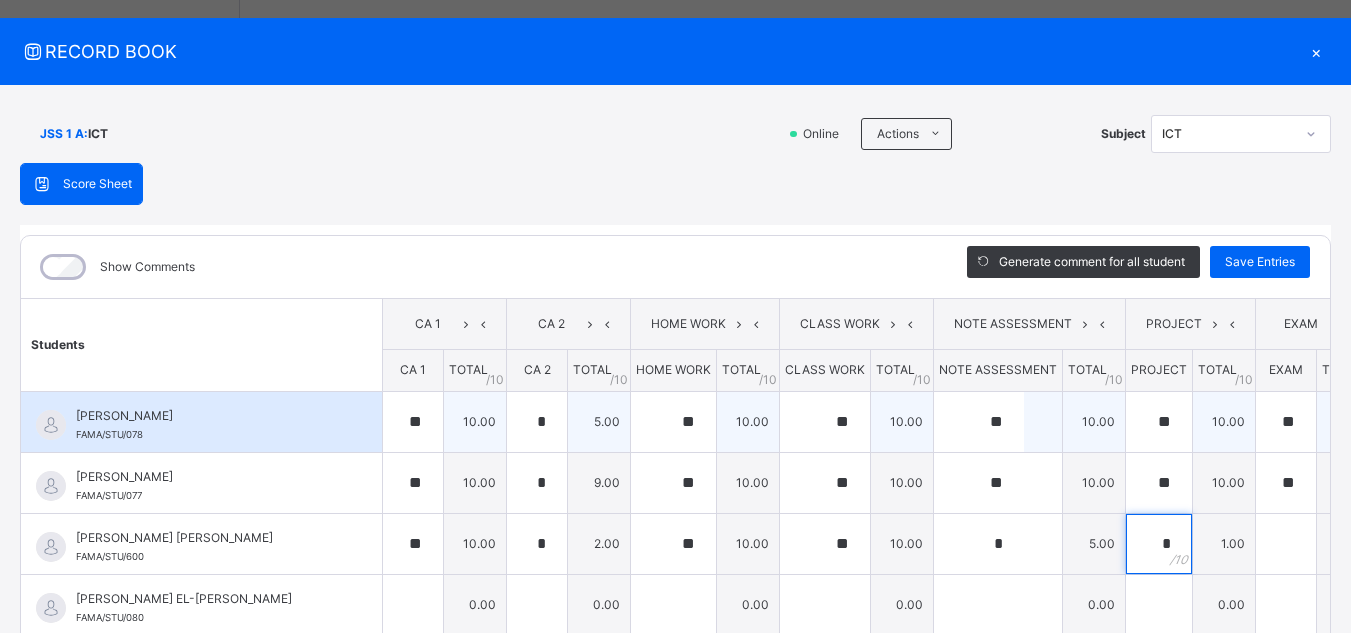type on "*" 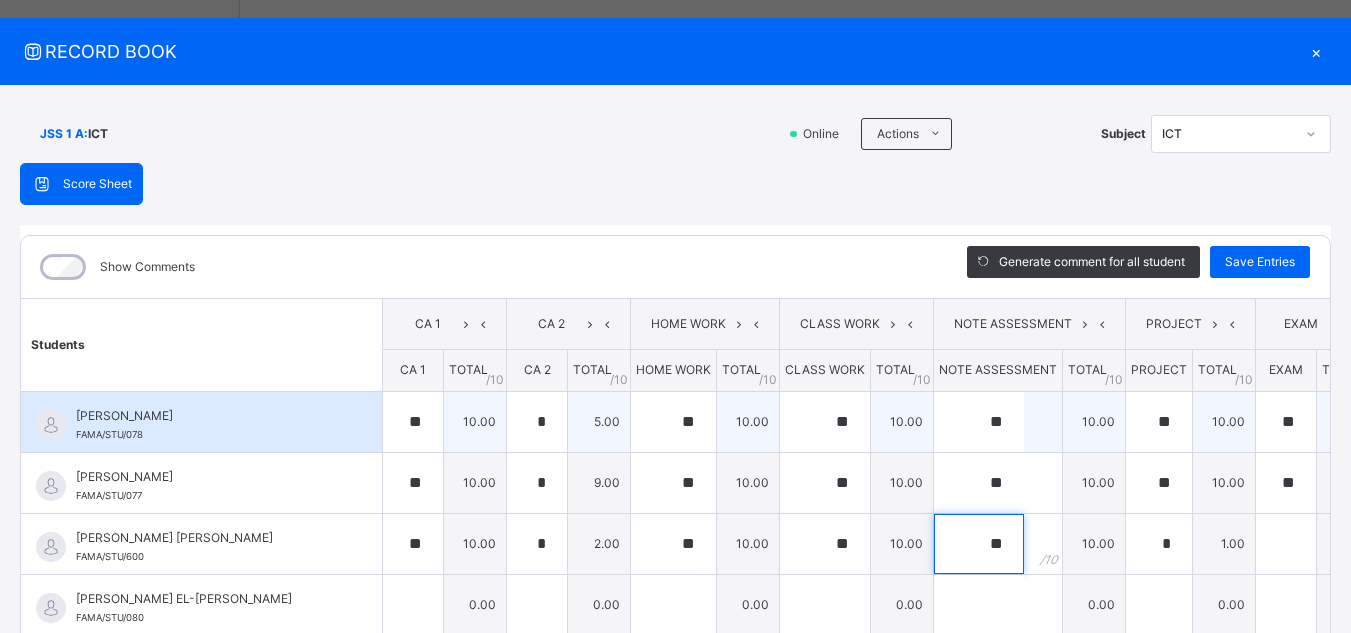 type on "**" 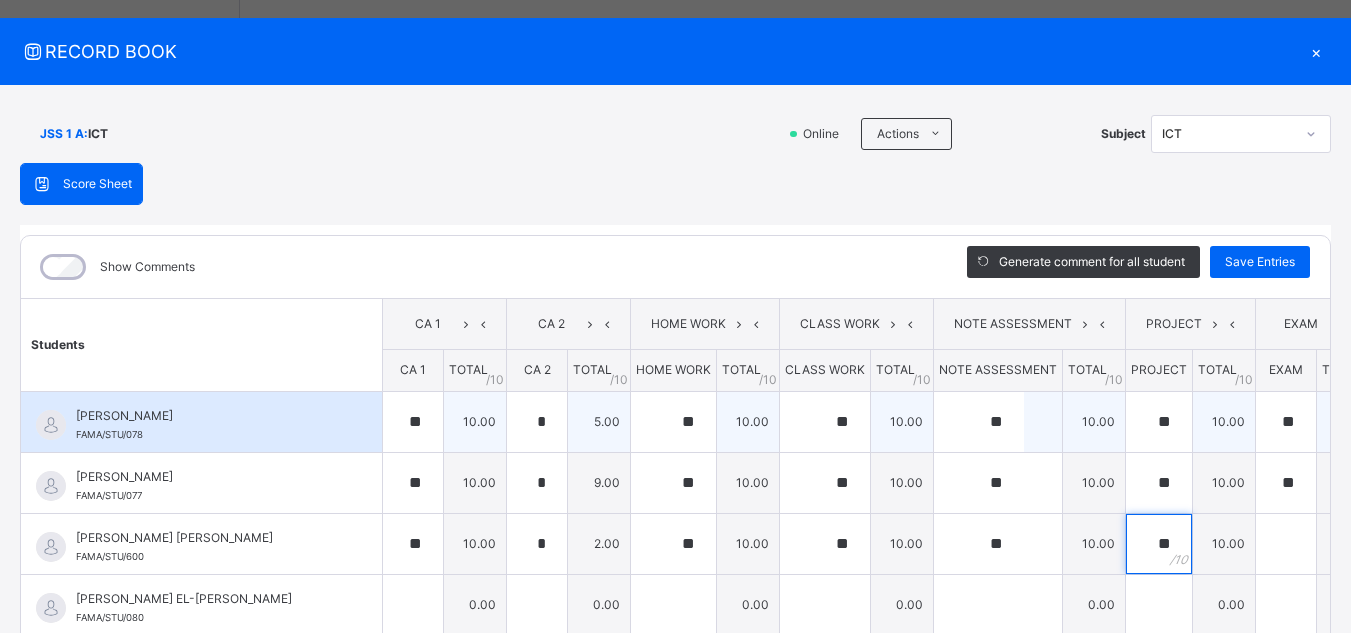 type on "**" 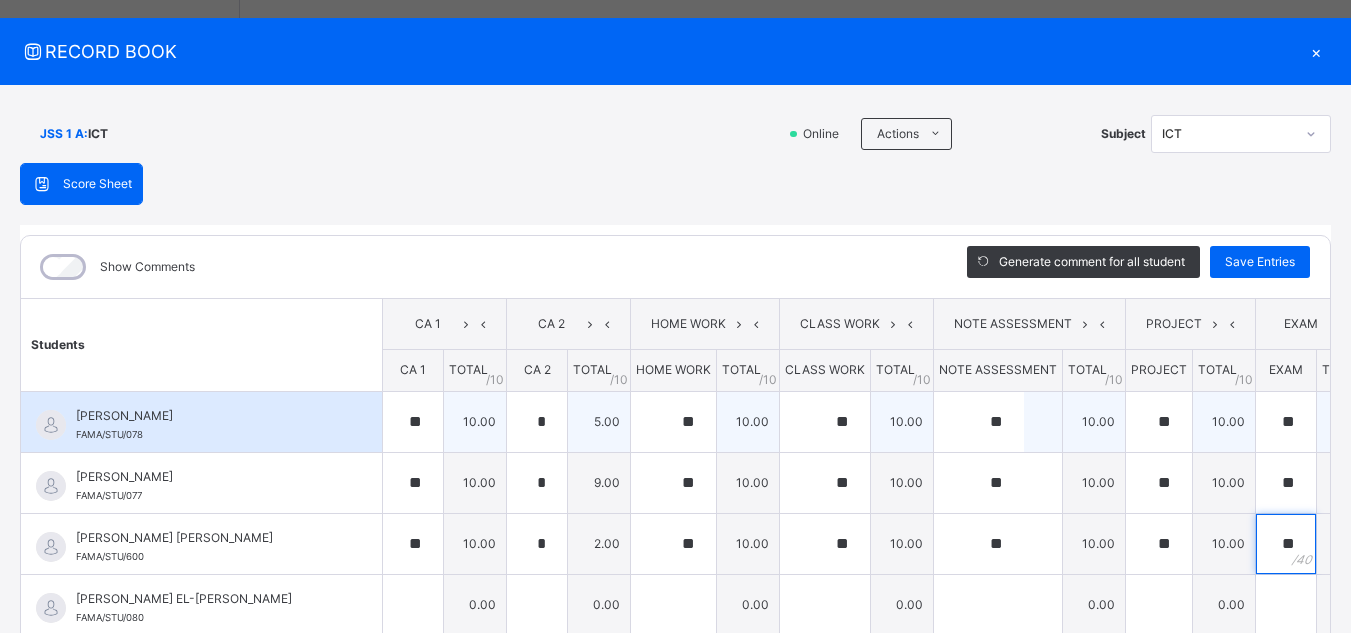 type on "**" 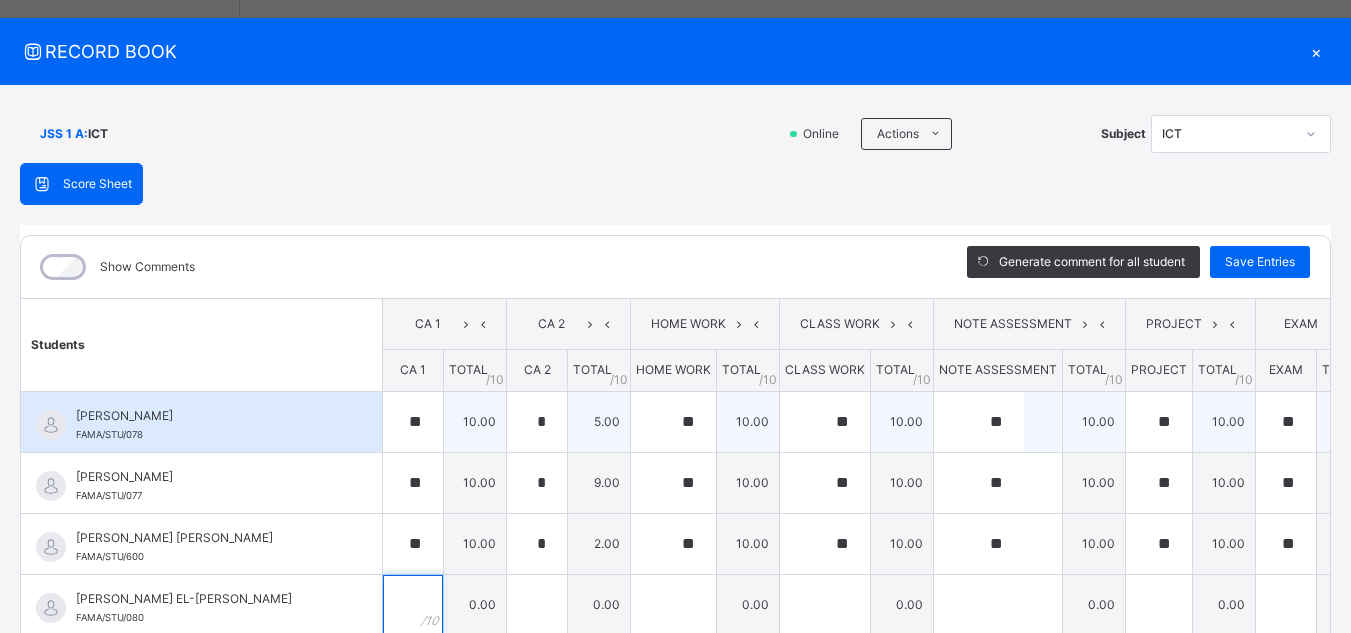 scroll, scrollTop: 49, scrollLeft: 0, axis: vertical 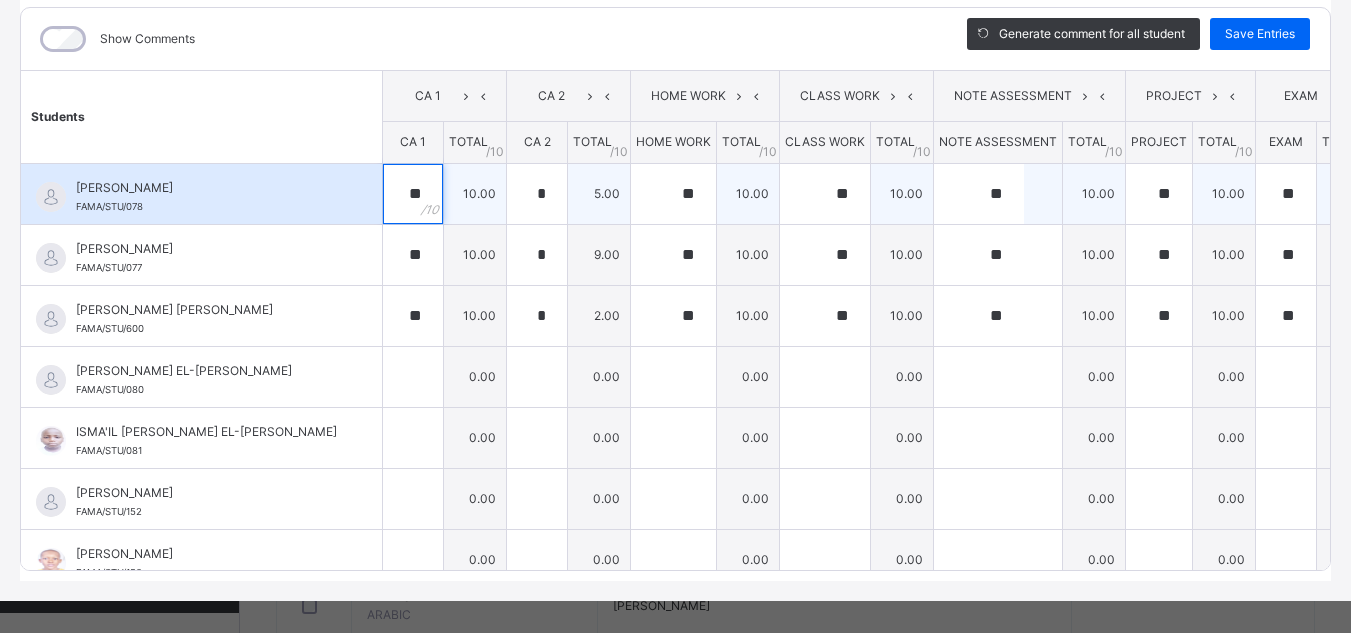 click on "**" at bounding box center [413, 194] 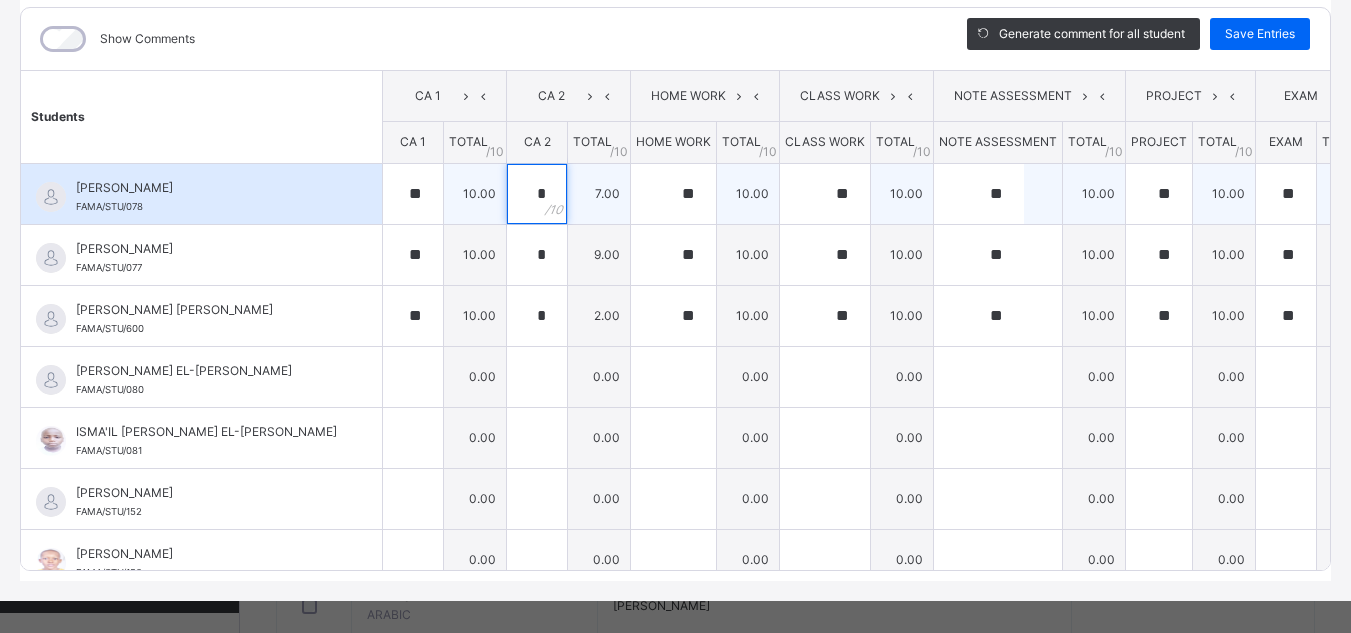 type on "*" 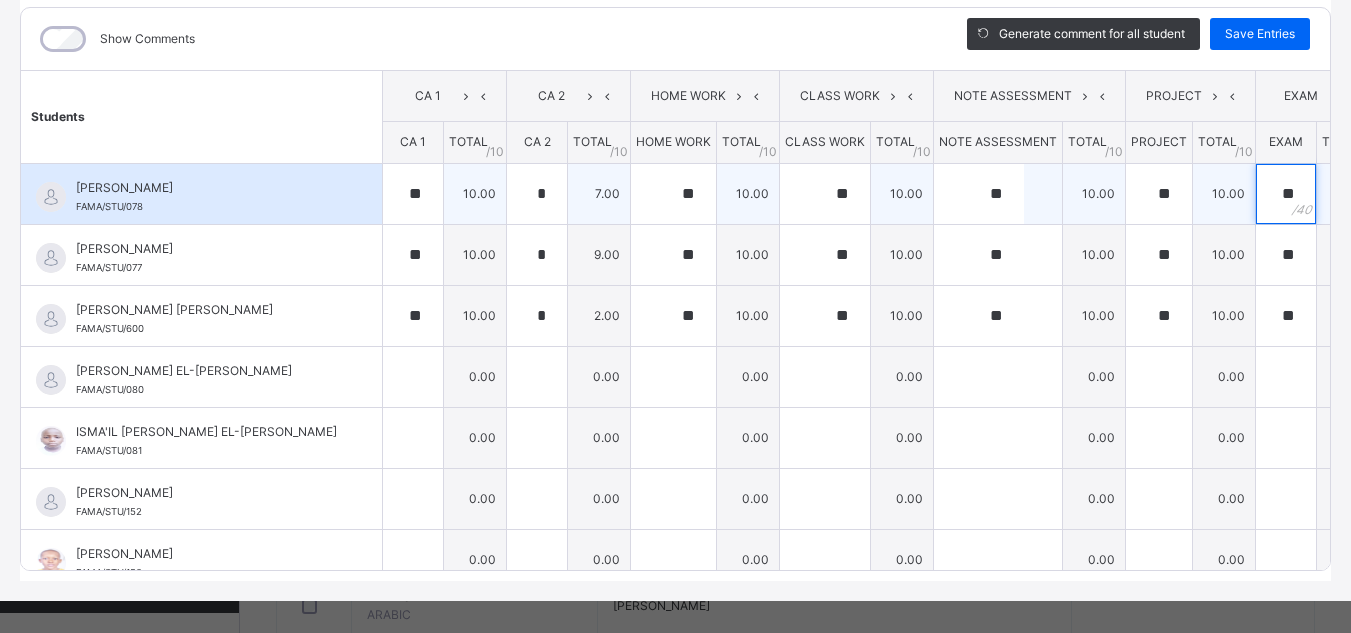 type on "**" 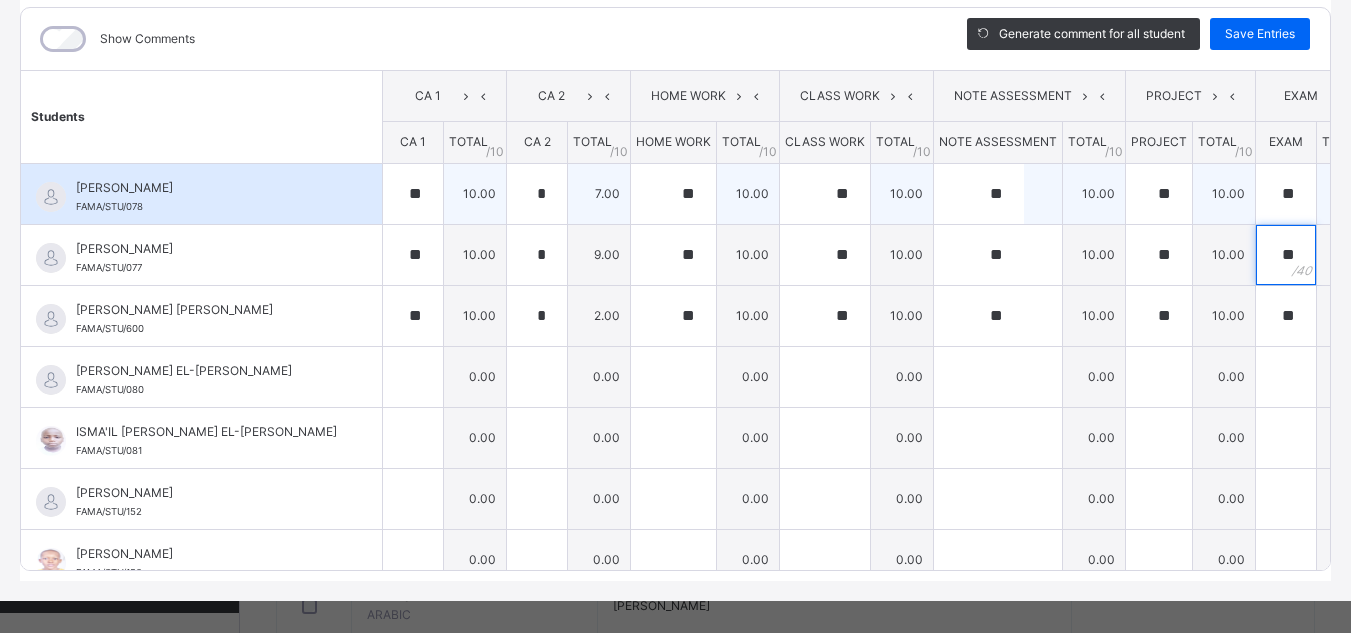 type on "**" 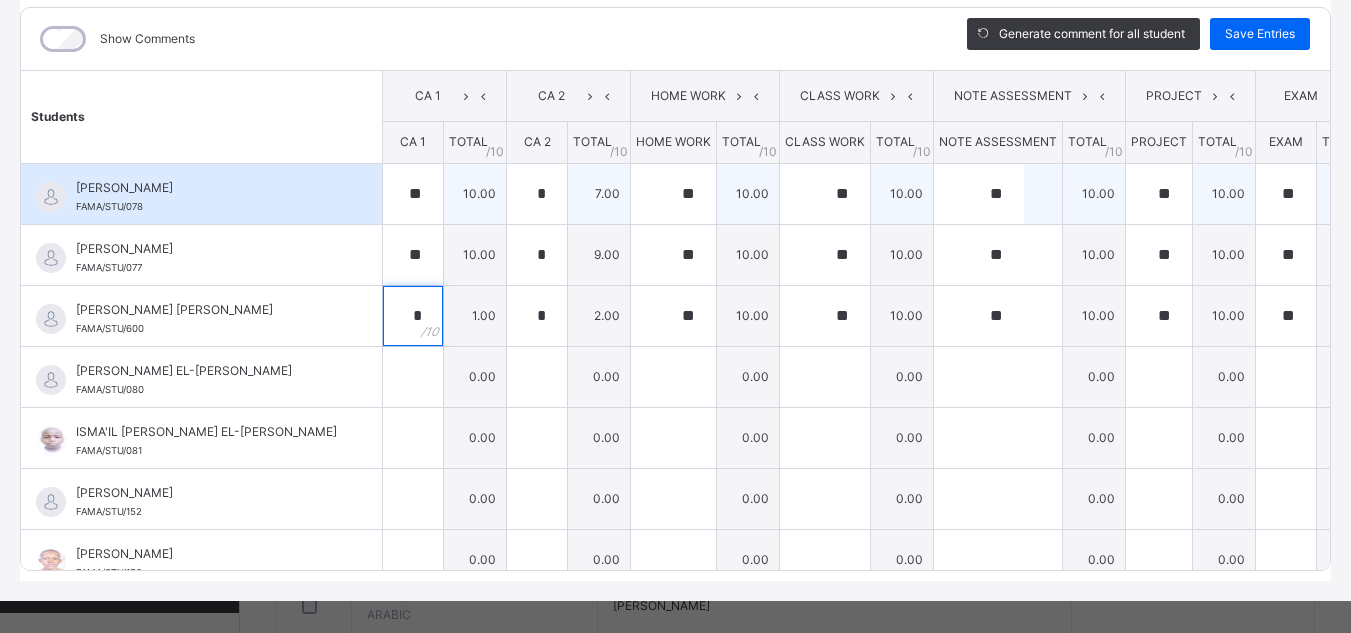 type on "**" 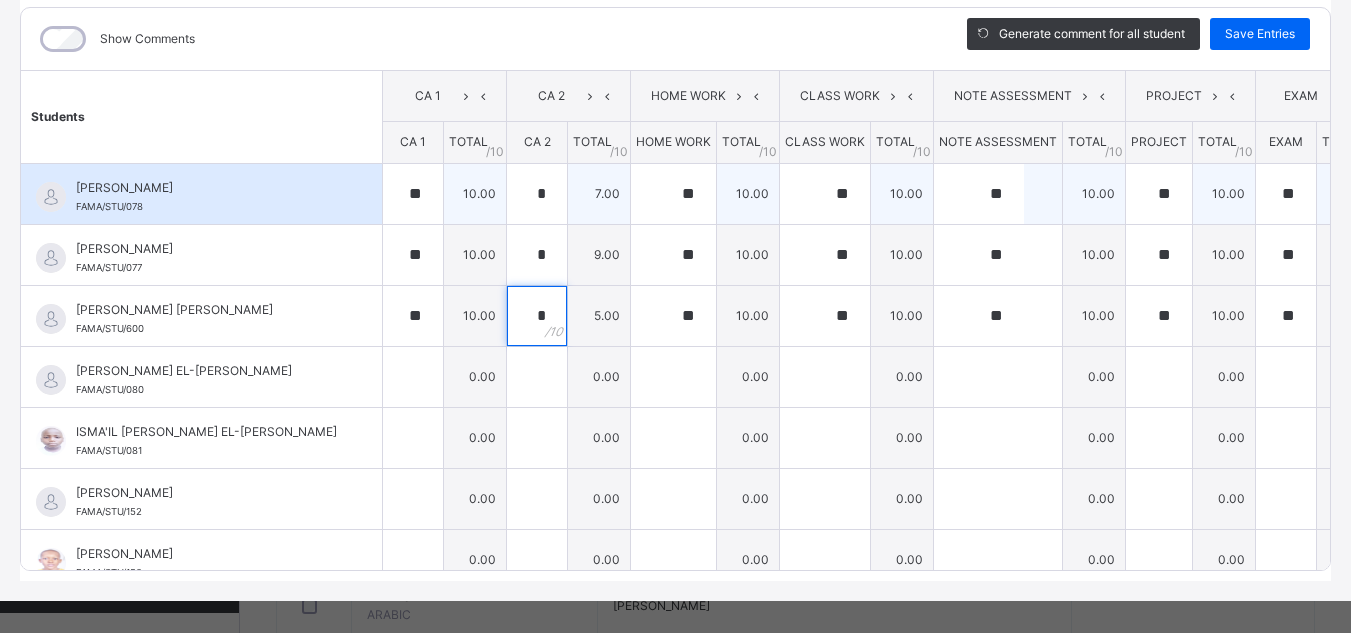 type on "*" 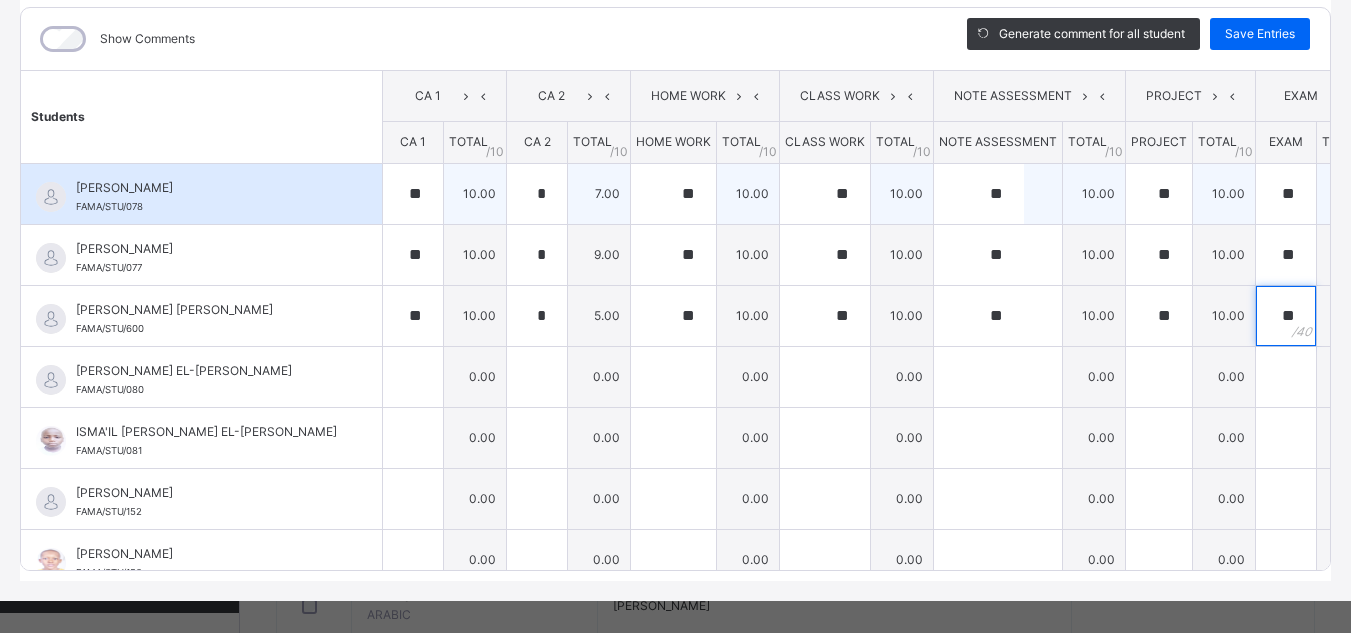 type on "**" 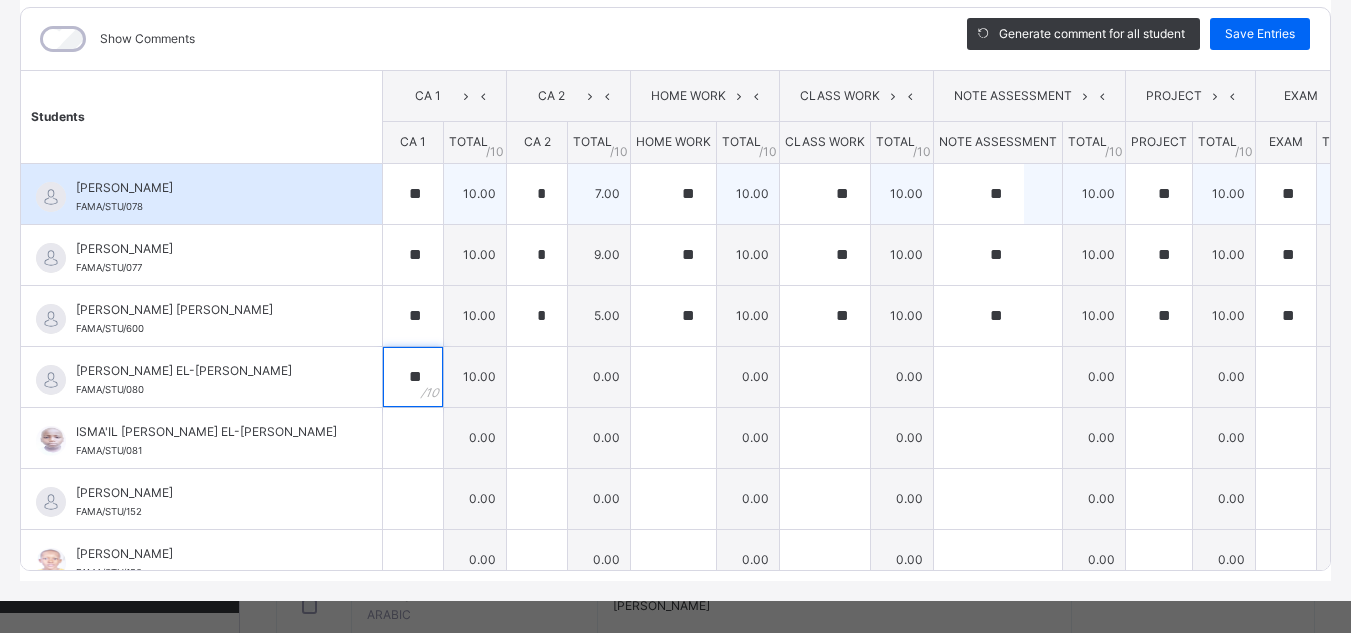 type on "**" 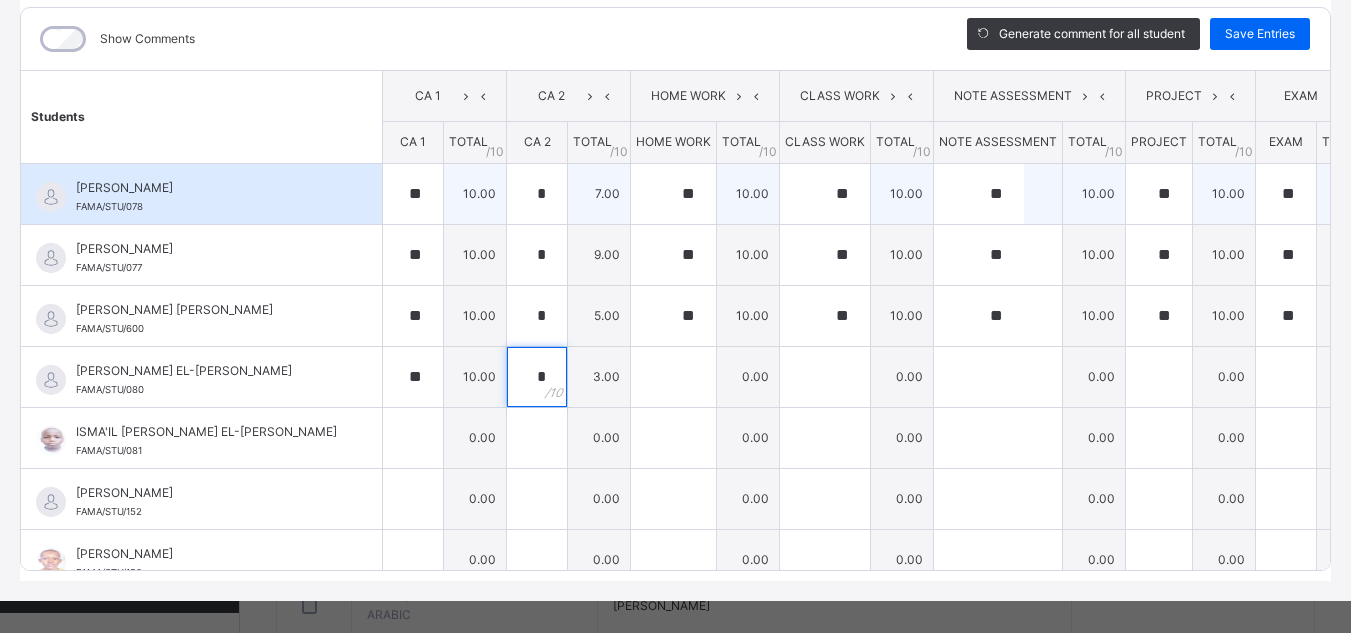 type on "*" 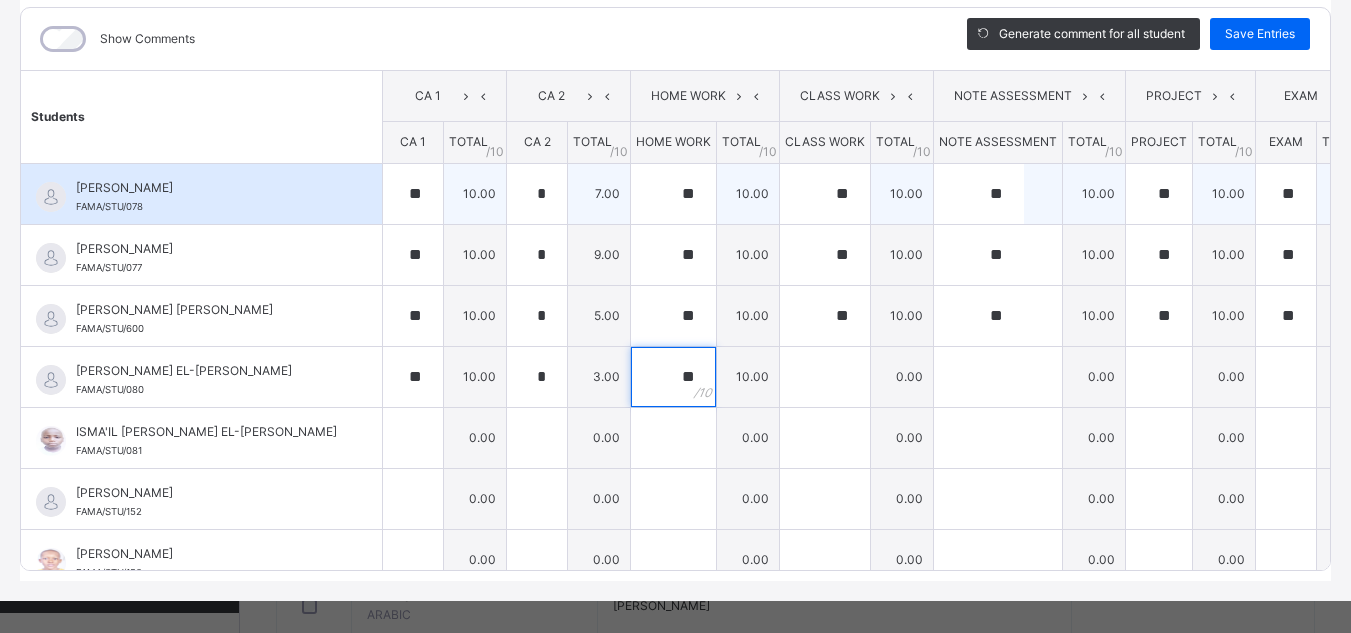 type on "**" 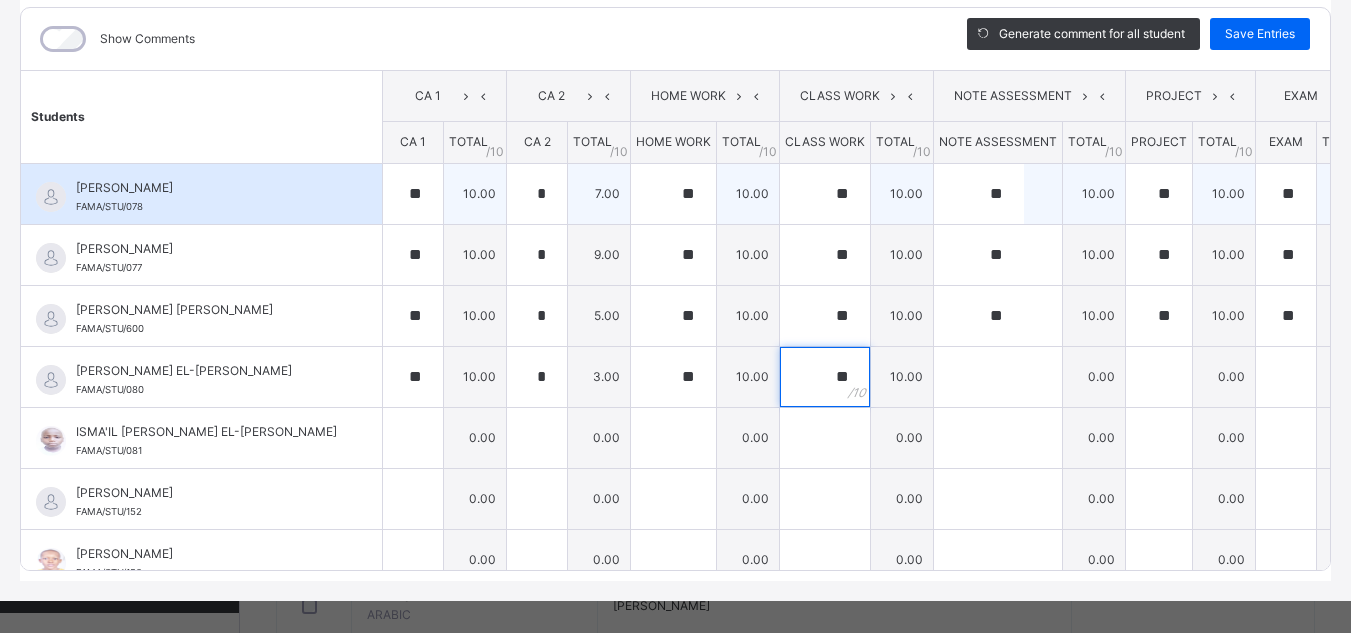 type on "**" 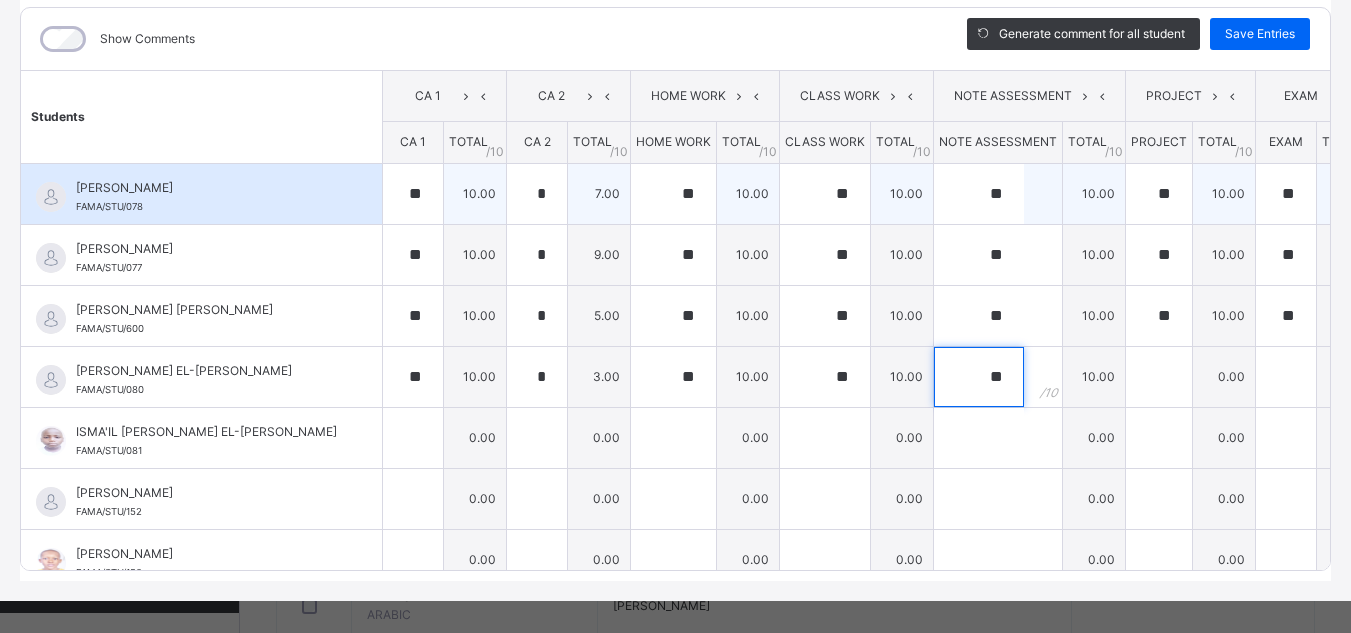 type on "**" 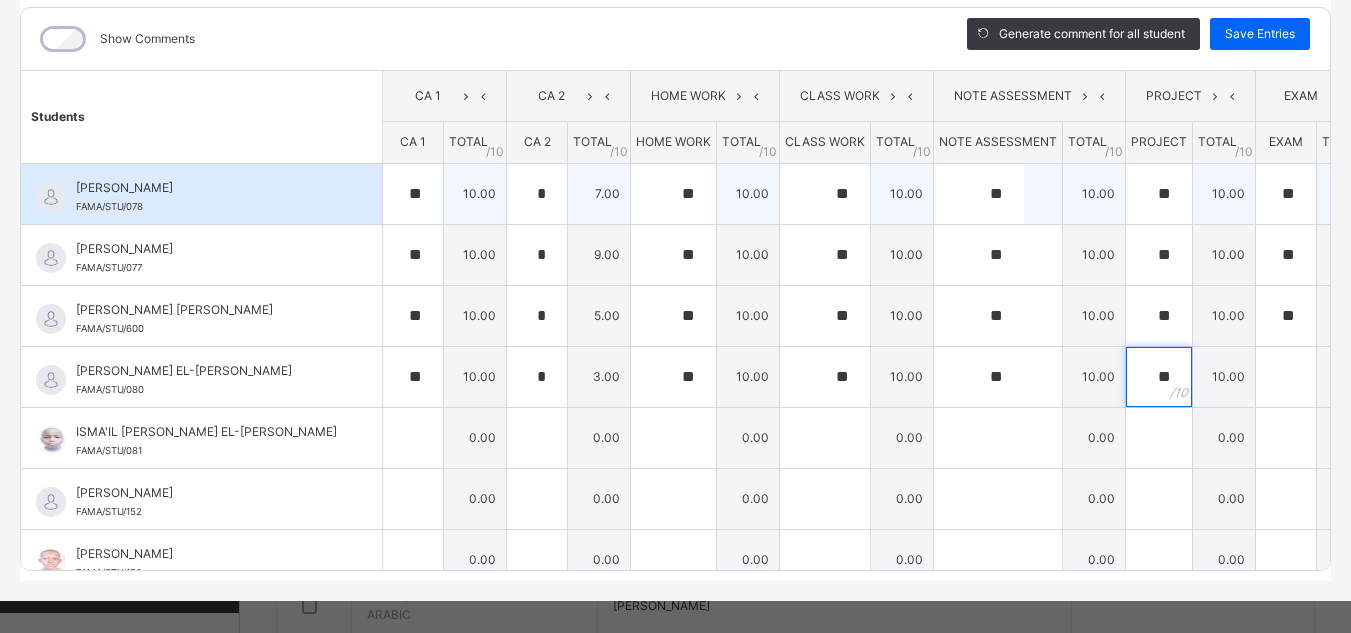 type on "**" 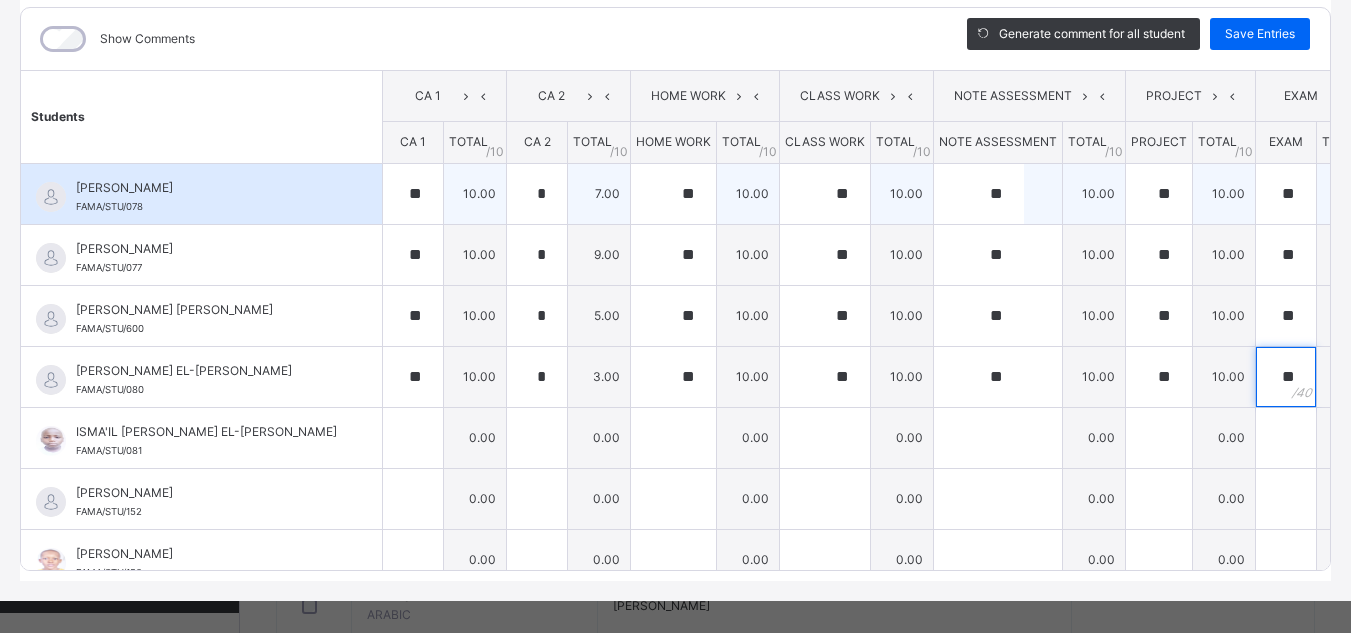 type on "**" 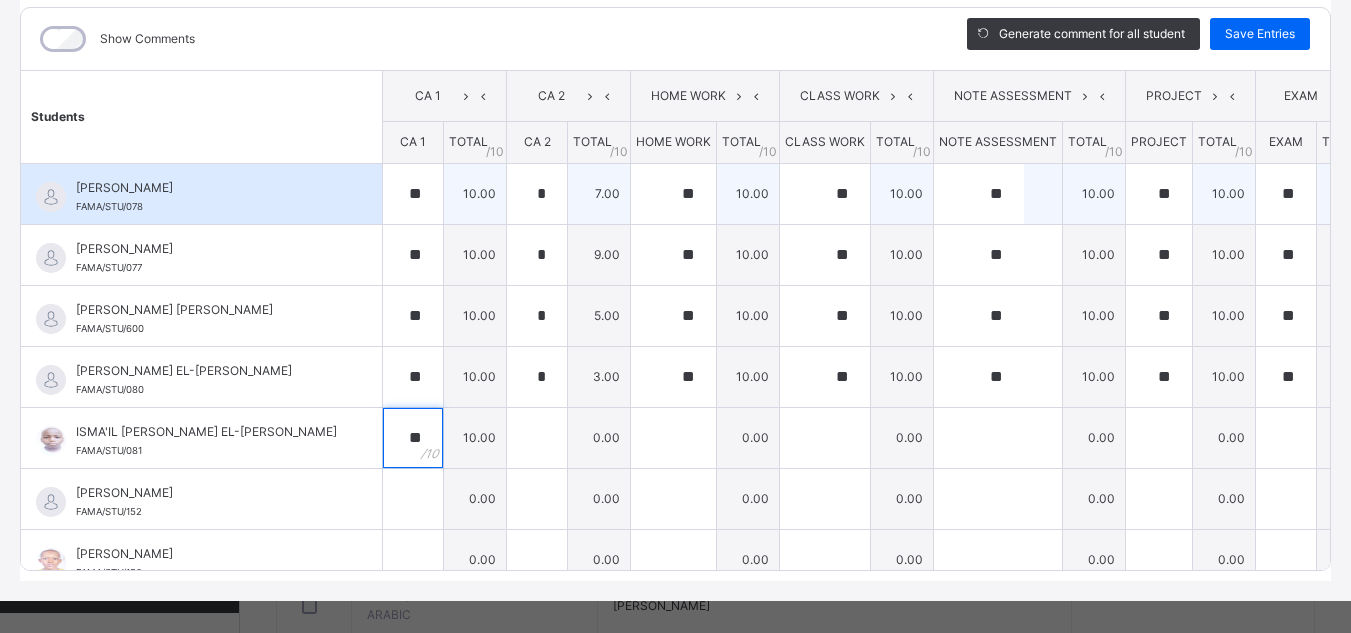 type on "**" 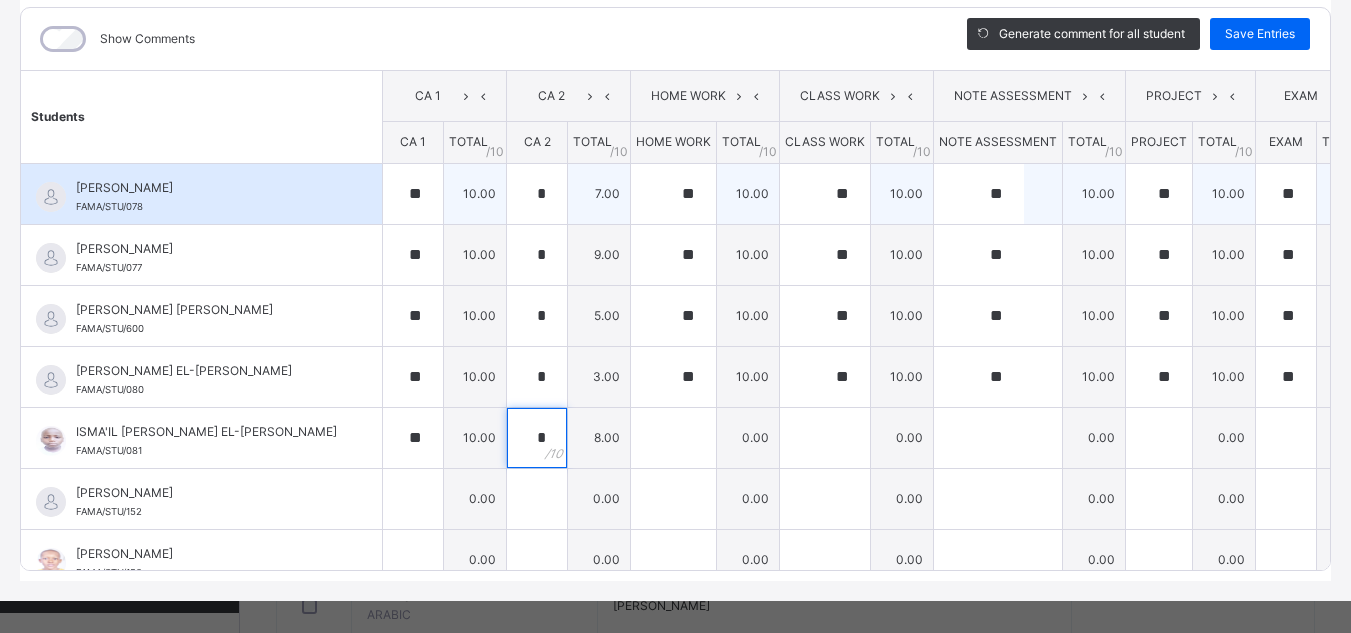 type on "*" 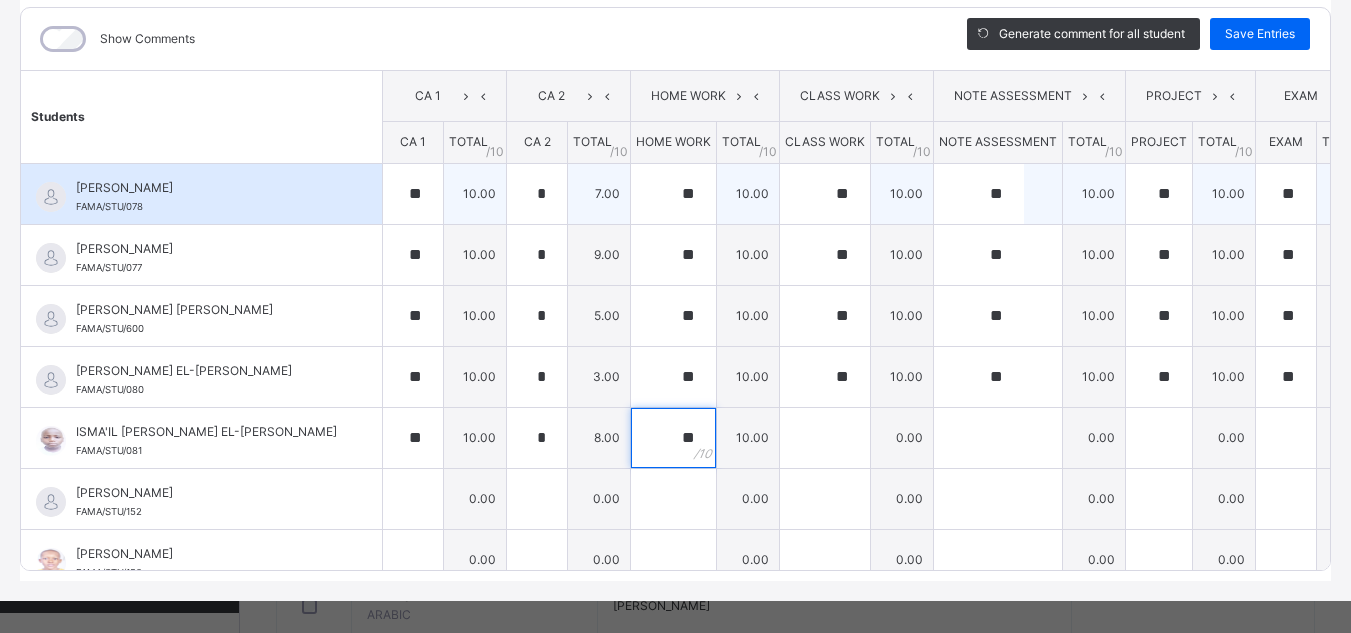 type on "**" 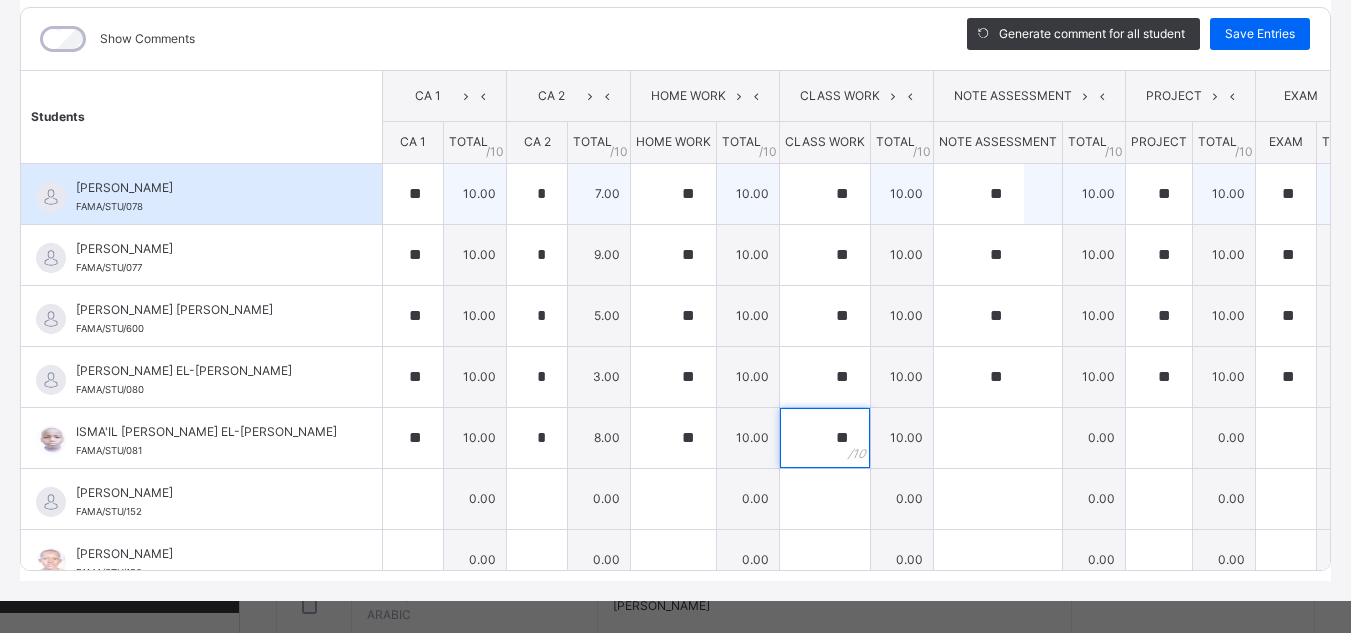 type on "**" 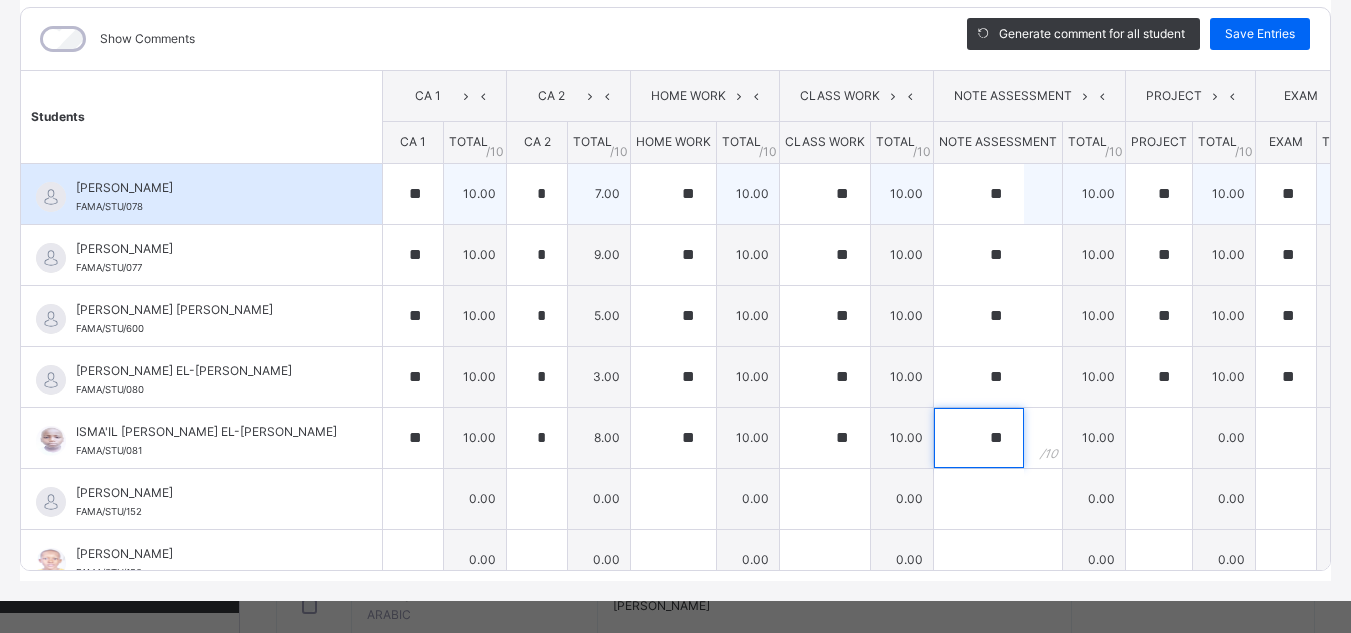 type on "**" 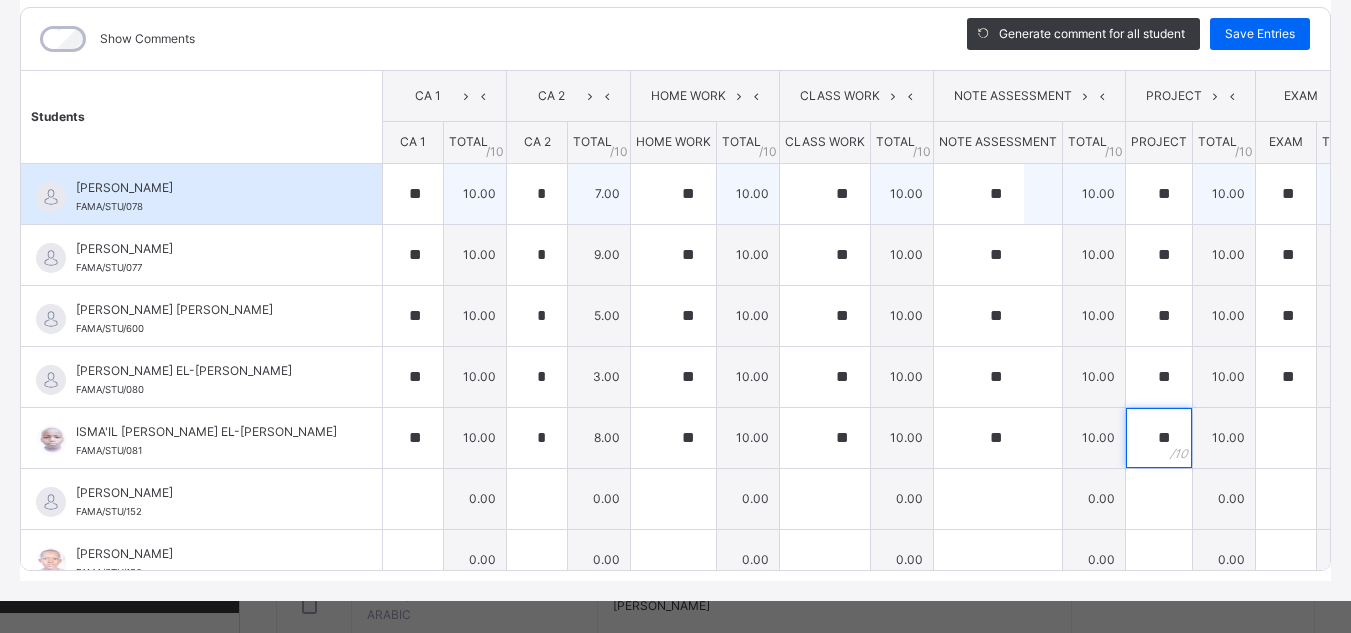 type on "**" 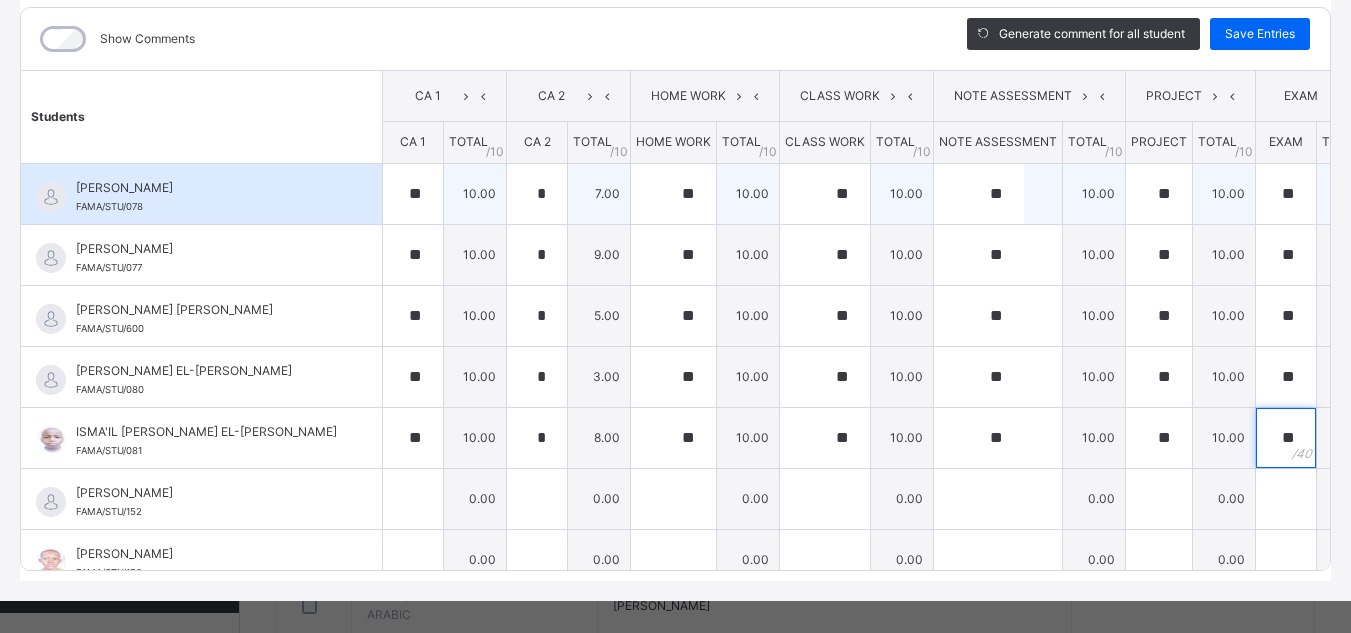 type on "**" 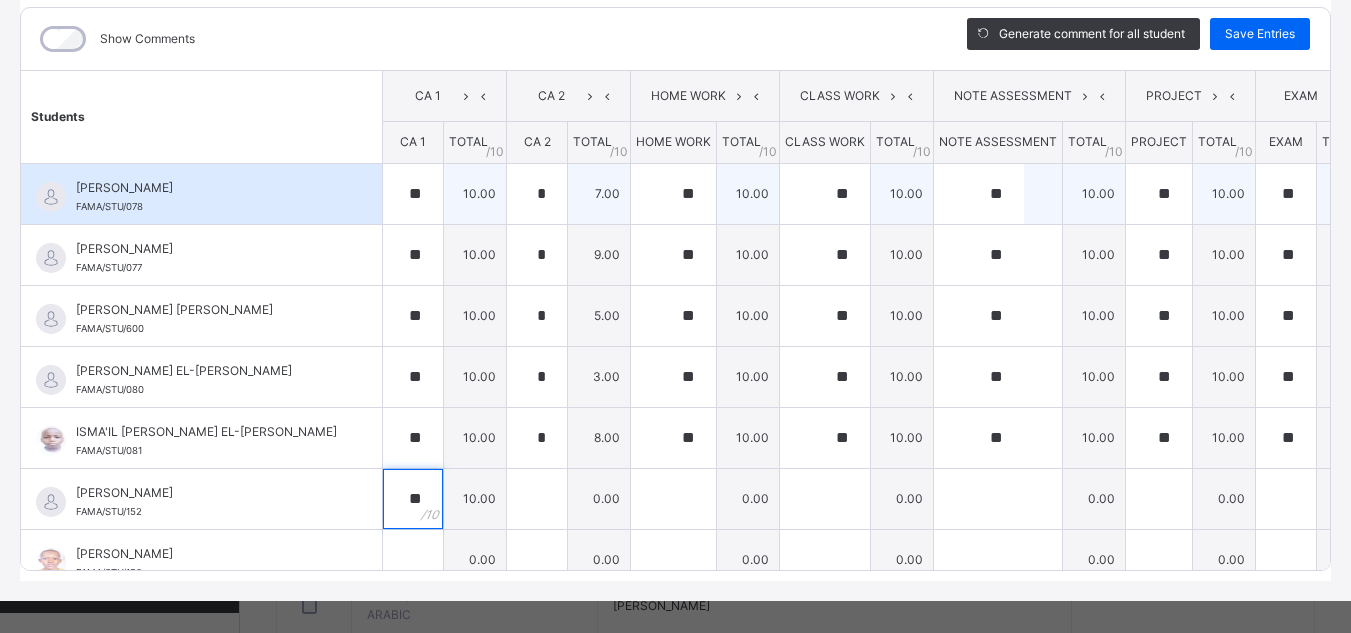 type on "**" 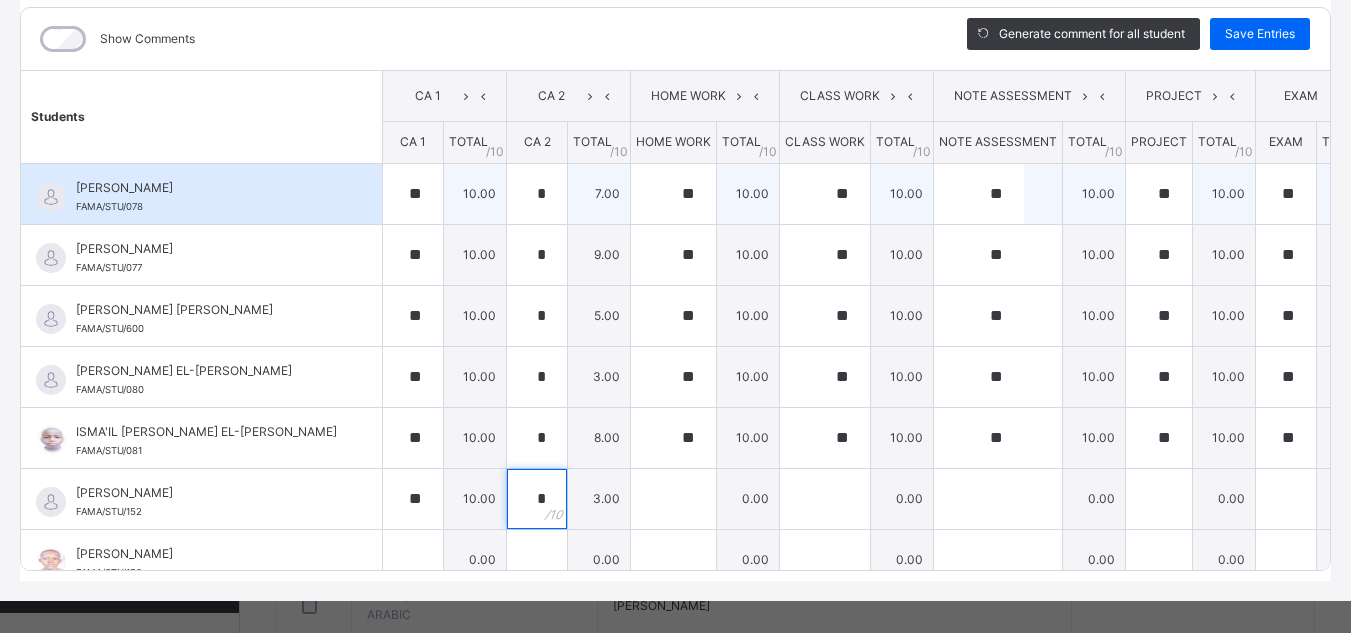 type on "*" 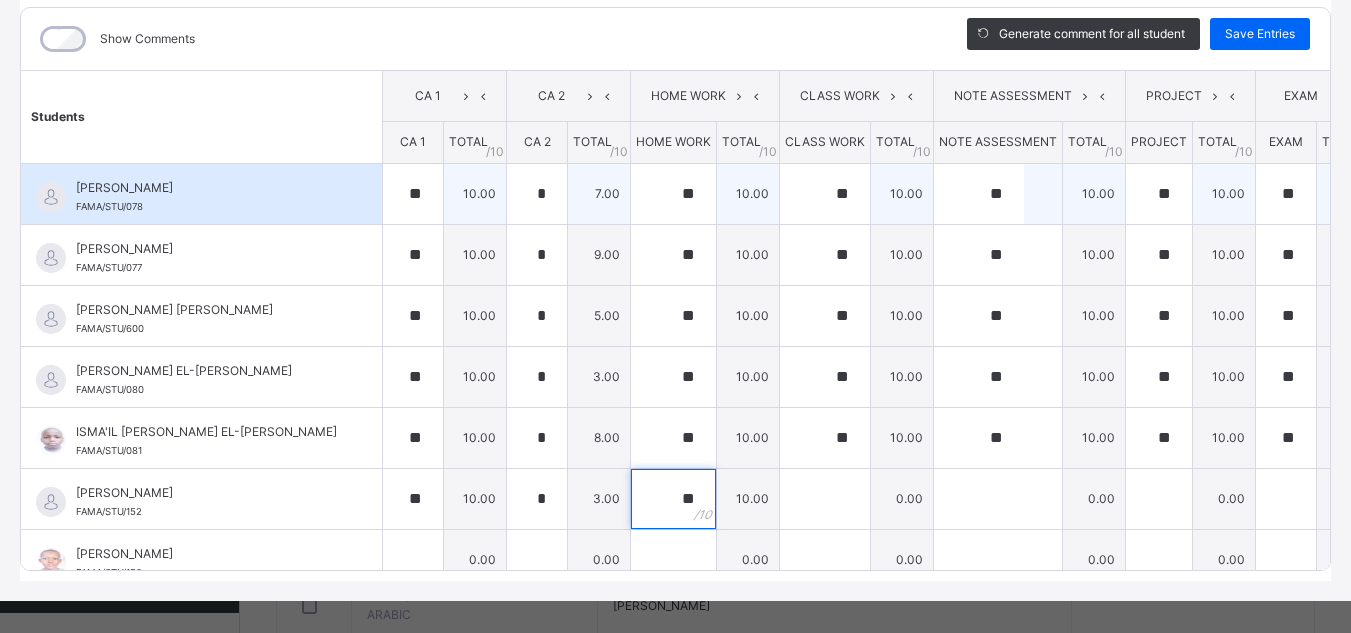 type on "**" 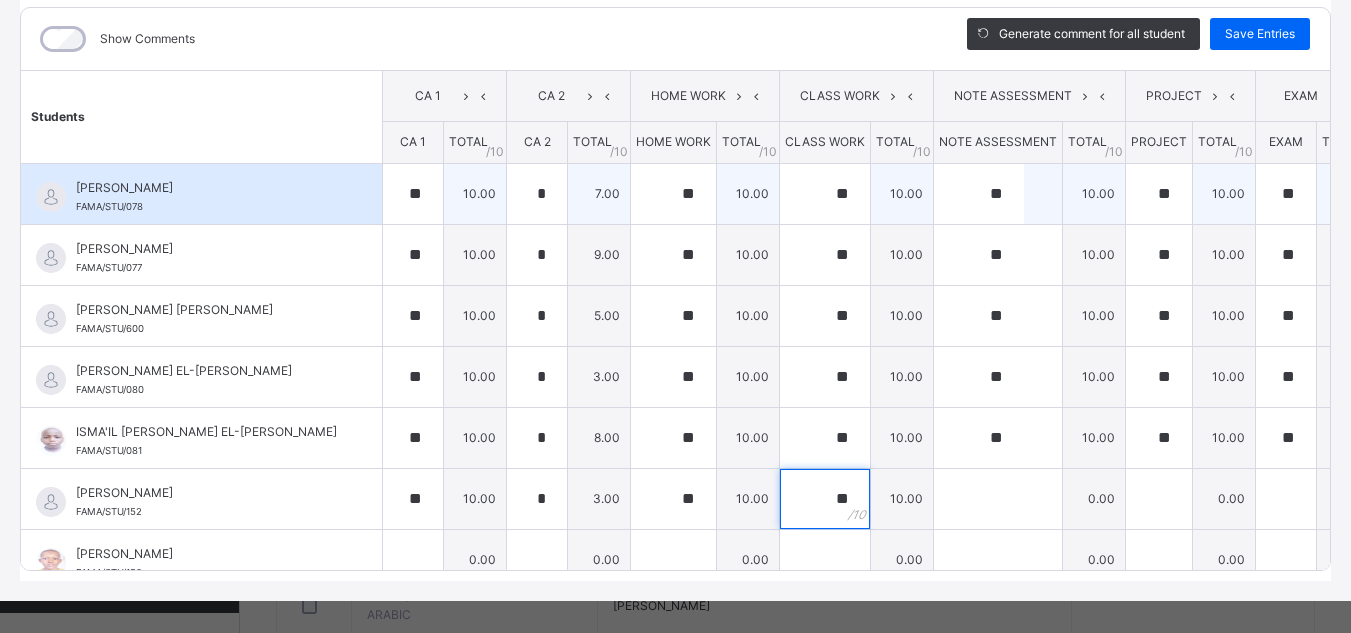 type on "**" 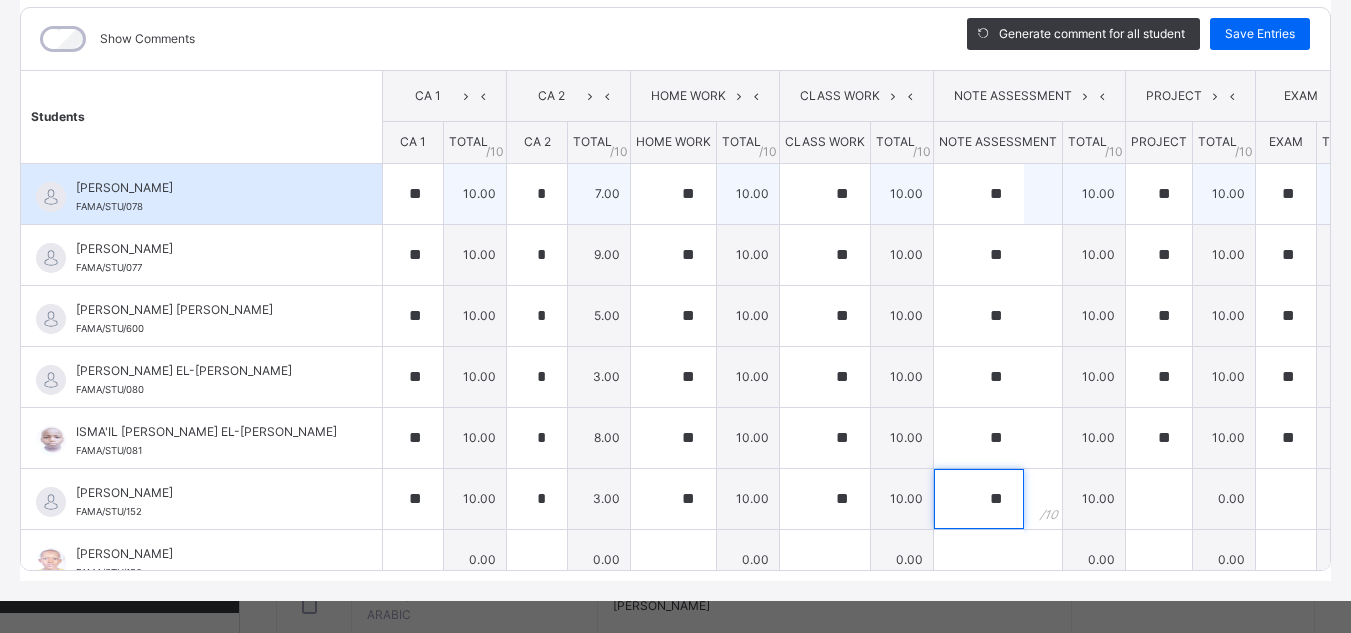 type on "**" 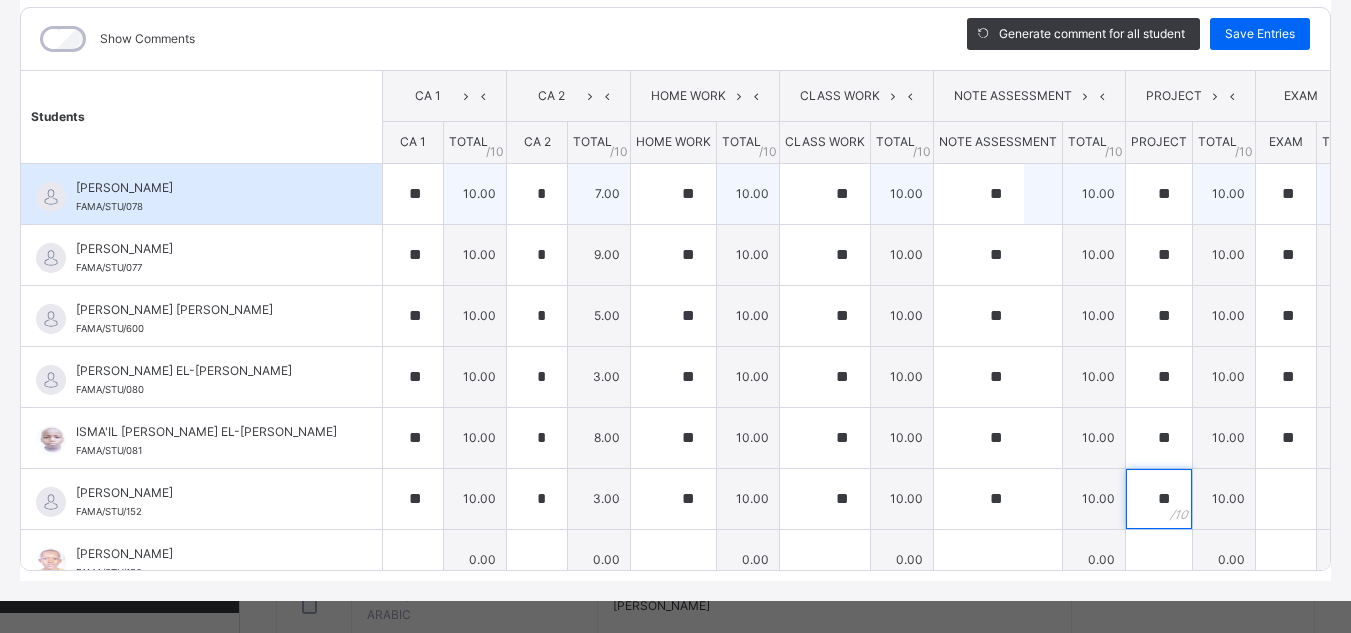 type on "**" 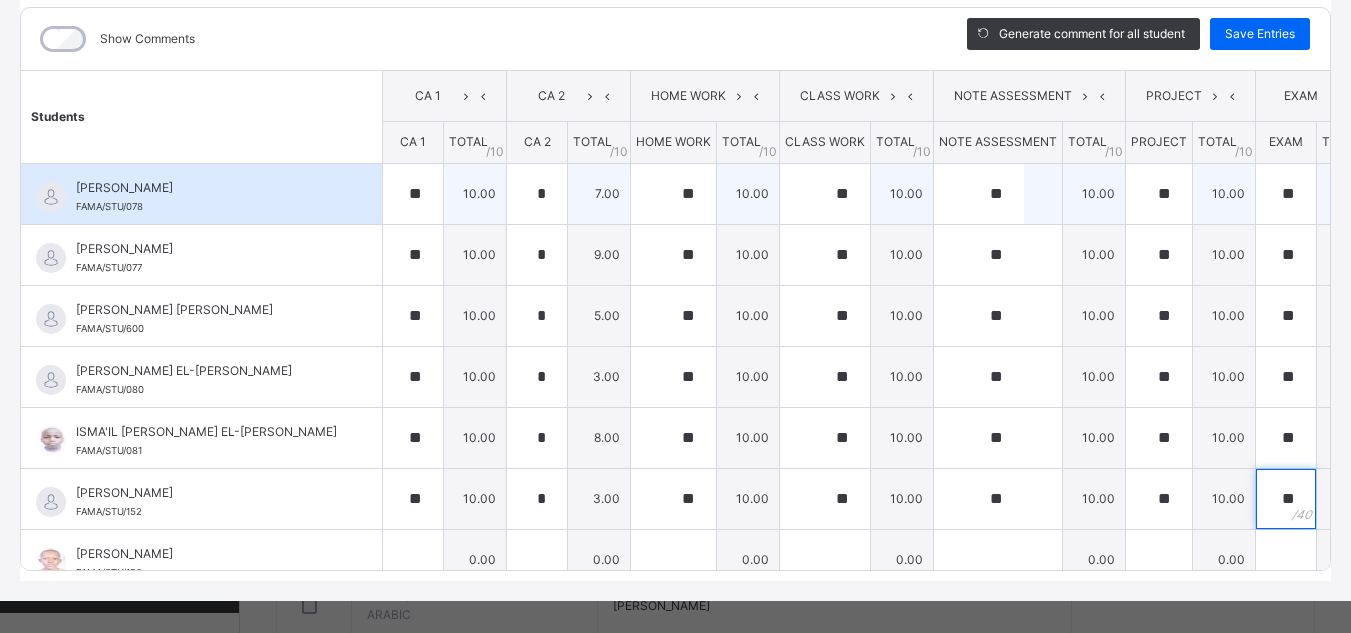 type on "**" 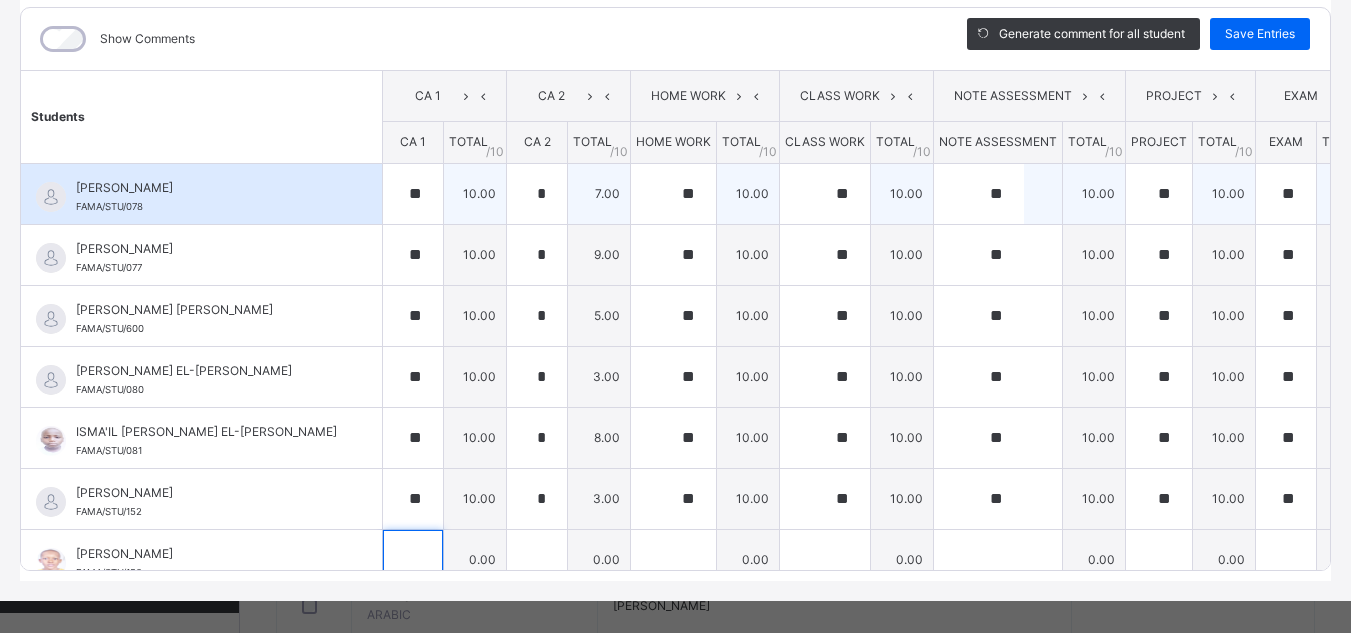 scroll, scrollTop: 35, scrollLeft: 0, axis: vertical 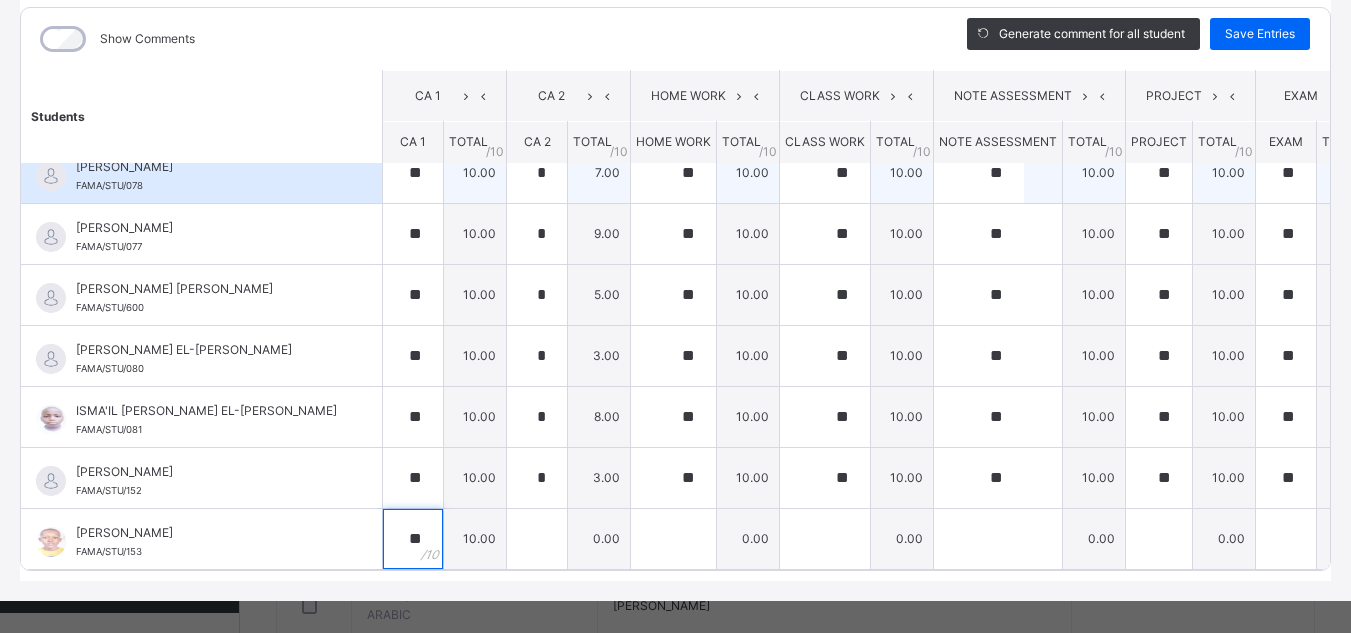 type on "**" 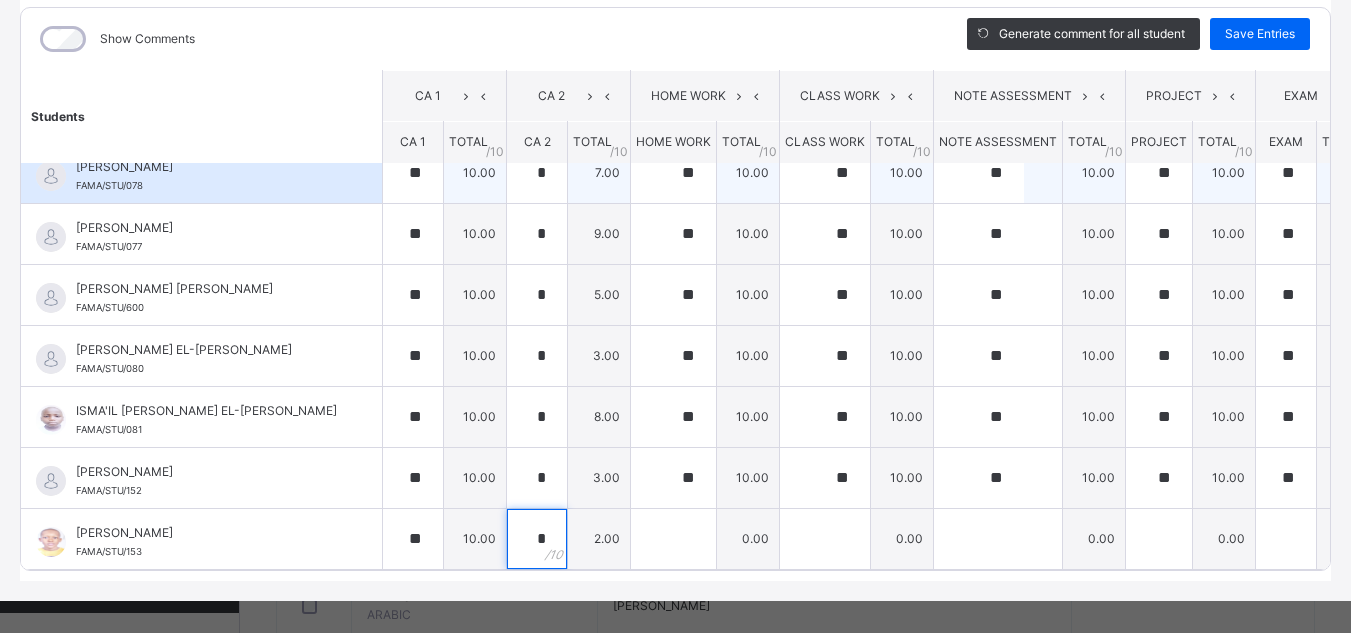type on "*" 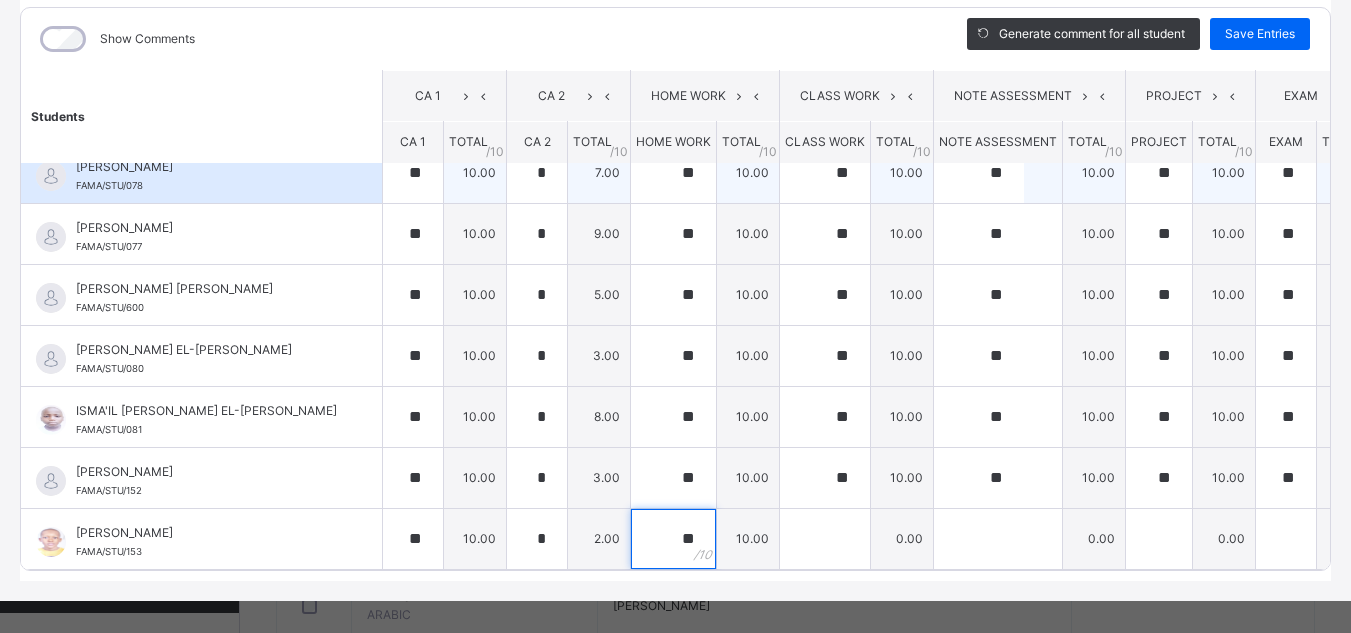 type on "**" 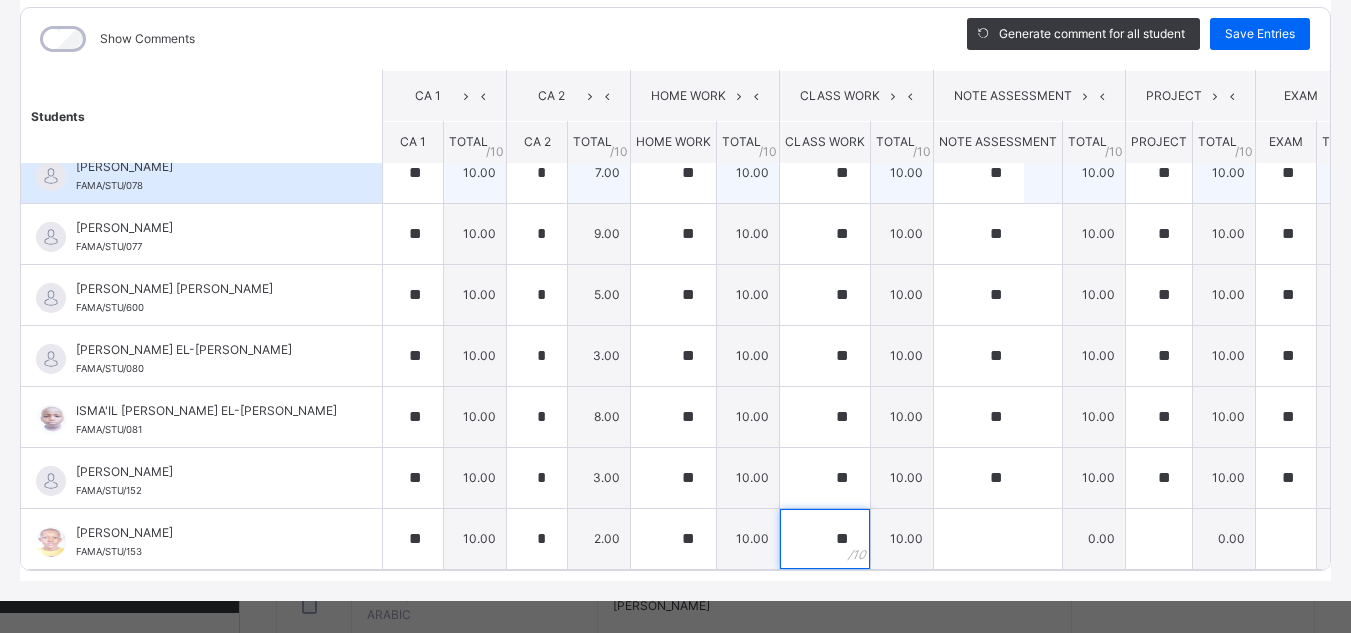 type on "**" 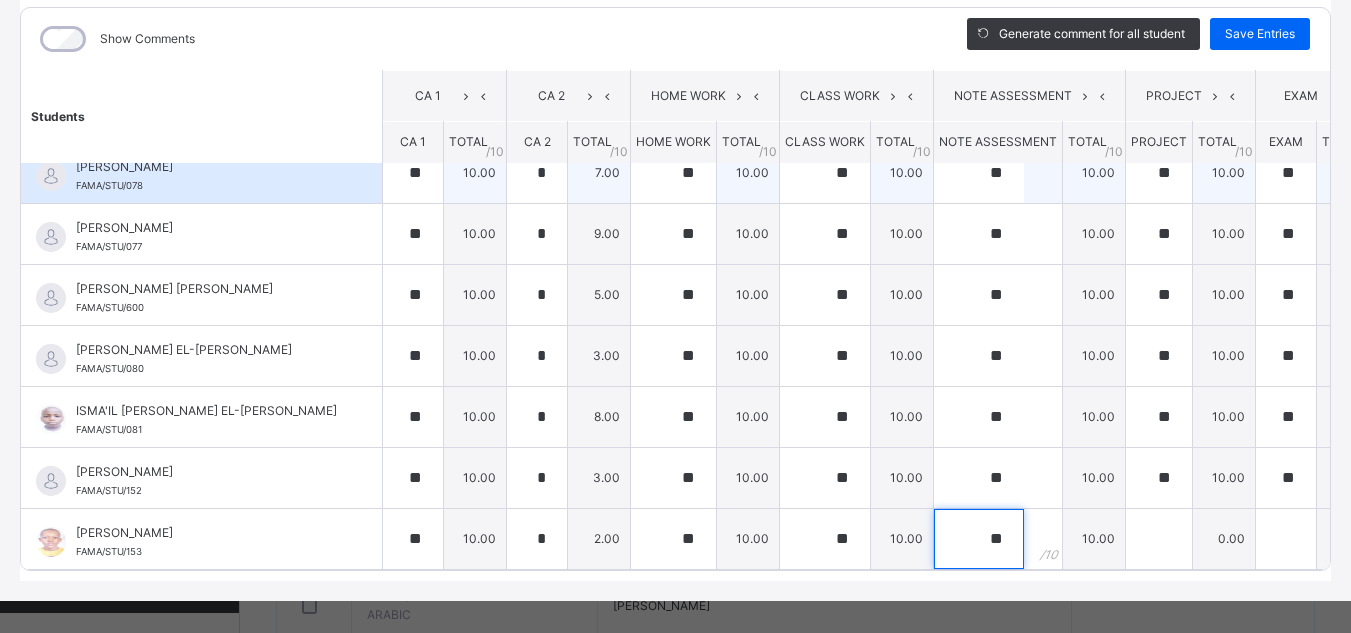 type on "**" 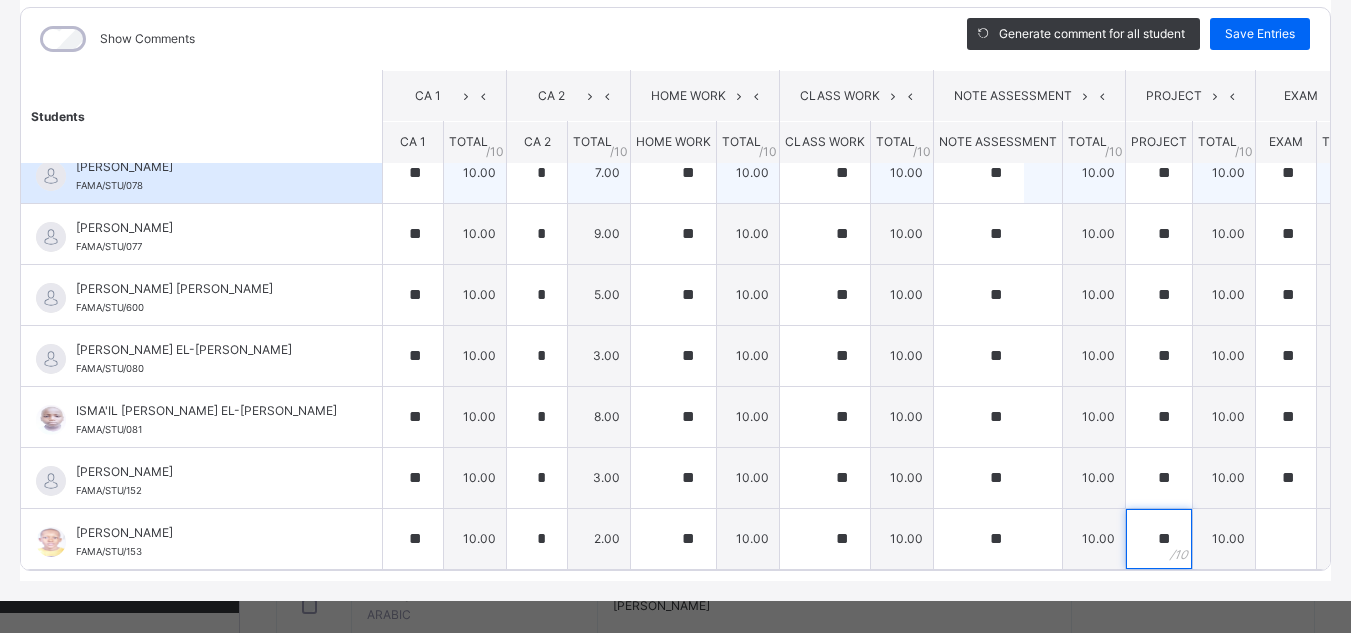 type on "**" 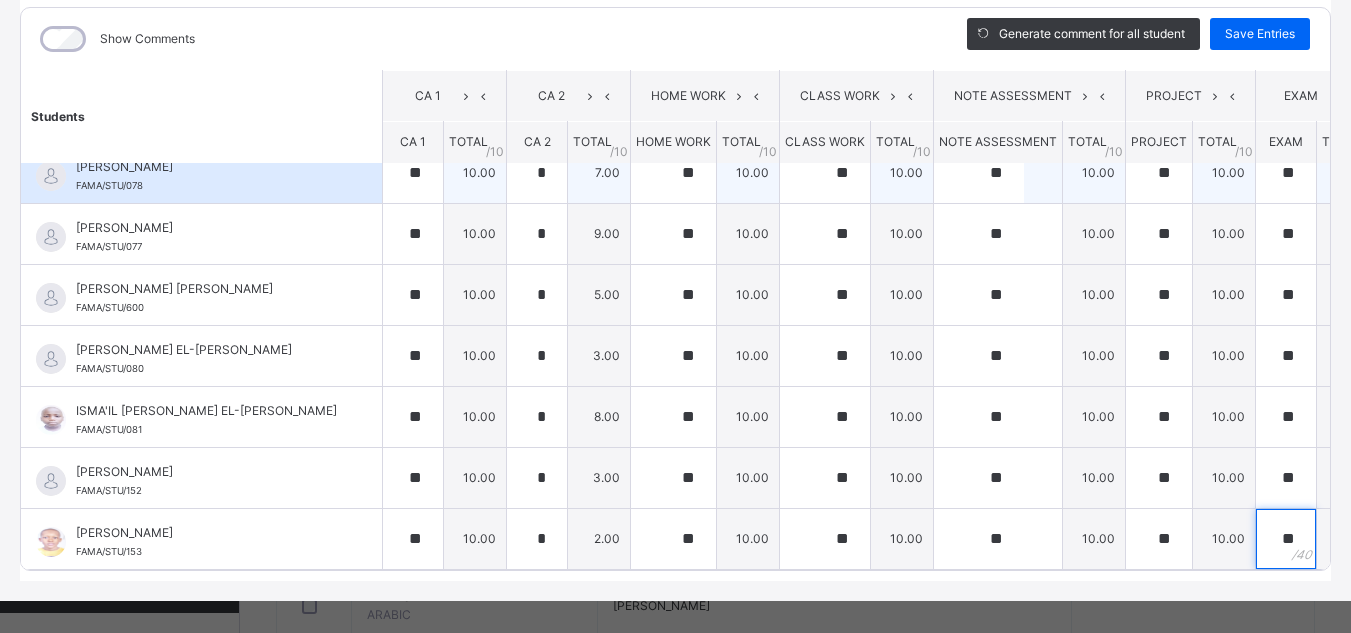 type on "**" 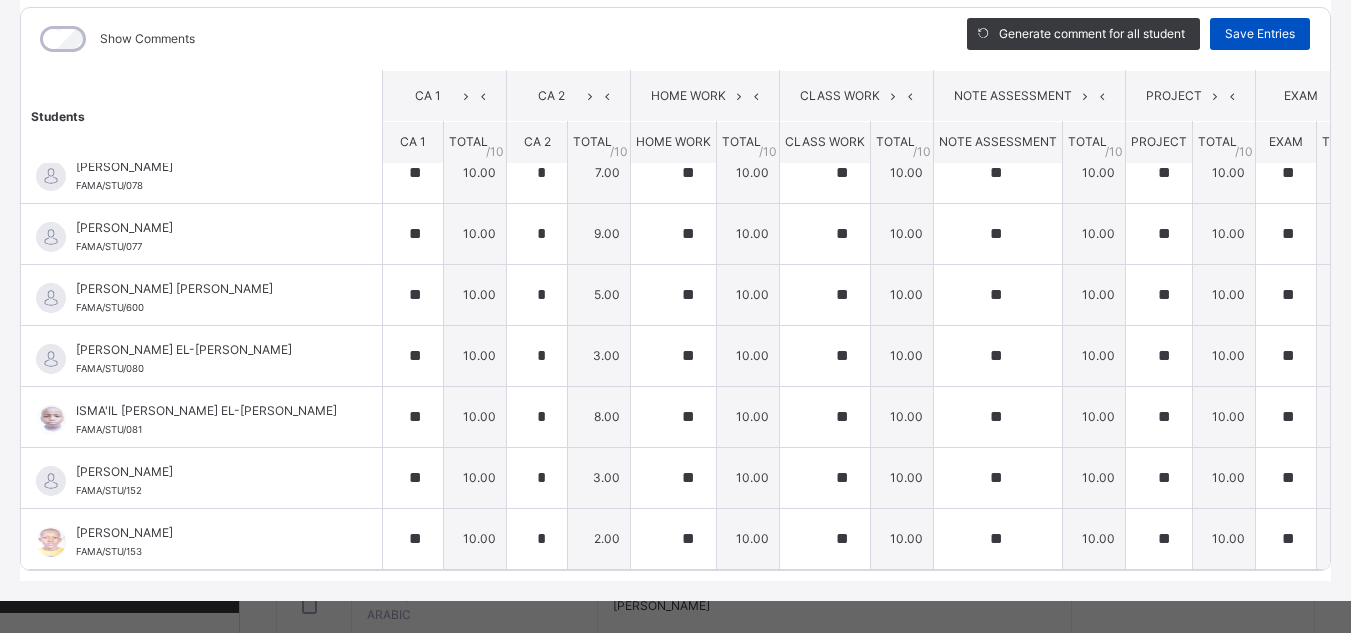 click on "Save Entries" at bounding box center (1260, 34) 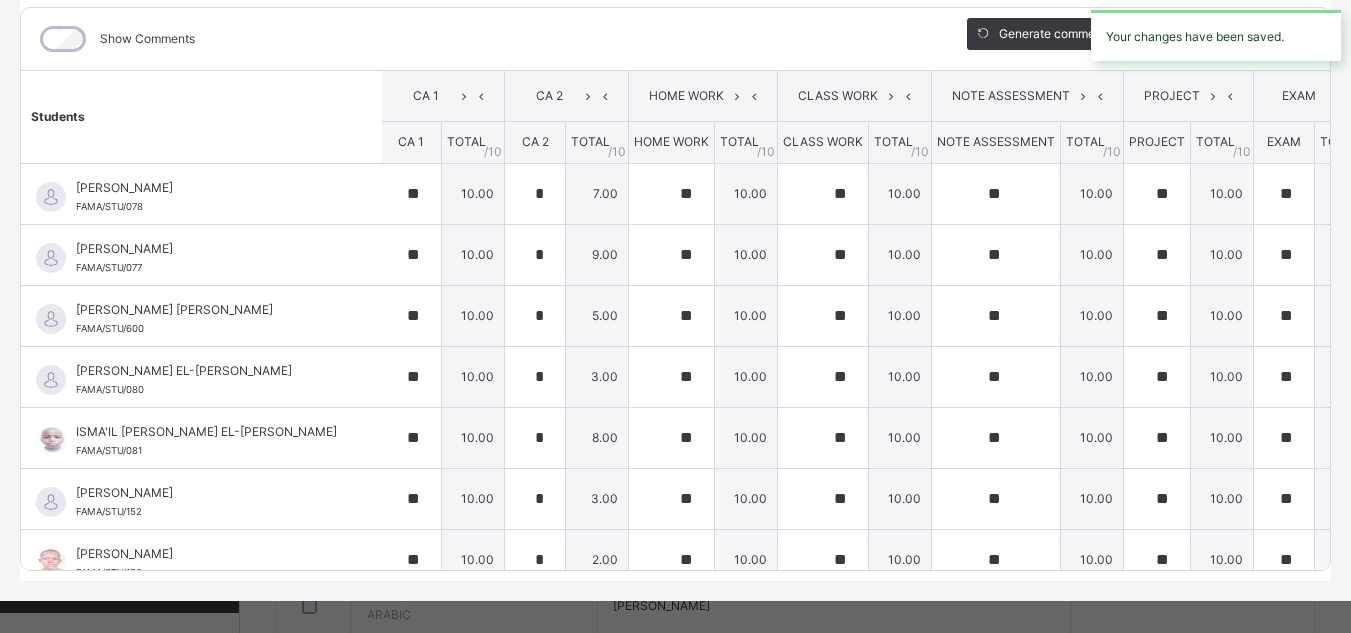 scroll, scrollTop: 0, scrollLeft: 0, axis: both 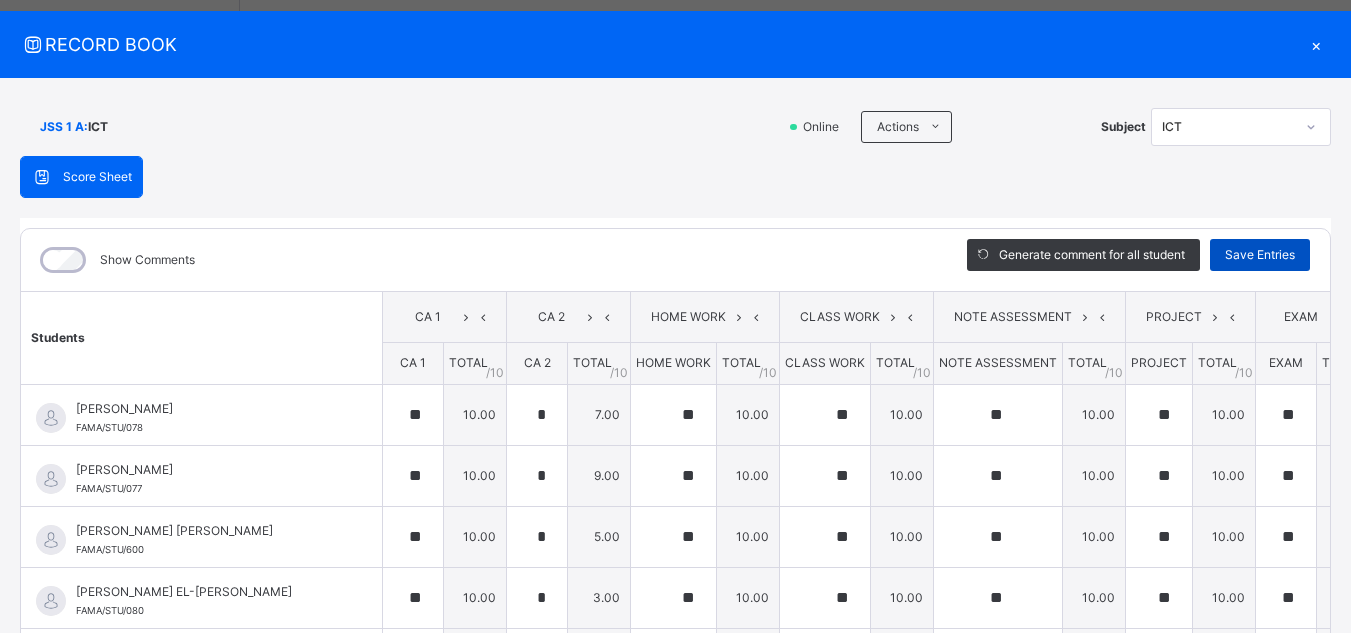 click on "Save Entries" at bounding box center [1260, 255] 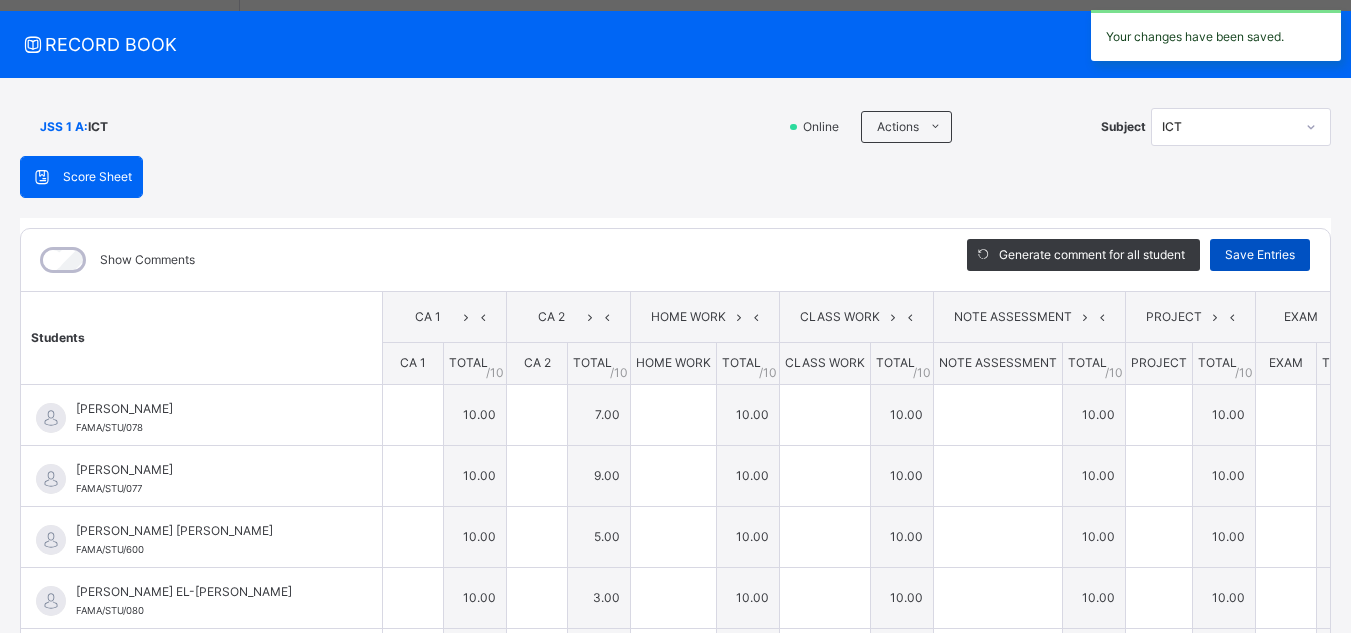 type on "**" 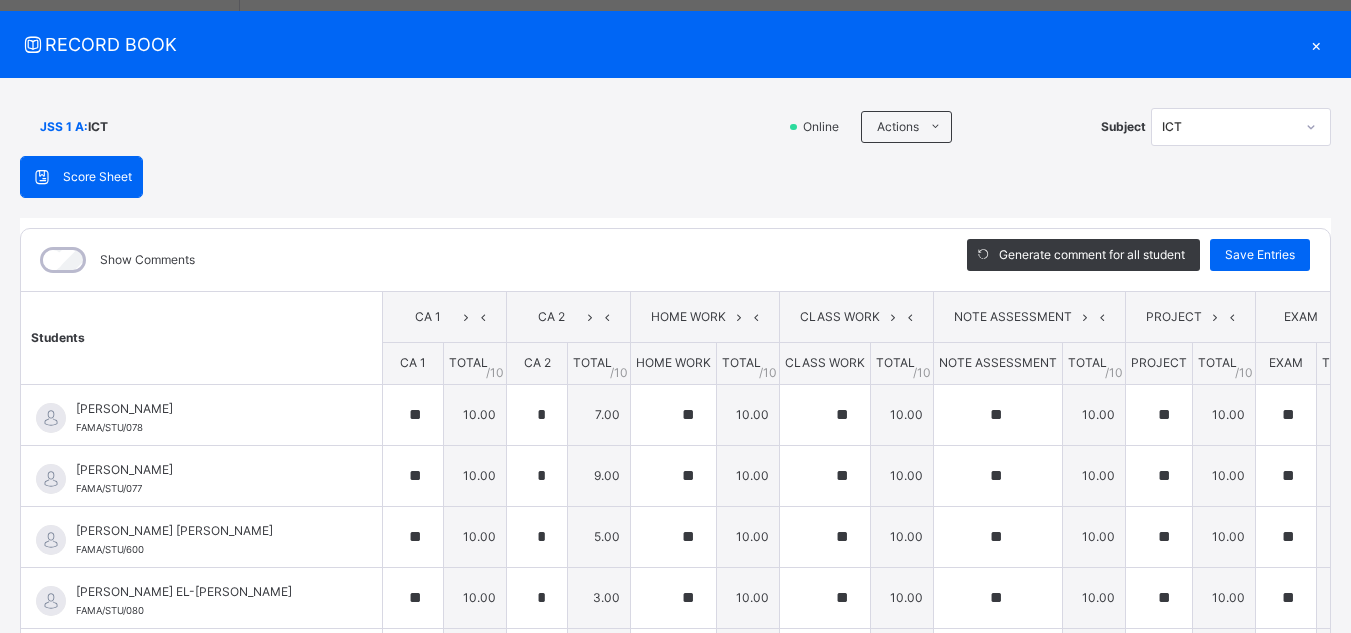 scroll, scrollTop: 515, scrollLeft: 0, axis: vertical 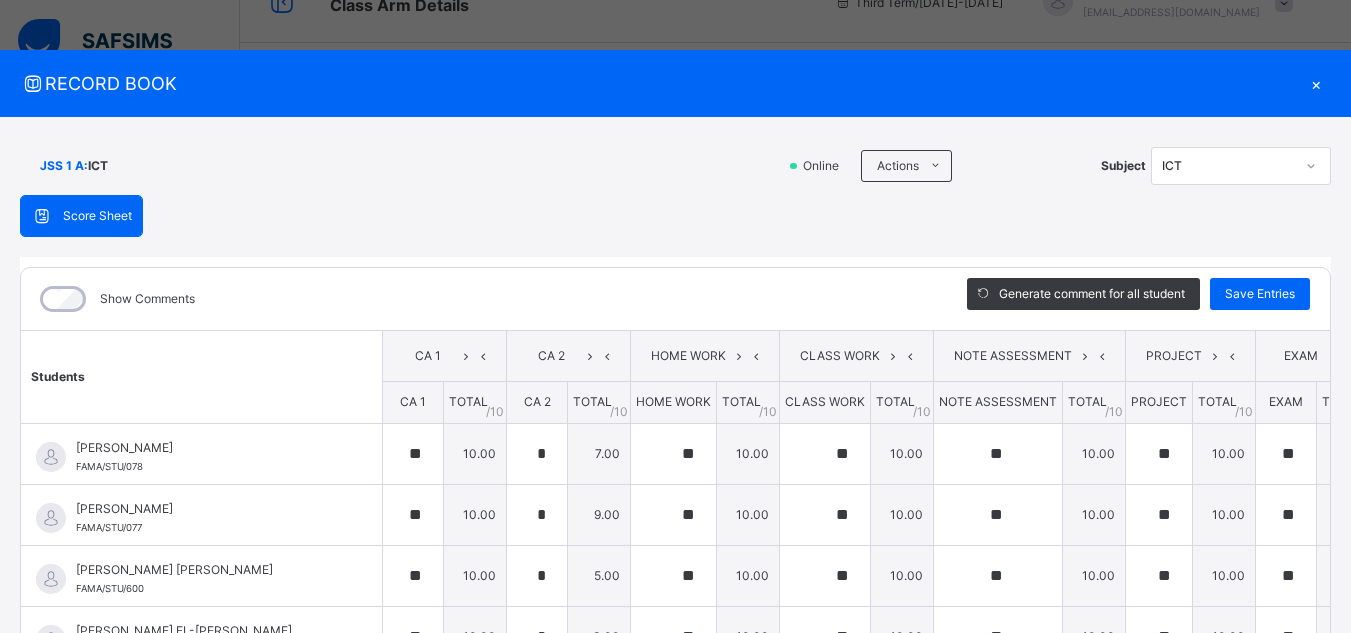 click on "×" at bounding box center (1316, 83) 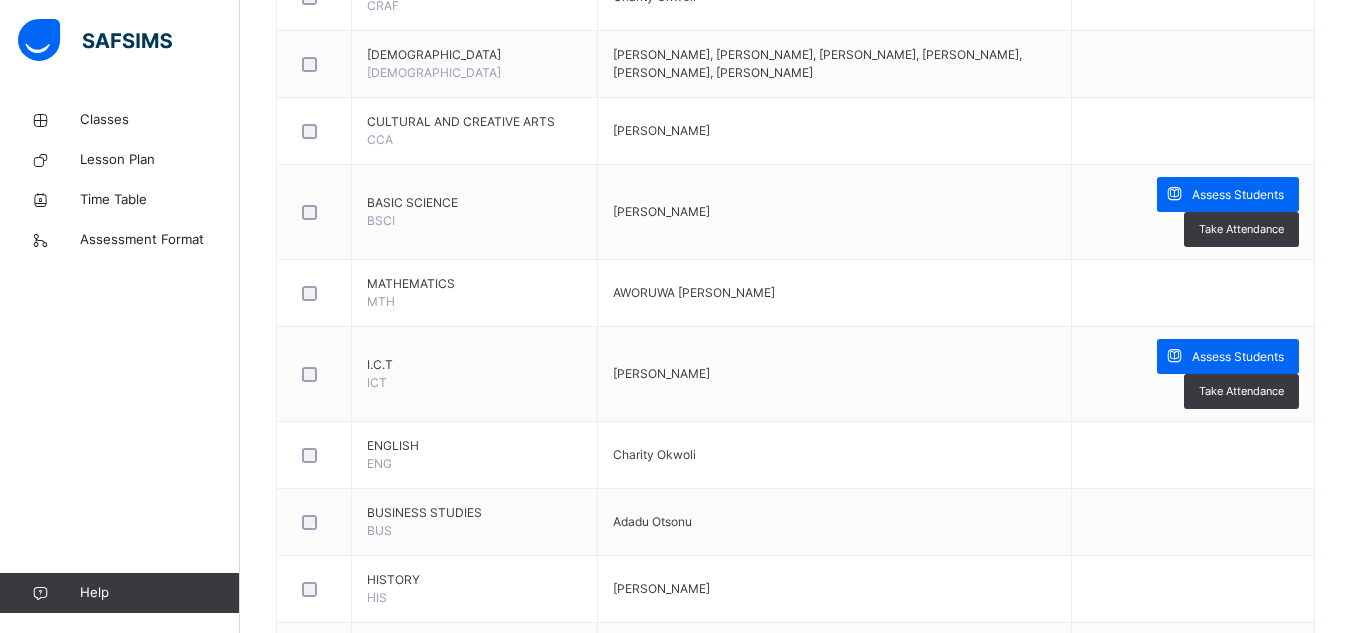 scroll, scrollTop: 765, scrollLeft: 0, axis: vertical 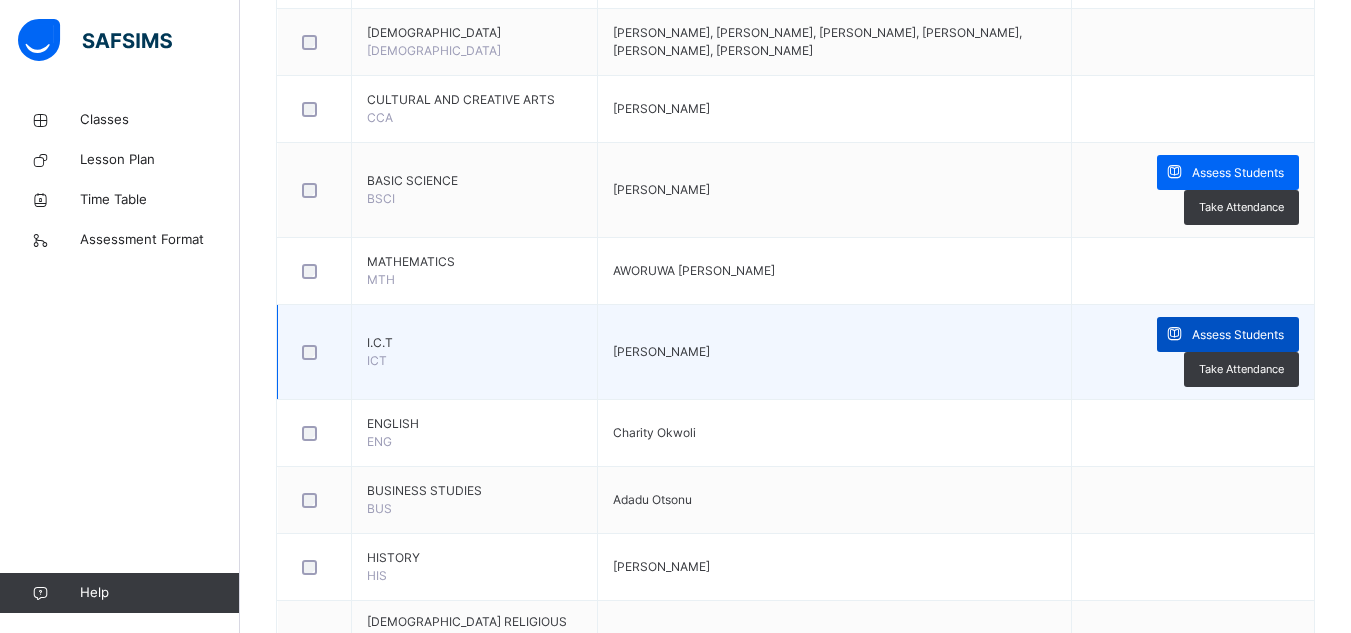 click on "Assess Students" at bounding box center [1238, 335] 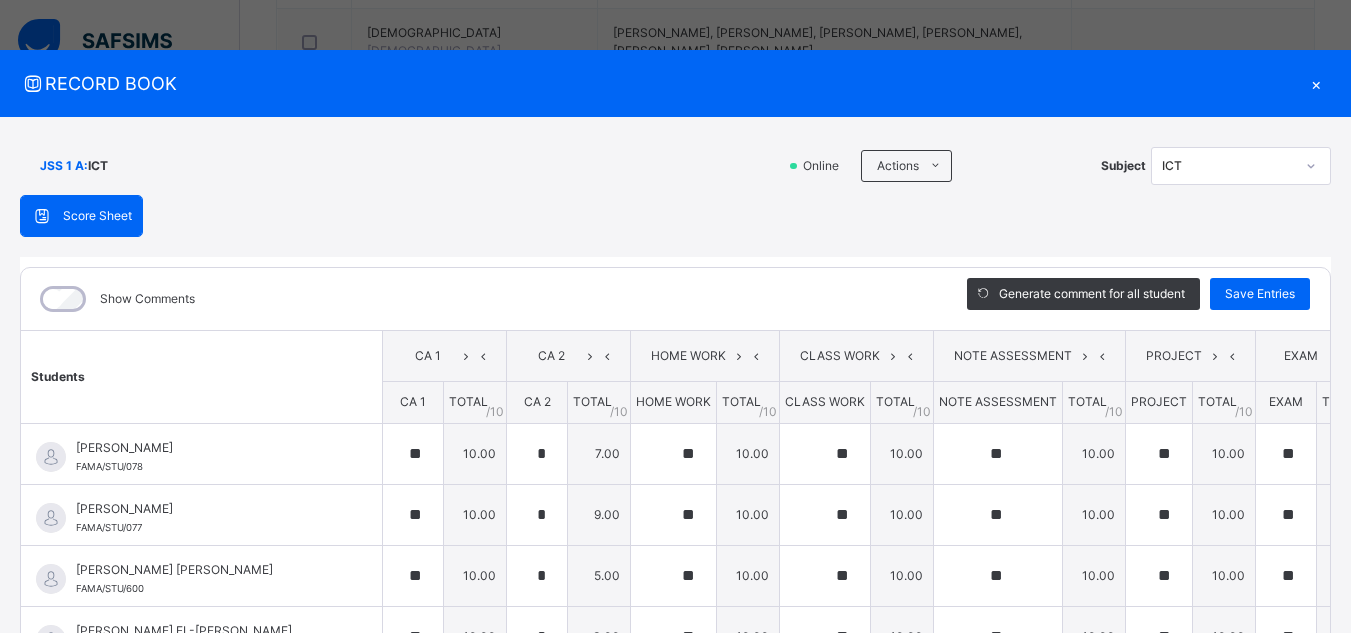 click on "×" at bounding box center (1316, 83) 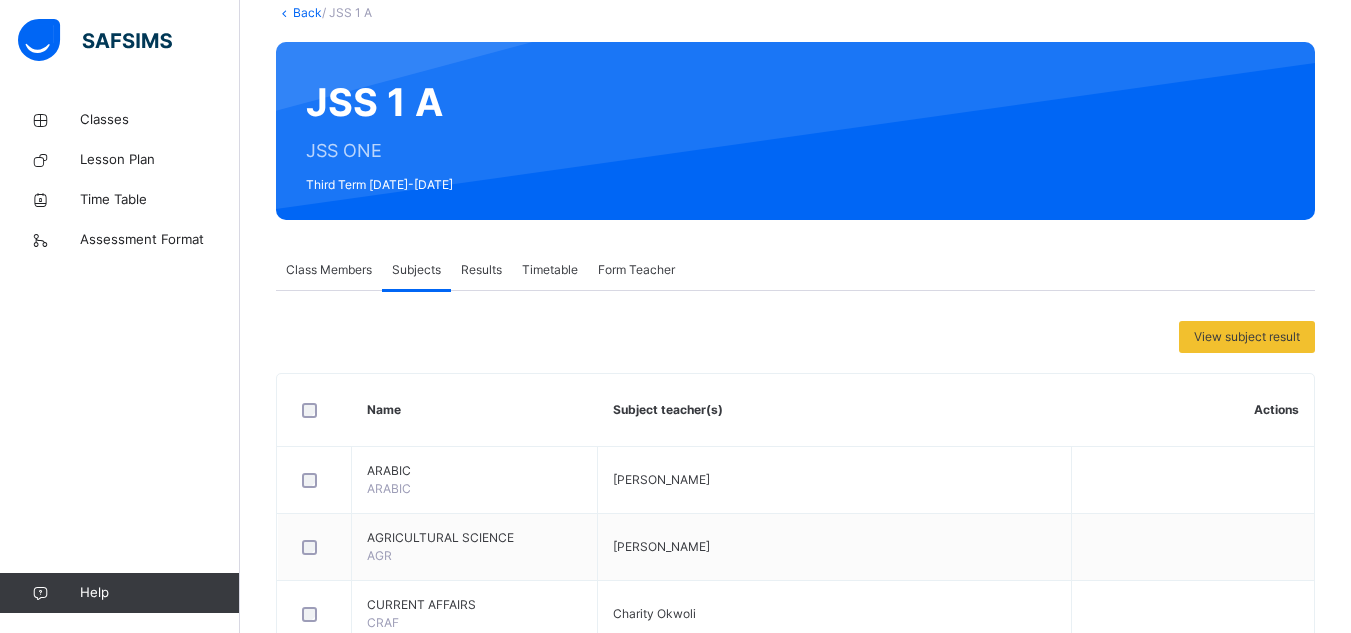 scroll, scrollTop: 123, scrollLeft: 0, axis: vertical 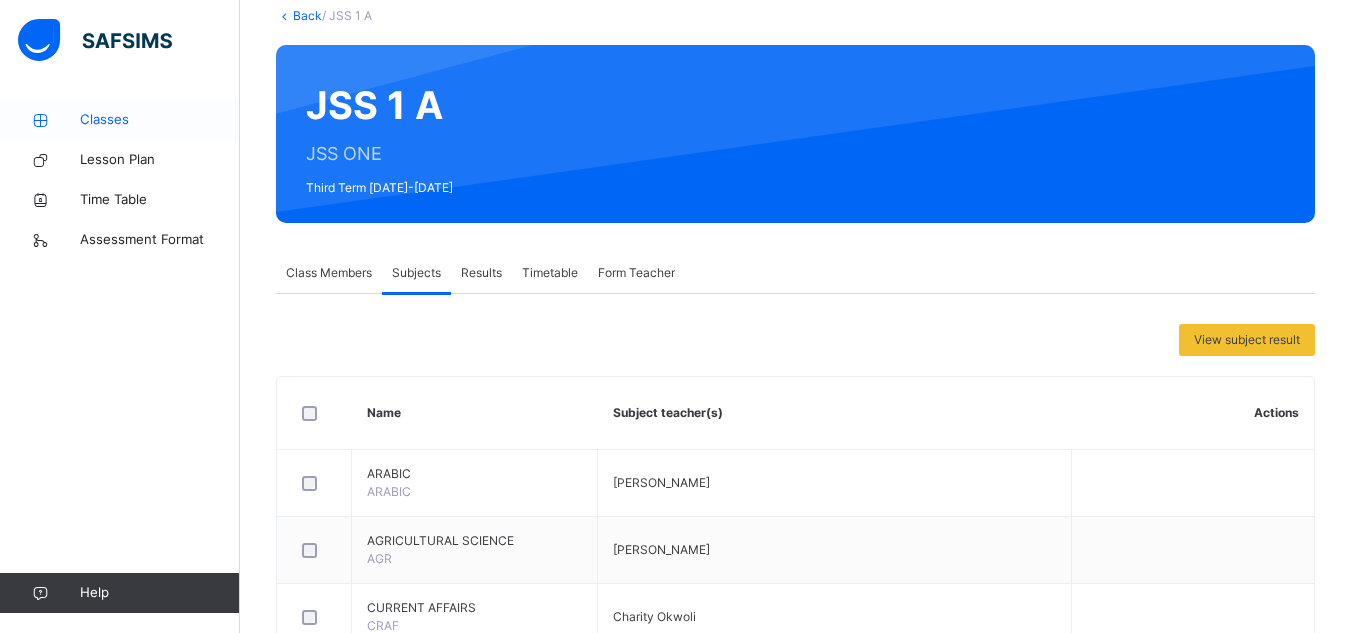 click on "Classes" at bounding box center (160, 120) 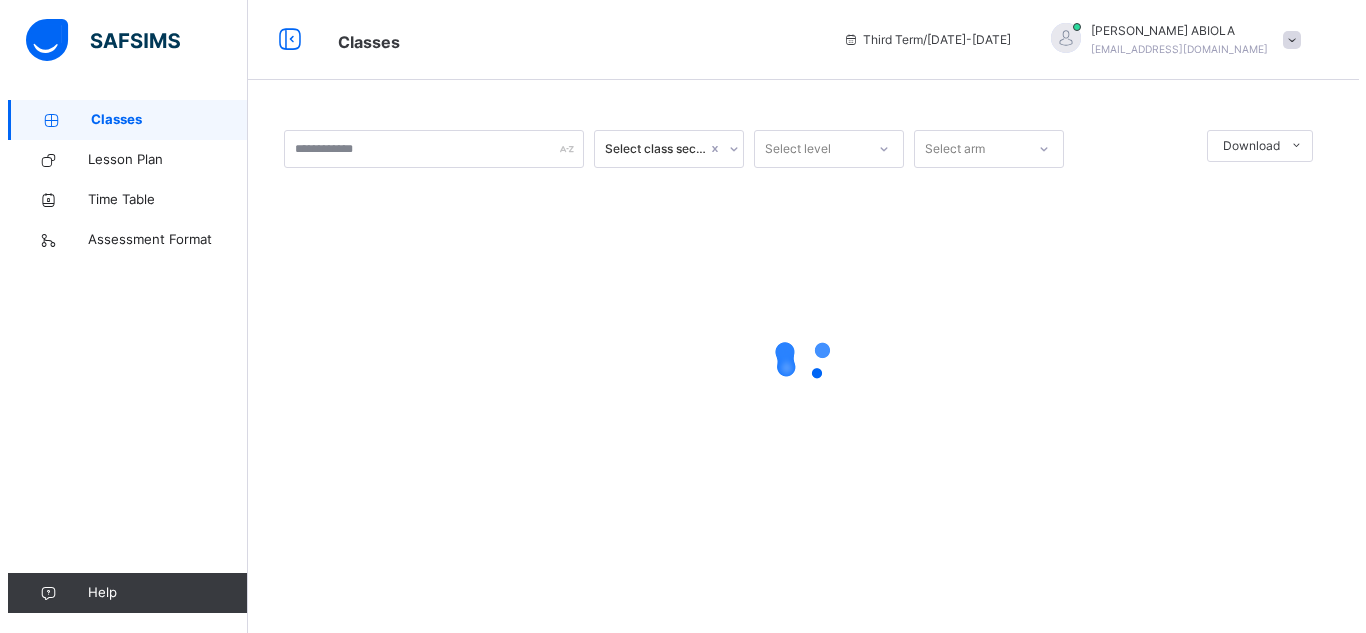 scroll, scrollTop: 0, scrollLeft: 0, axis: both 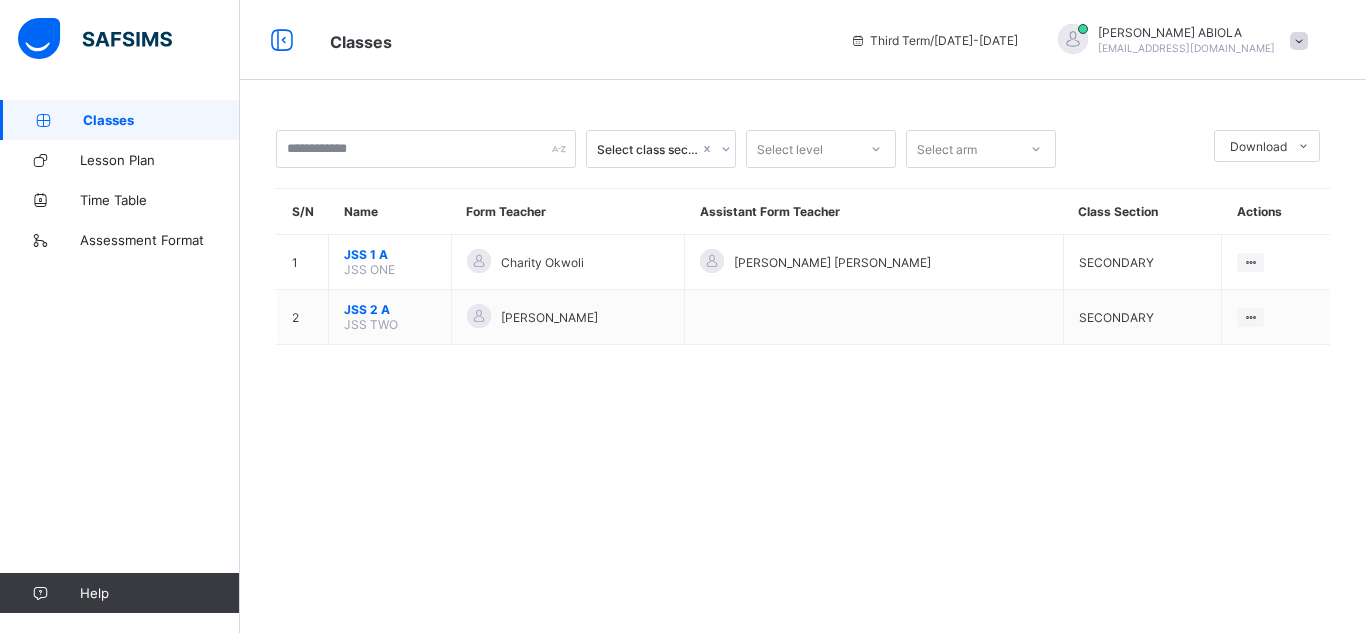click on "AHMAD   ABIOLA ahmad.abiola@famaiis.sch.ng" at bounding box center [1178, 40] 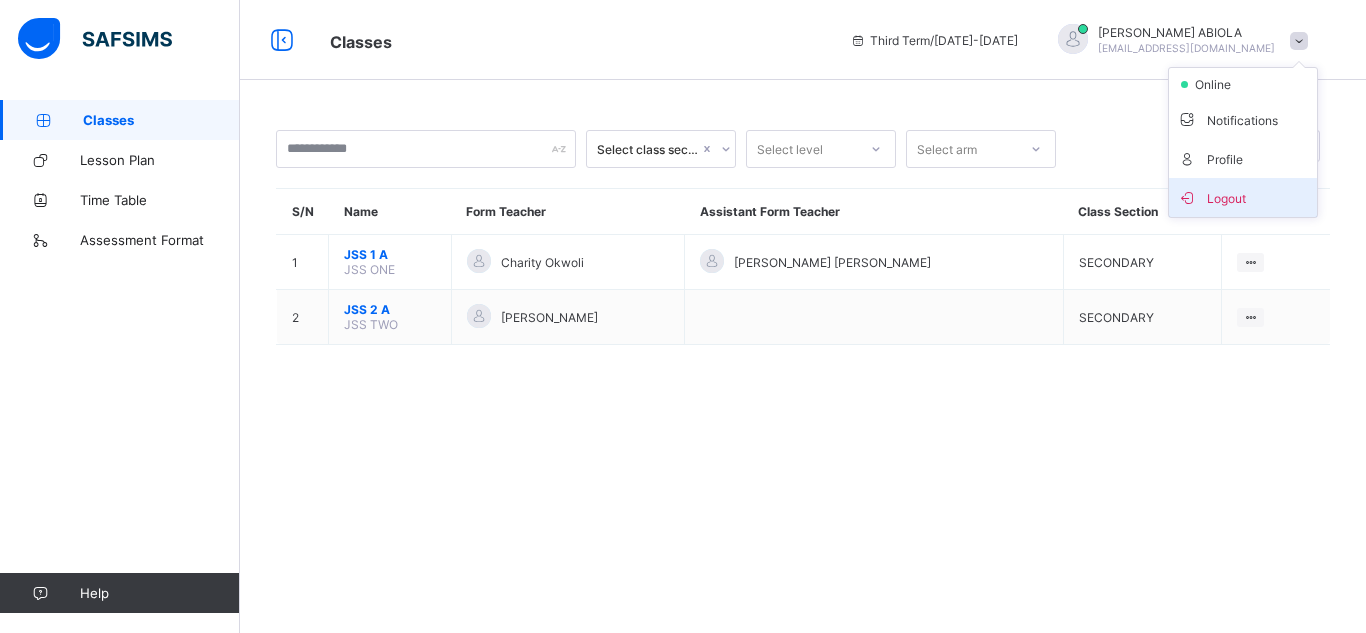 click on "Logout" at bounding box center [1243, 197] 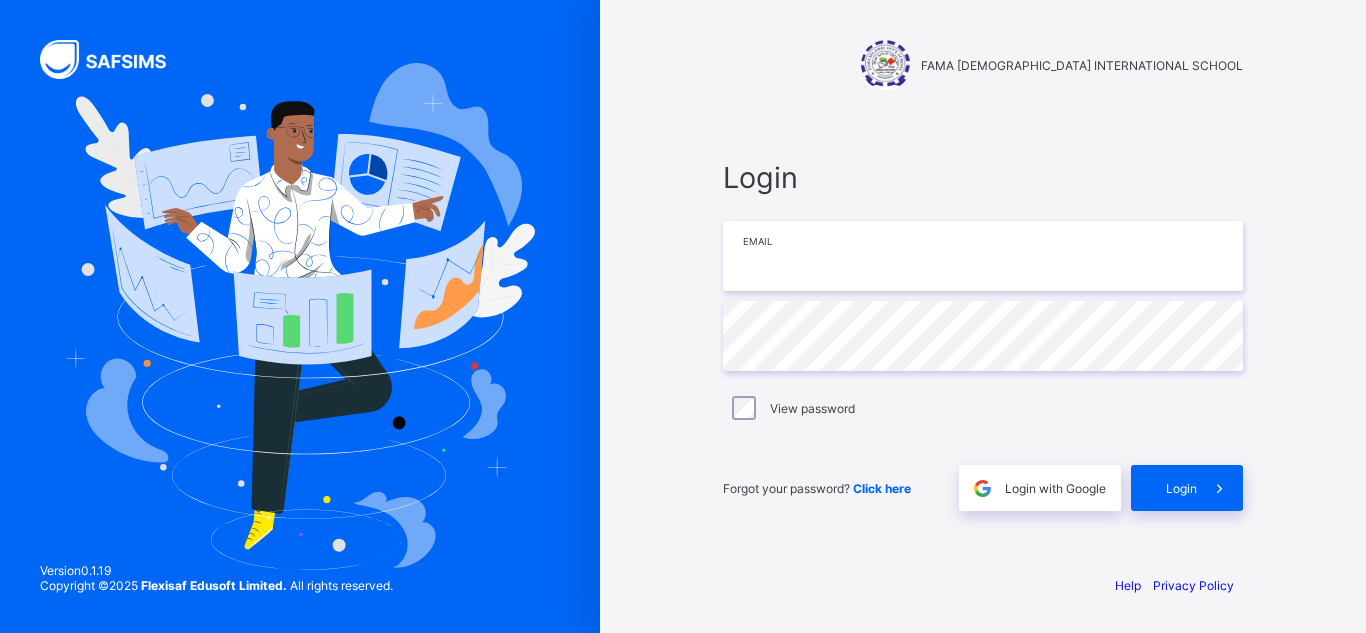 click at bounding box center (983, 256) 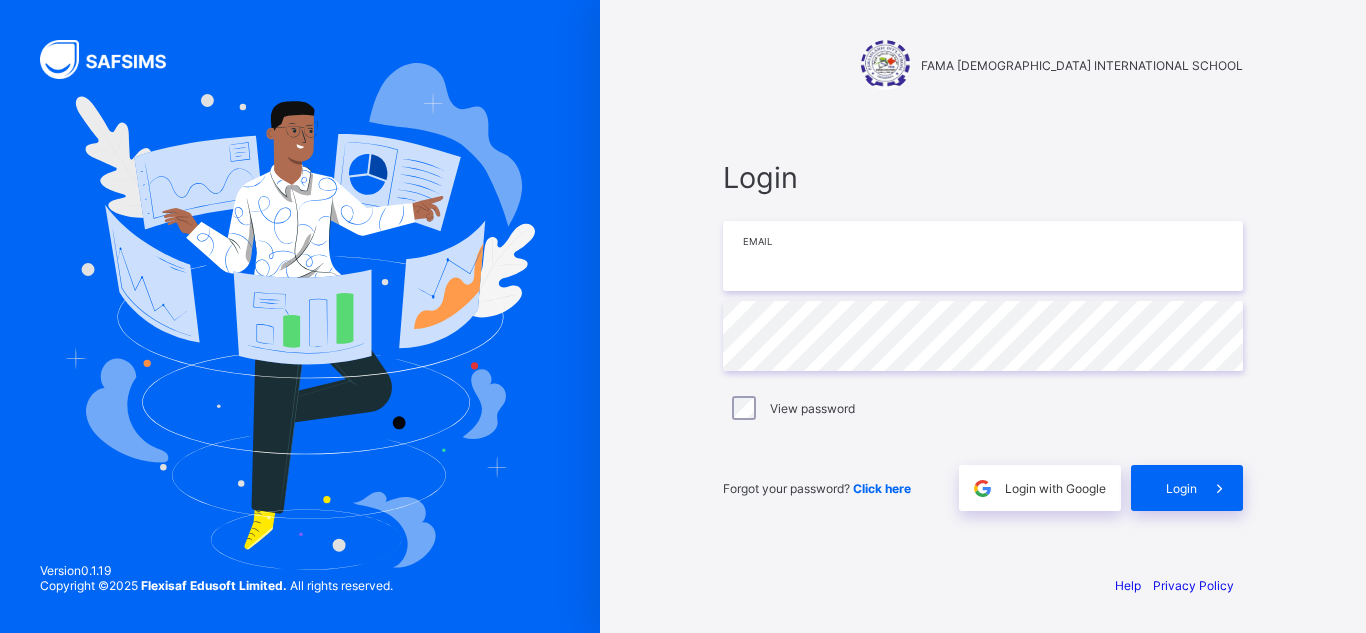 type on "**********" 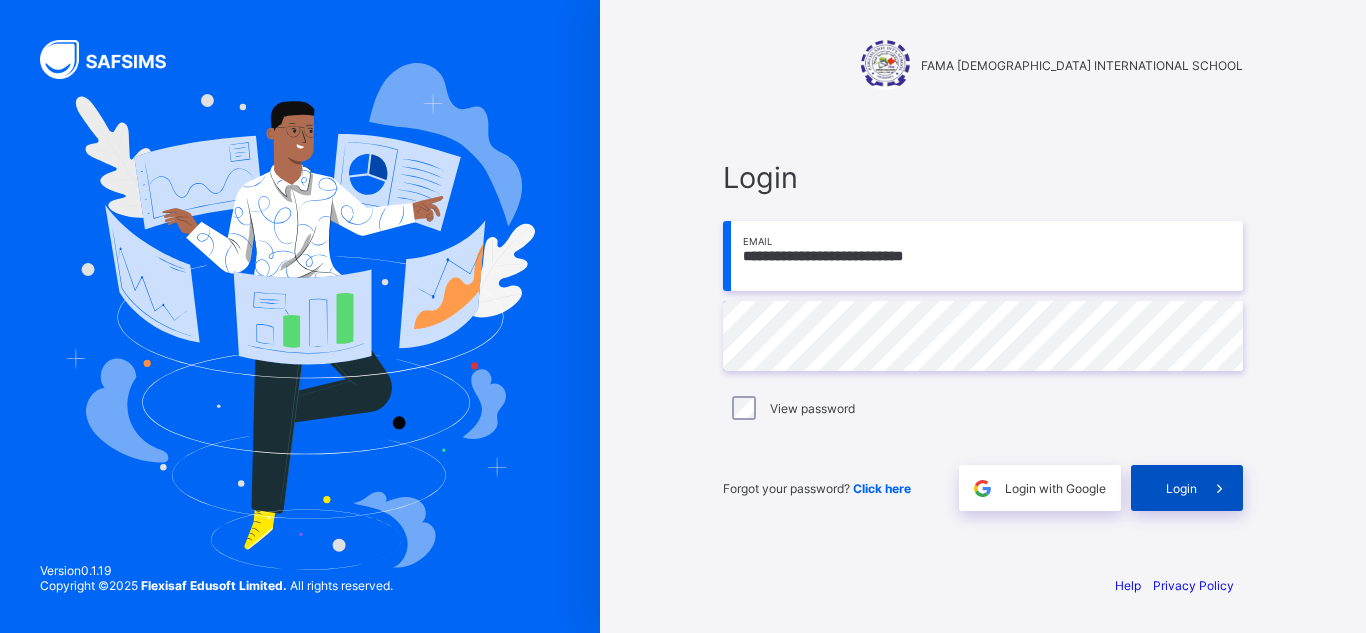 click at bounding box center [1220, 488] 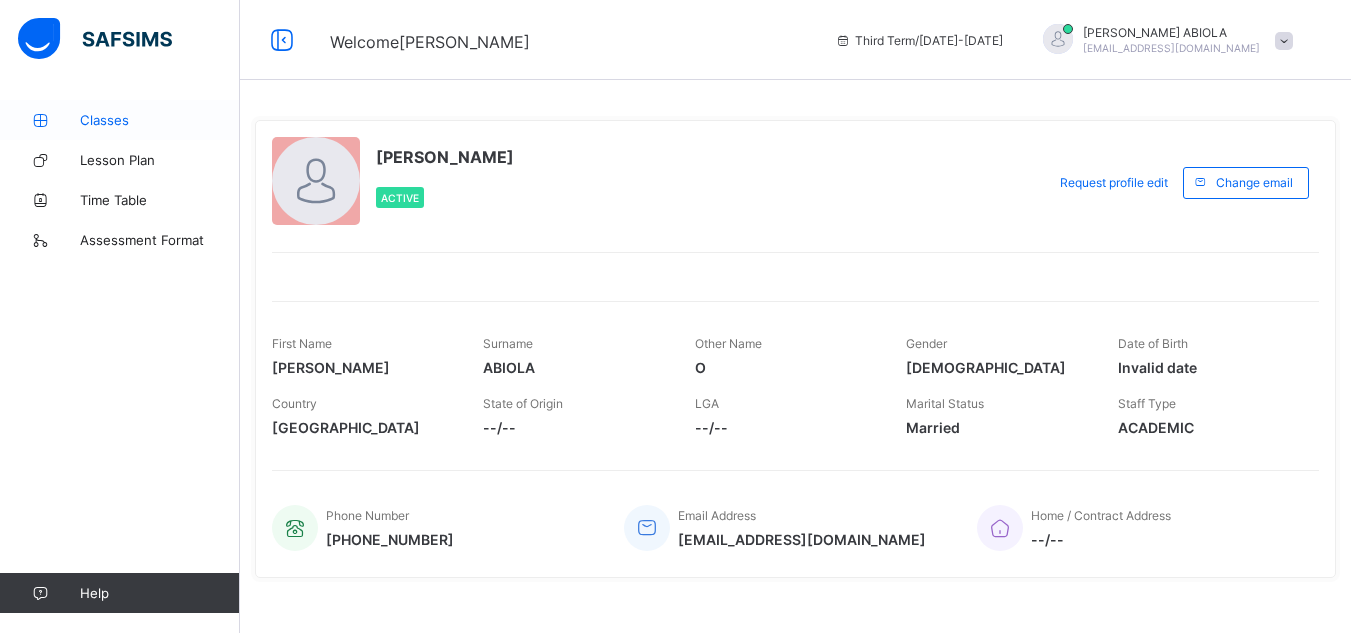 click on "Classes" at bounding box center (120, 120) 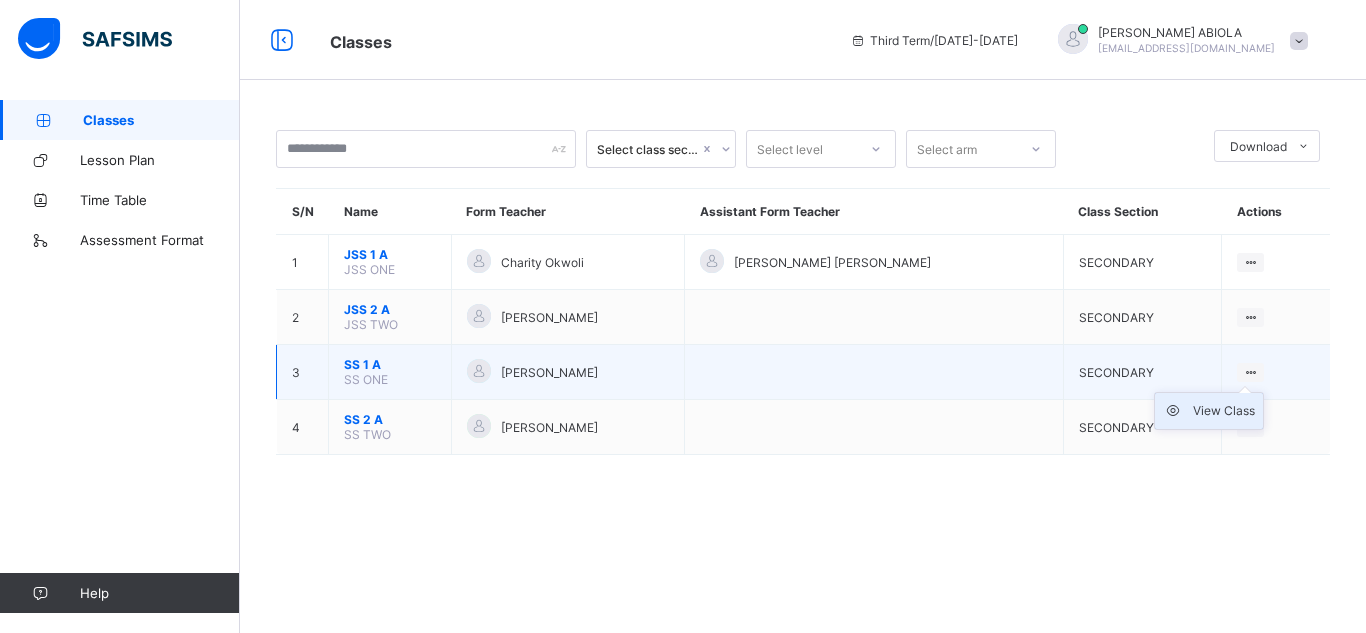 click on "View Class" at bounding box center (1224, 411) 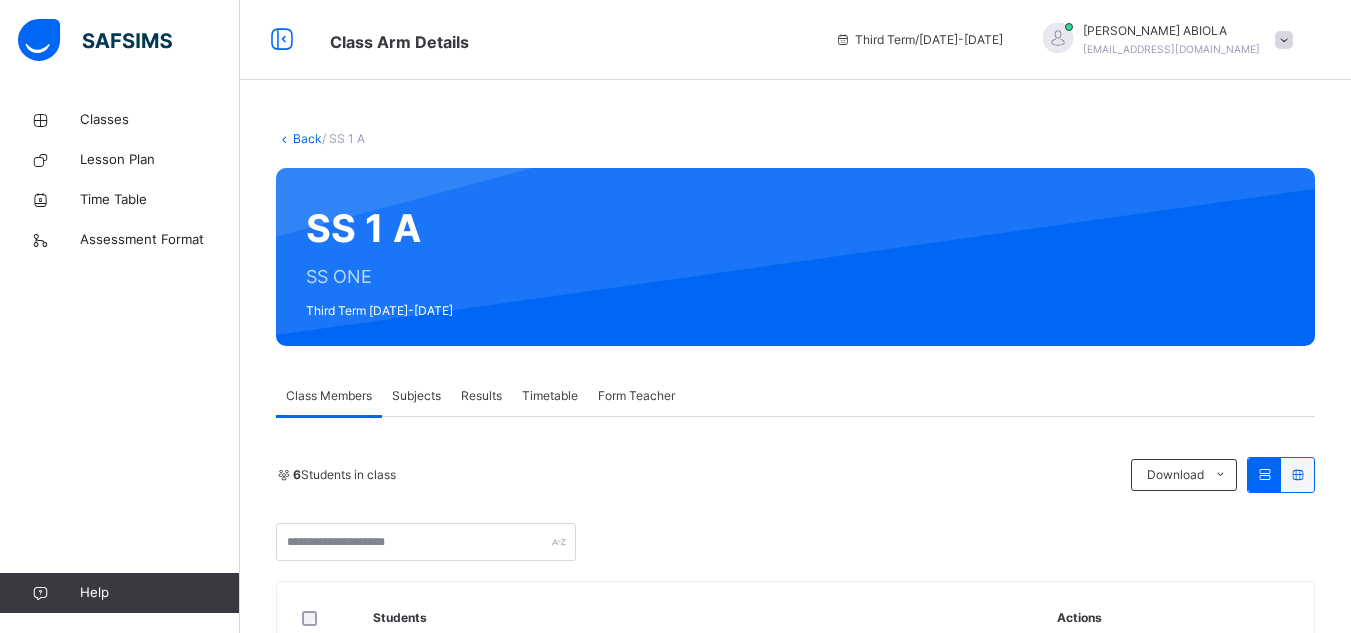 click on "Subjects" at bounding box center [416, 396] 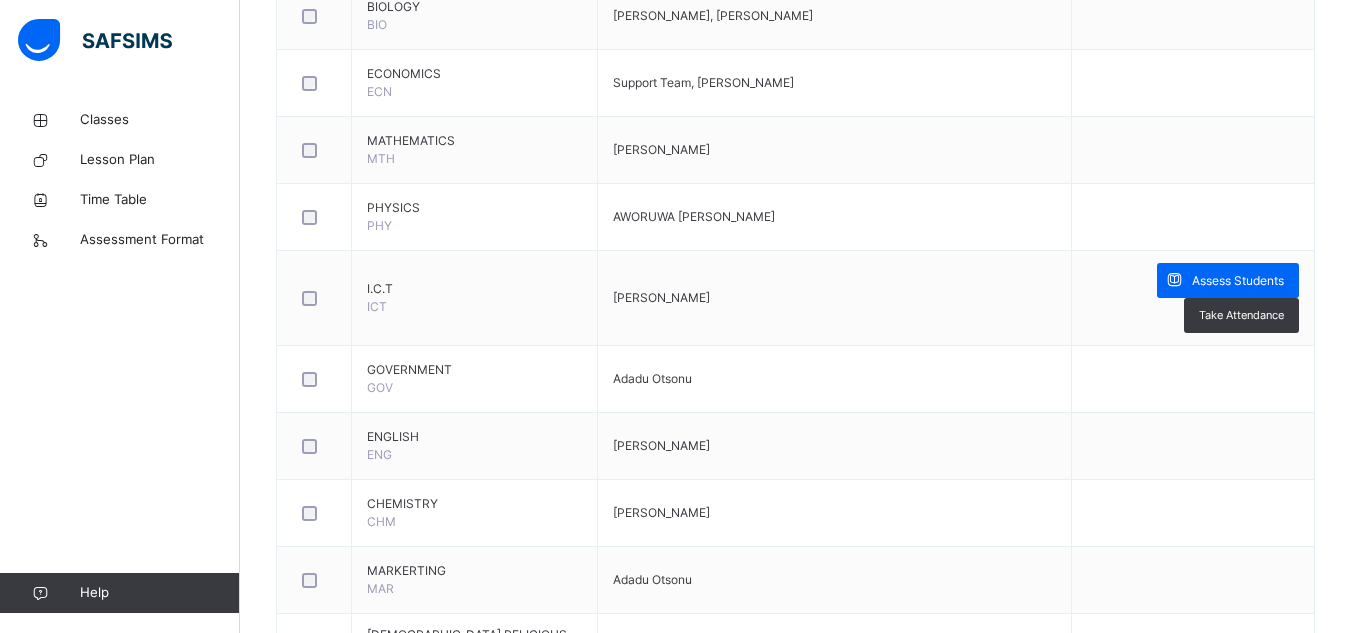 scroll, scrollTop: 803, scrollLeft: 0, axis: vertical 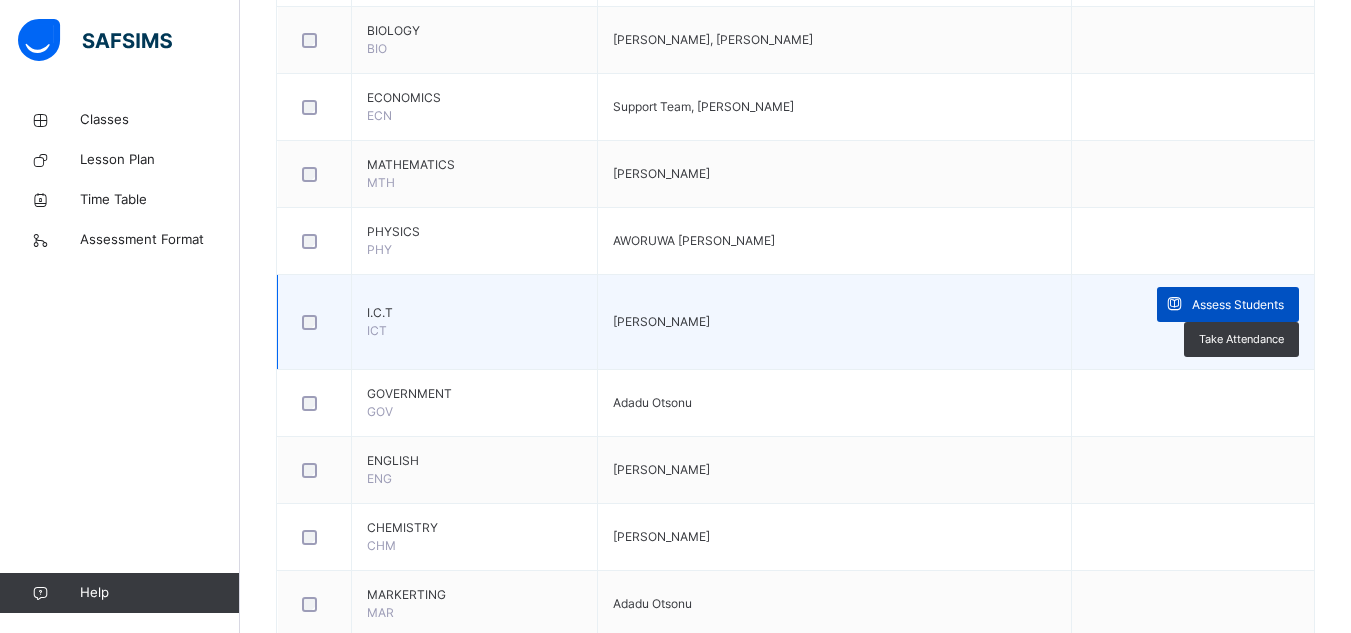 click on "Assess Students" at bounding box center [1238, 305] 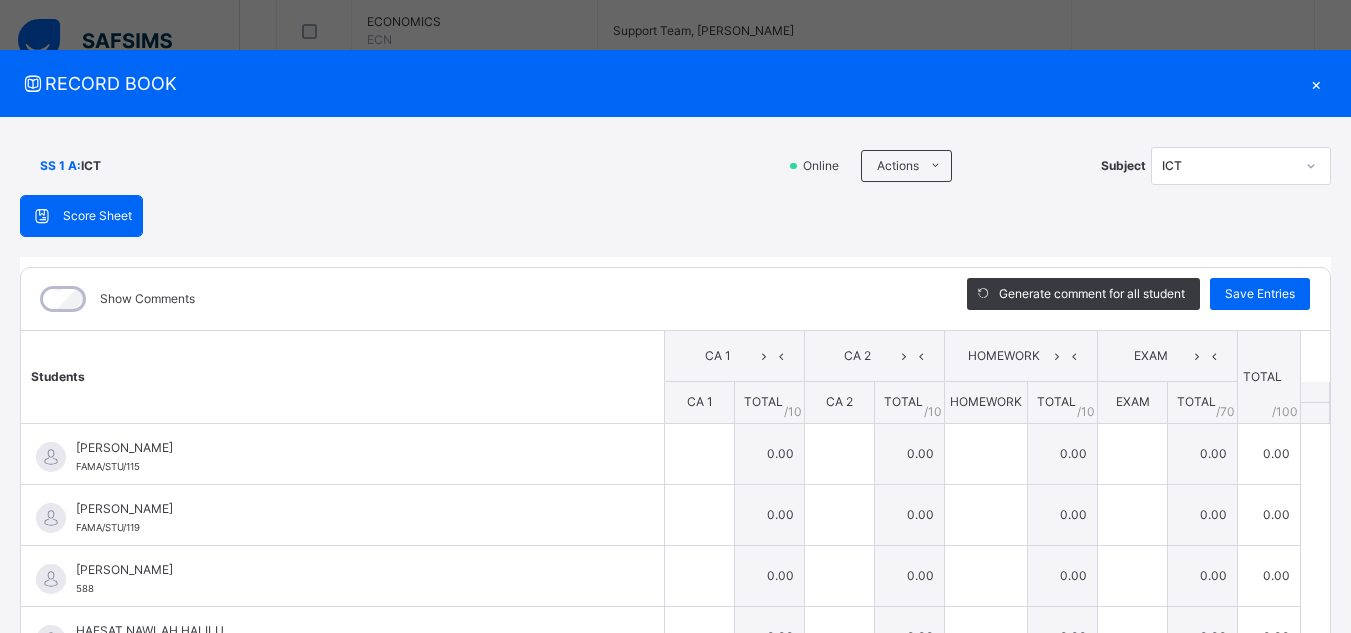 scroll, scrollTop: 828, scrollLeft: 0, axis: vertical 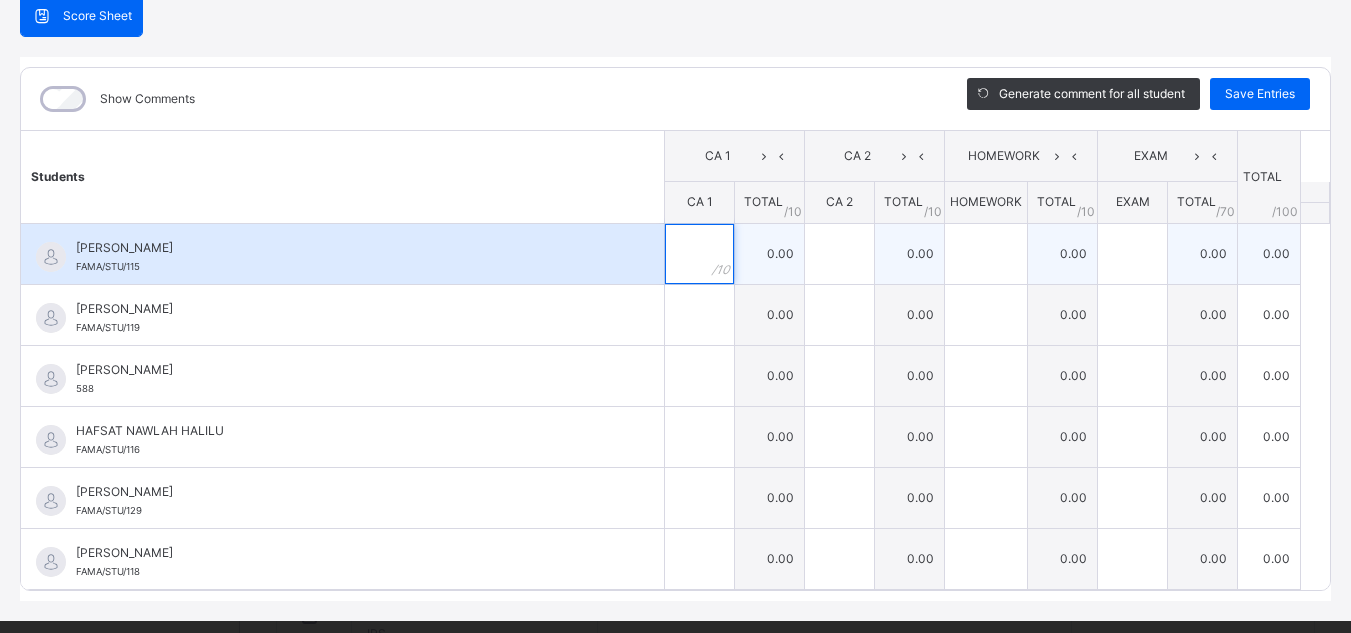 click at bounding box center [699, 254] 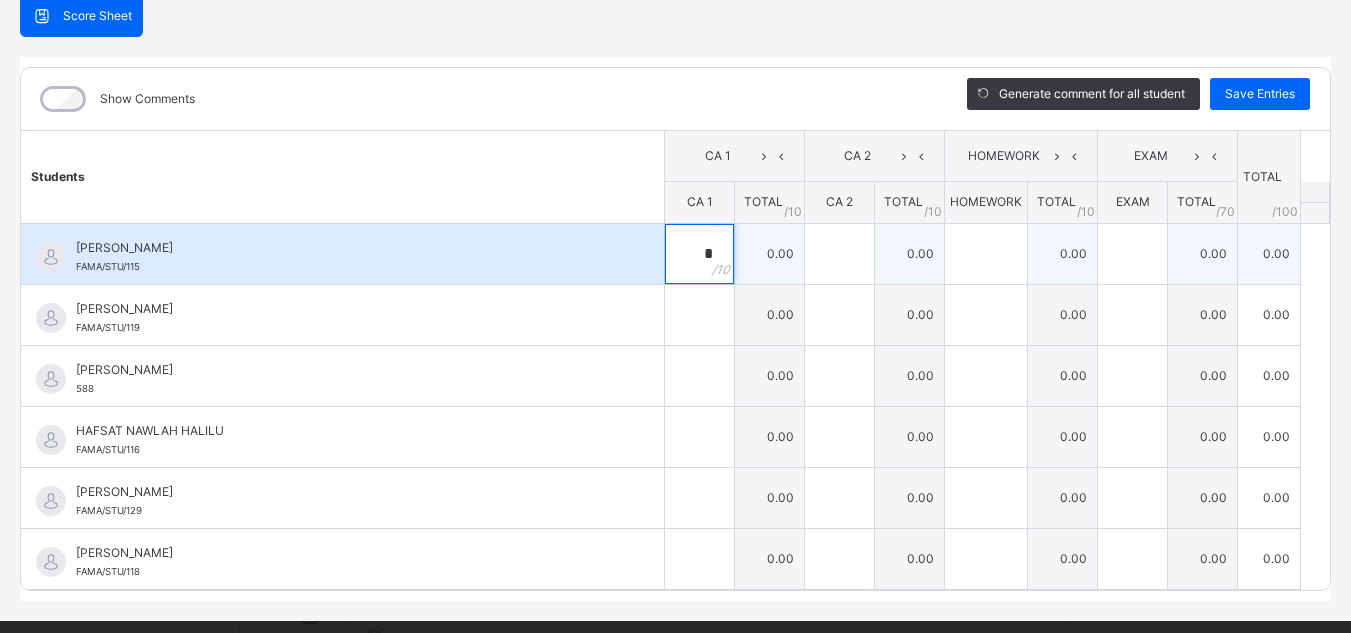 type on "*" 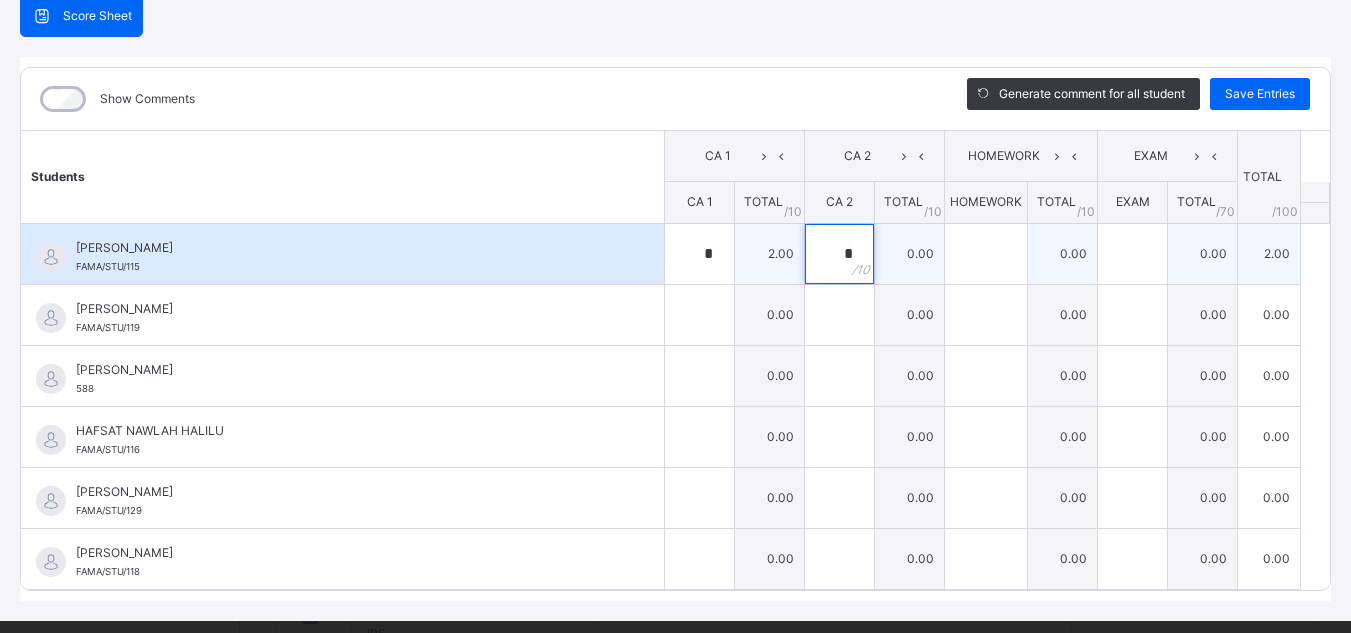 type on "*" 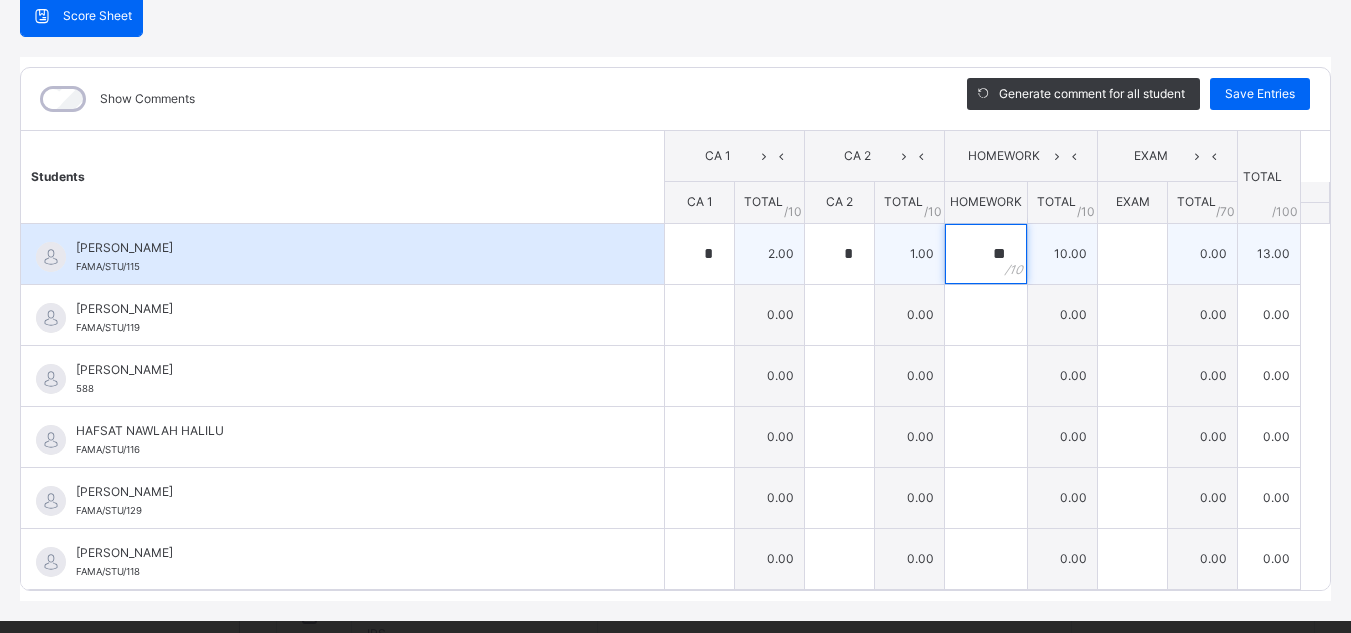 type on "**" 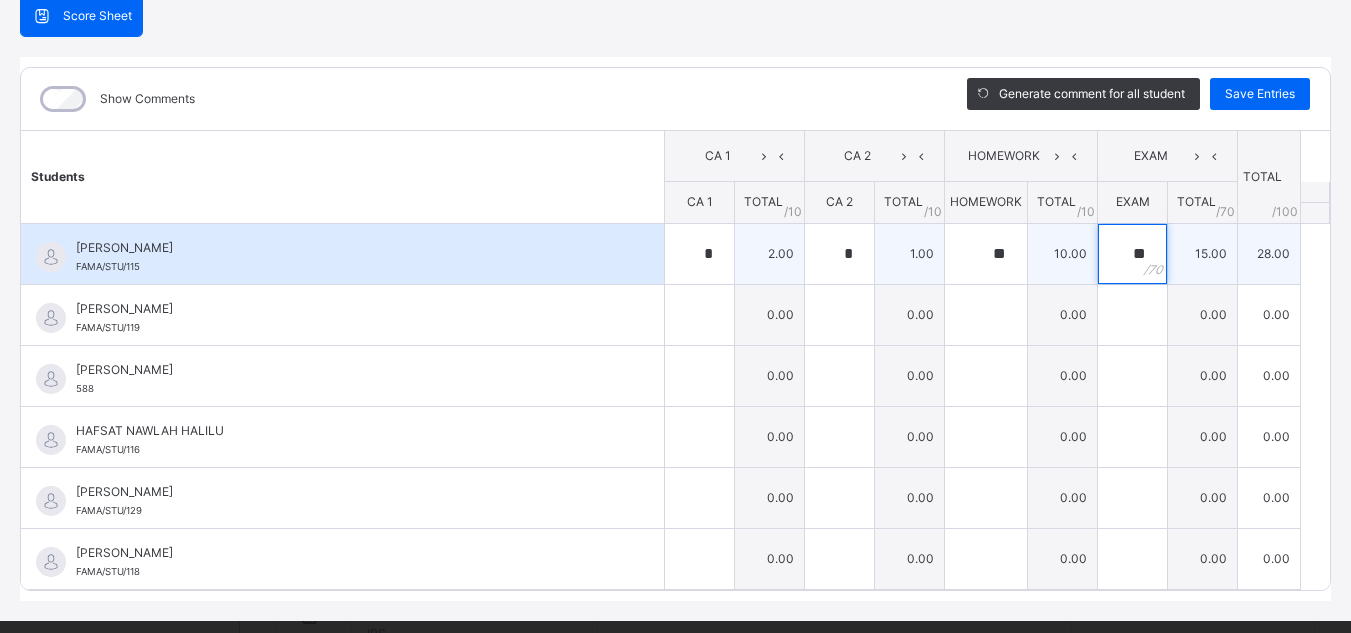 type on "**" 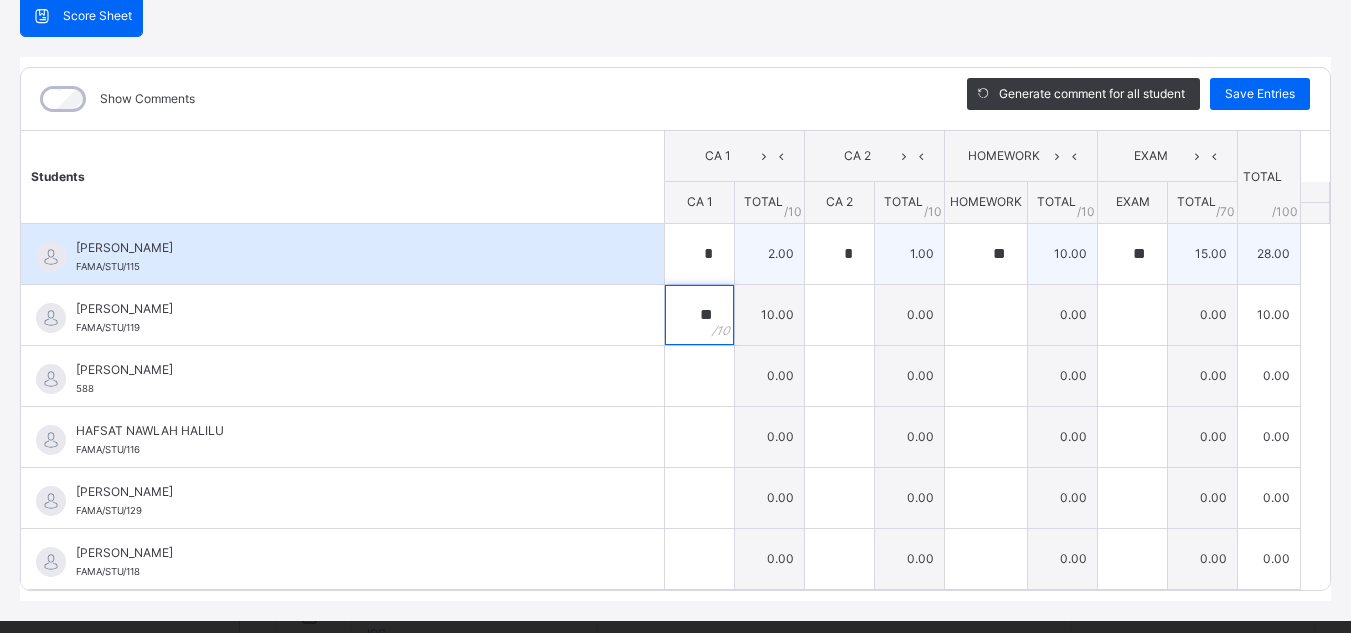 type on "**" 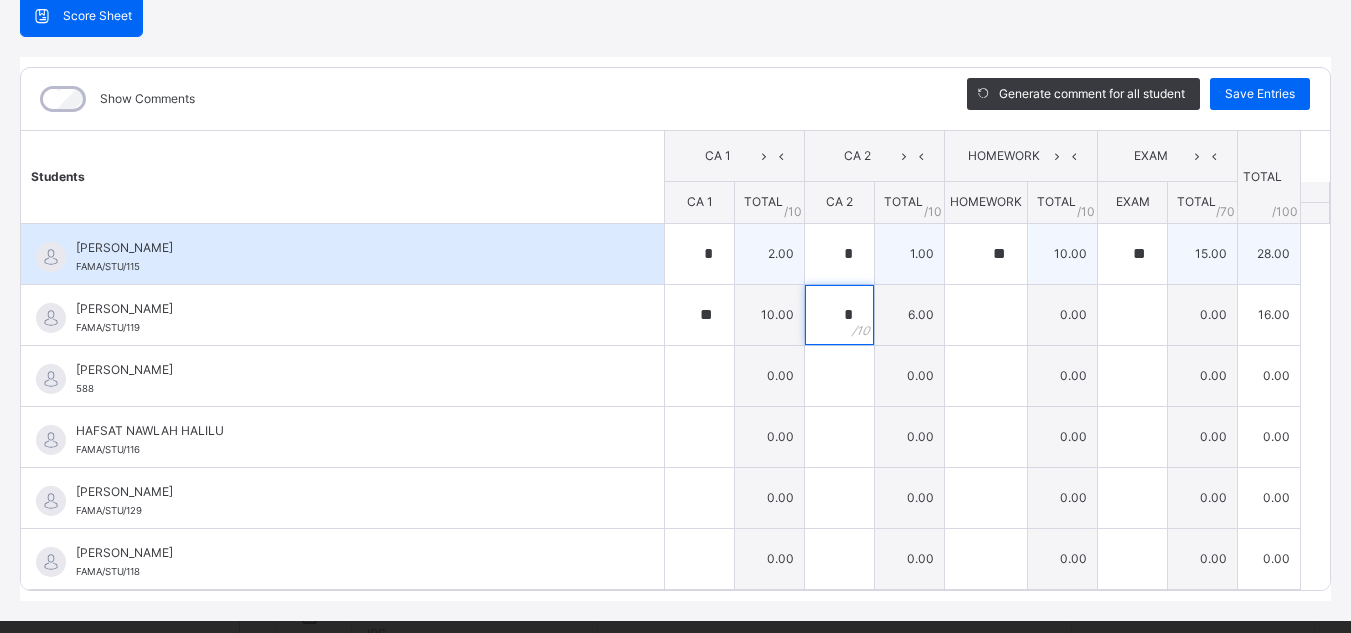 type on "*" 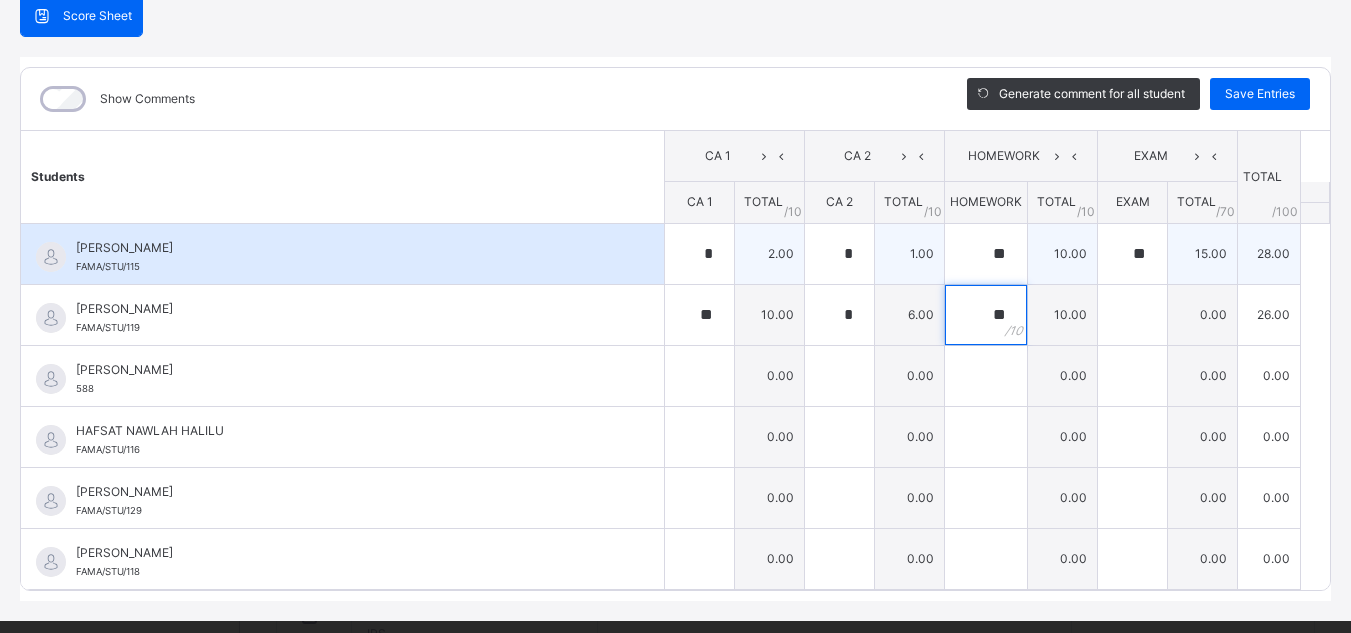 type on "**" 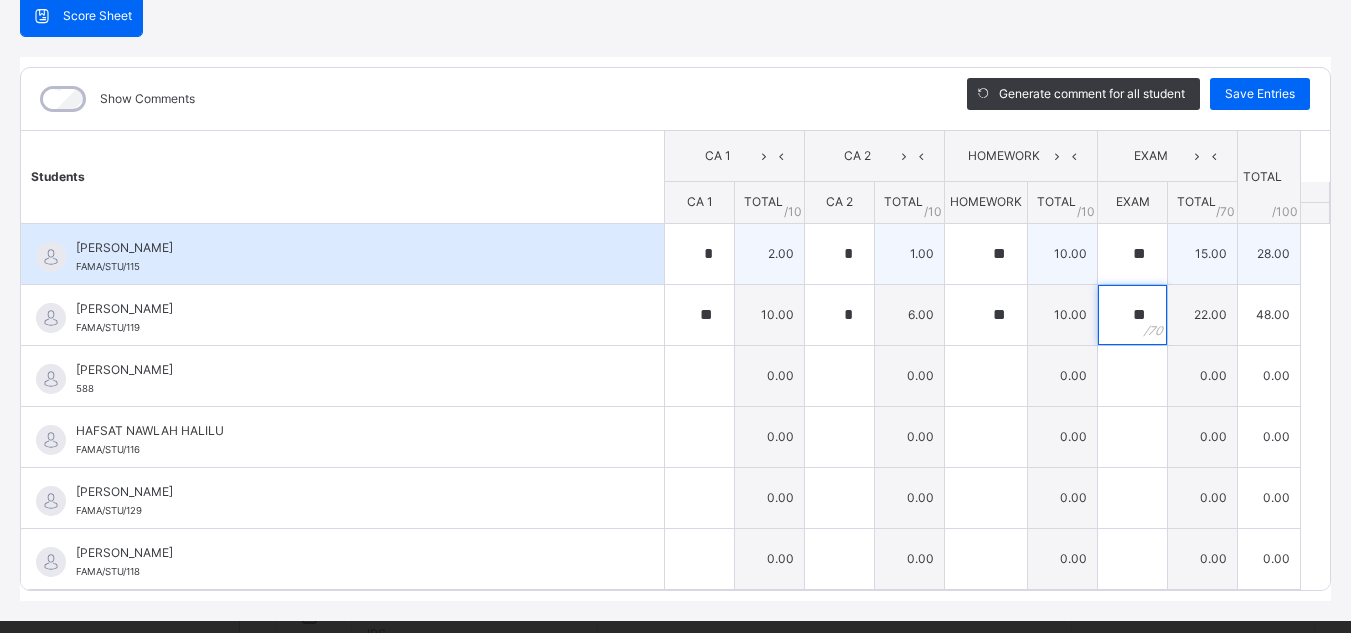 type on "**" 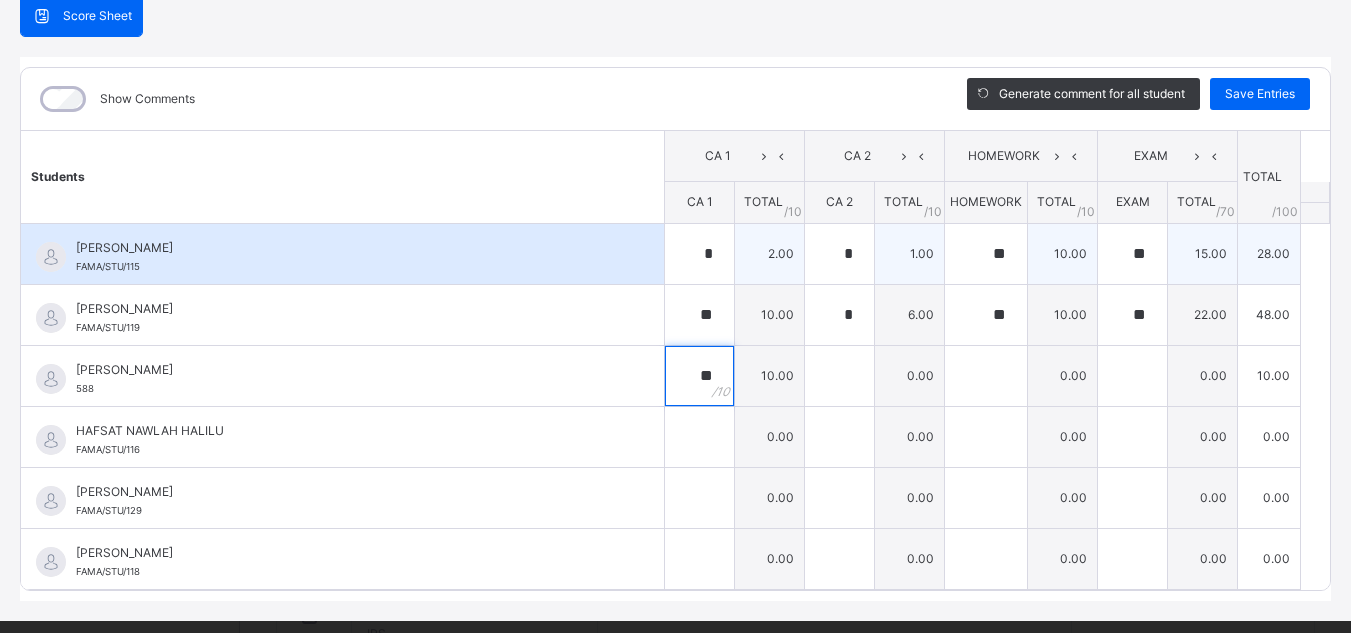 type on "**" 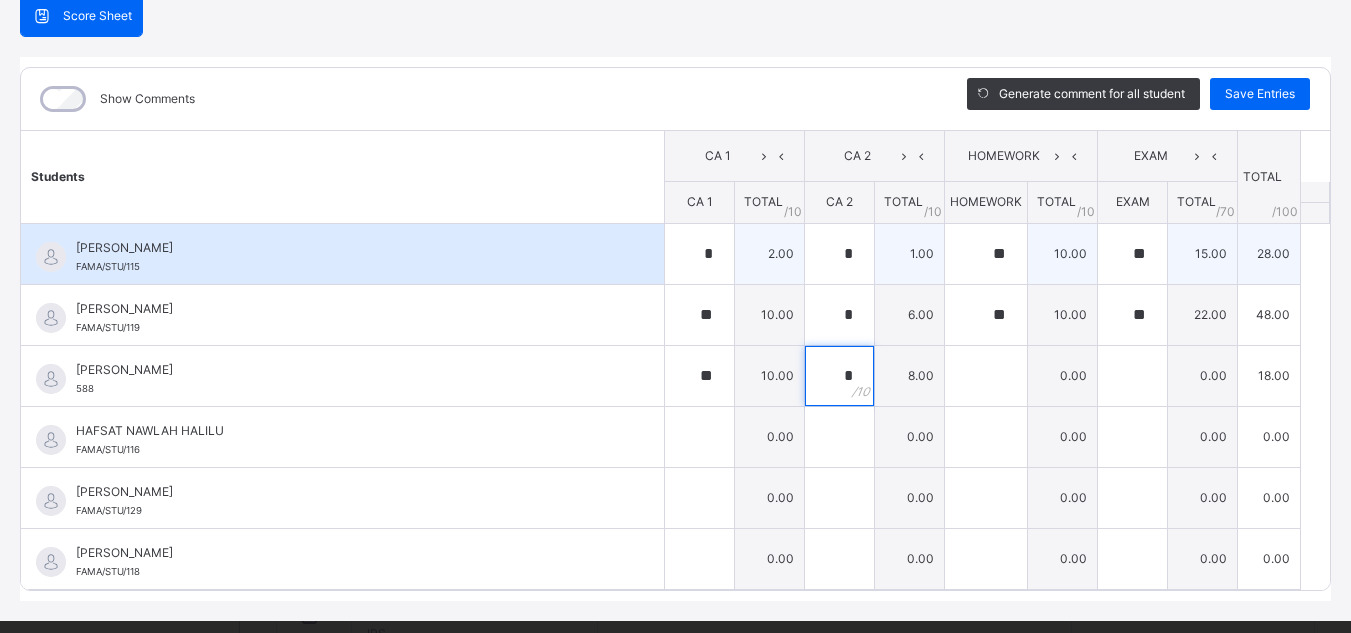 type on "*" 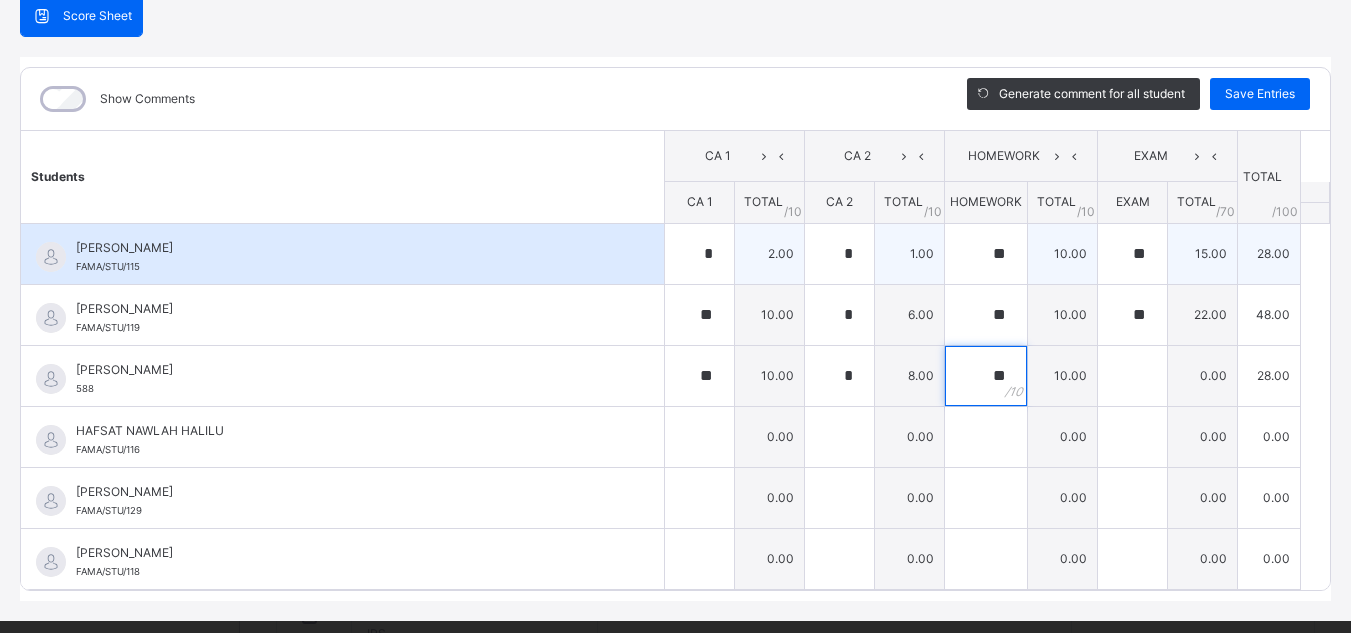 type on "**" 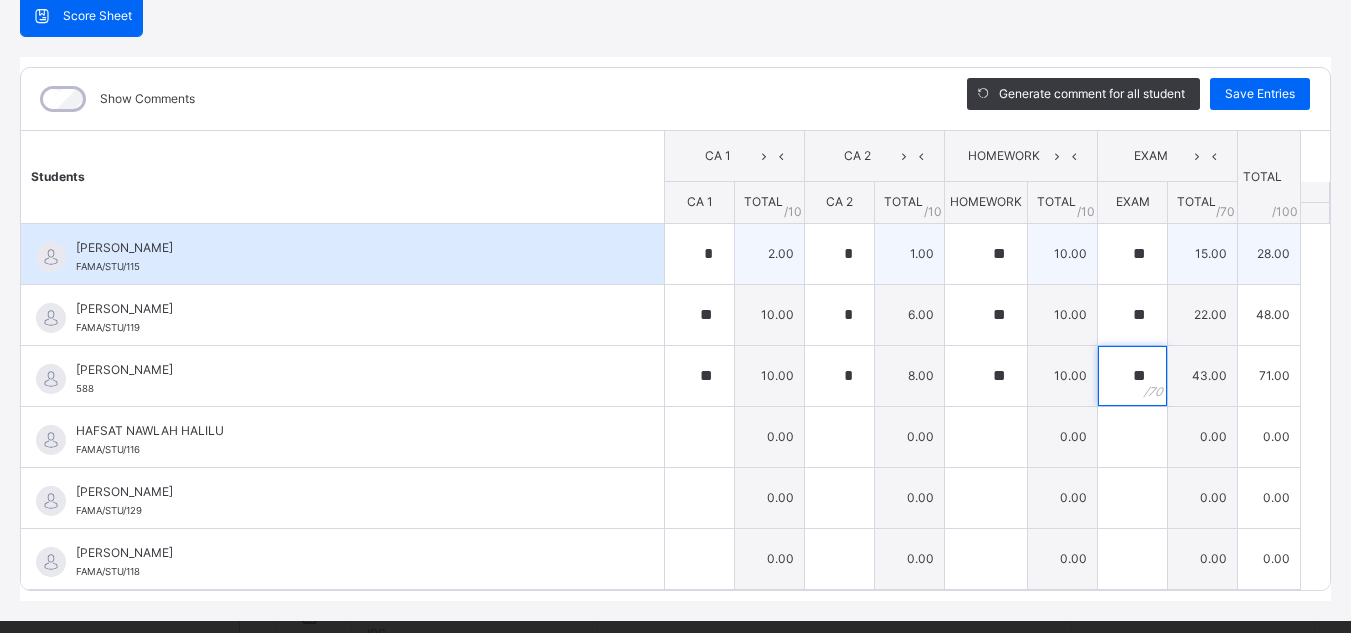 type on "**" 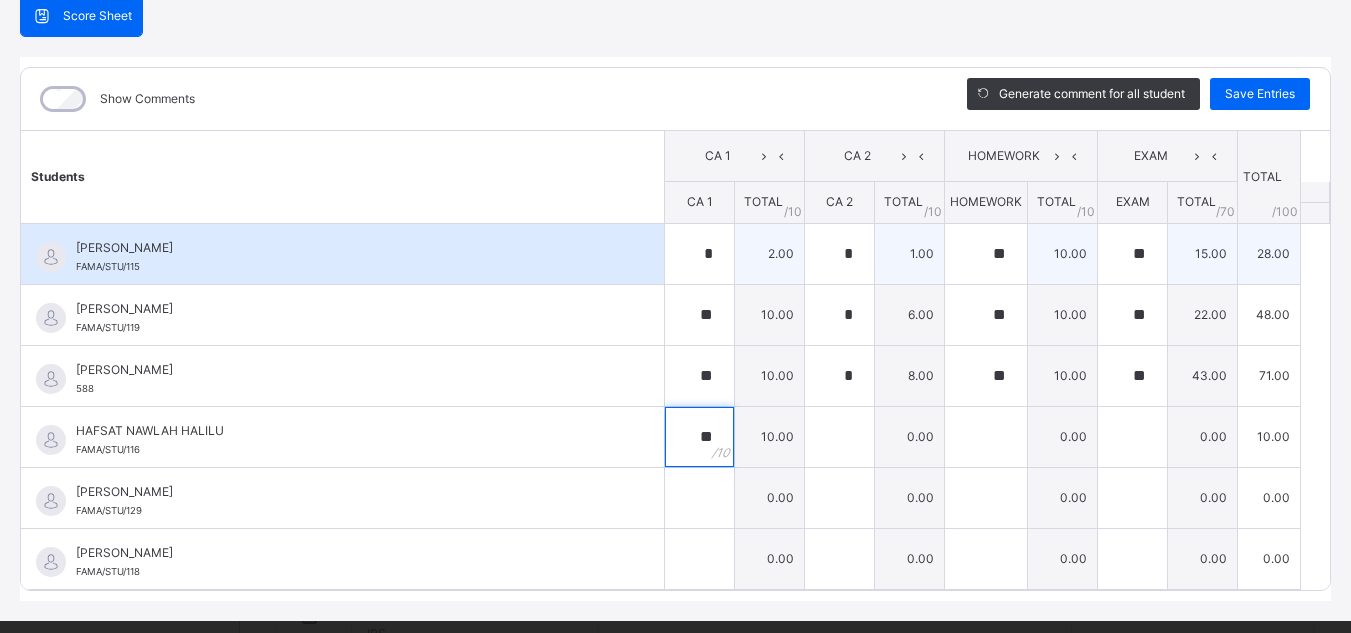 type on "**" 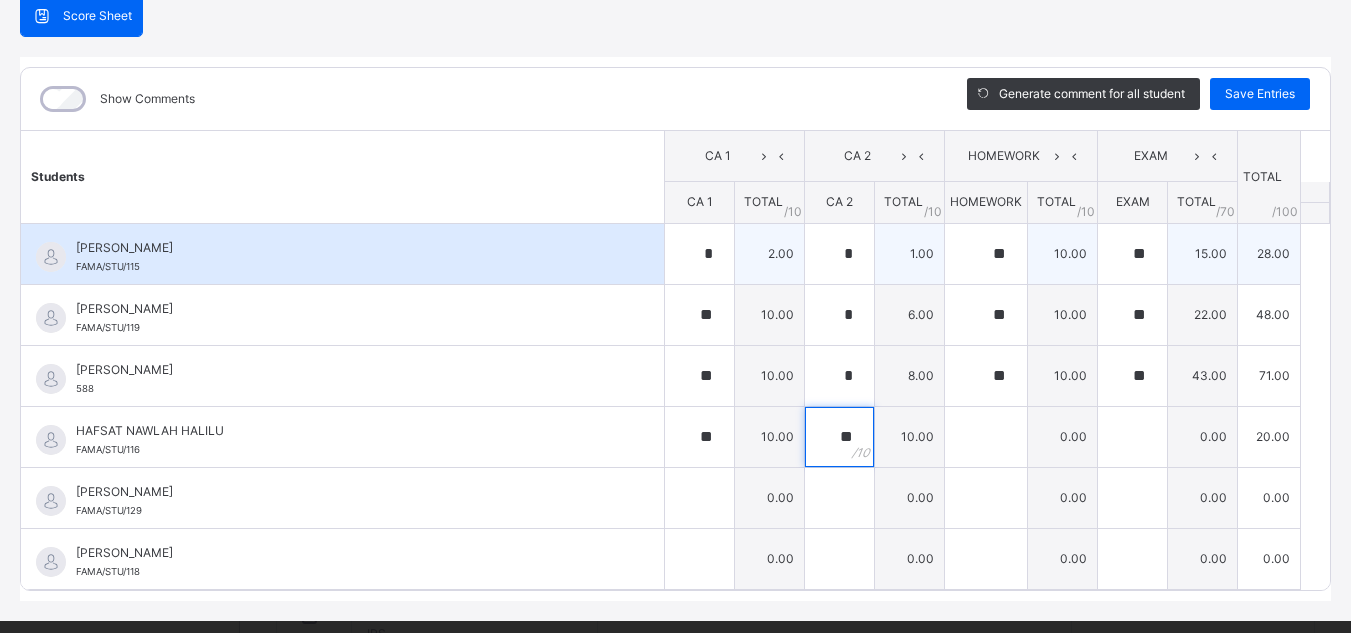 type on "**" 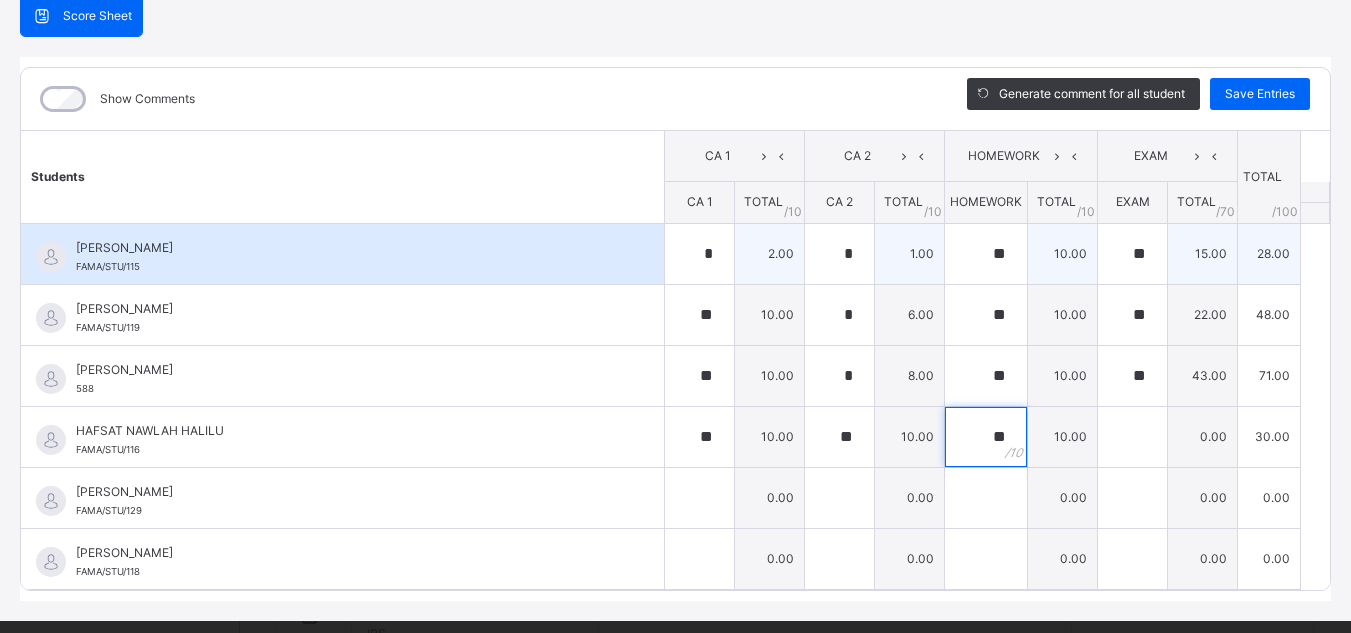 type on "**" 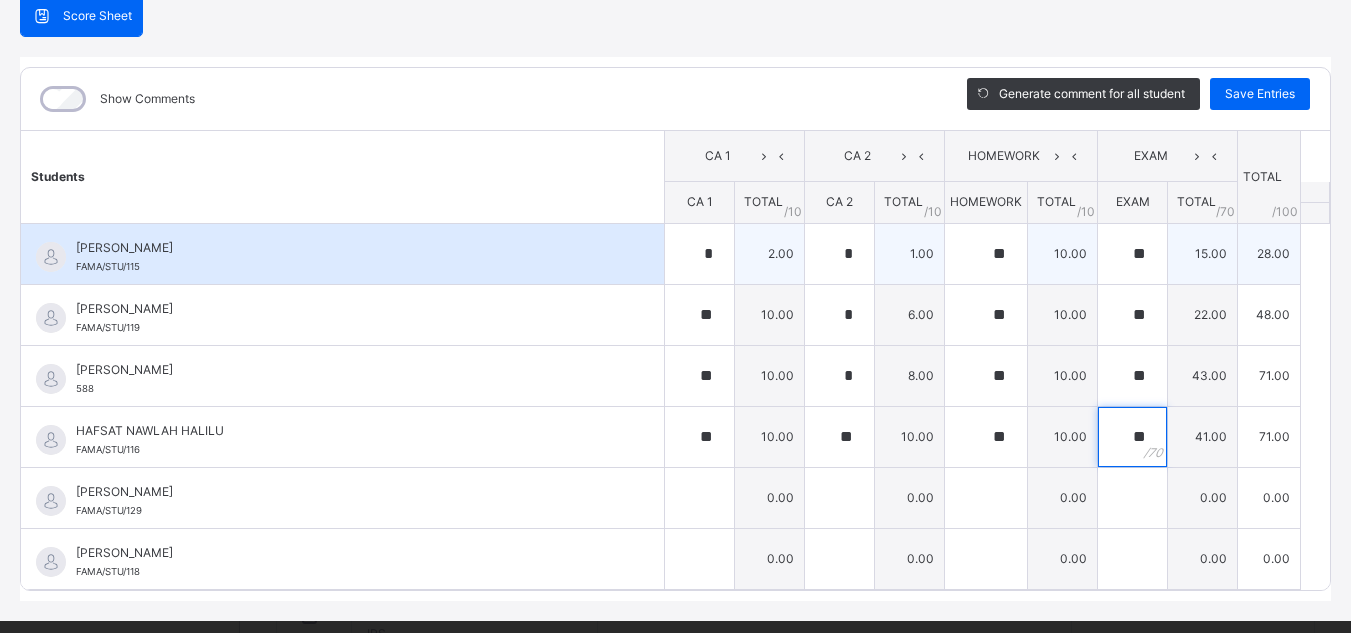 type on "**" 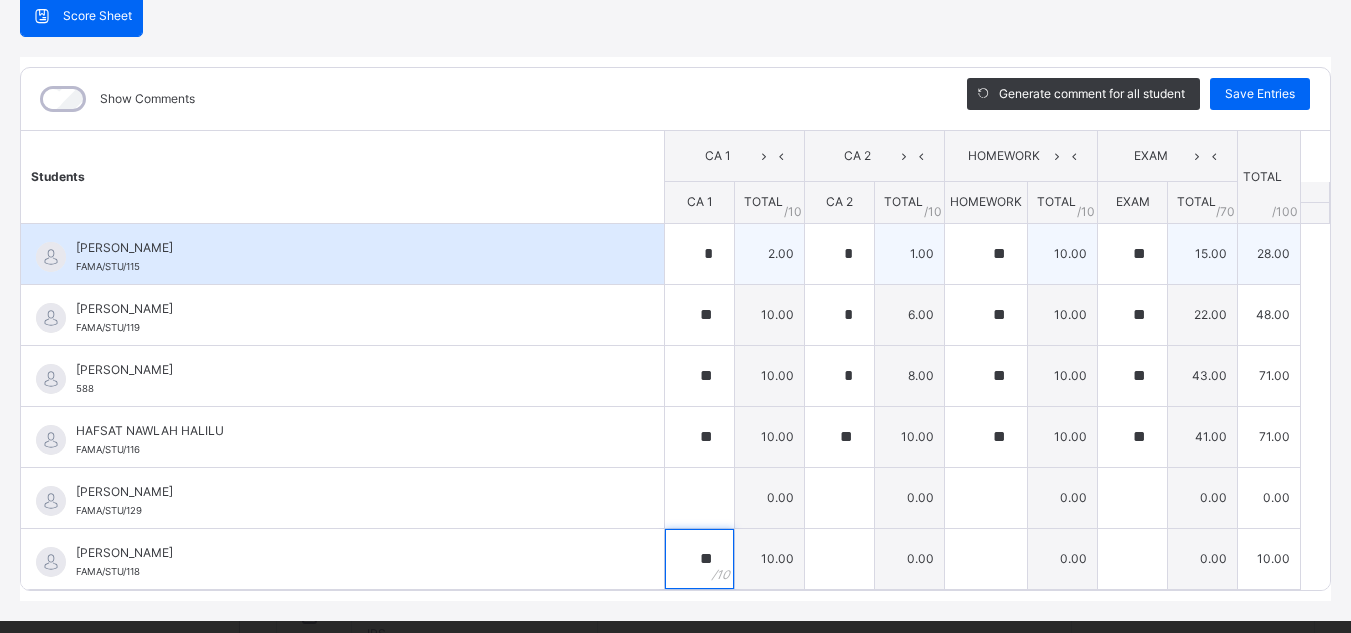 type on "**" 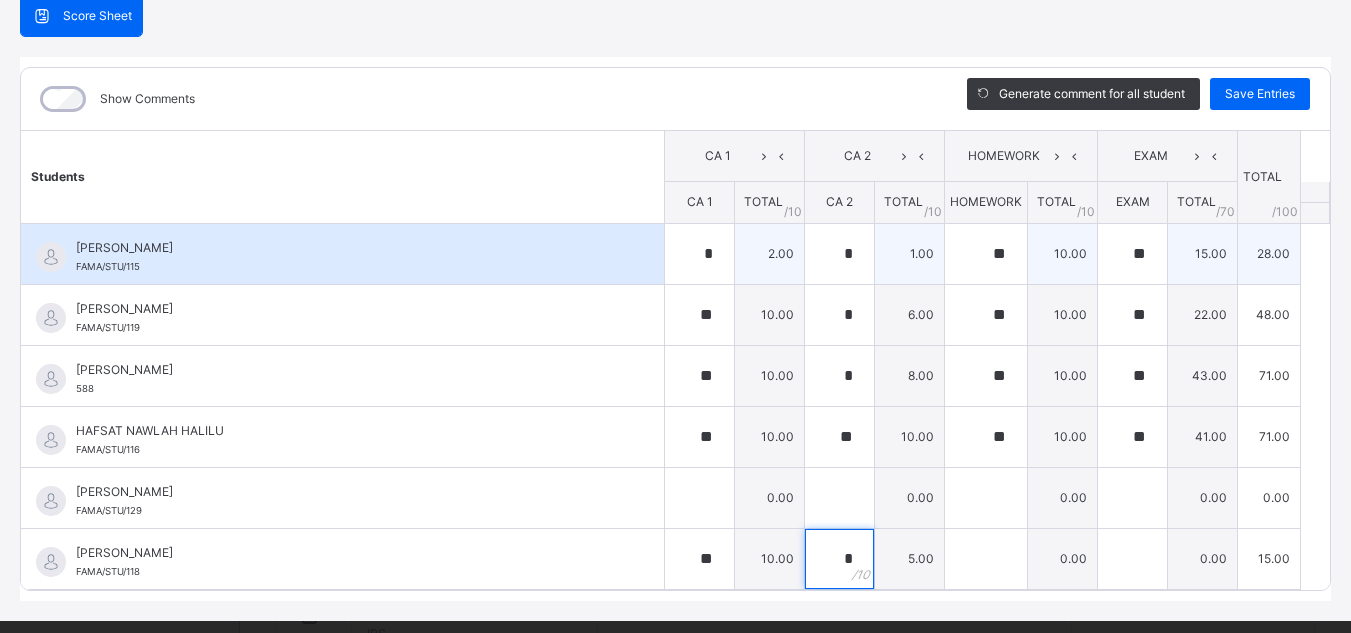 type on "*" 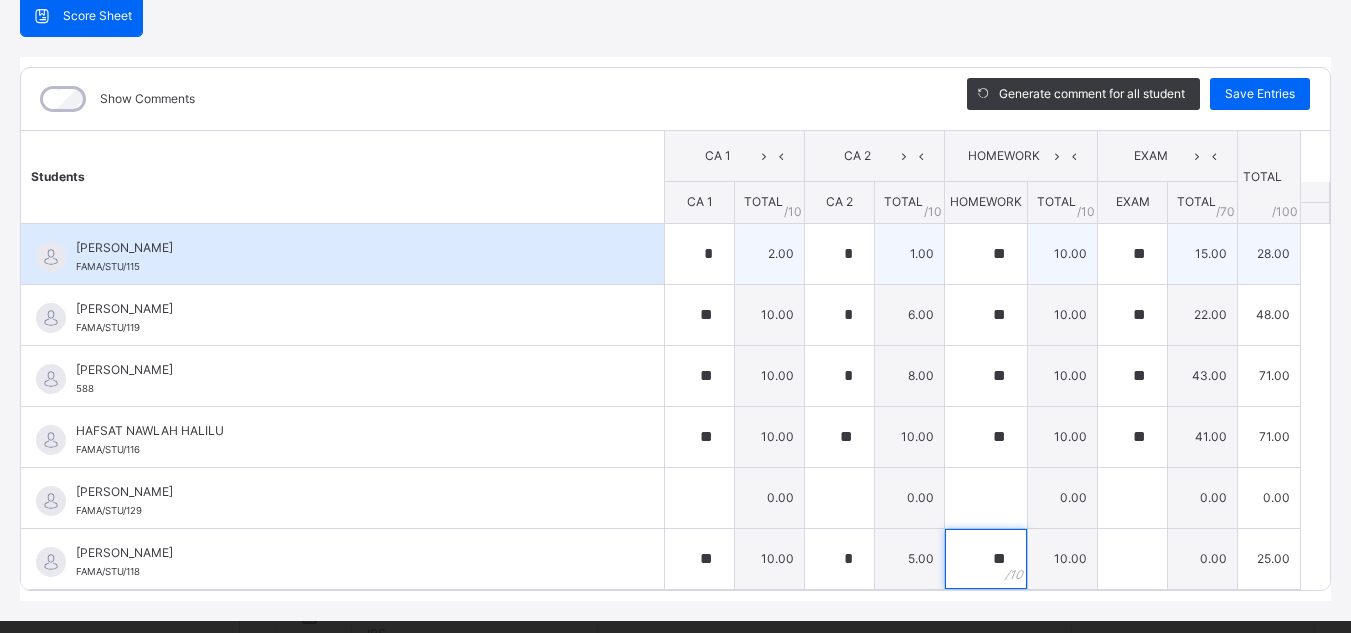 type on "**" 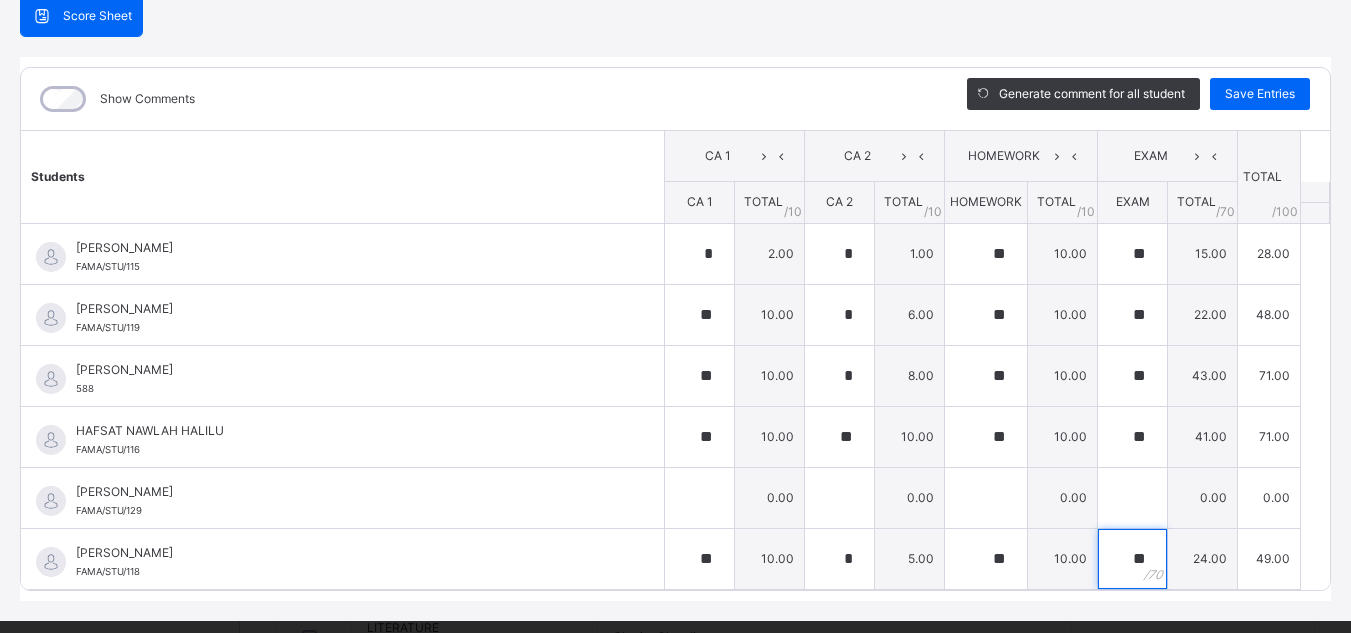 scroll, scrollTop: 1090, scrollLeft: 0, axis: vertical 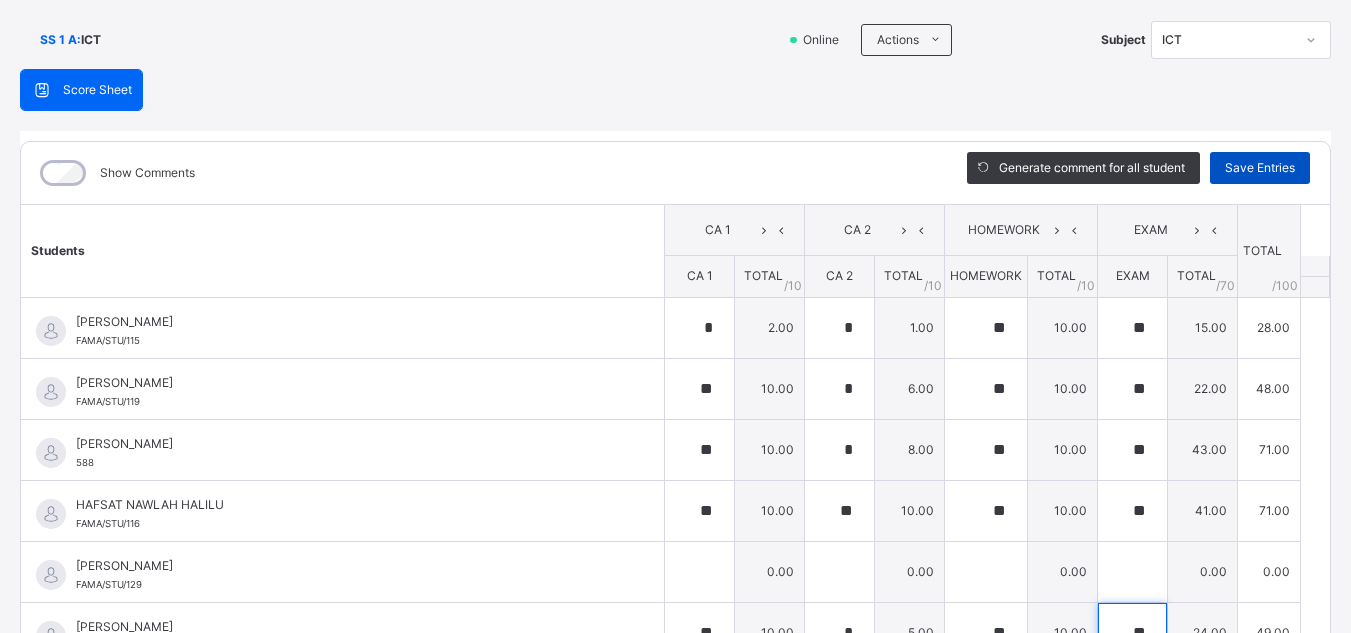 type on "**" 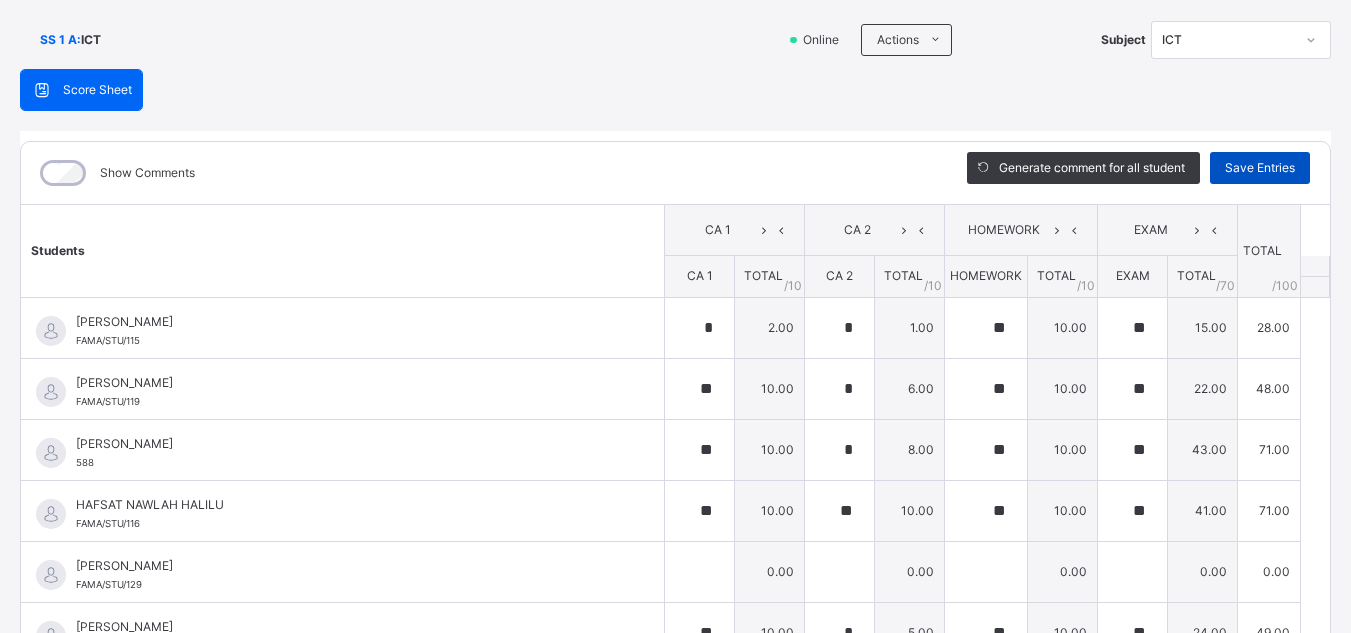 click on "Save Entries" at bounding box center [1260, 168] 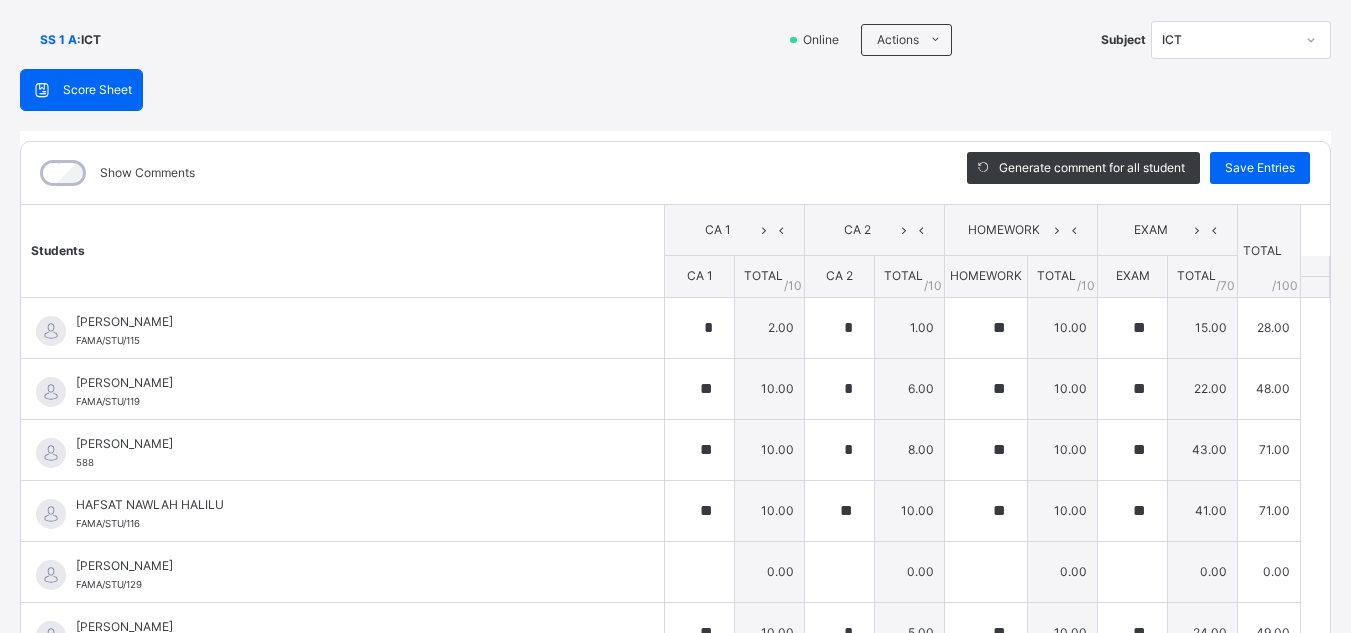 scroll, scrollTop: 444, scrollLeft: 0, axis: vertical 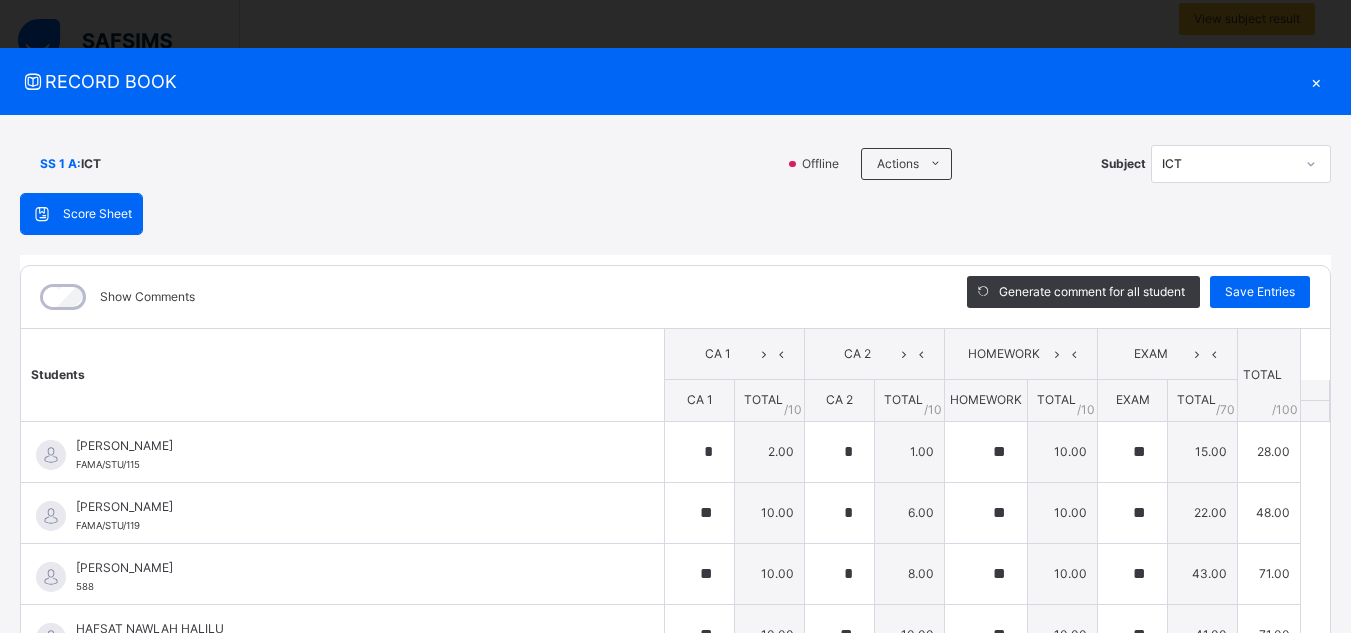 click on "×" at bounding box center (1316, 81) 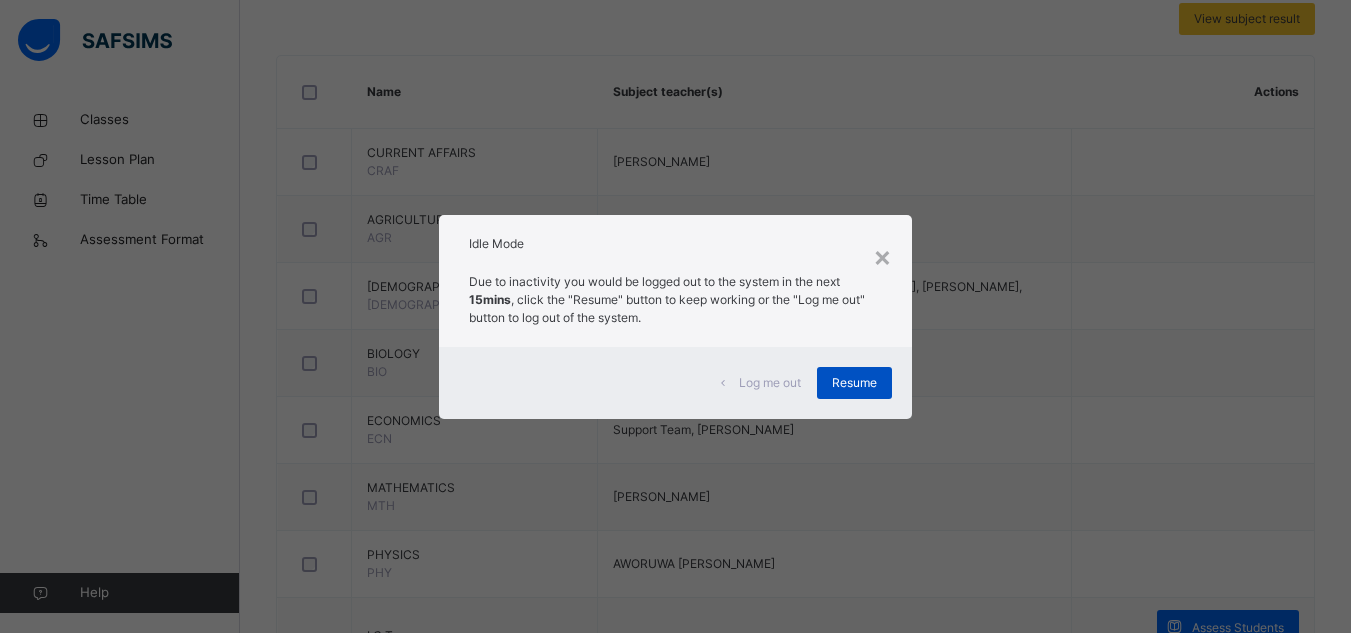 click on "Resume" at bounding box center [854, 383] 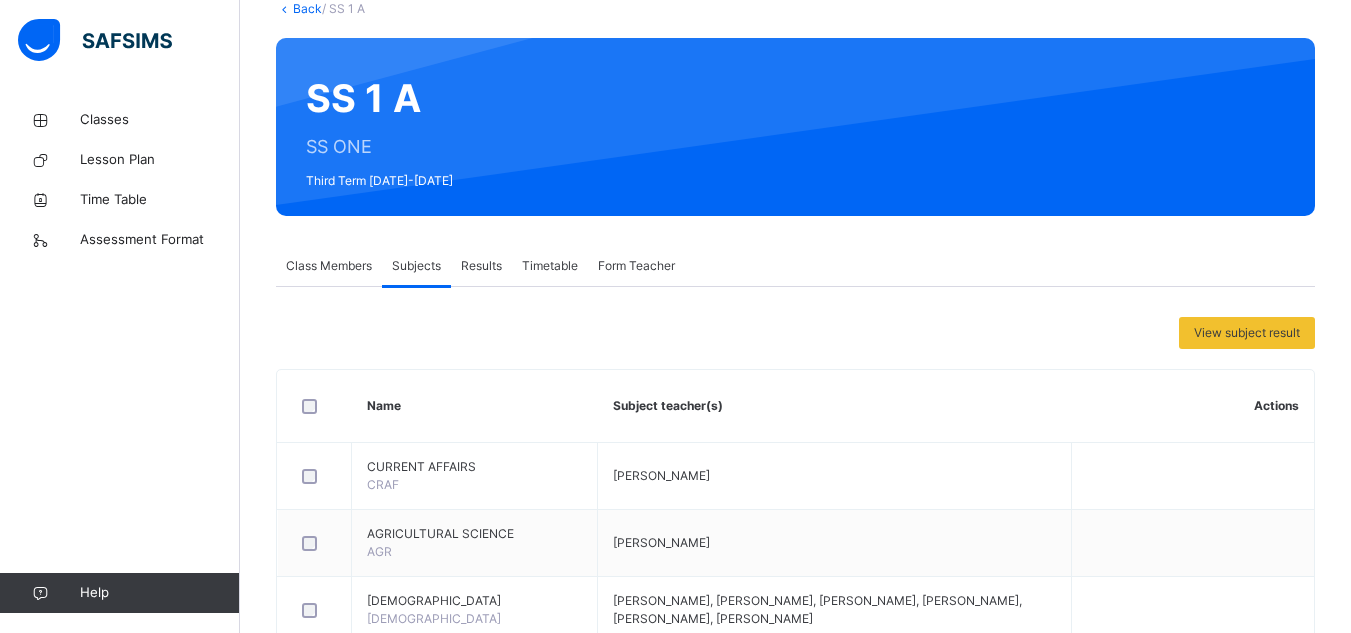 scroll, scrollTop: 0, scrollLeft: 0, axis: both 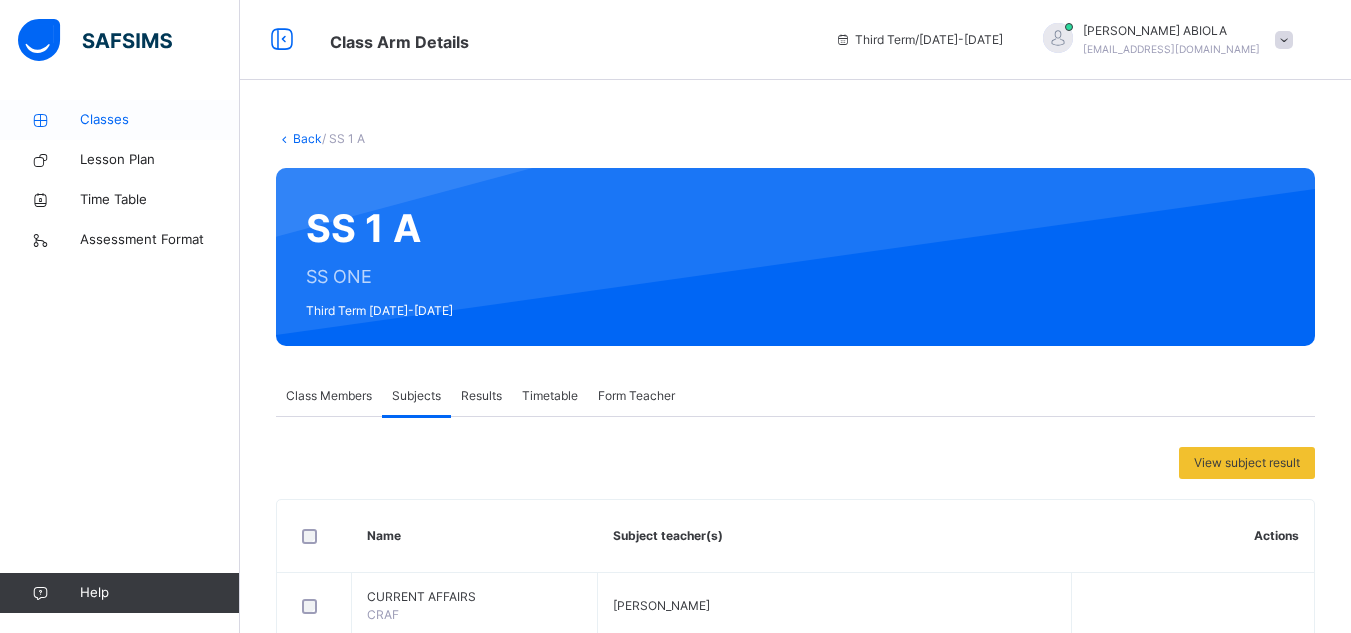 click on "Classes" at bounding box center [160, 120] 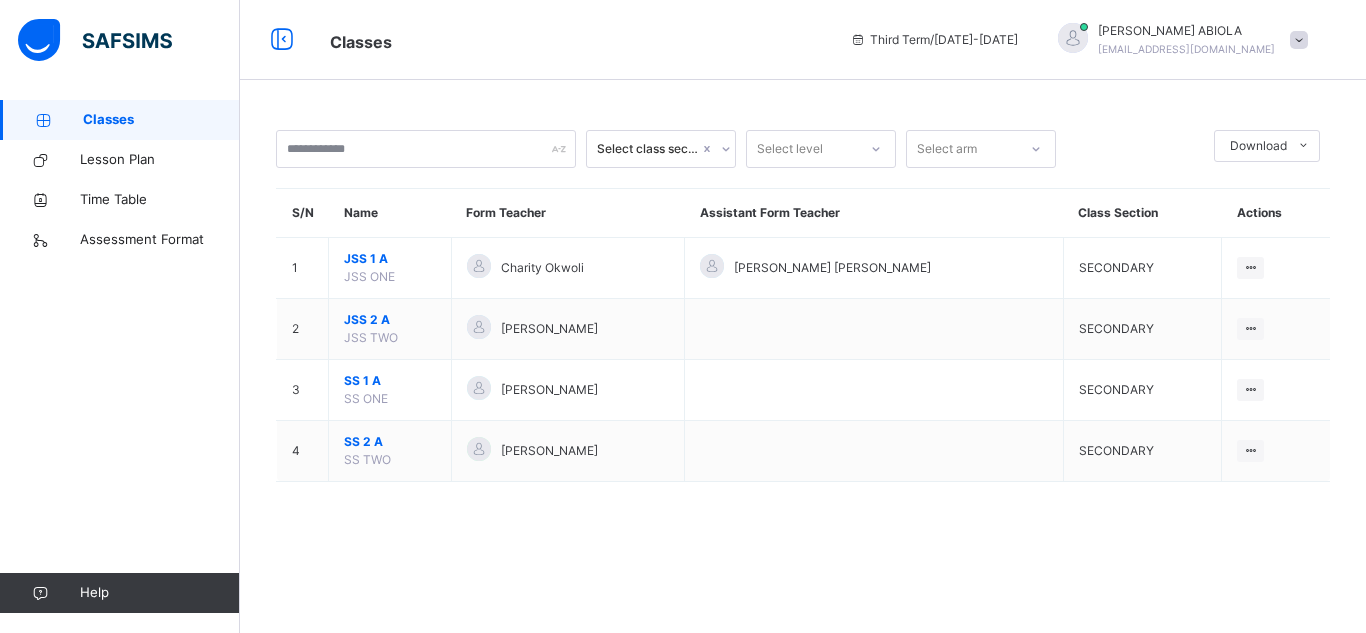 click on "Select class section" at bounding box center [648, 149] 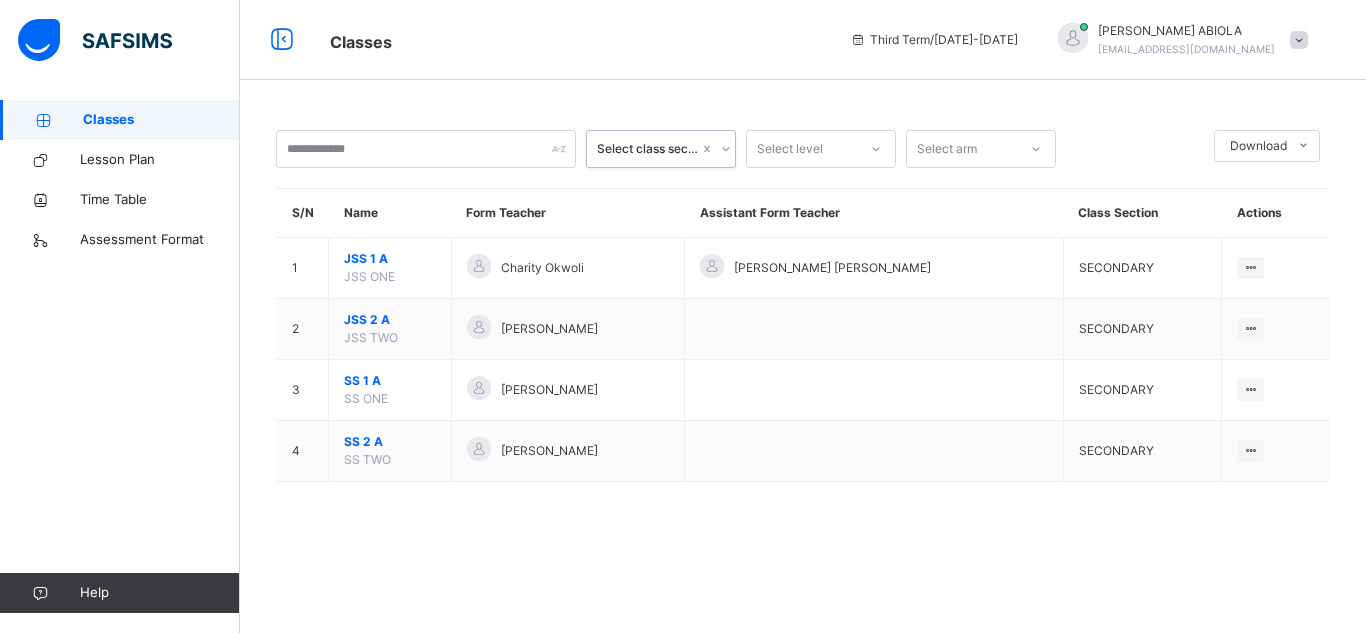 click on "Select class section" at bounding box center [648, 149] 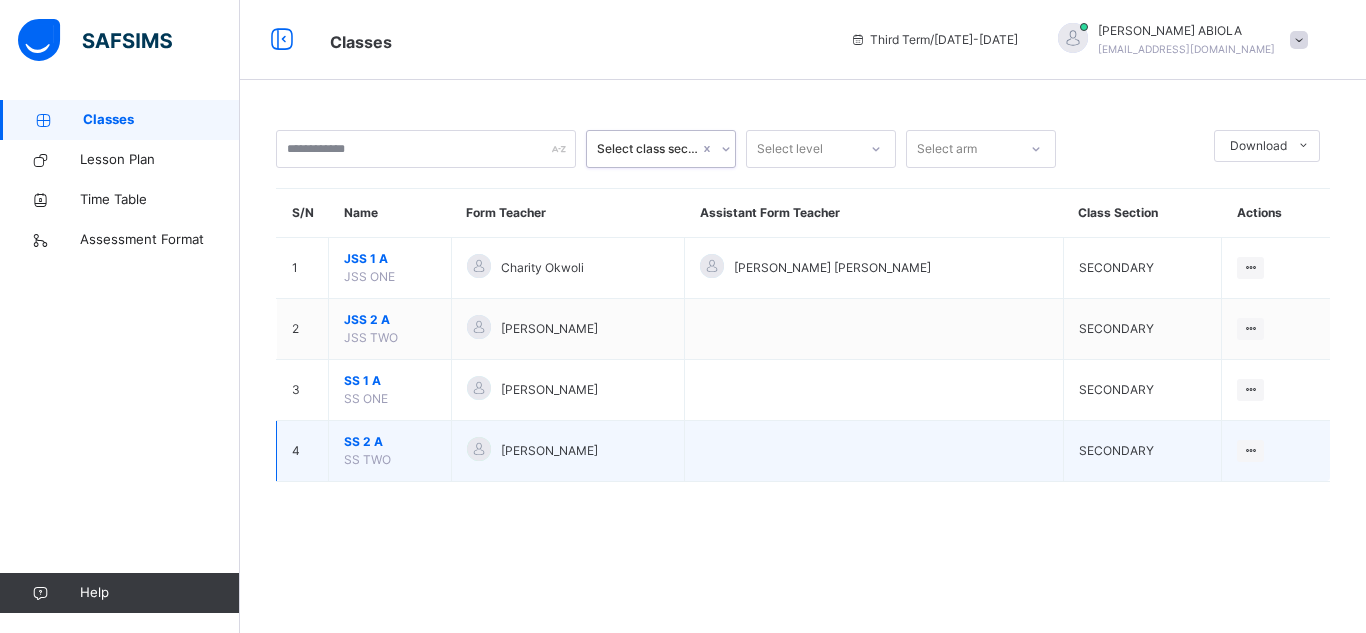 click on "SS 2   A" at bounding box center [390, 442] 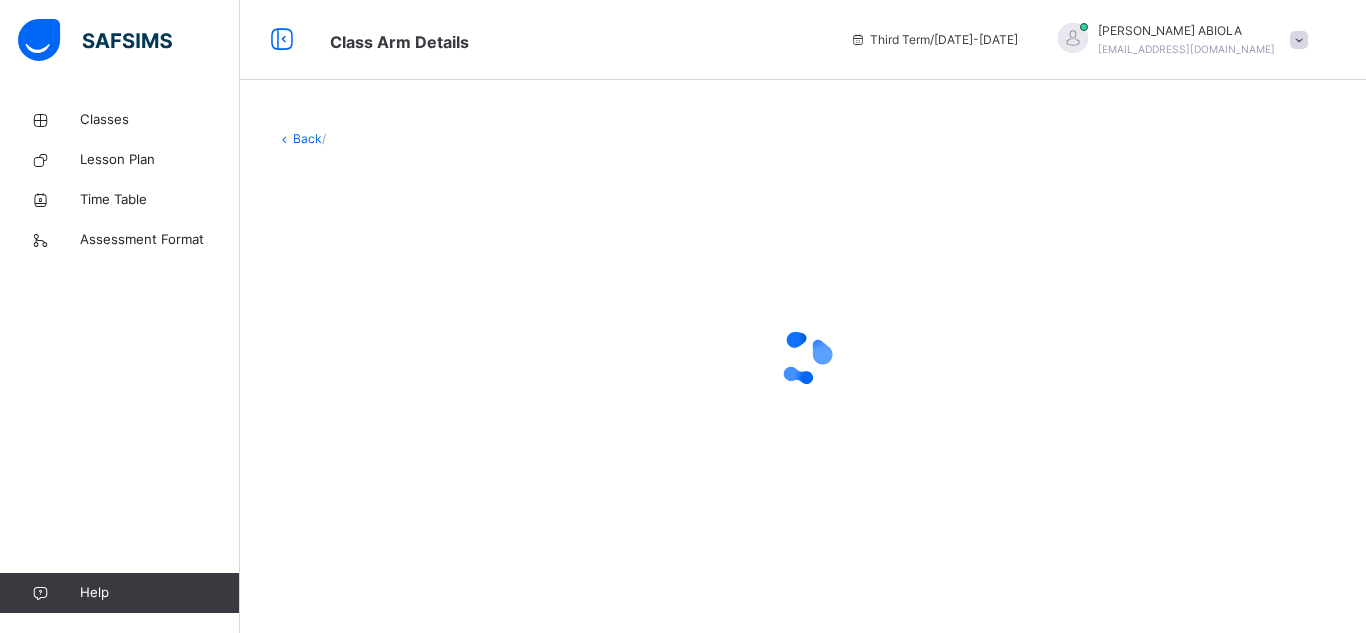 click at bounding box center (803, 358) 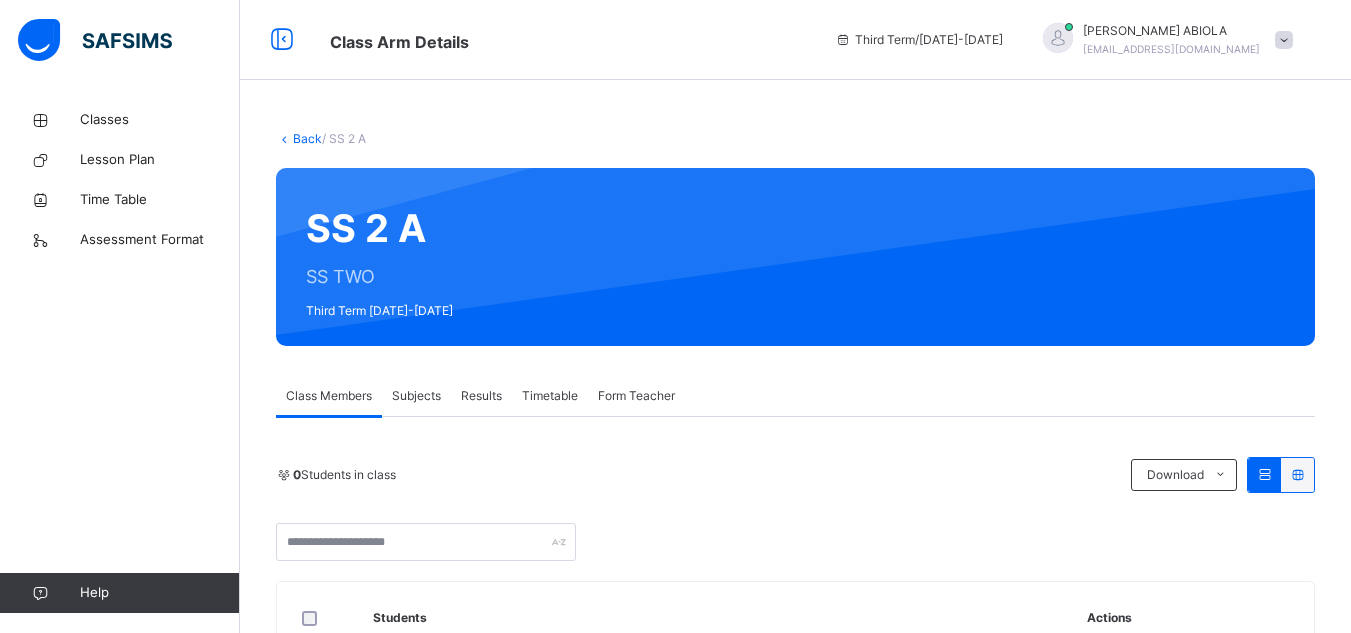 click on "Subjects" at bounding box center (416, 396) 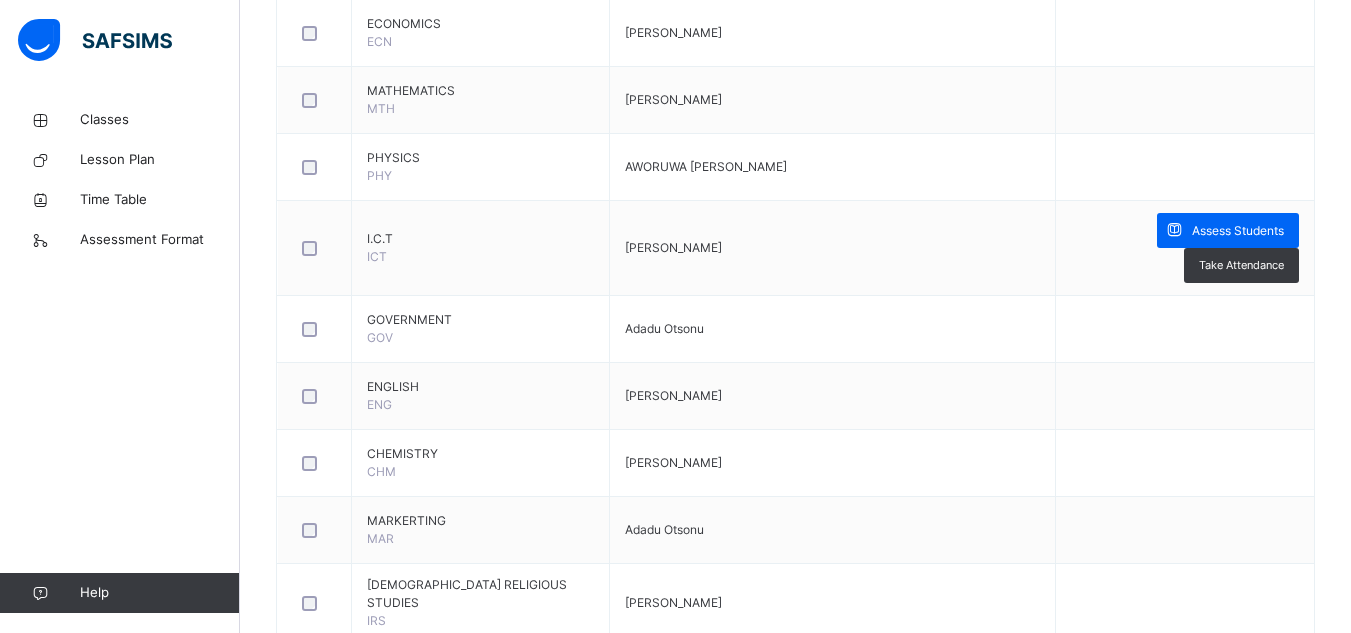 scroll, scrollTop: 893, scrollLeft: 0, axis: vertical 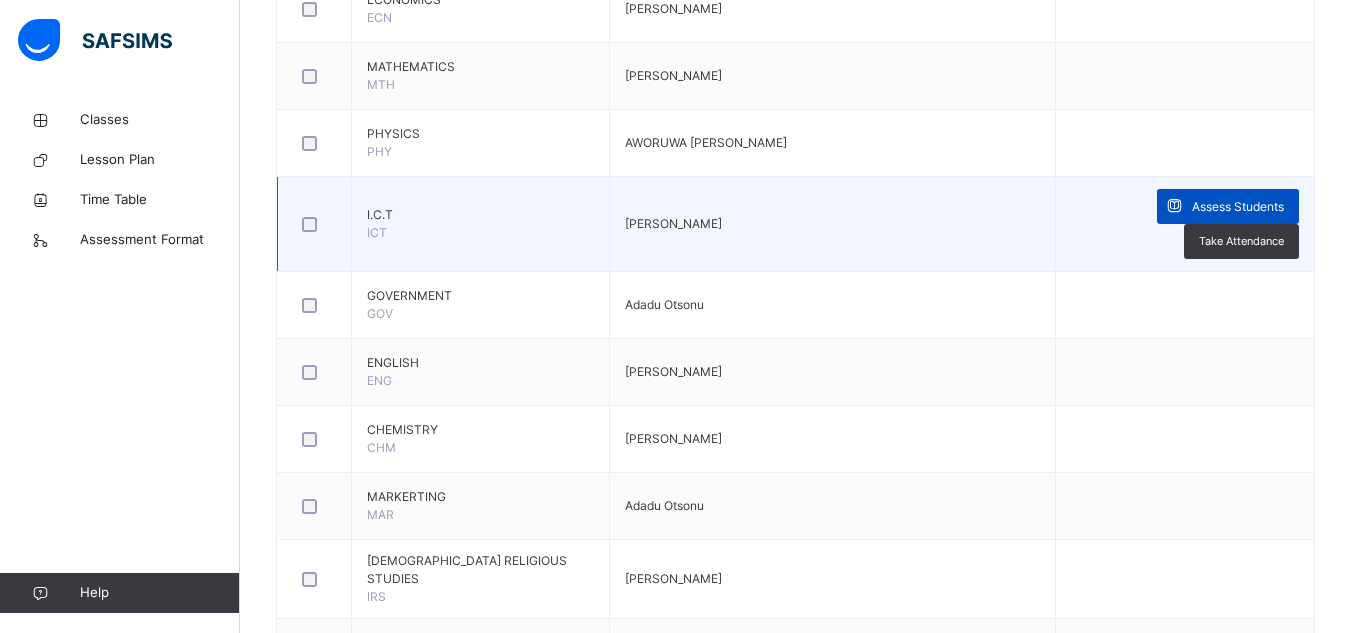 click on "Assess Students" at bounding box center (1238, 207) 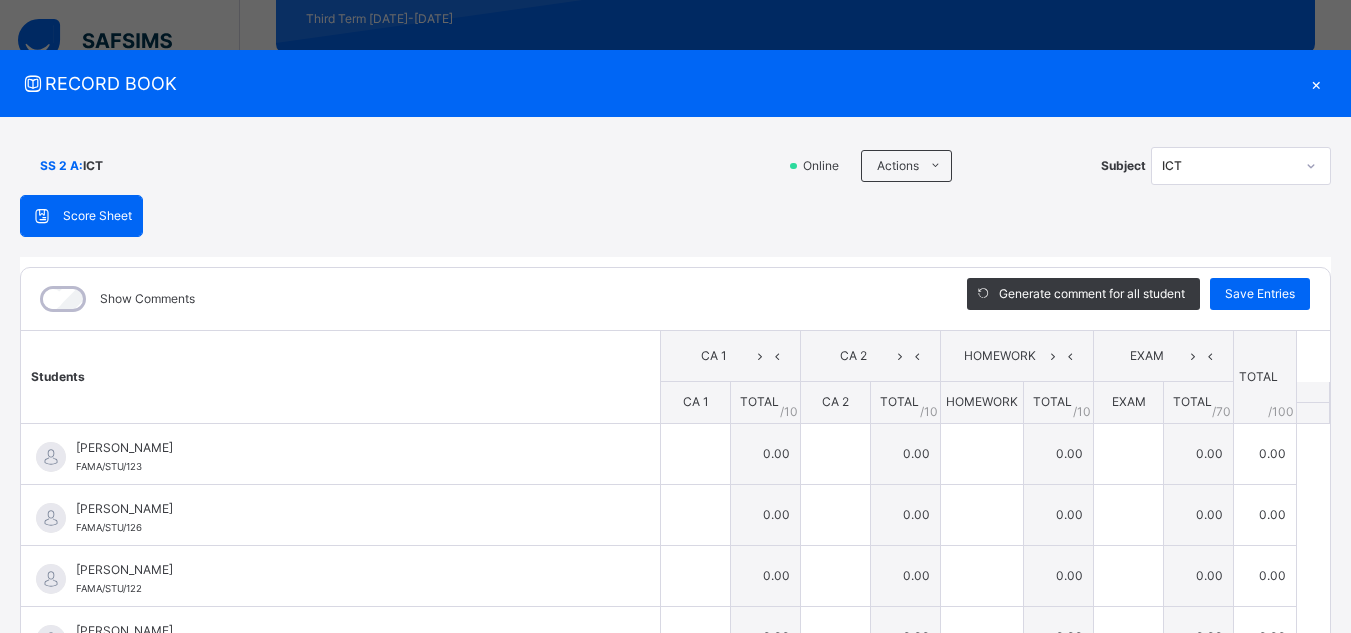scroll, scrollTop: 307, scrollLeft: 0, axis: vertical 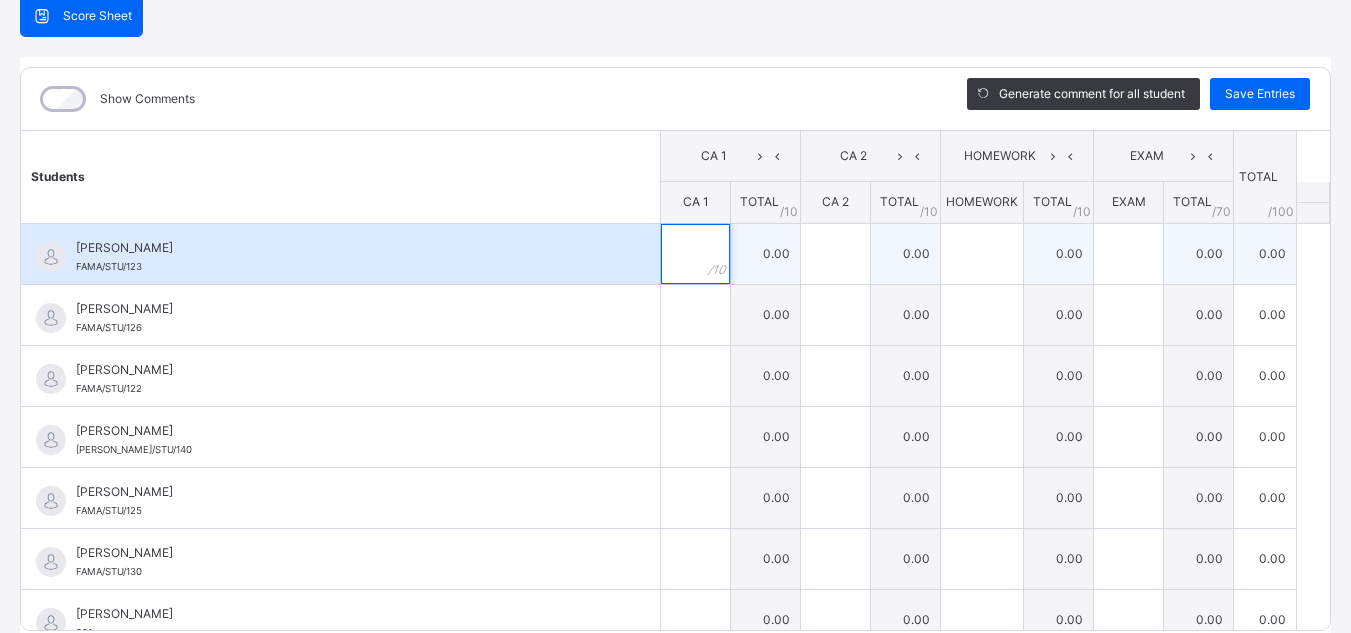 click at bounding box center [695, 254] 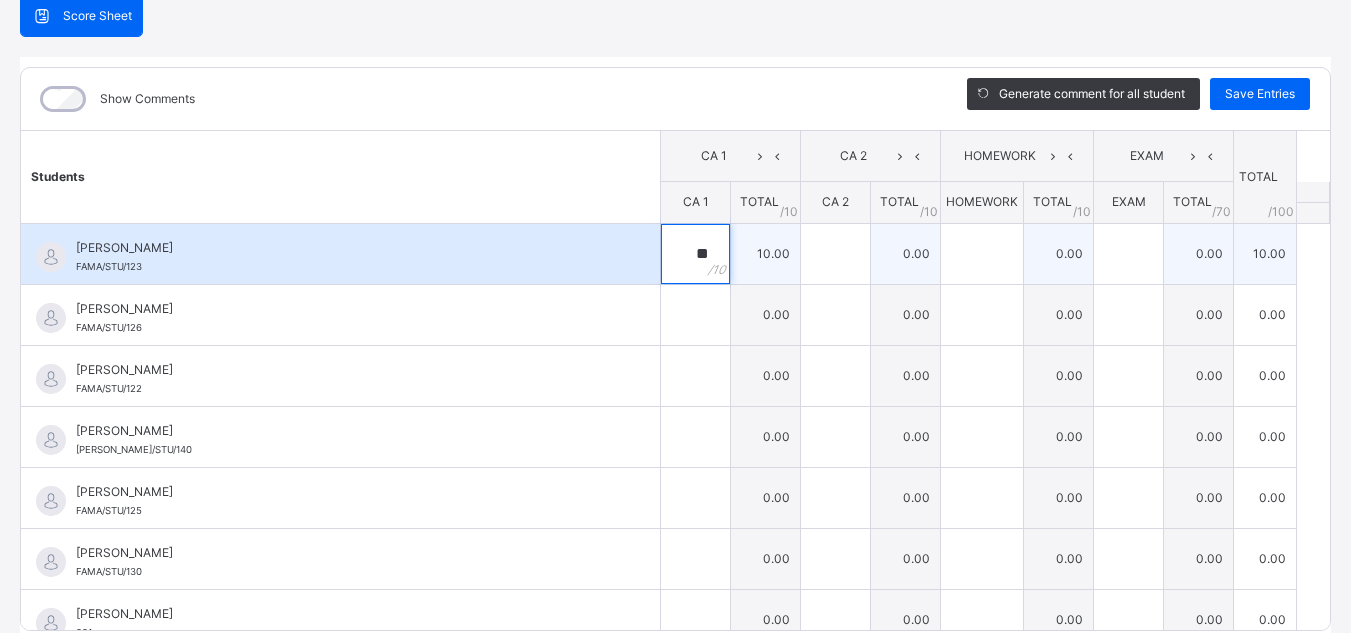 type on "**" 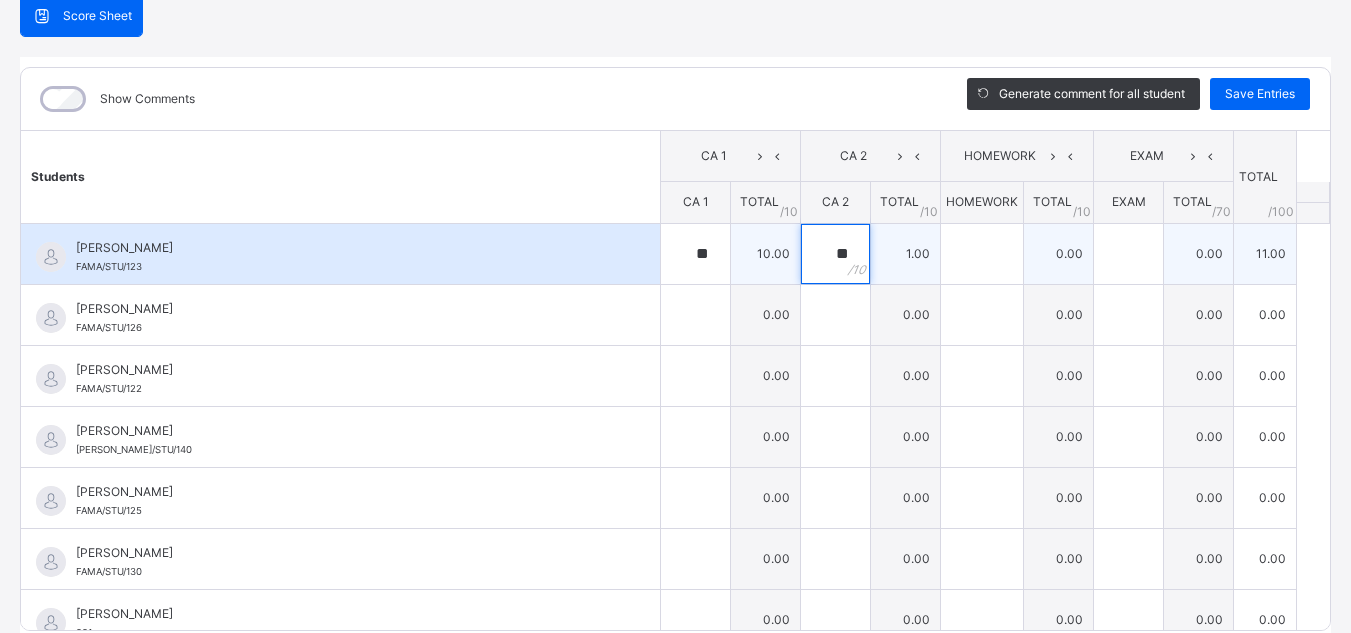 type on "**" 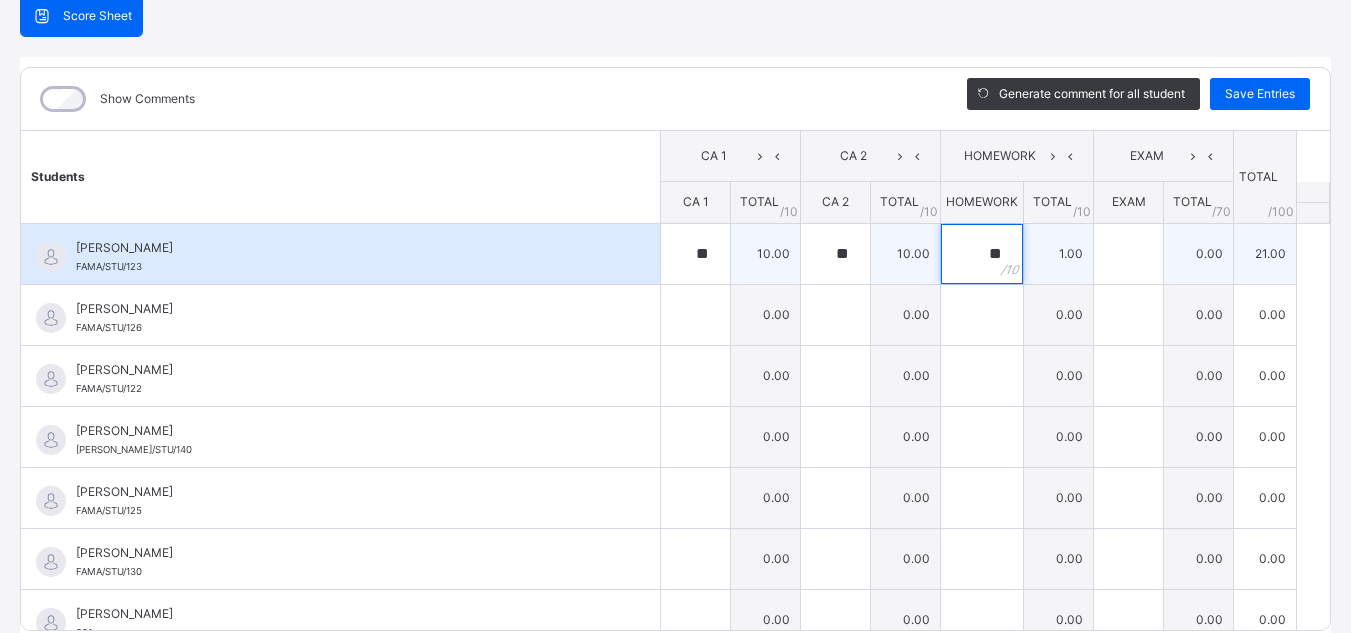 type on "**" 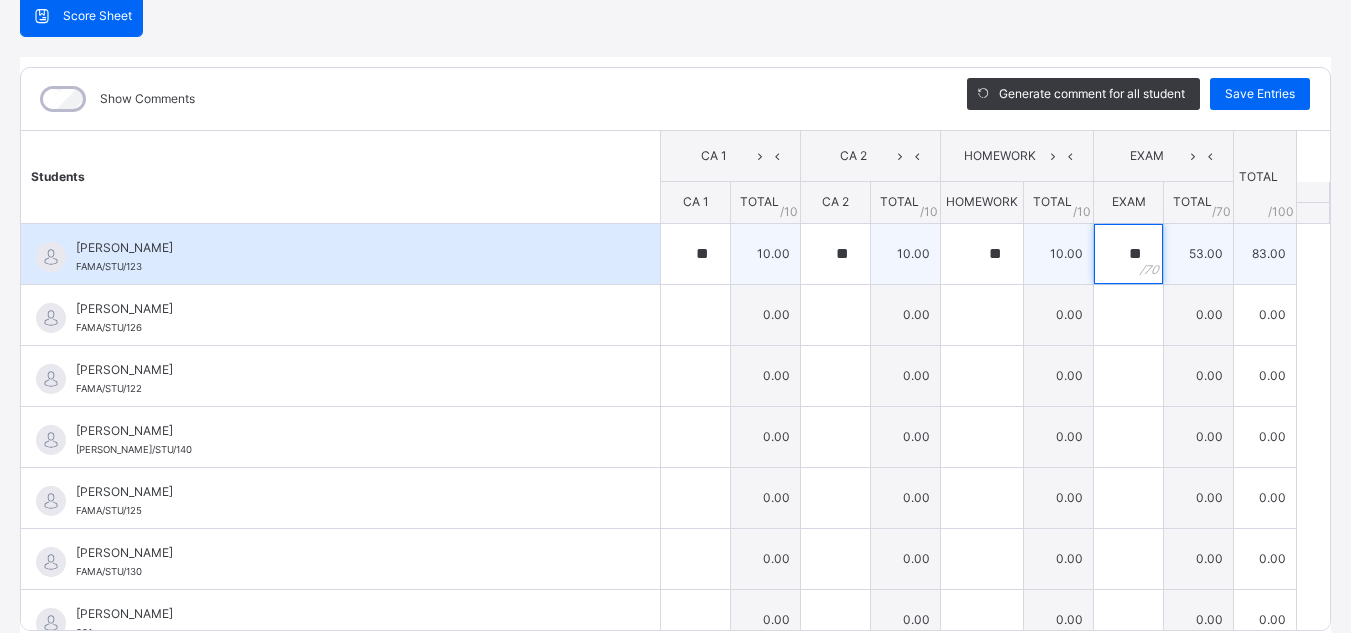 type on "**" 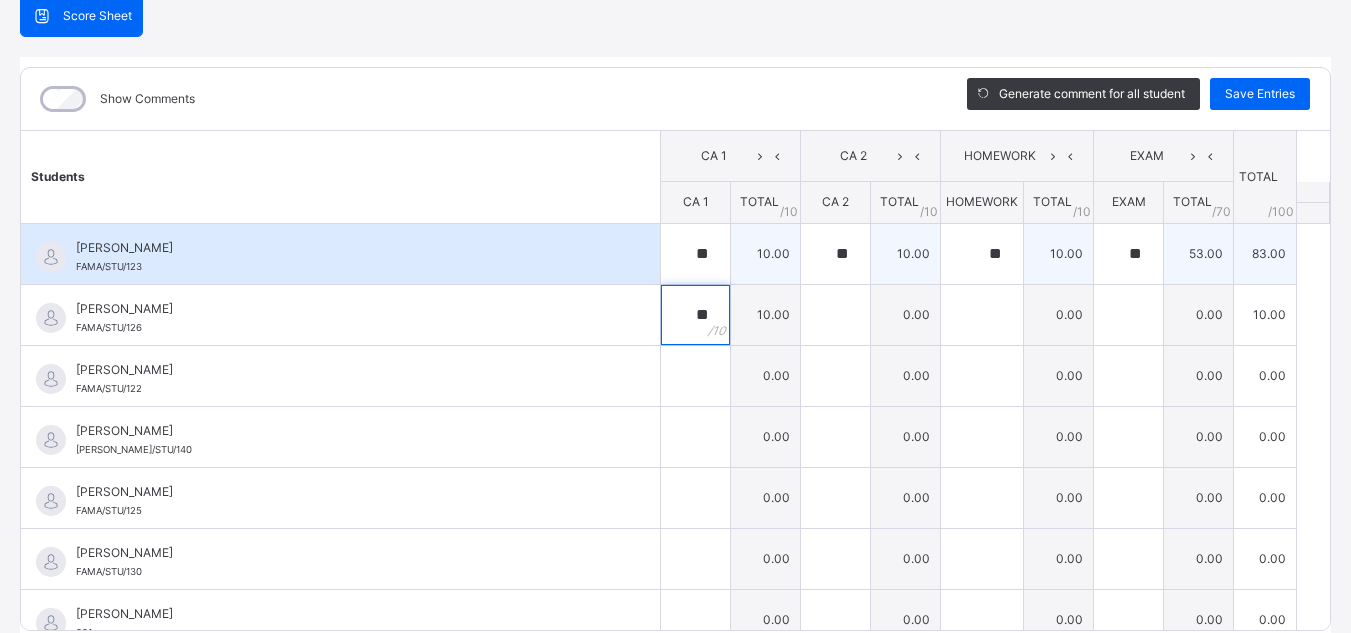 type on "**" 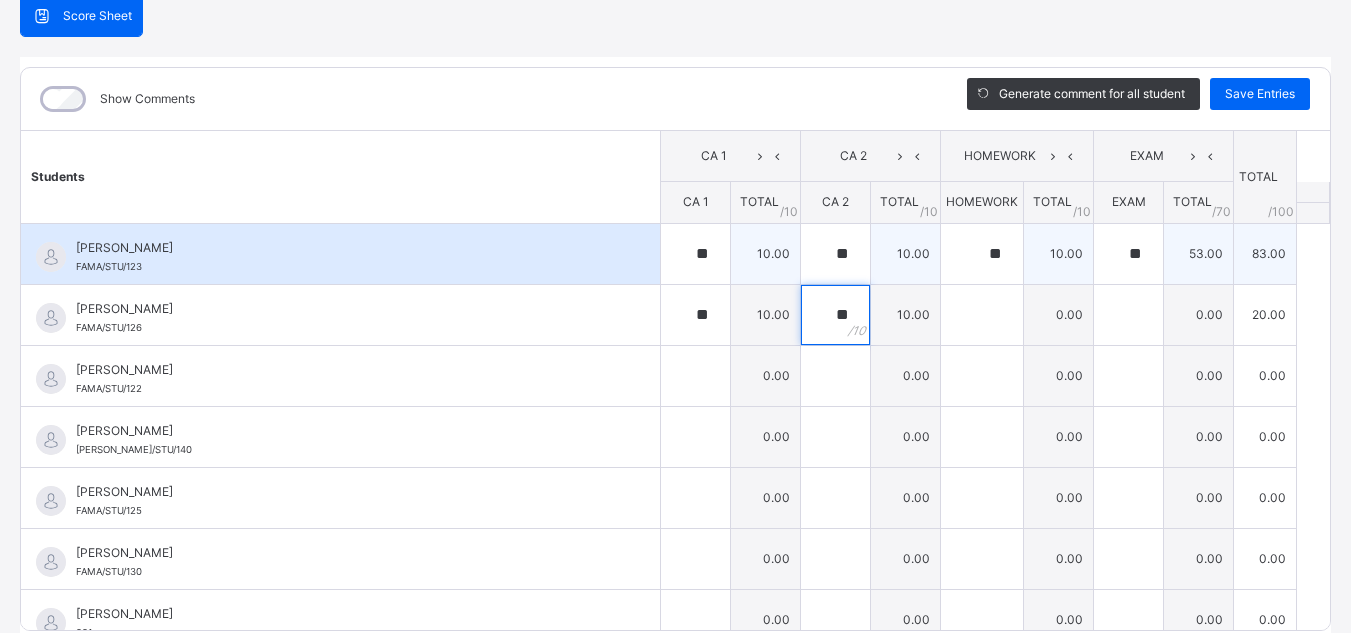 type on "**" 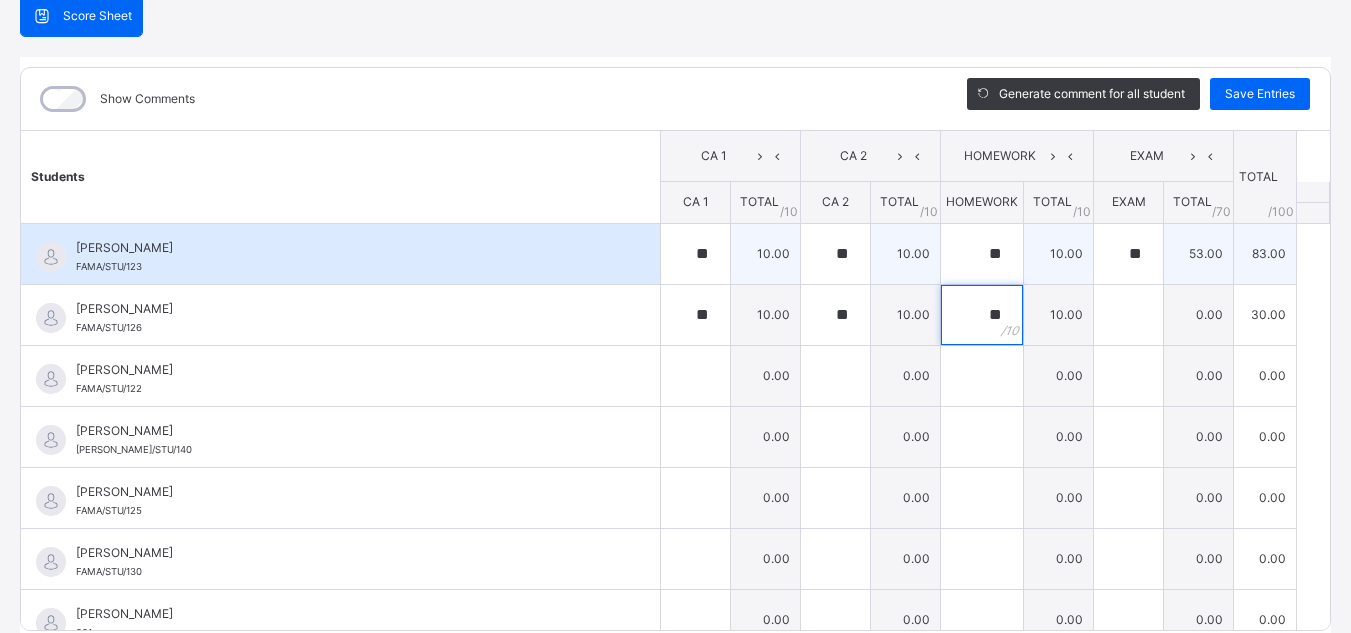 type on "**" 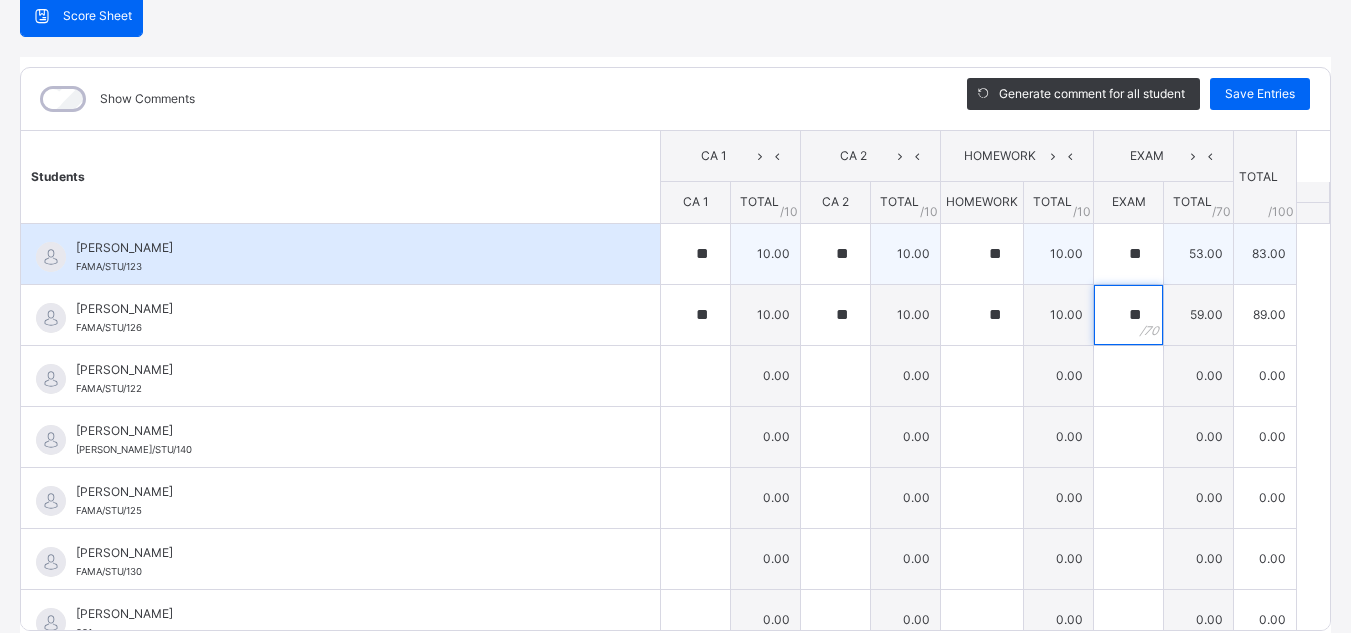 type on "**" 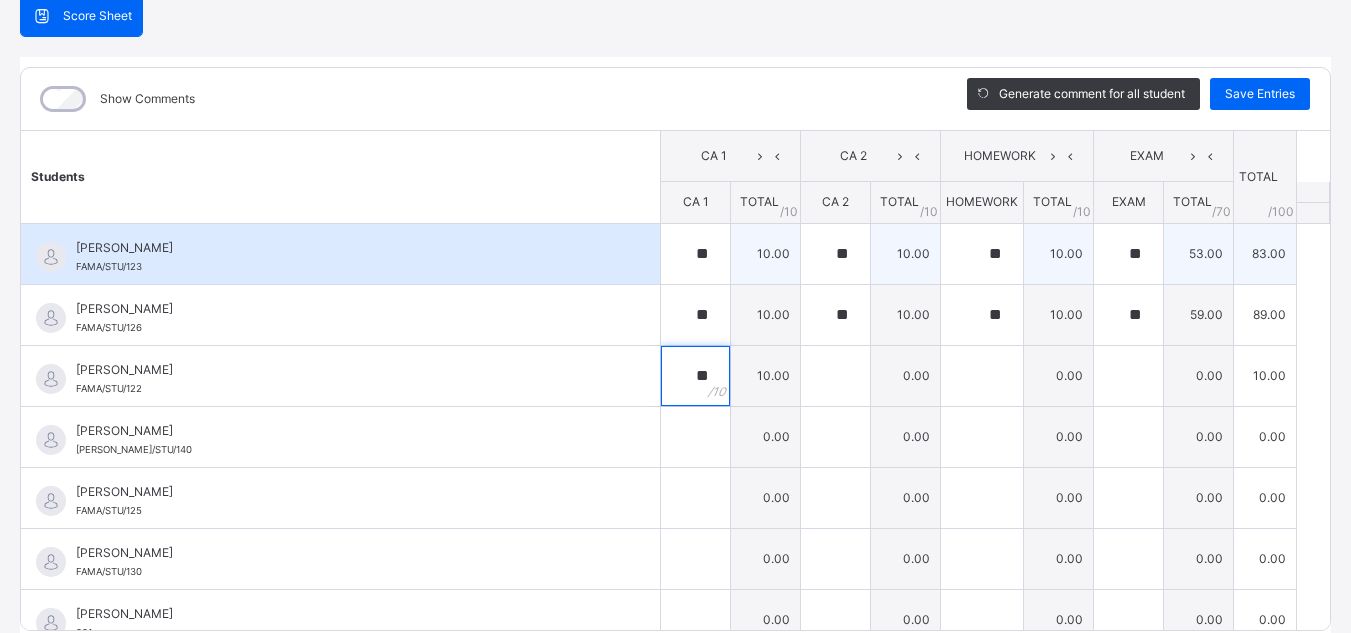 type on "**" 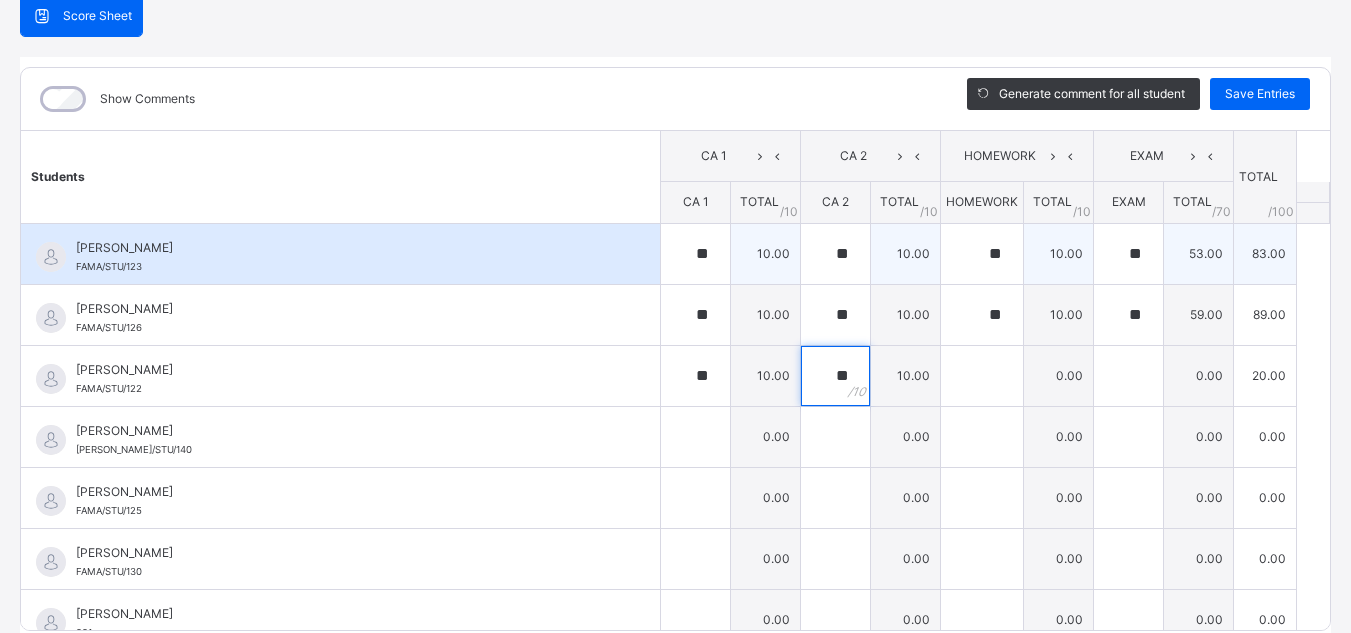 type on "**" 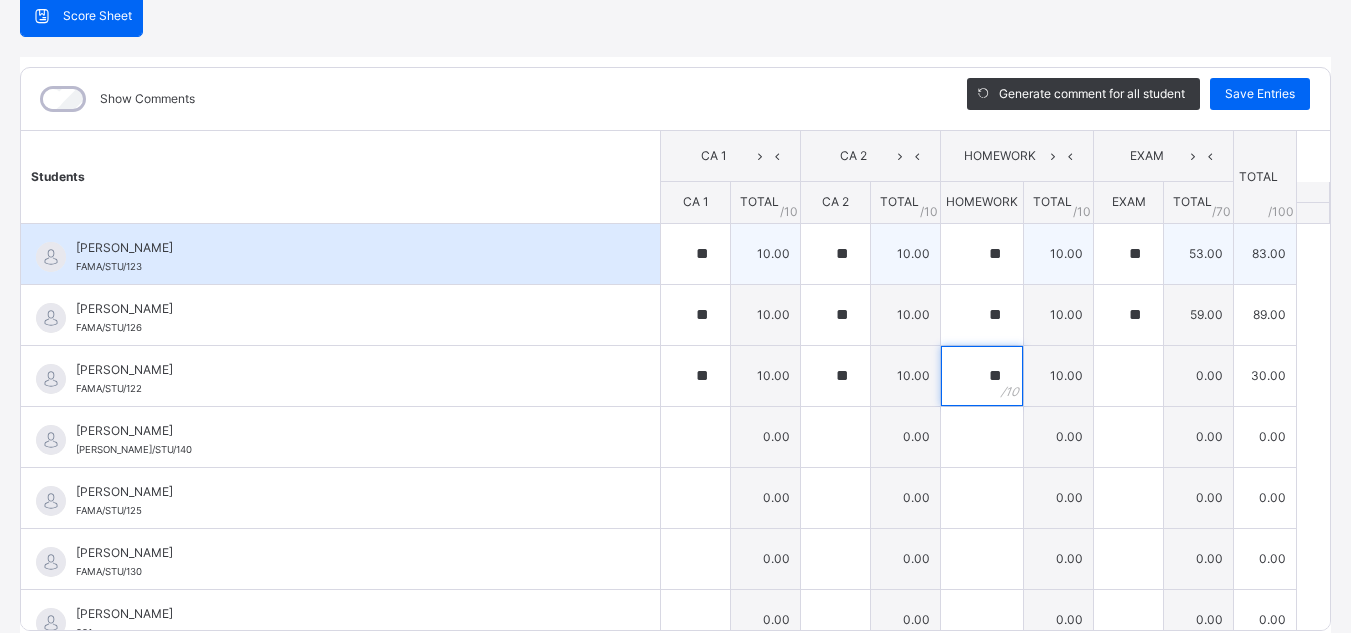 type on "**" 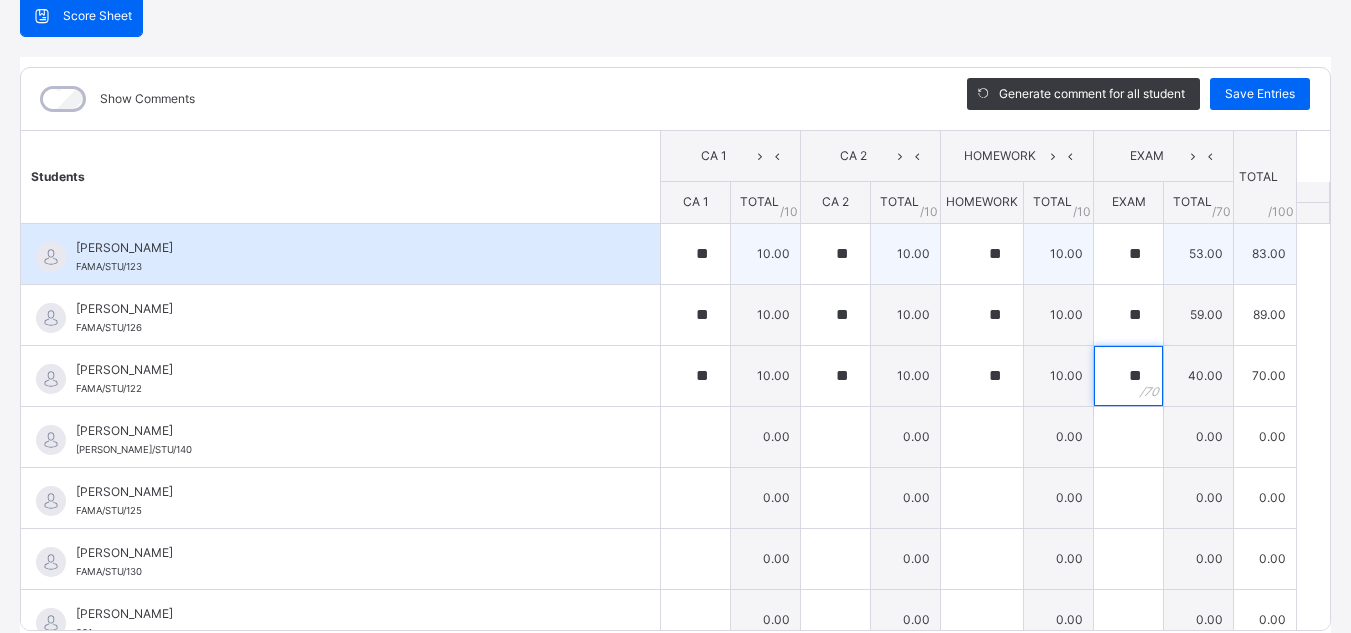 type on "**" 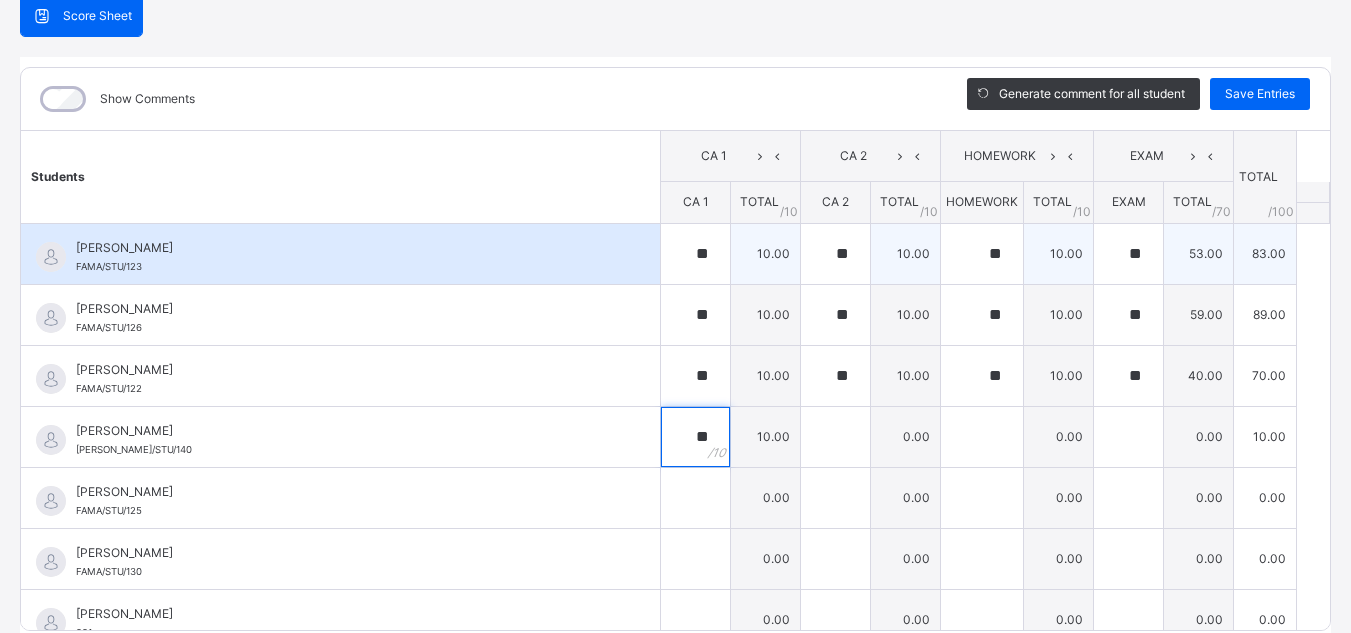 type on "**" 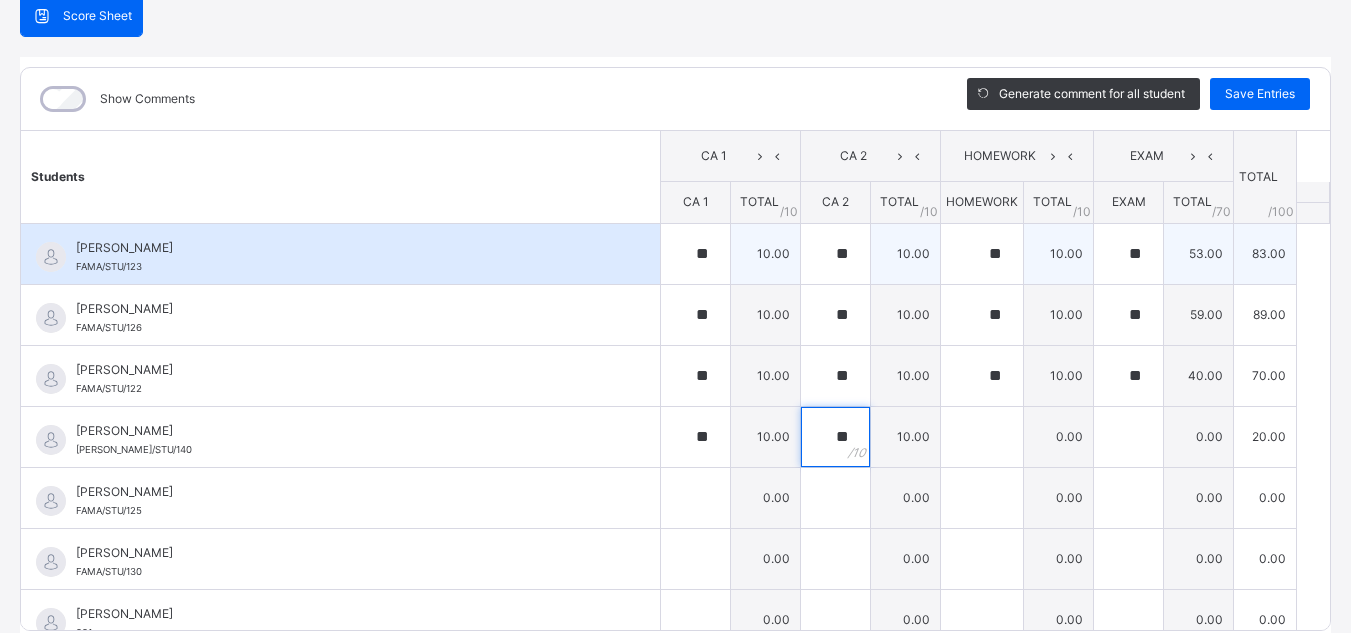type on "**" 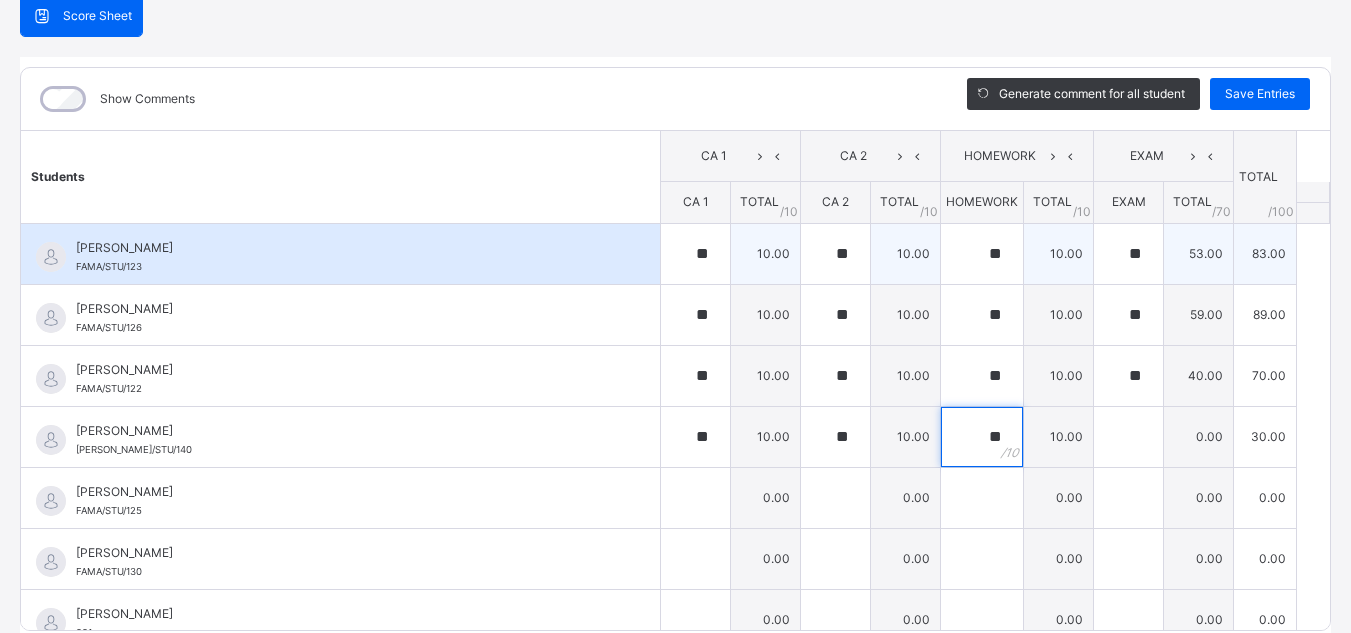 type on "**" 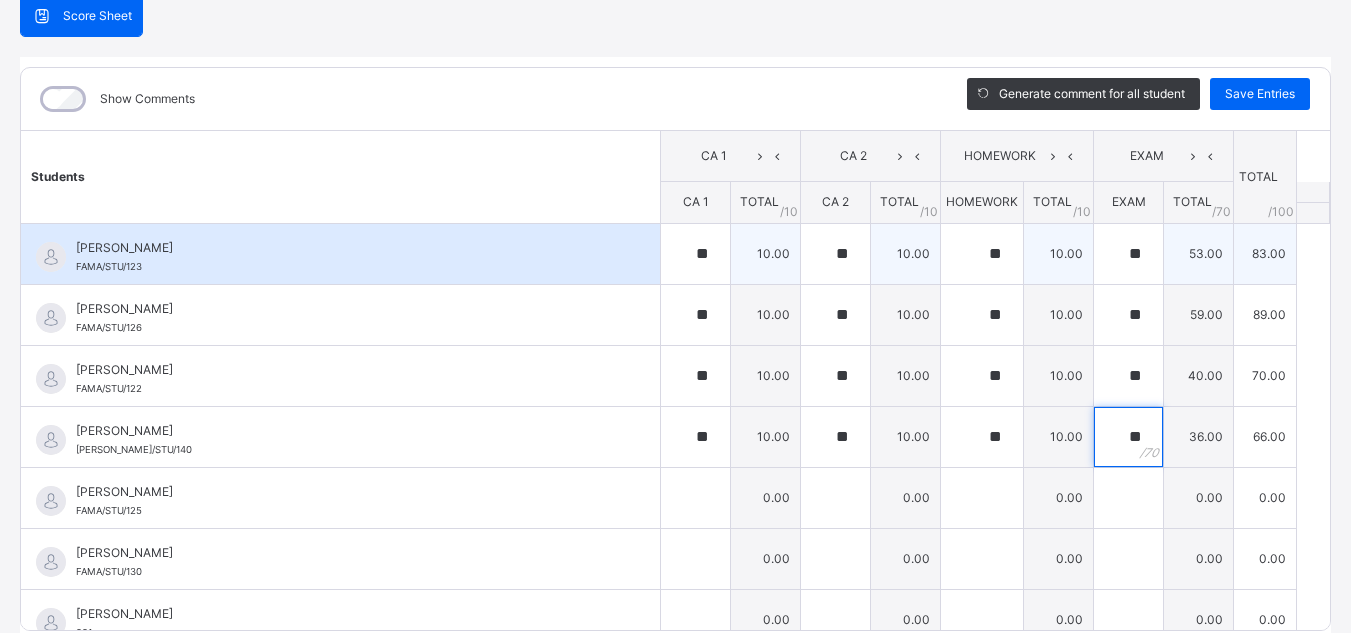type on "**" 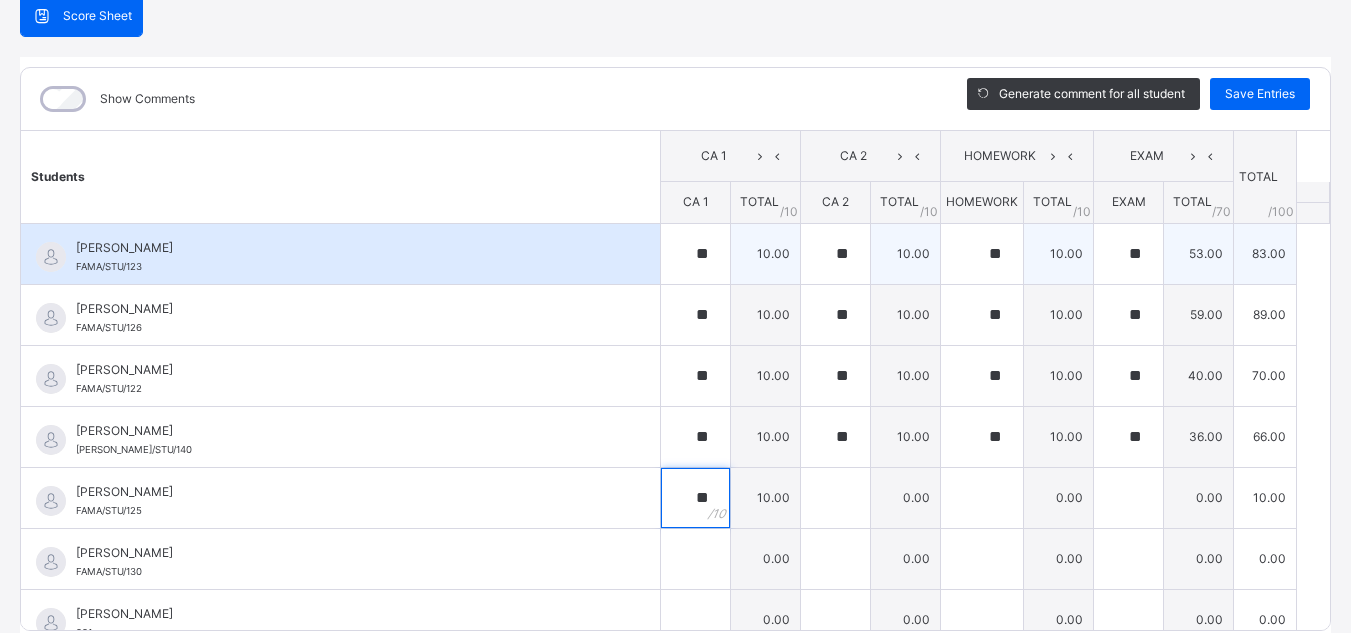 type on "**" 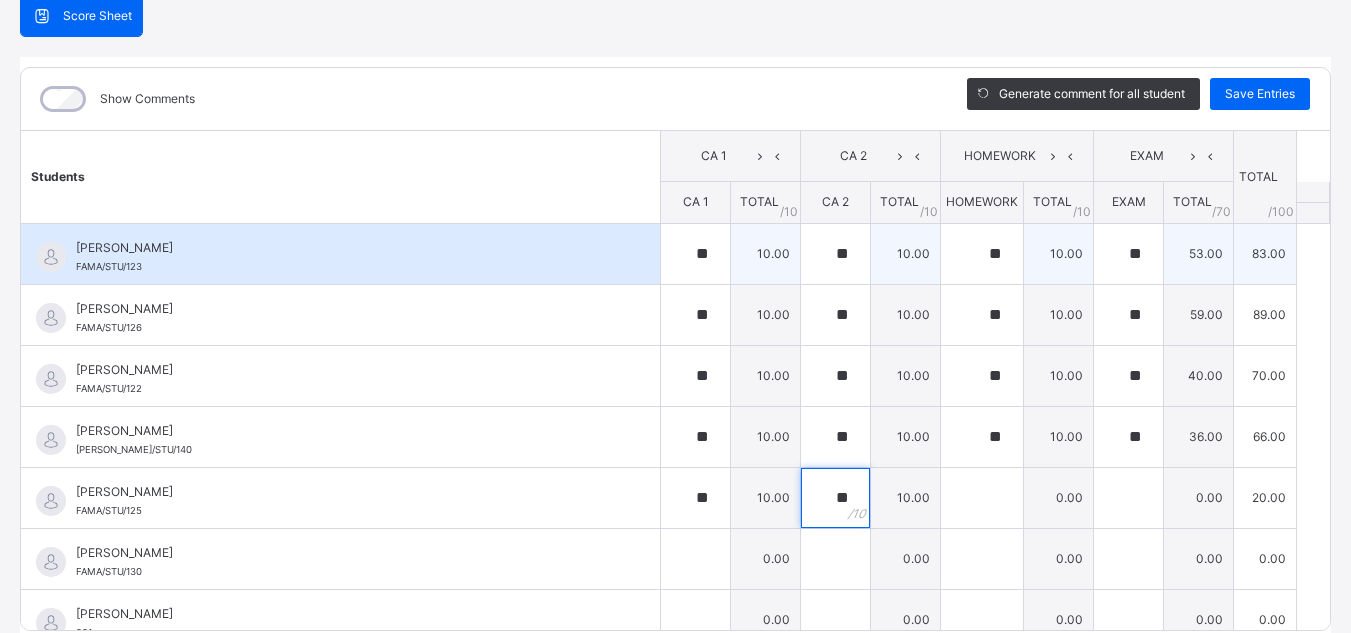 type on "**" 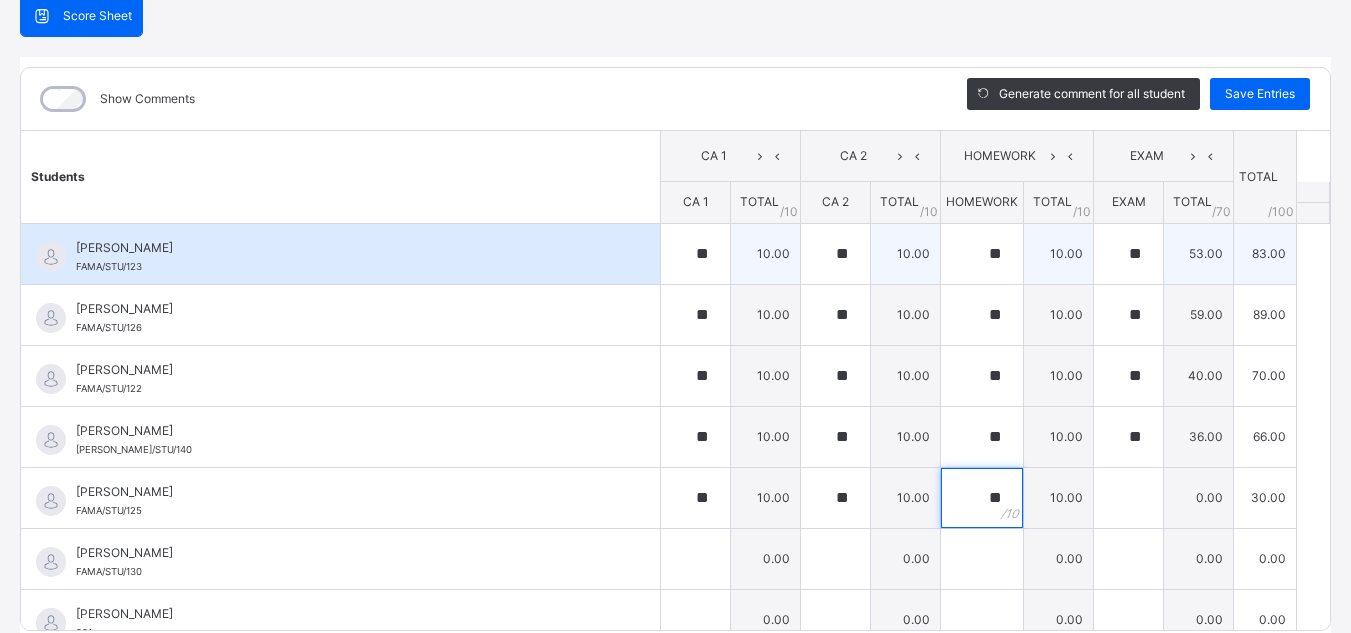 type on "**" 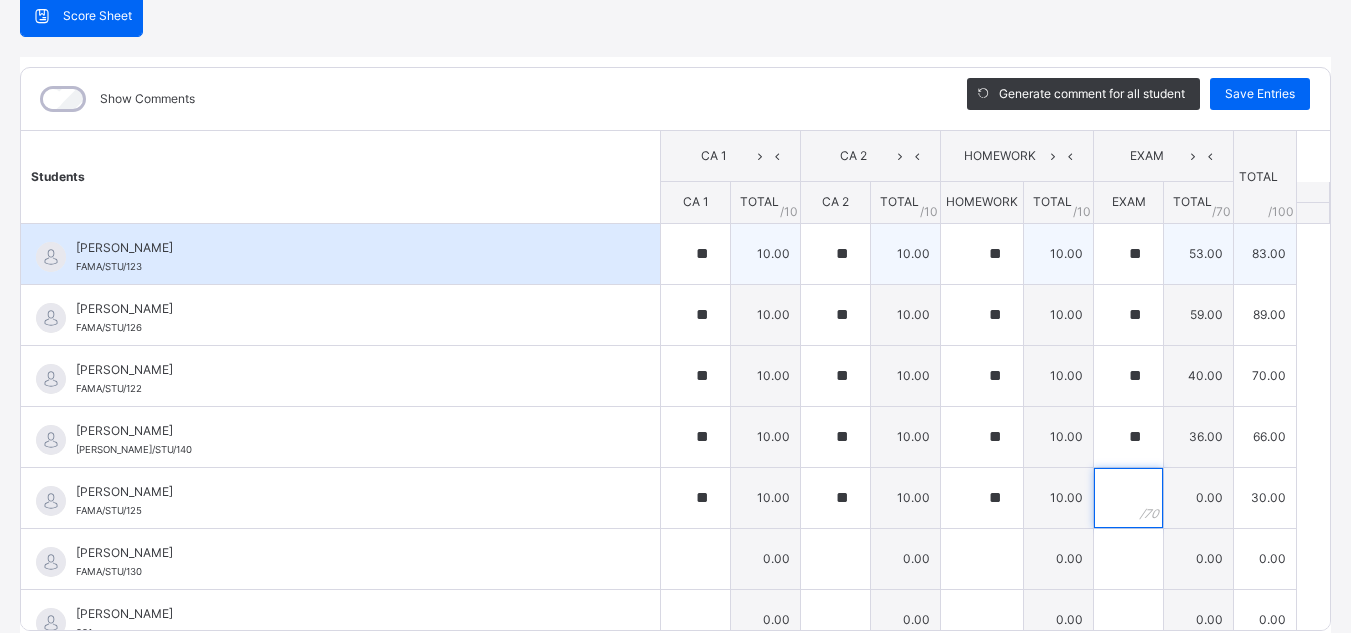 type on "*" 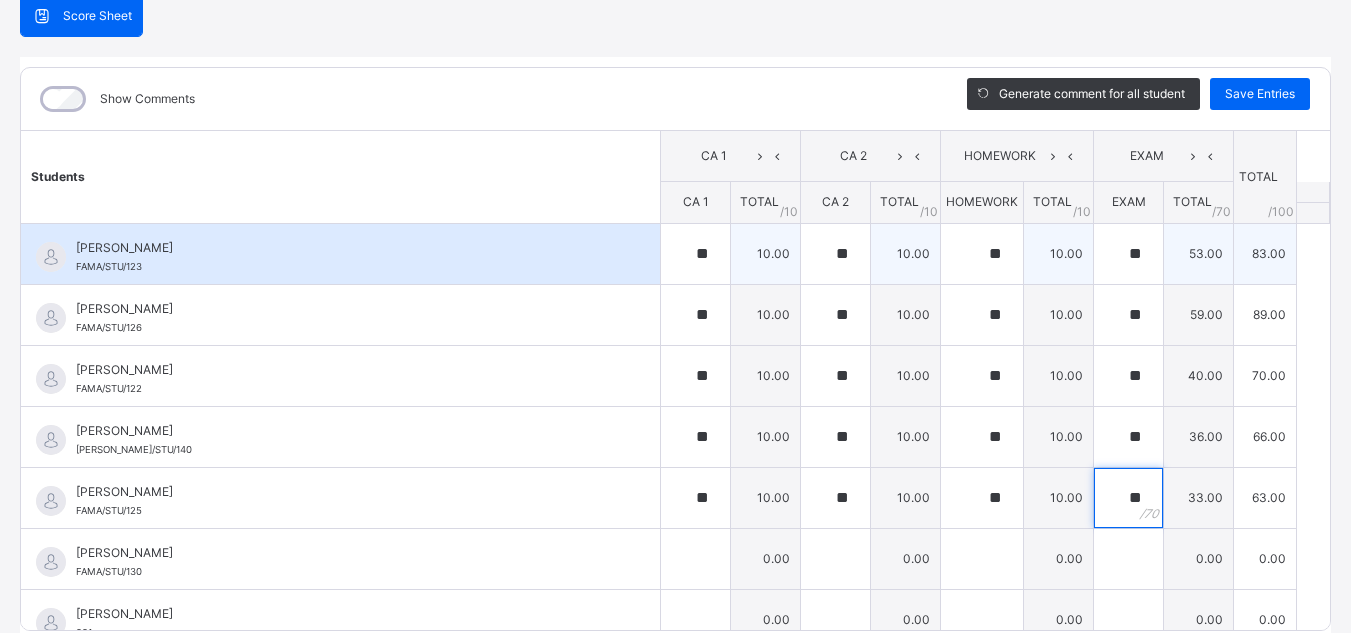 type on "**" 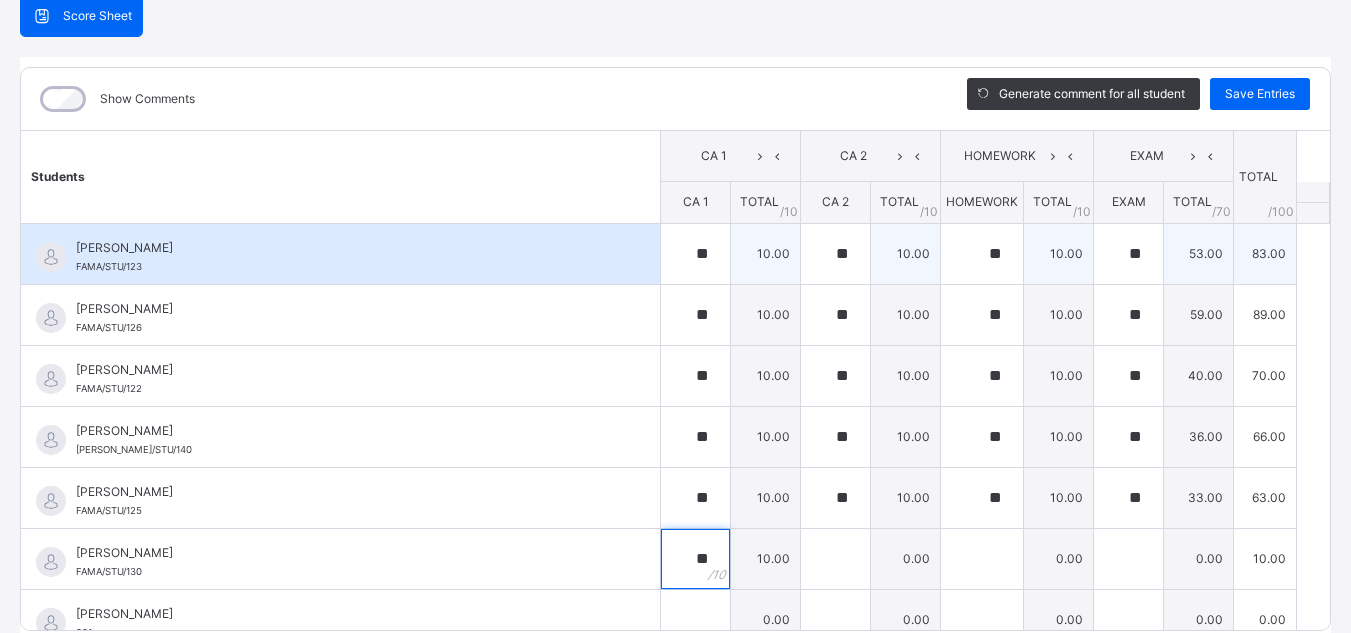 type on "**" 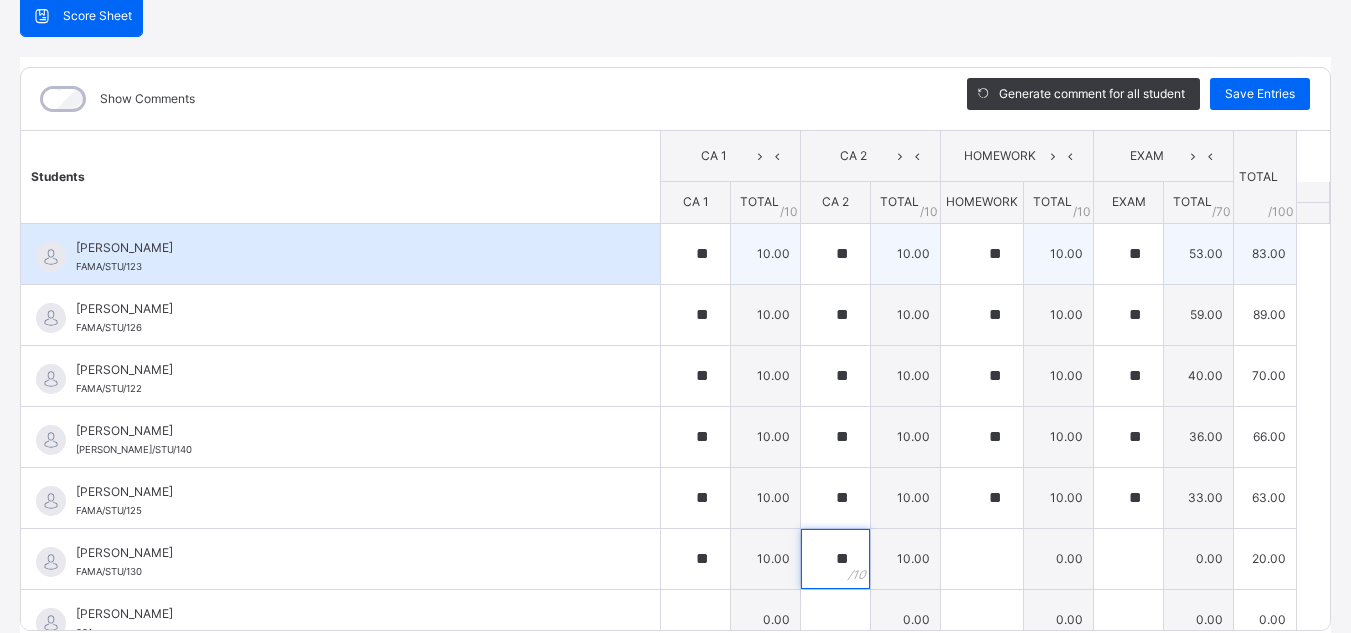 type on "**" 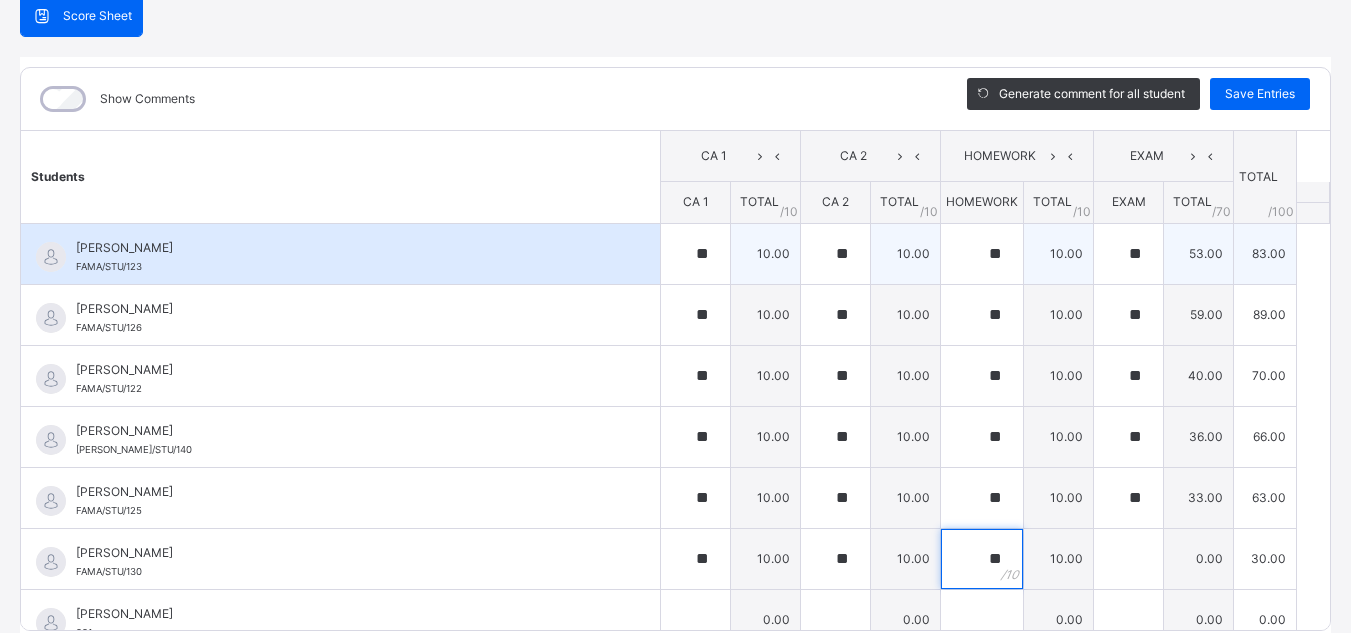 type on "**" 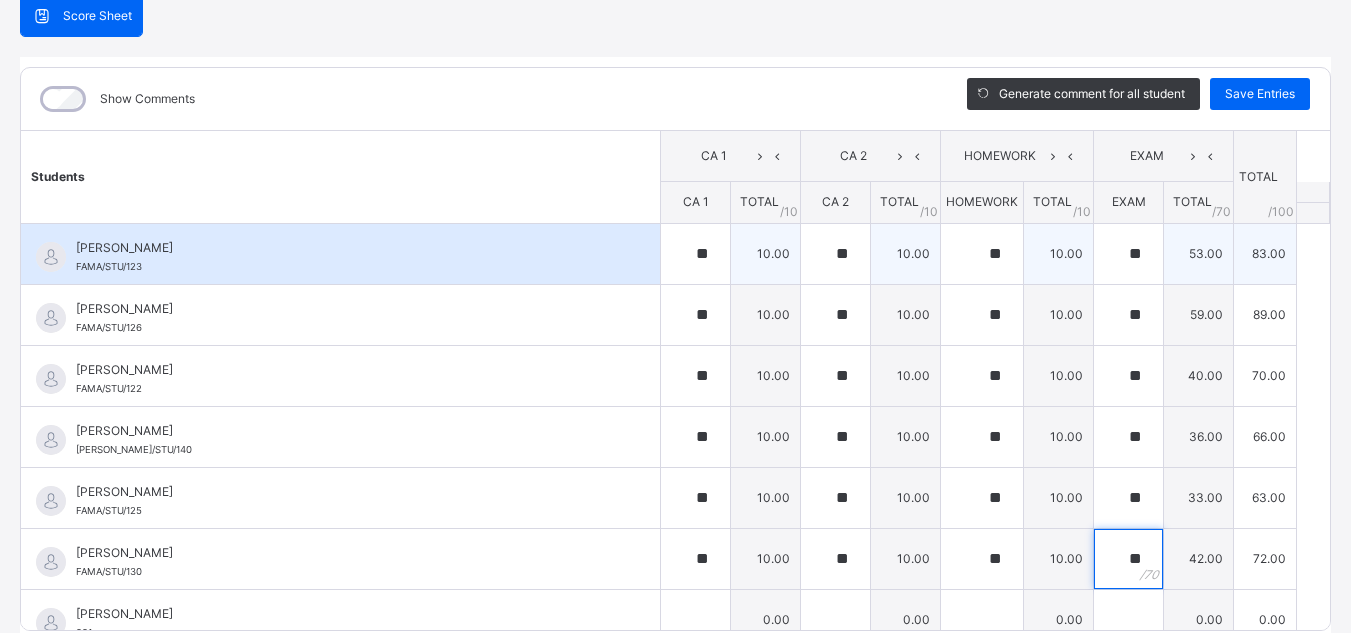 type on "**" 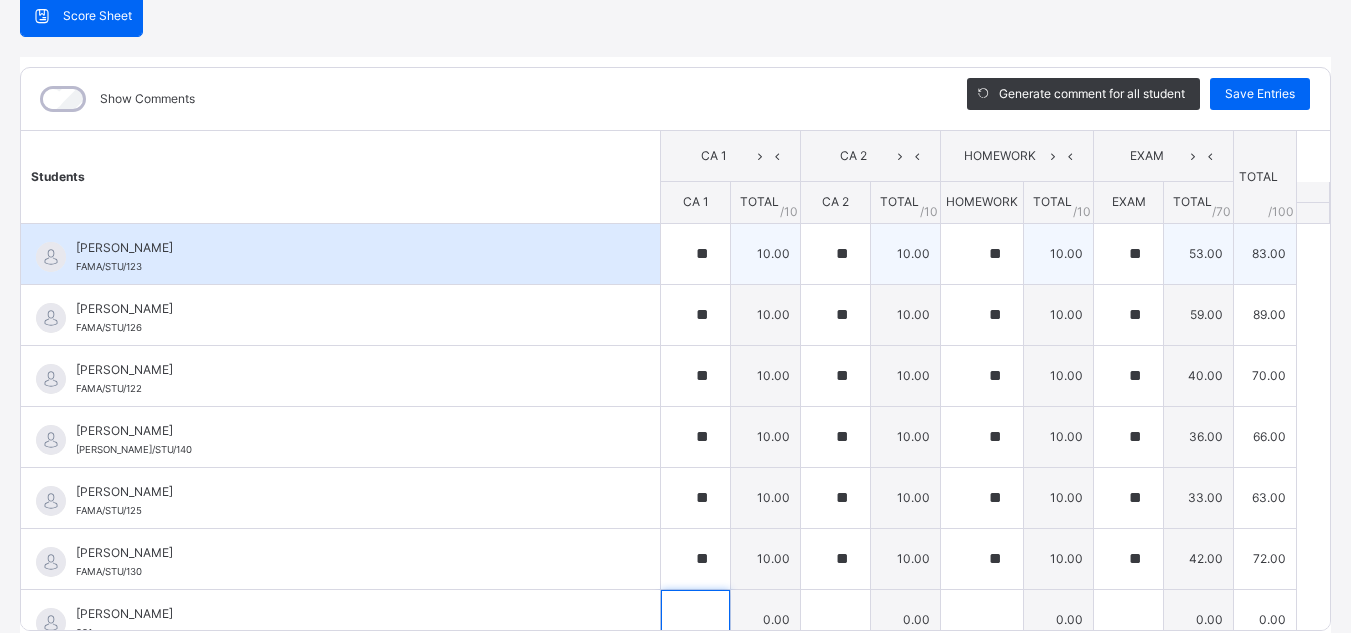 scroll, scrollTop: 20, scrollLeft: 0, axis: vertical 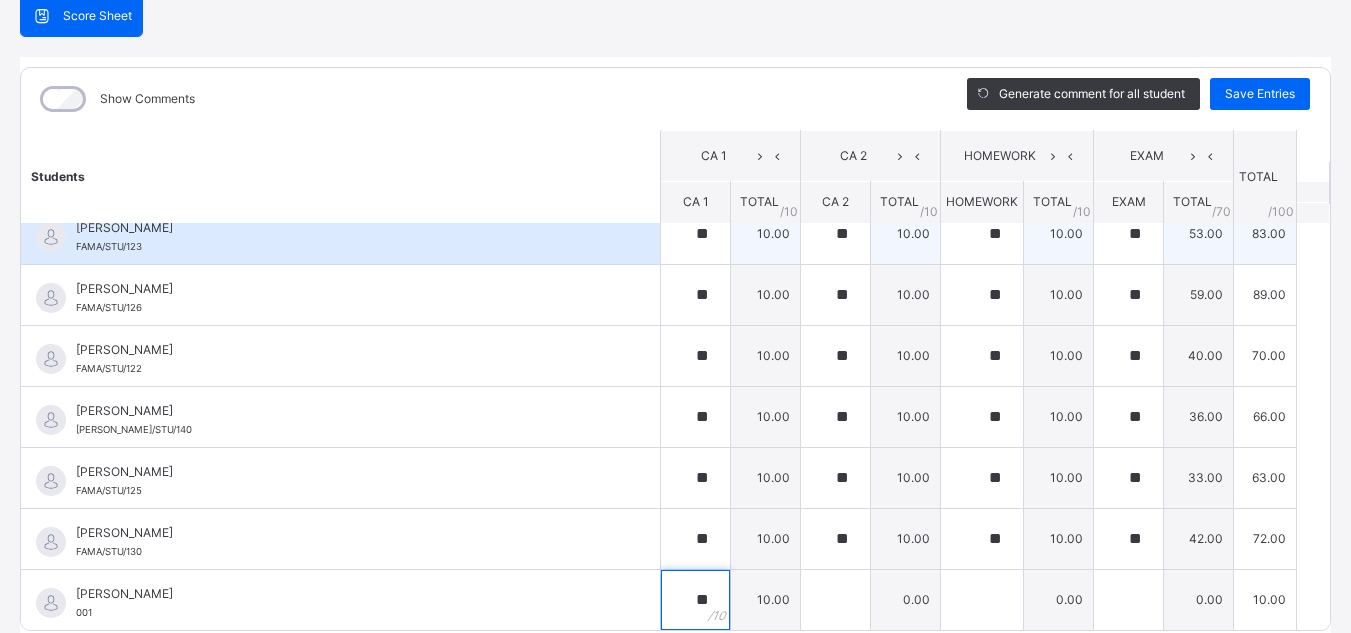 type on "**" 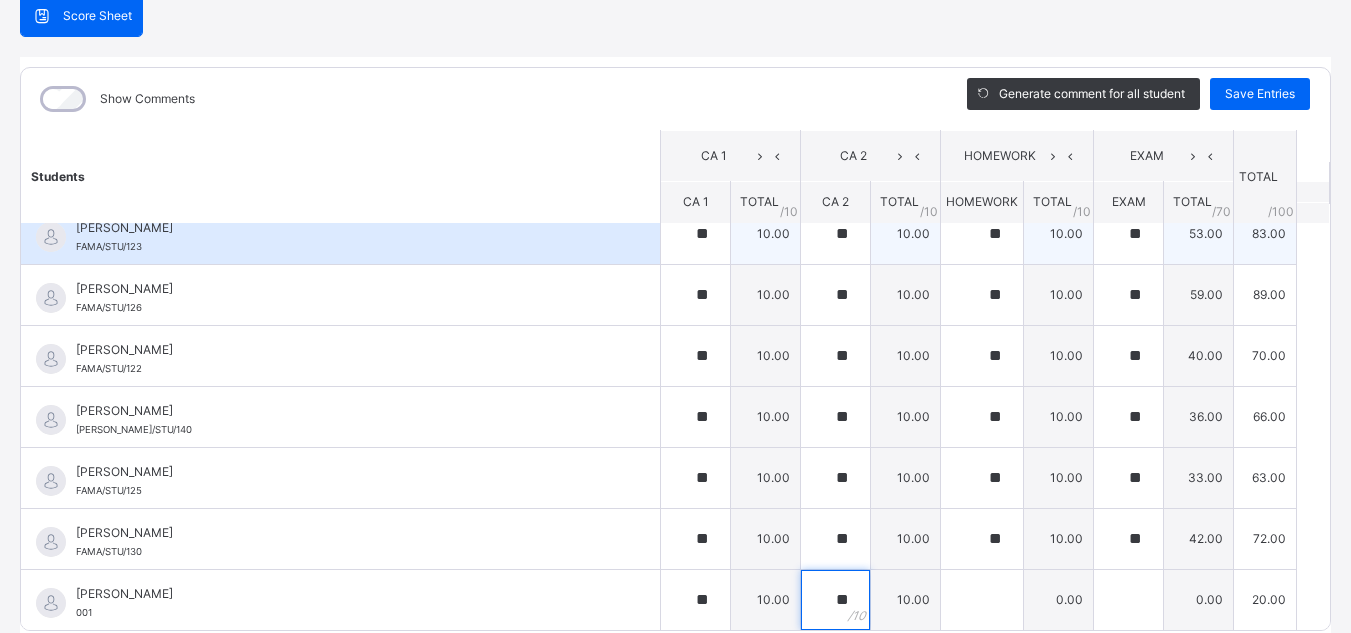 type on "**" 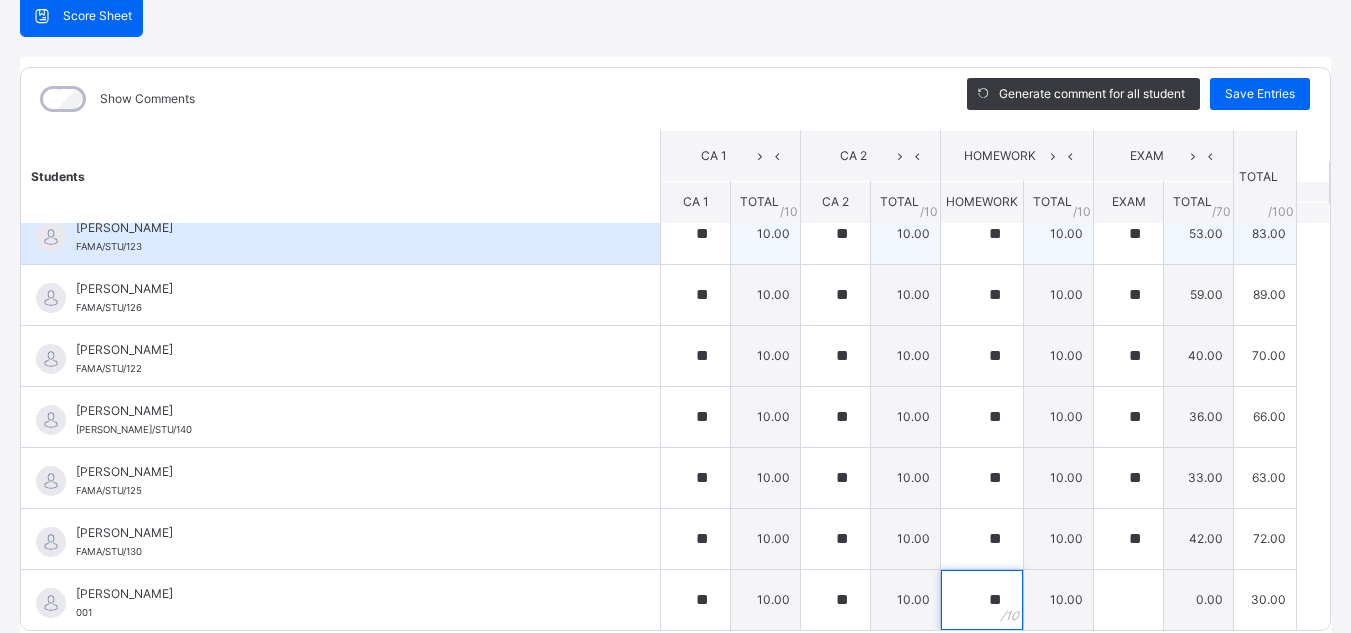 type on "**" 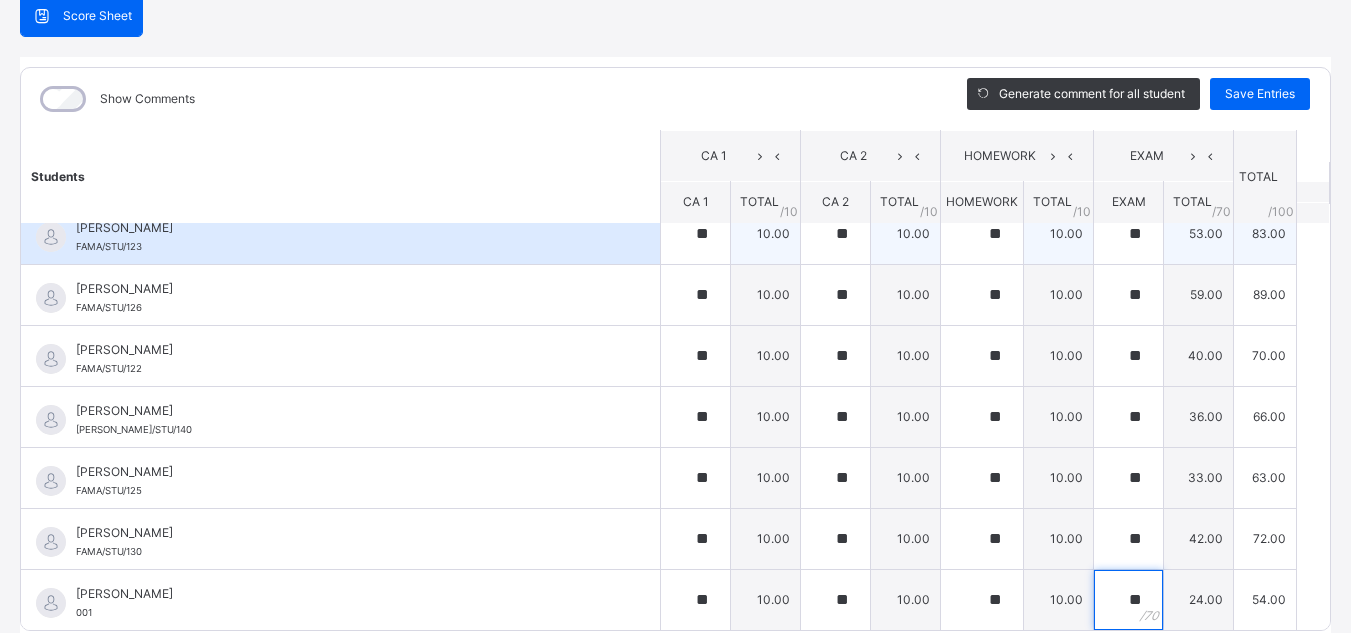 type on "**" 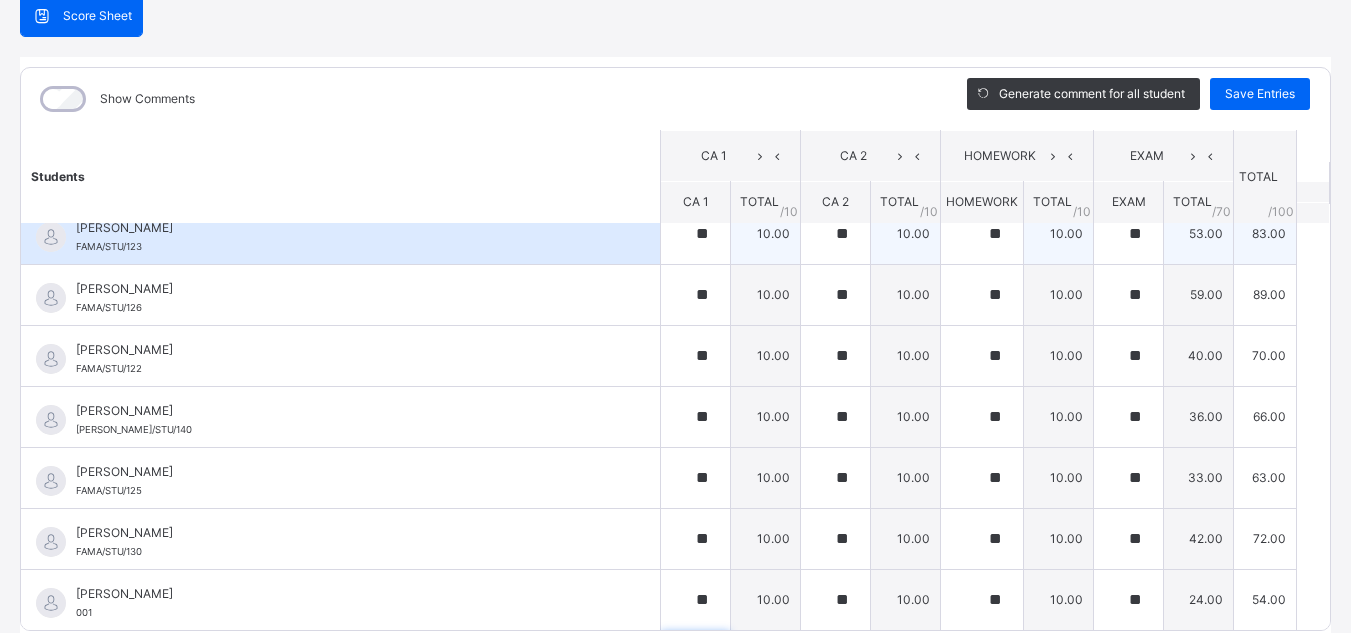 scroll, scrollTop: 265, scrollLeft: 0, axis: vertical 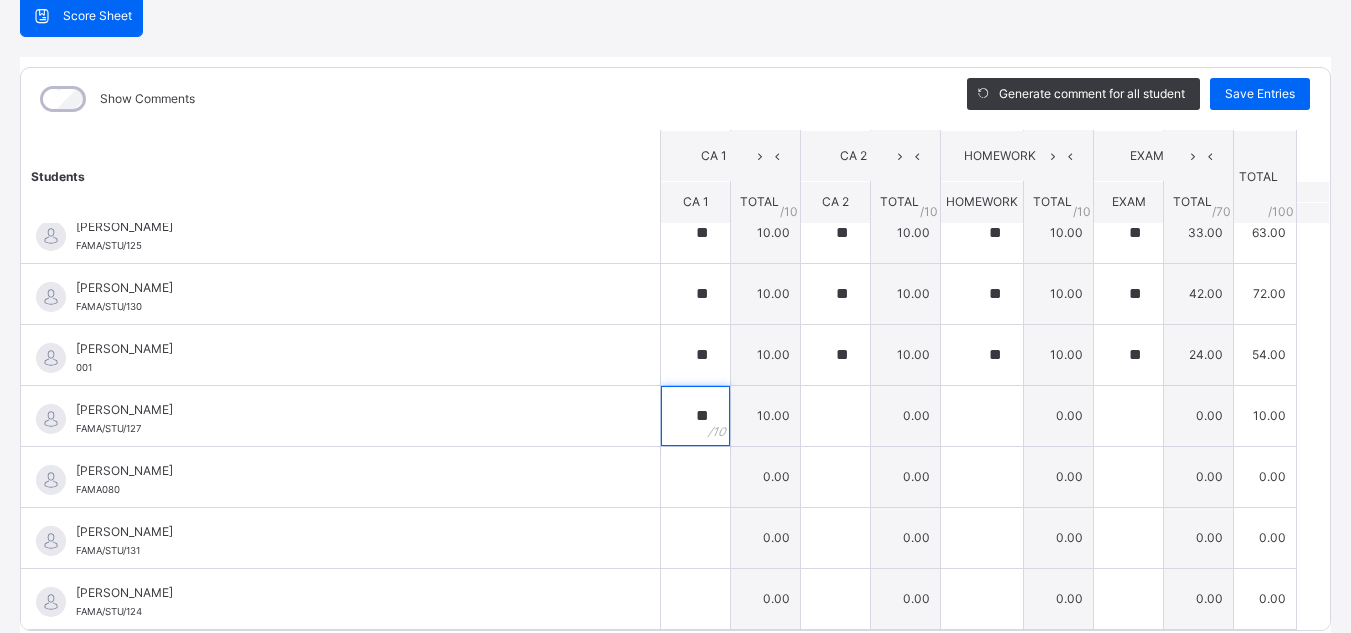 type on "**" 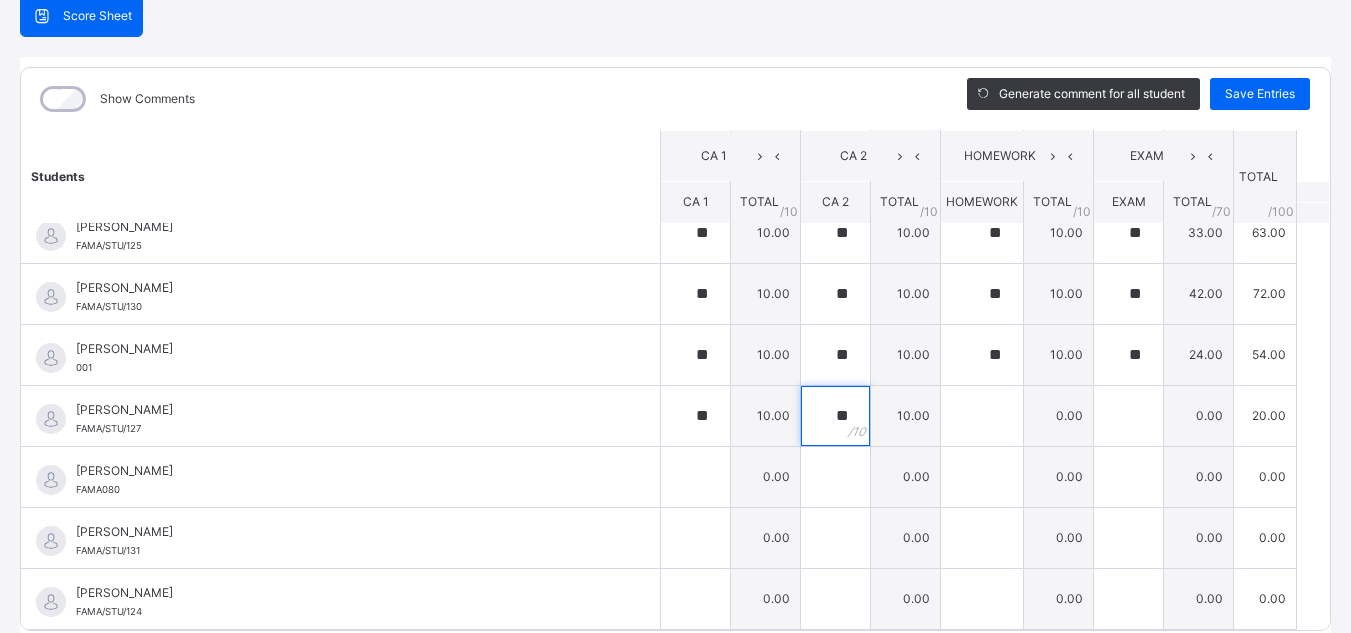 type on "**" 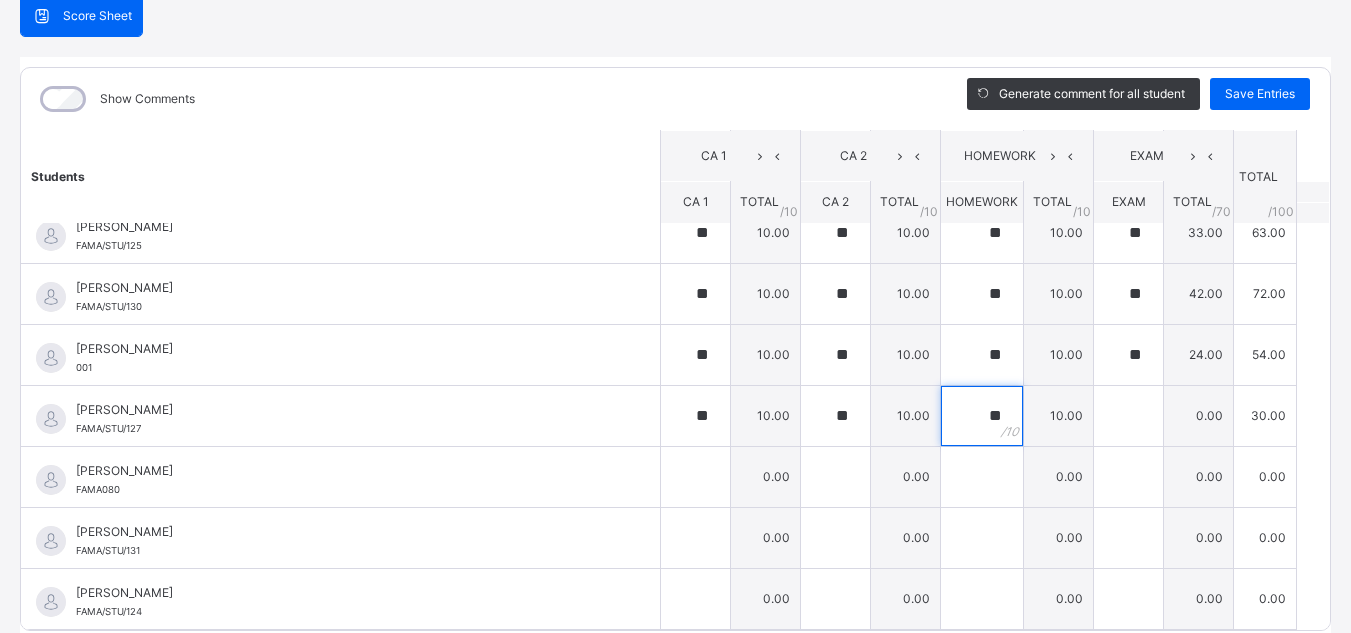 type on "**" 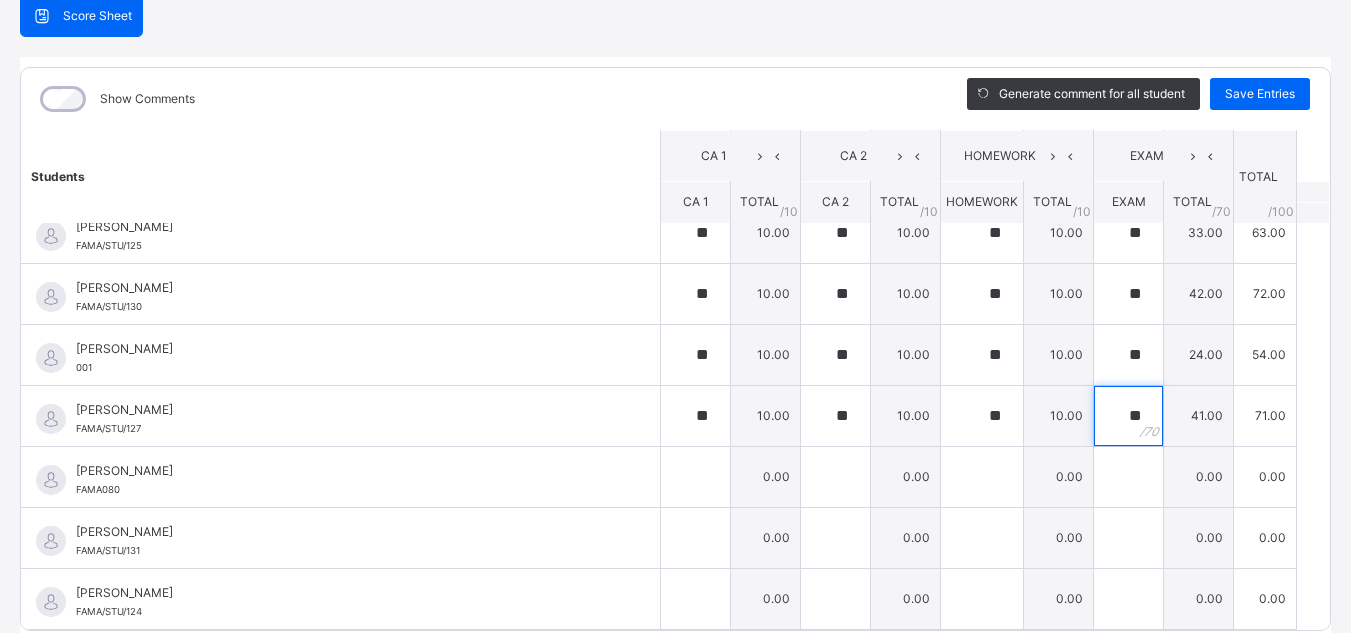 type on "**" 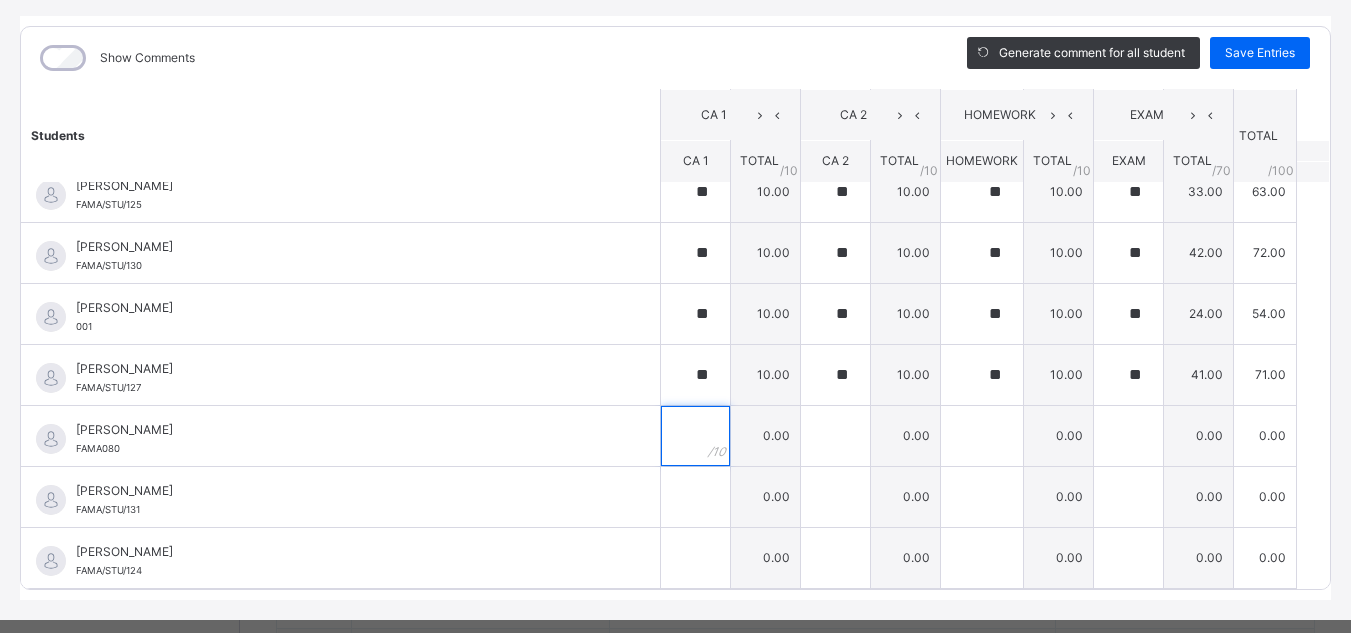 scroll, scrollTop: 252, scrollLeft: 0, axis: vertical 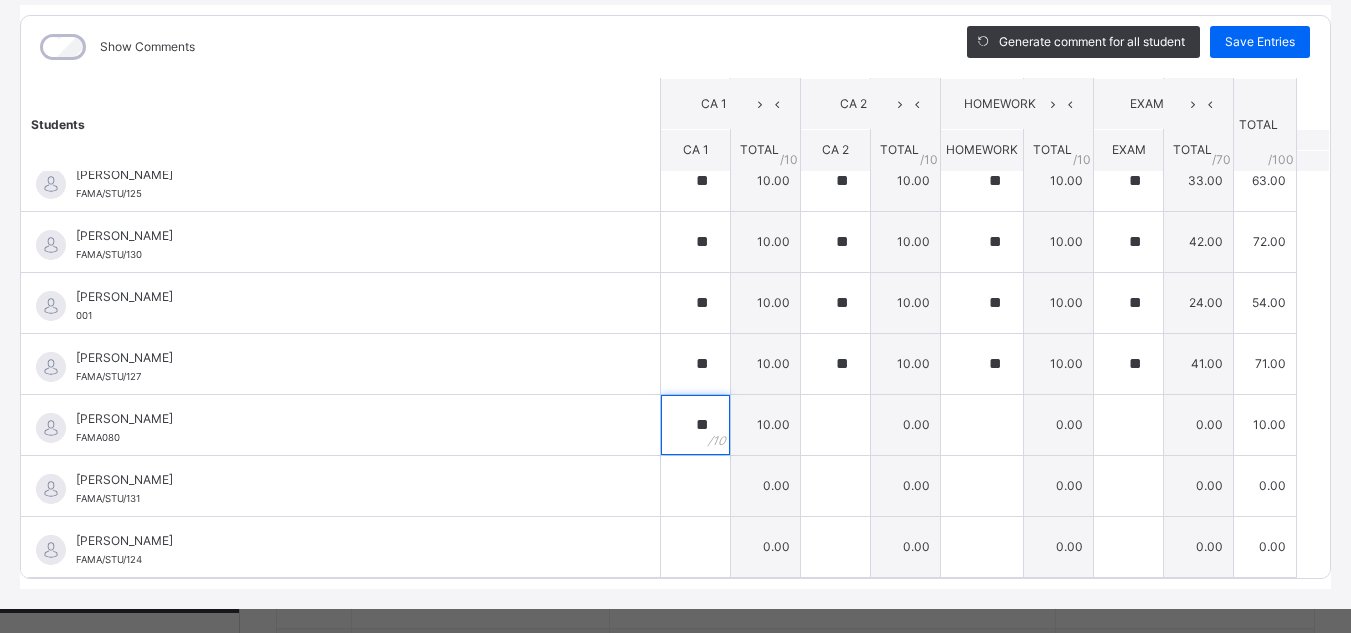 type on "**" 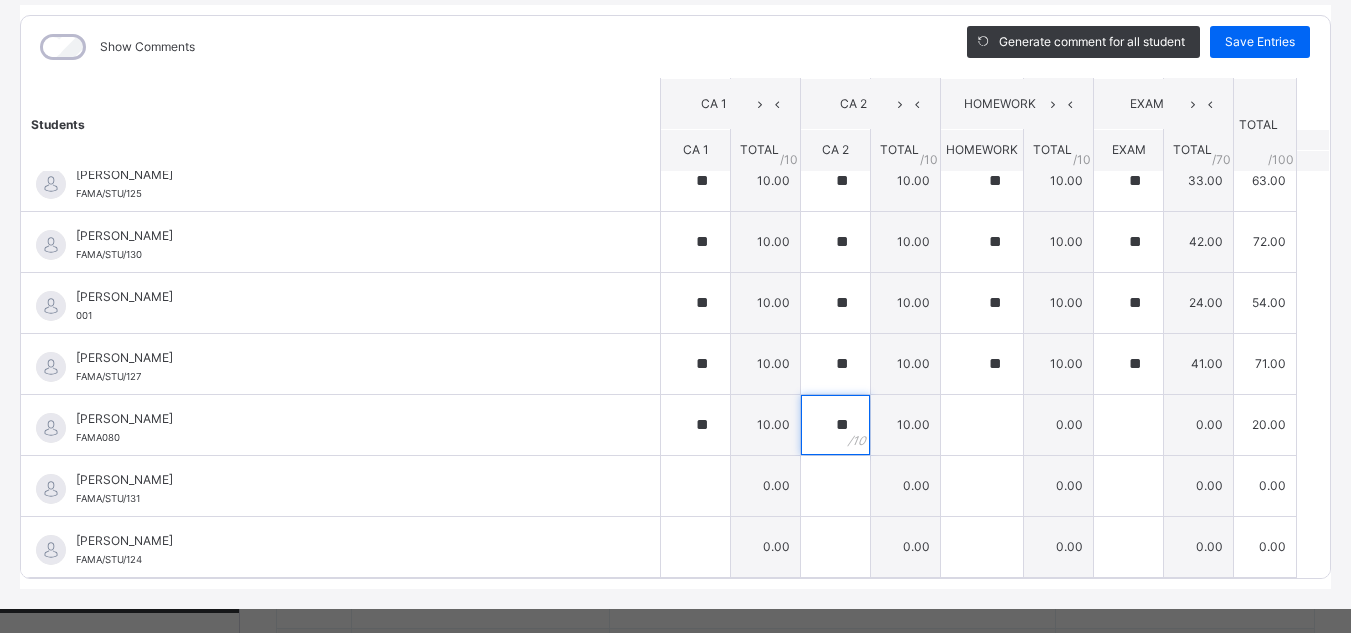 type on "**" 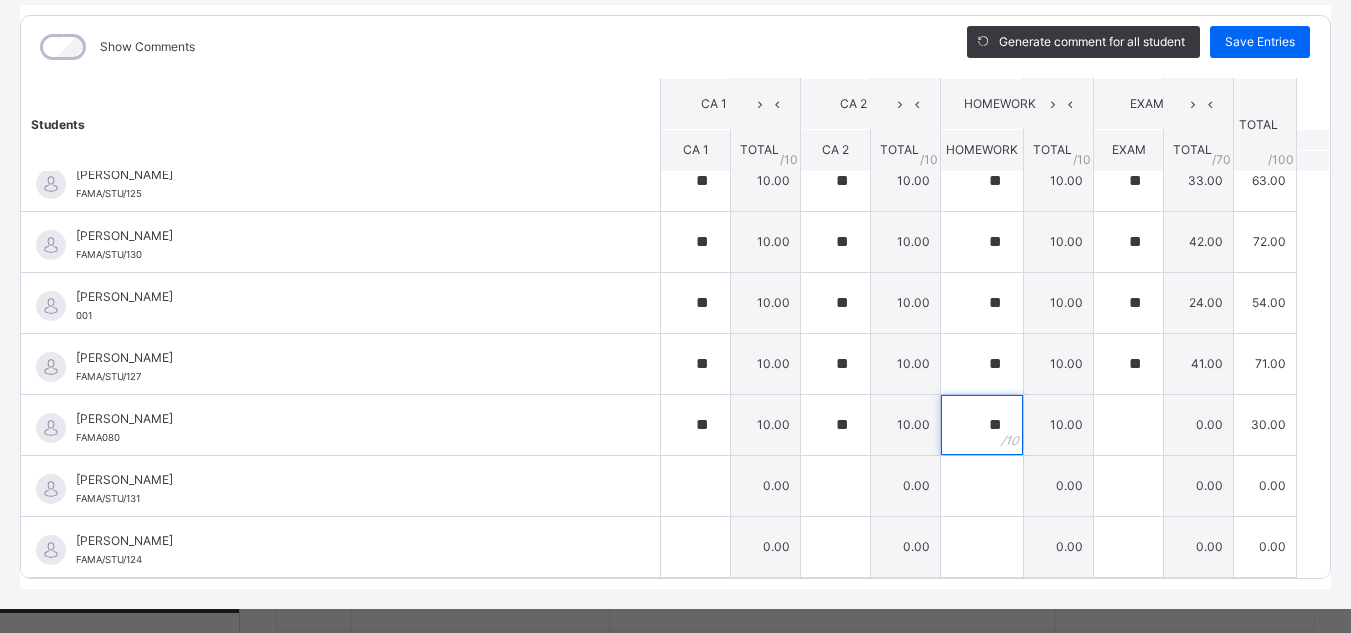 type on "**" 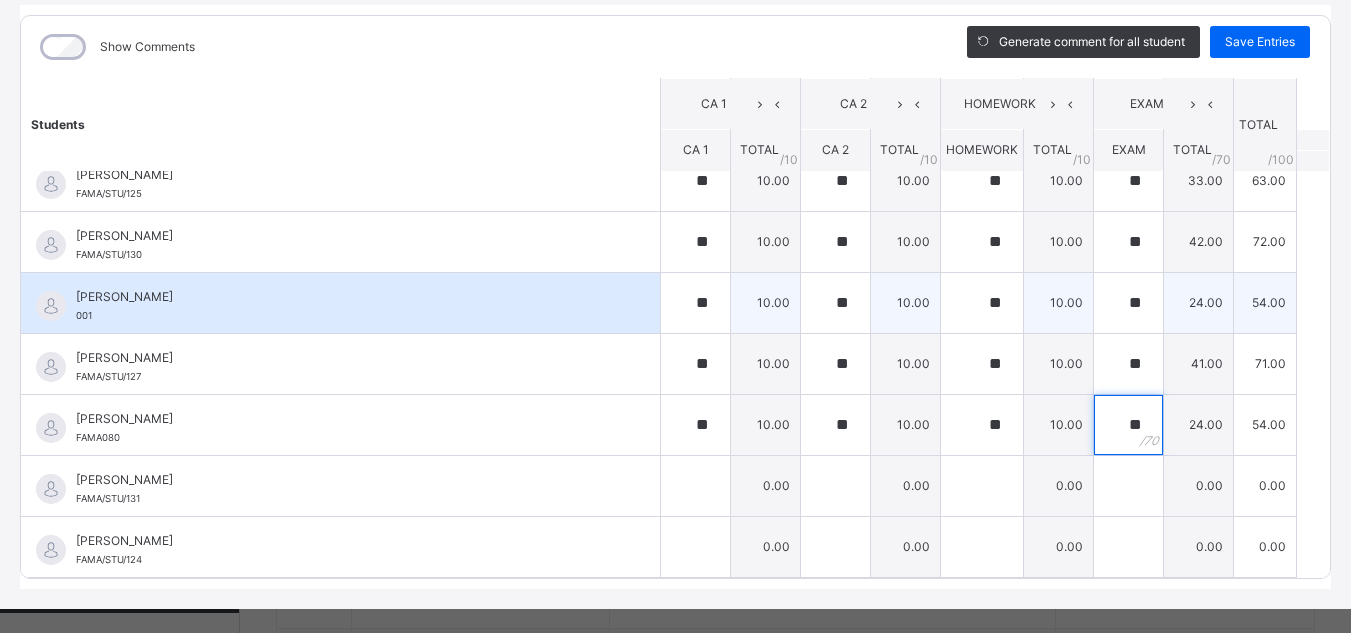 type on "**" 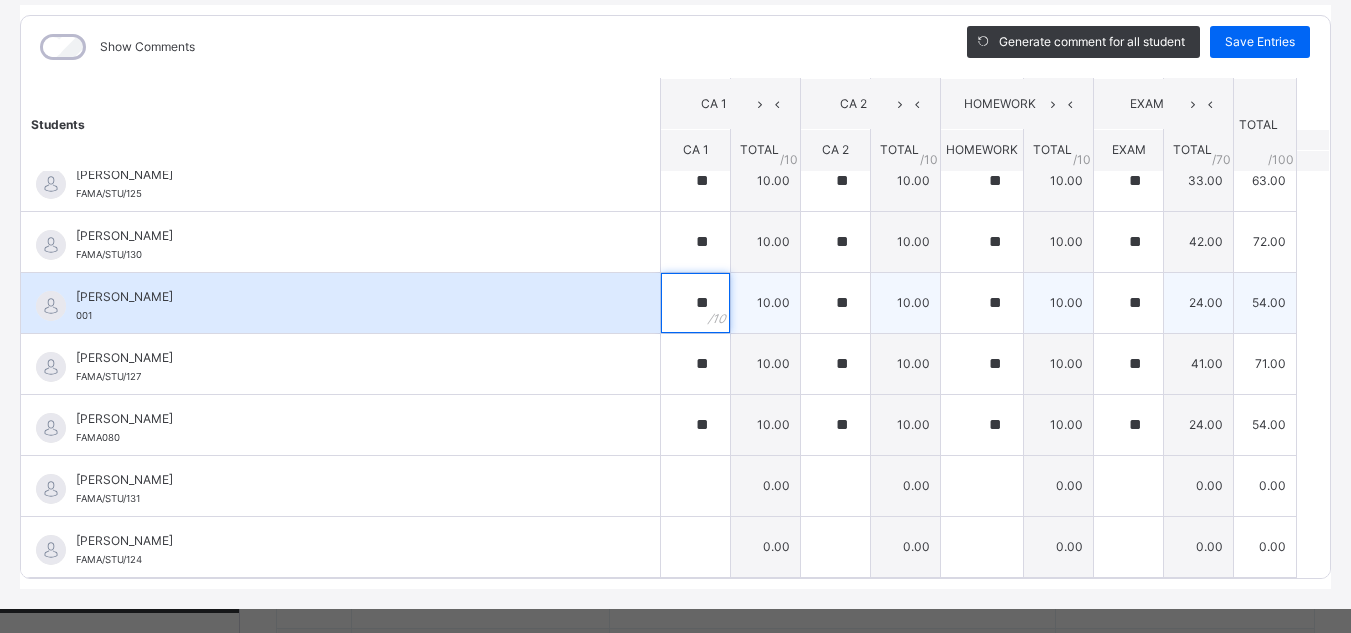 click on "**" at bounding box center [695, 303] 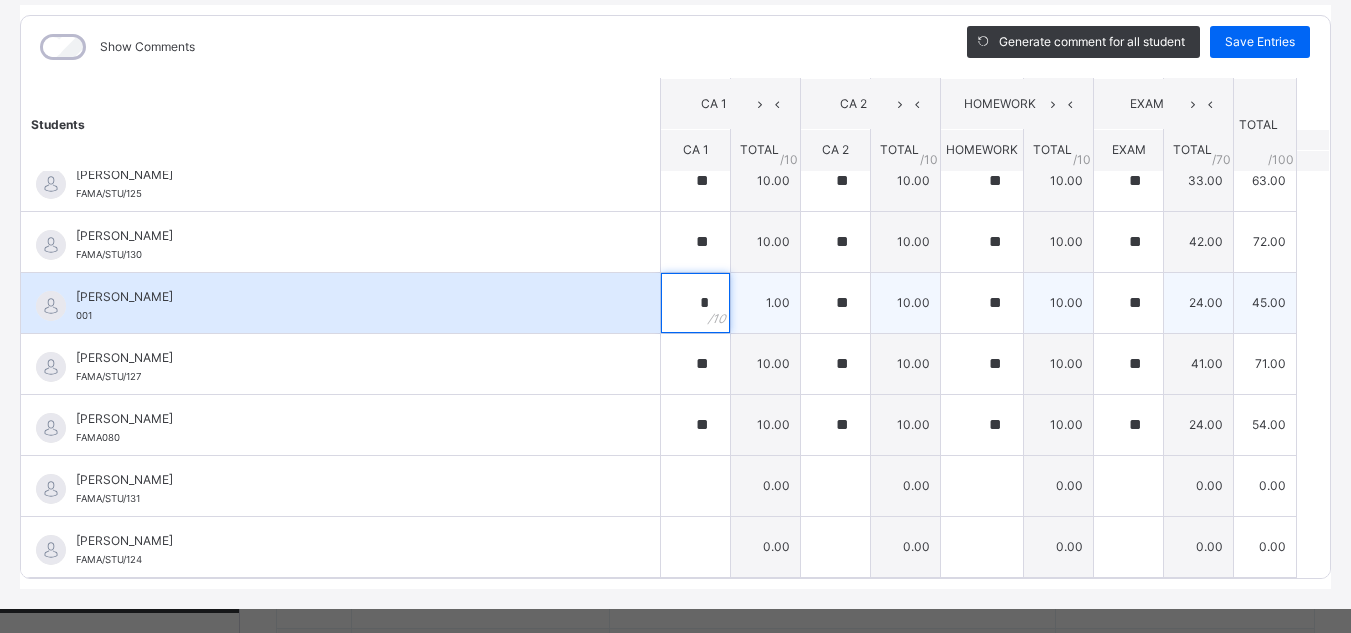 type on "**" 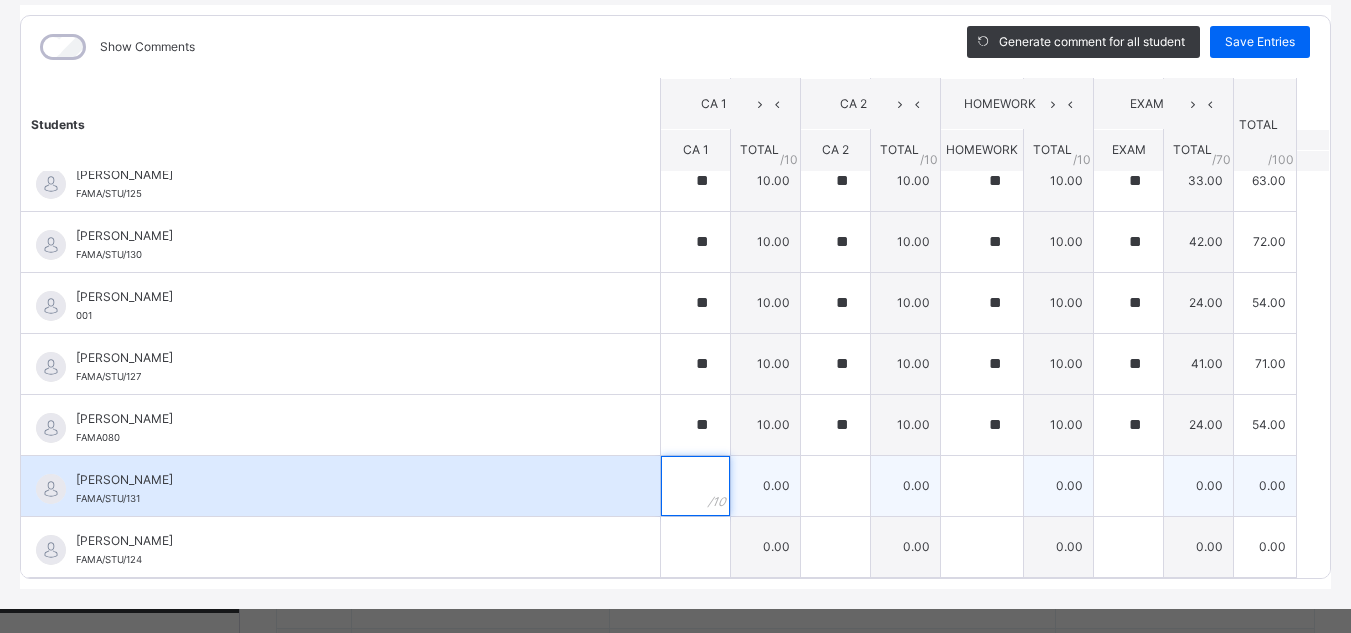 click at bounding box center [695, 486] 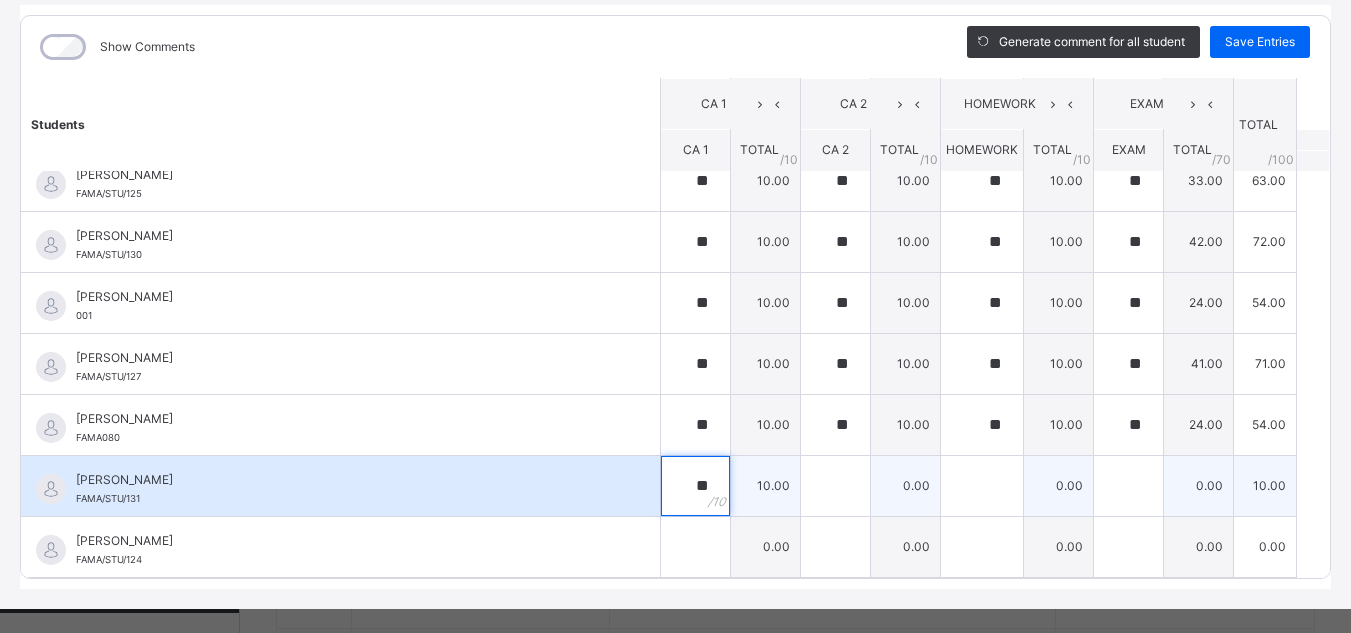 type on "**" 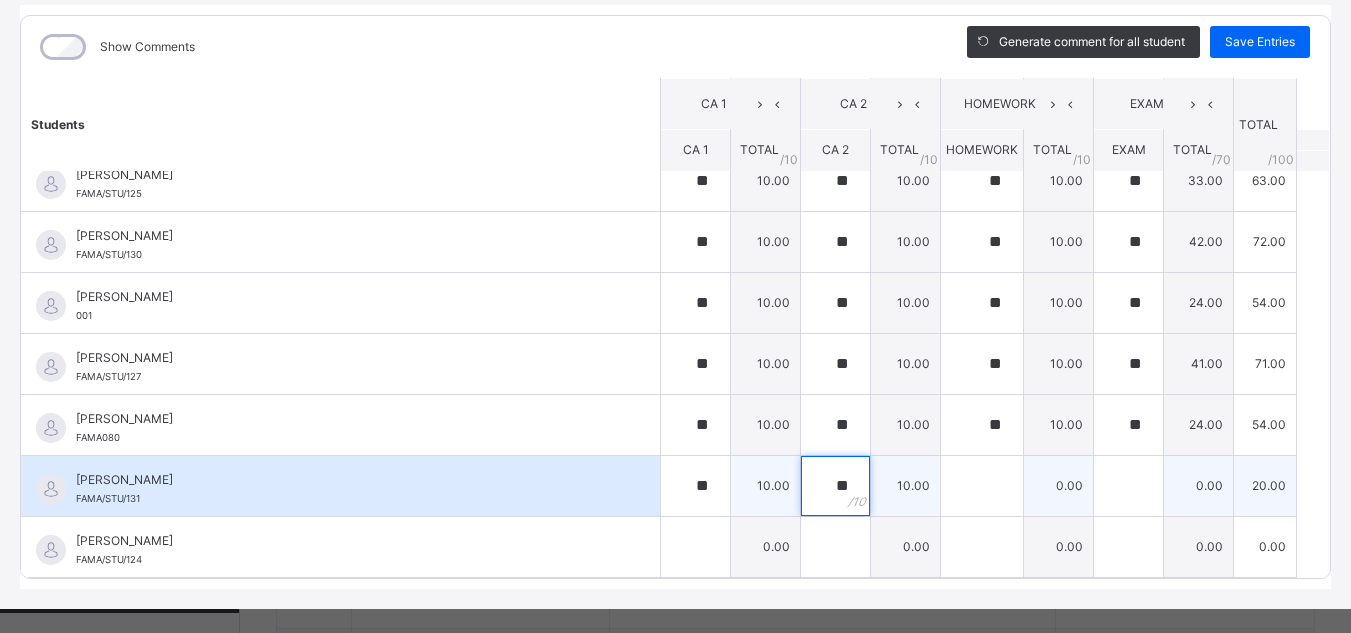 type on "**" 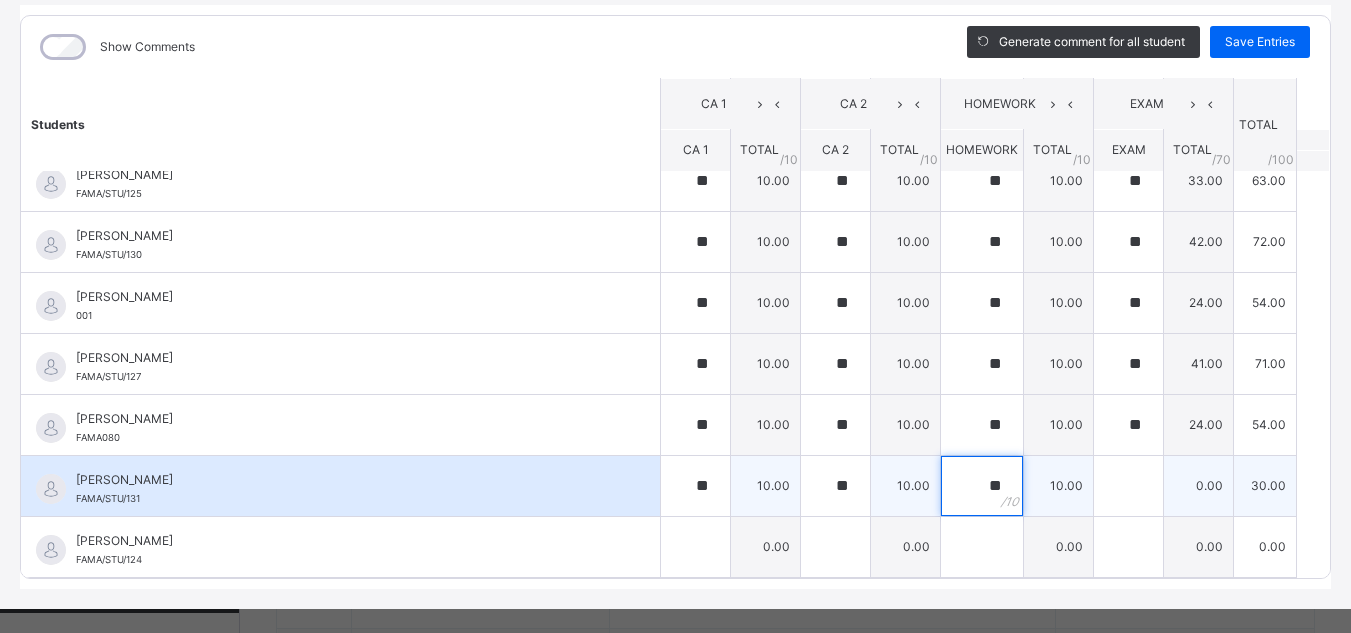 type on "**" 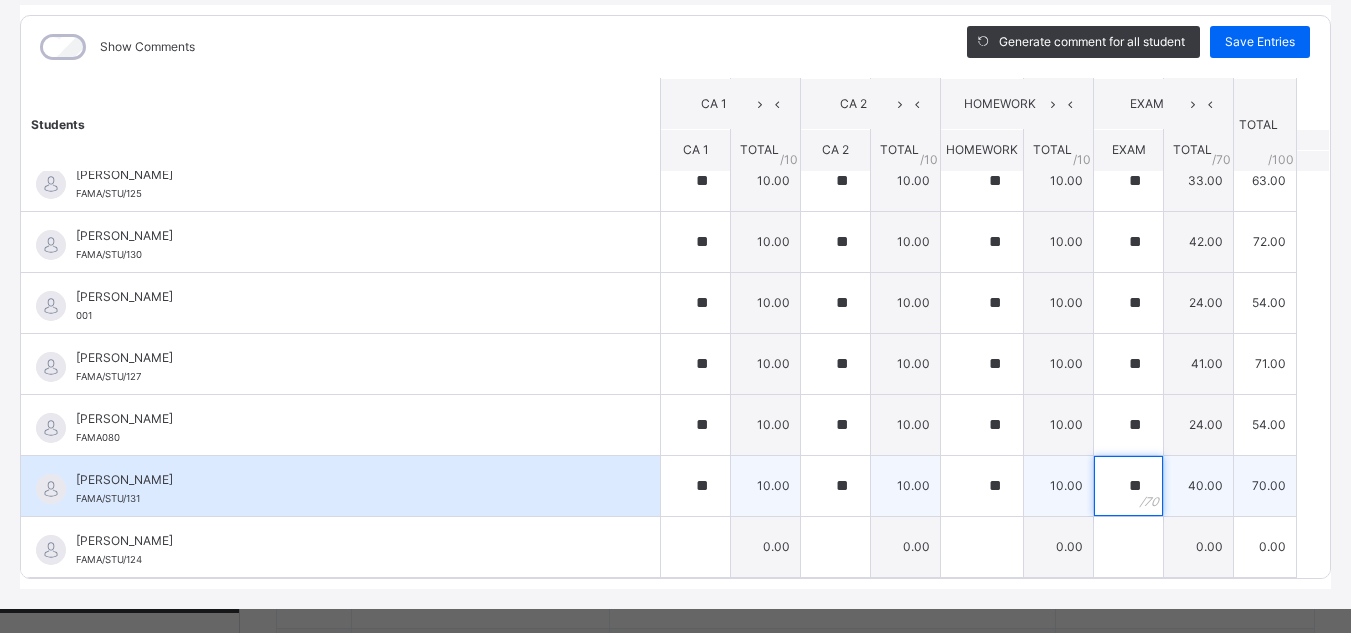 type on "**" 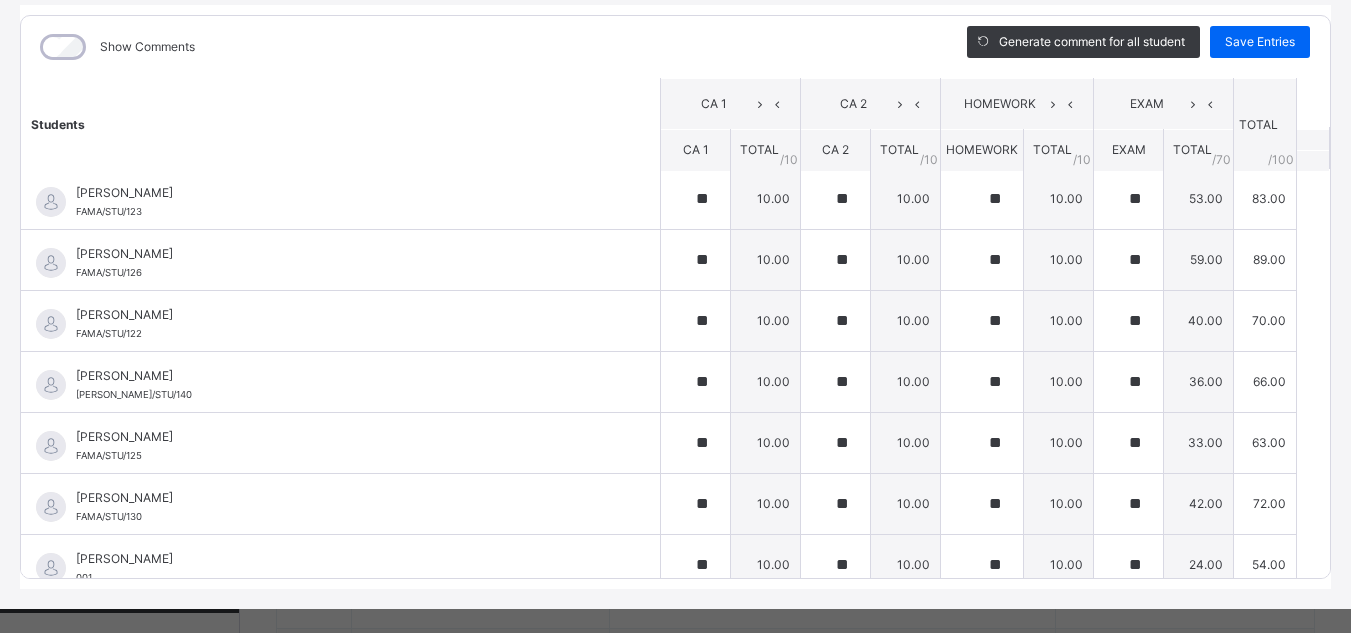 scroll, scrollTop: 0, scrollLeft: 0, axis: both 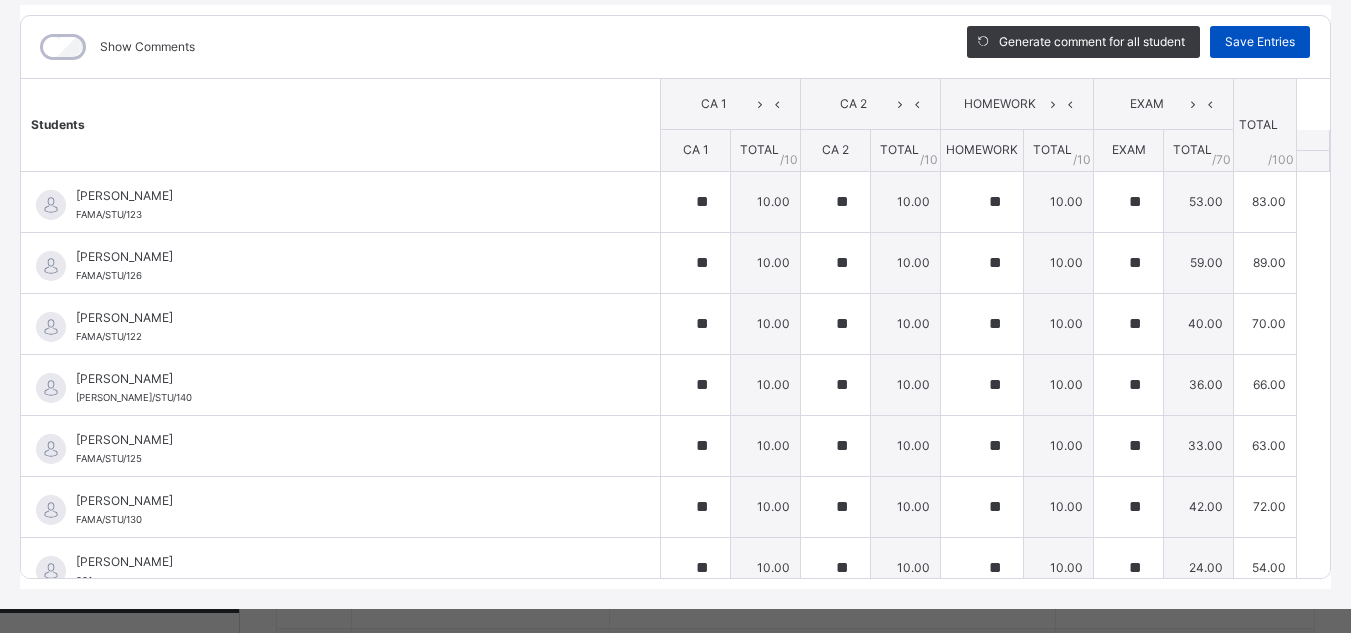 click on "Save Entries" at bounding box center [1260, 42] 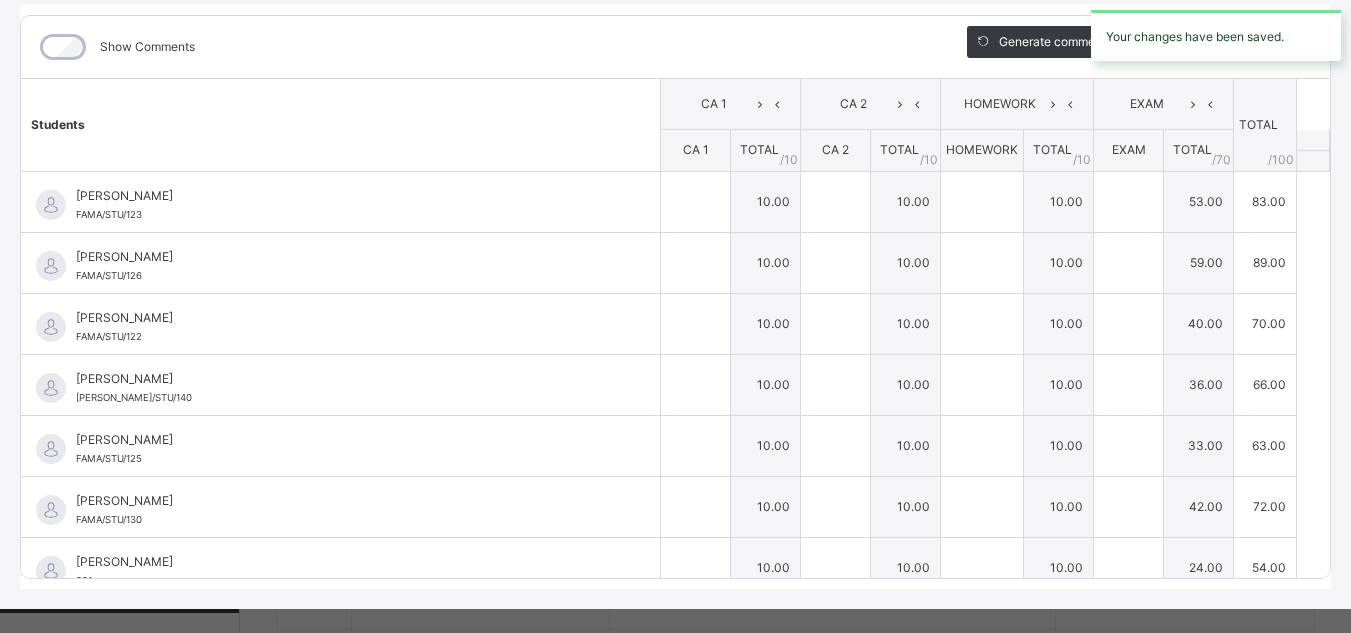type on "**" 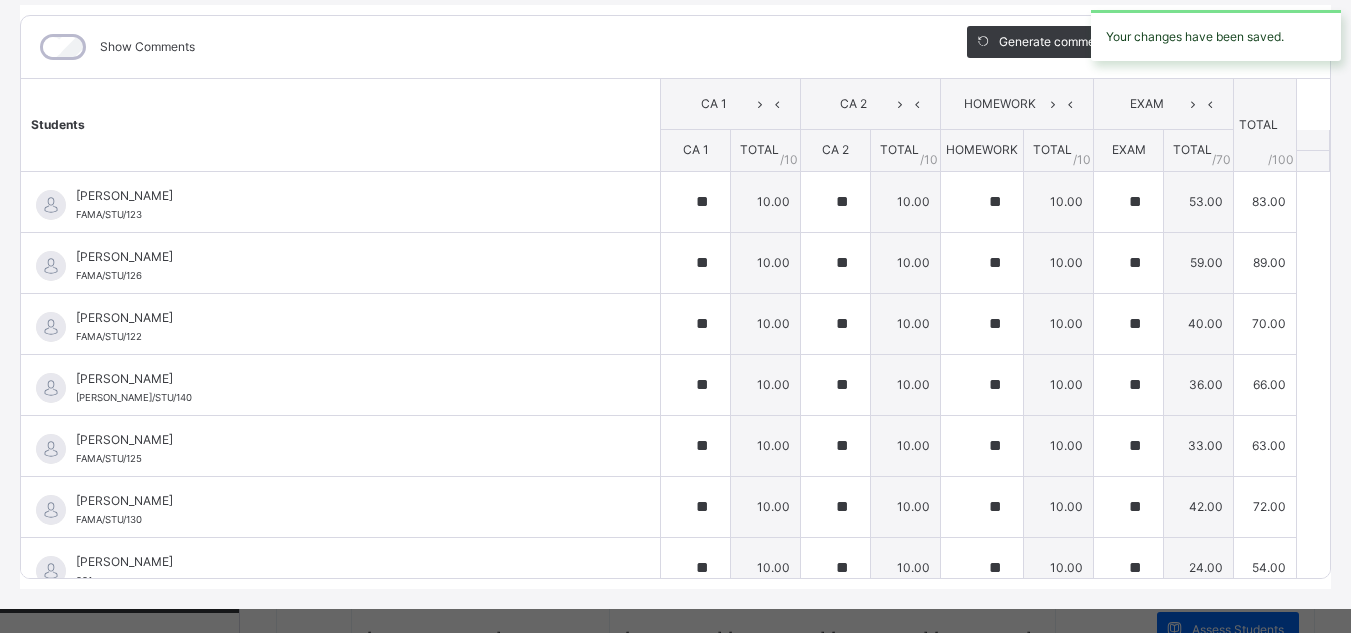 scroll, scrollTop: 0, scrollLeft: 0, axis: both 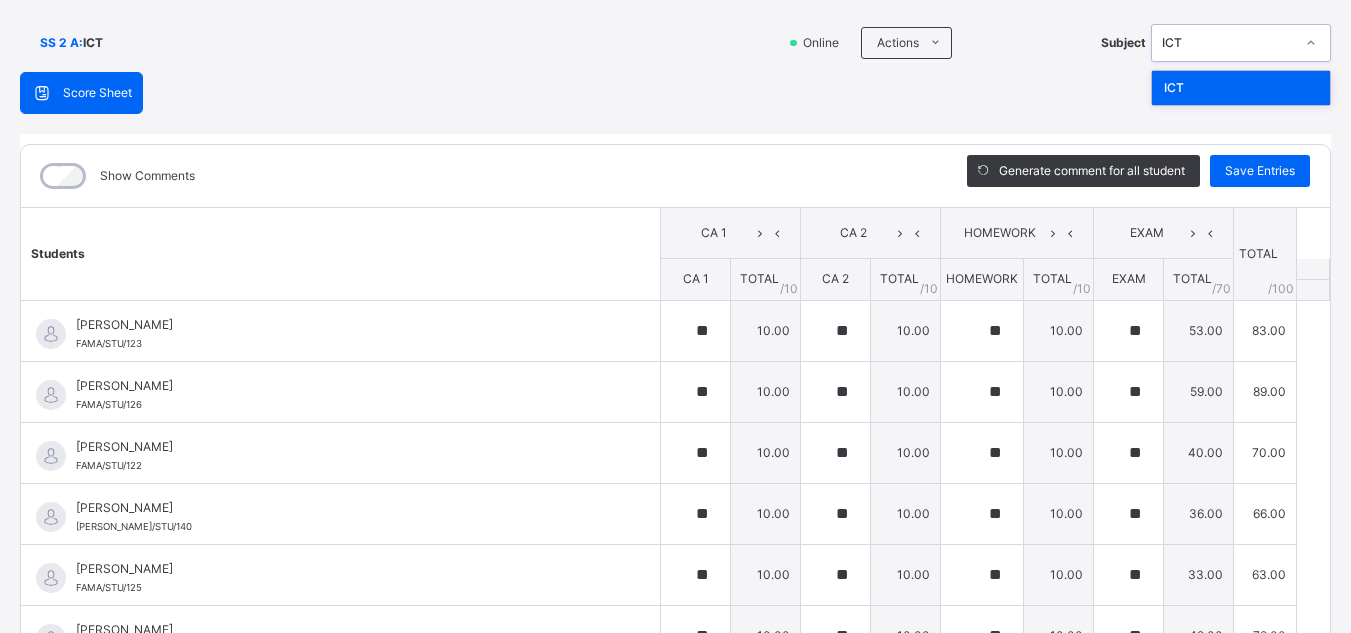 click on "ICT" at bounding box center (1228, 43) 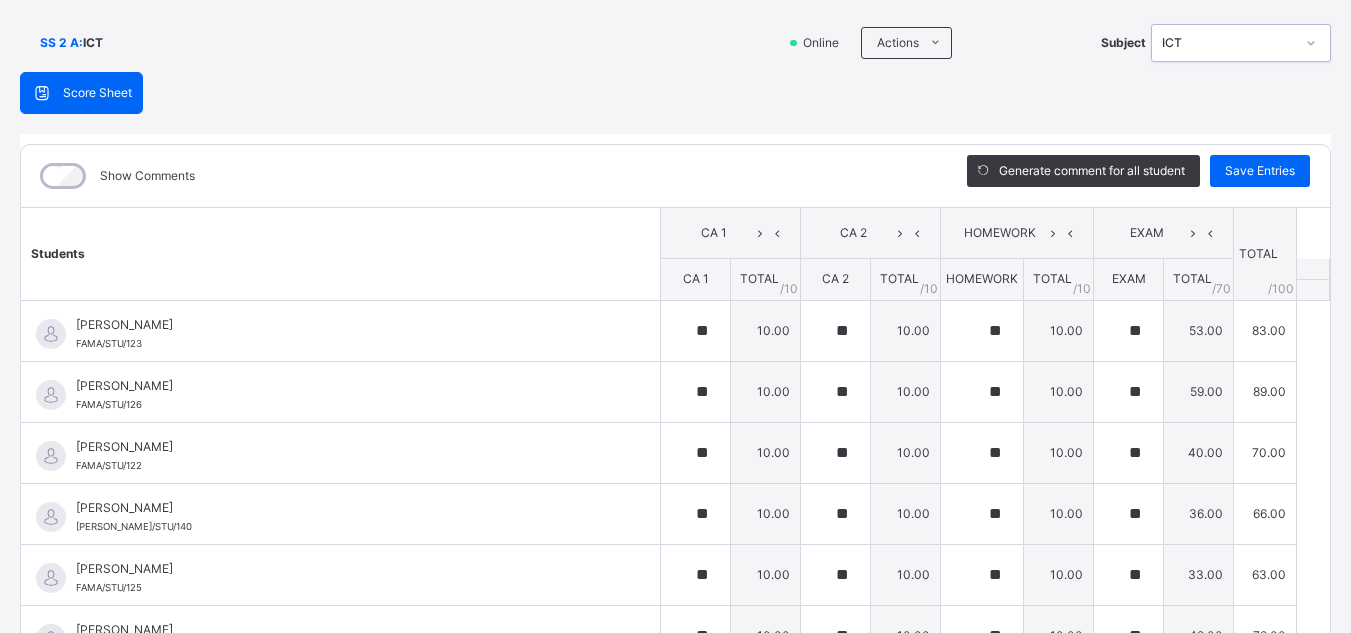 click at bounding box center [1311, 43] 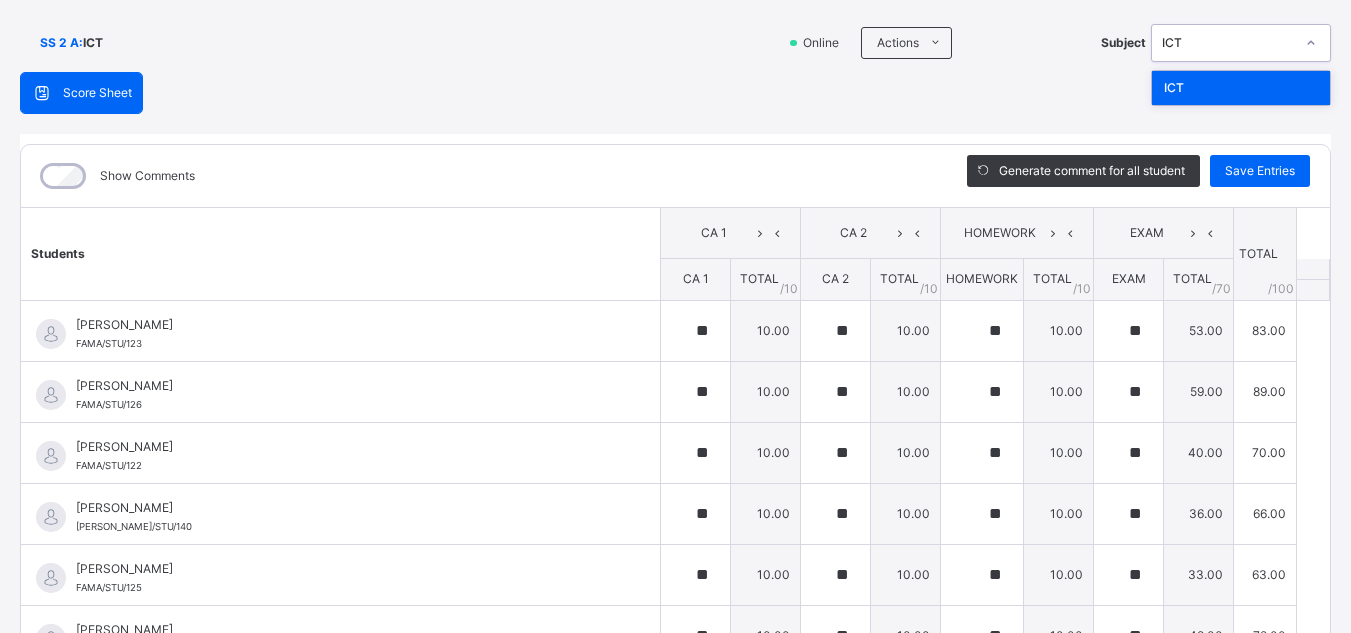 scroll, scrollTop: 31, scrollLeft: 0, axis: vertical 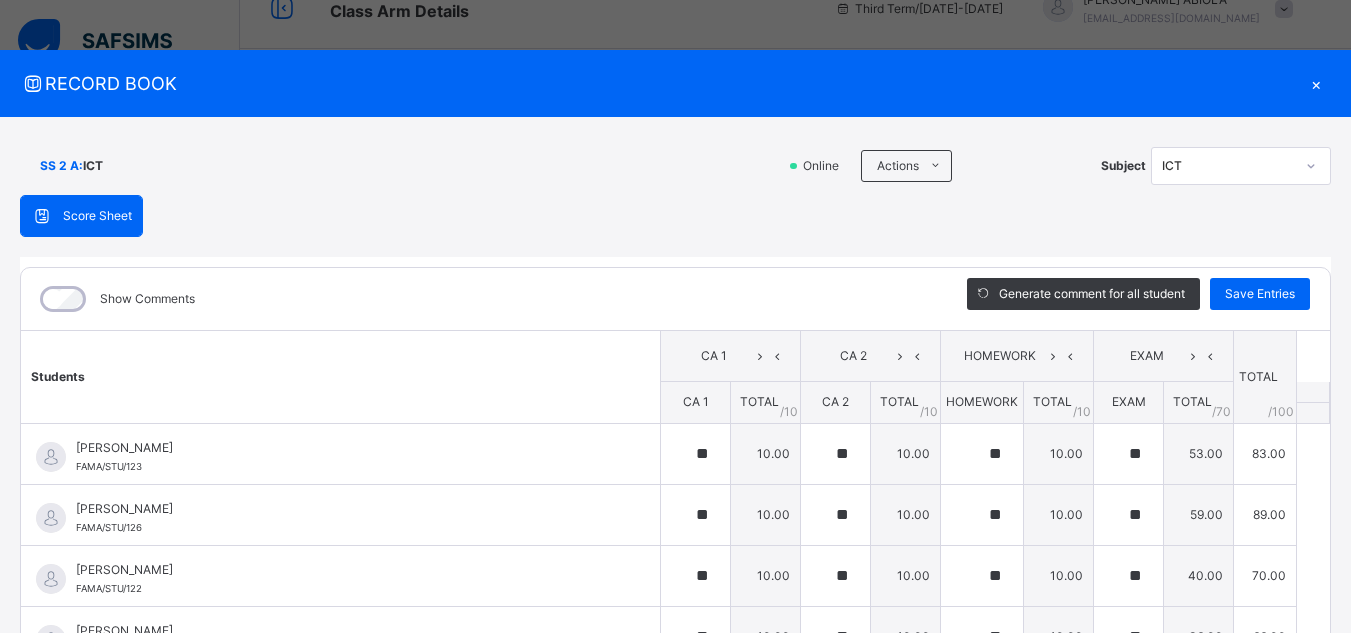 click on "×" at bounding box center (1316, 83) 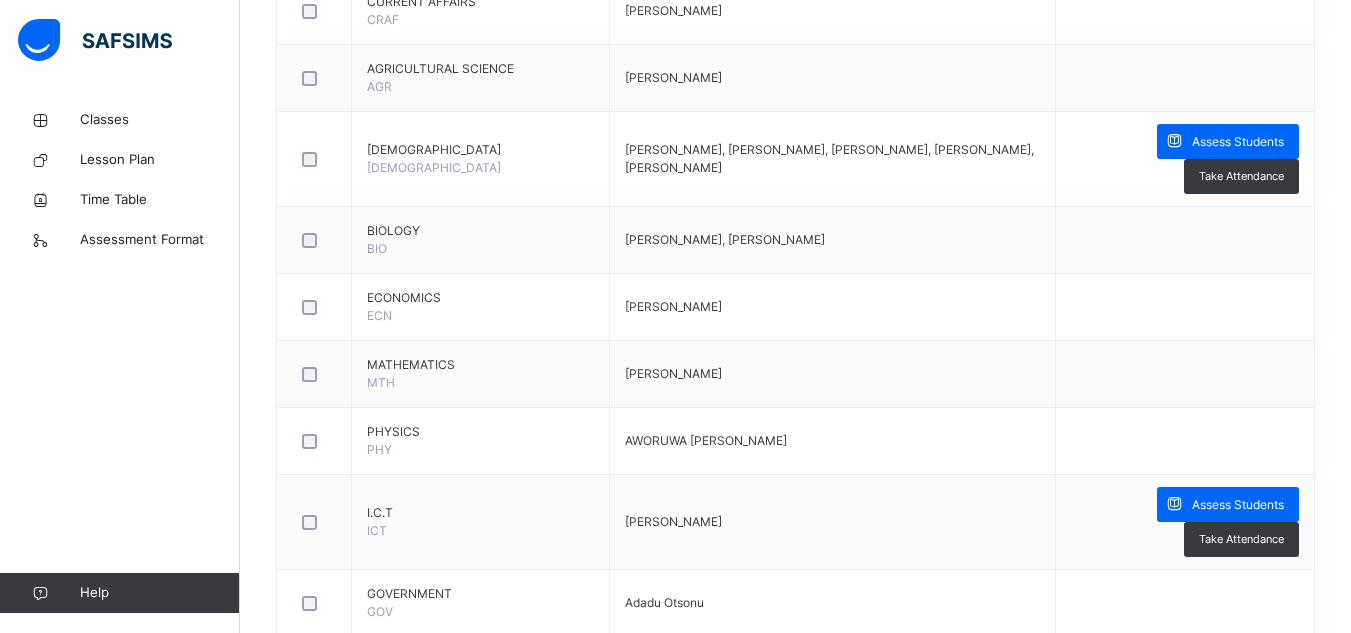 scroll, scrollTop: 589, scrollLeft: 0, axis: vertical 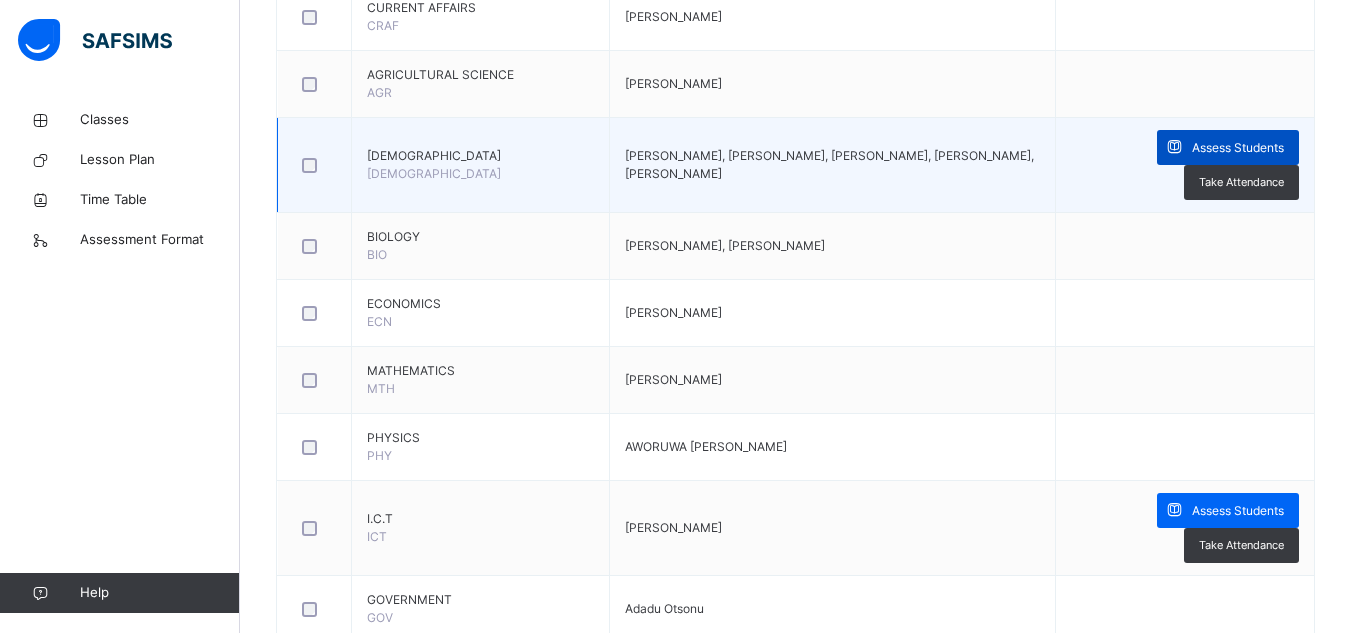 click on "Assess Students" at bounding box center (1238, 148) 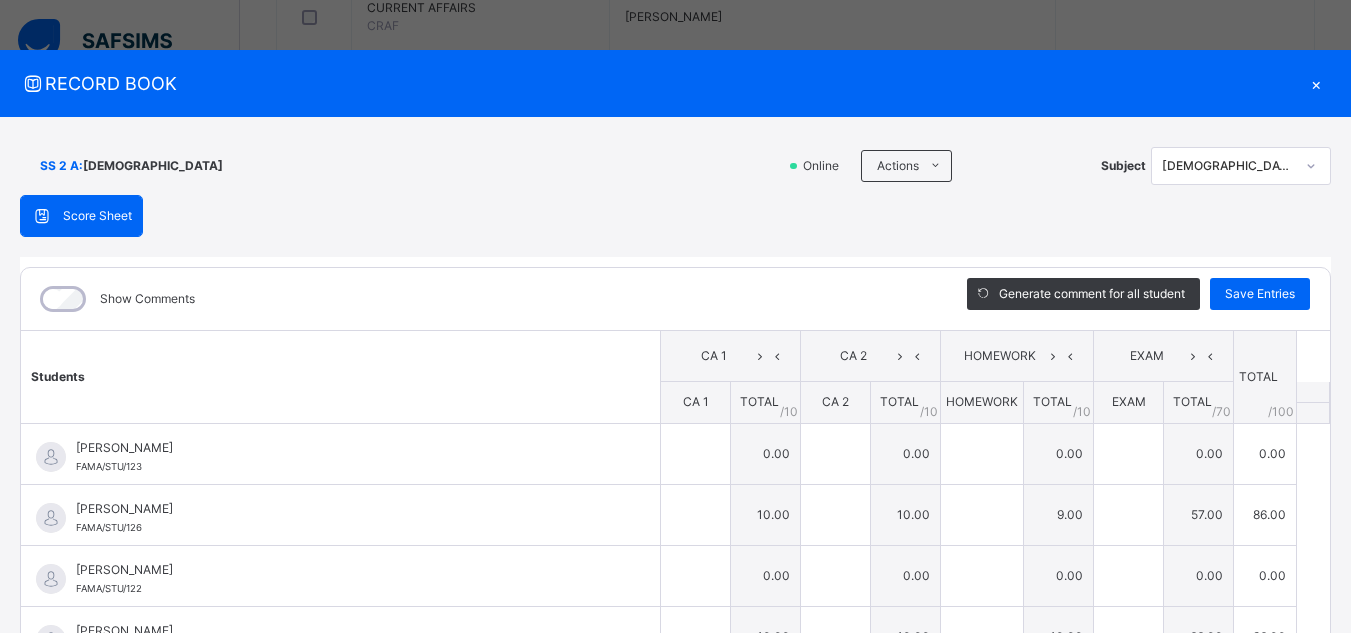 type on "**" 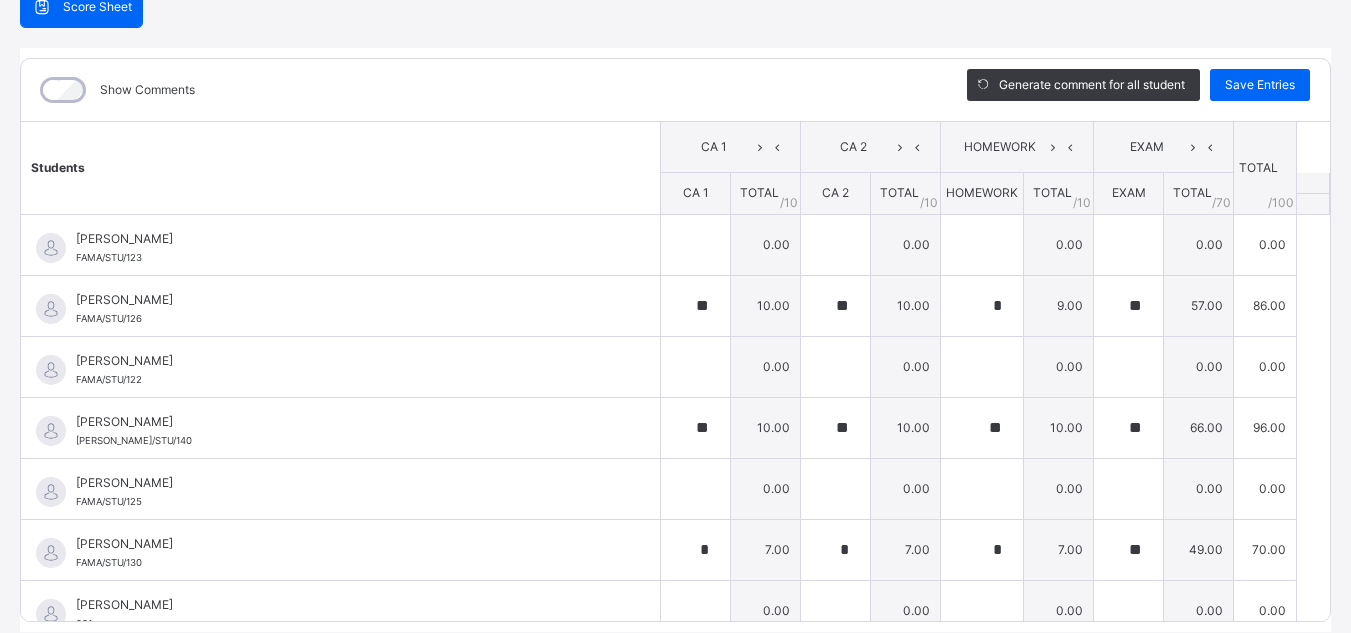 scroll, scrollTop: 219, scrollLeft: 0, axis: vertical 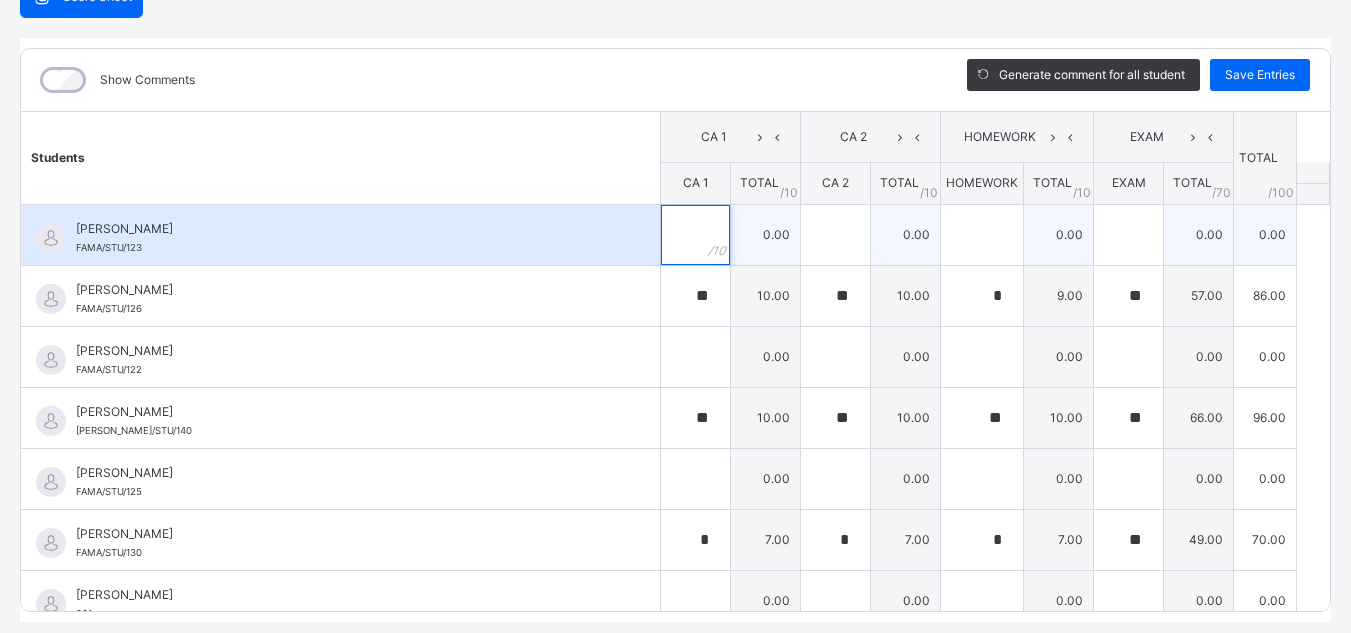 click at bounding box center (695, 235) 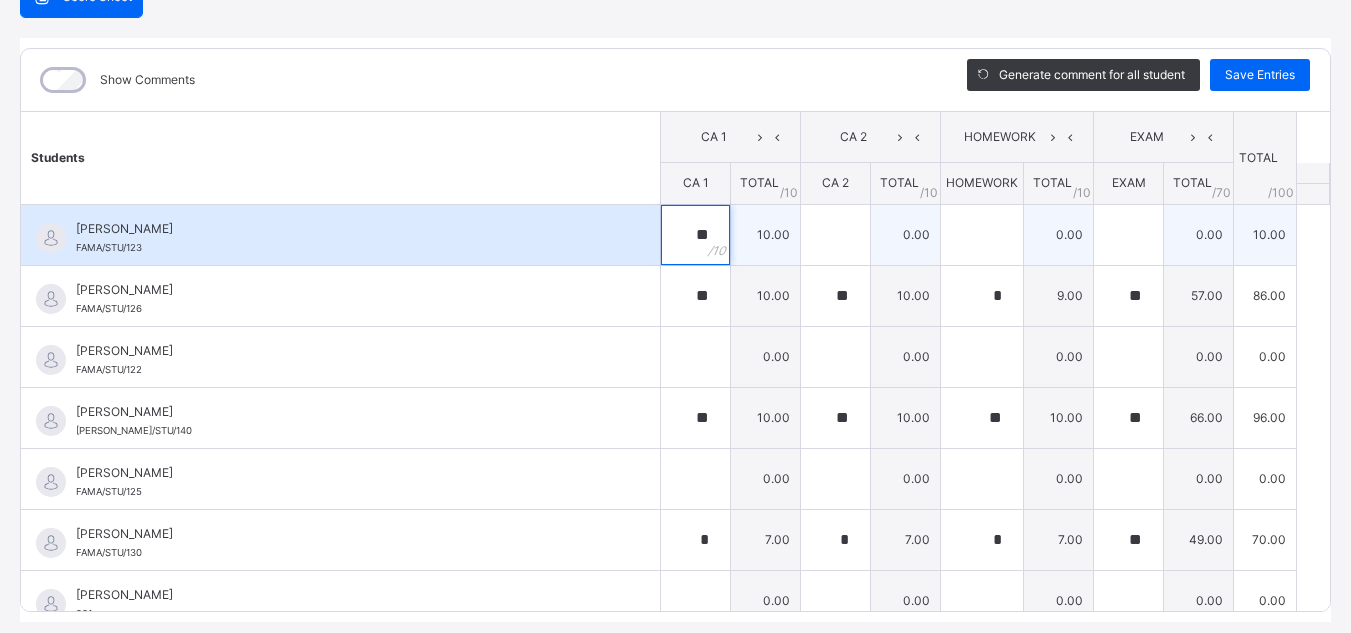 type on "**" 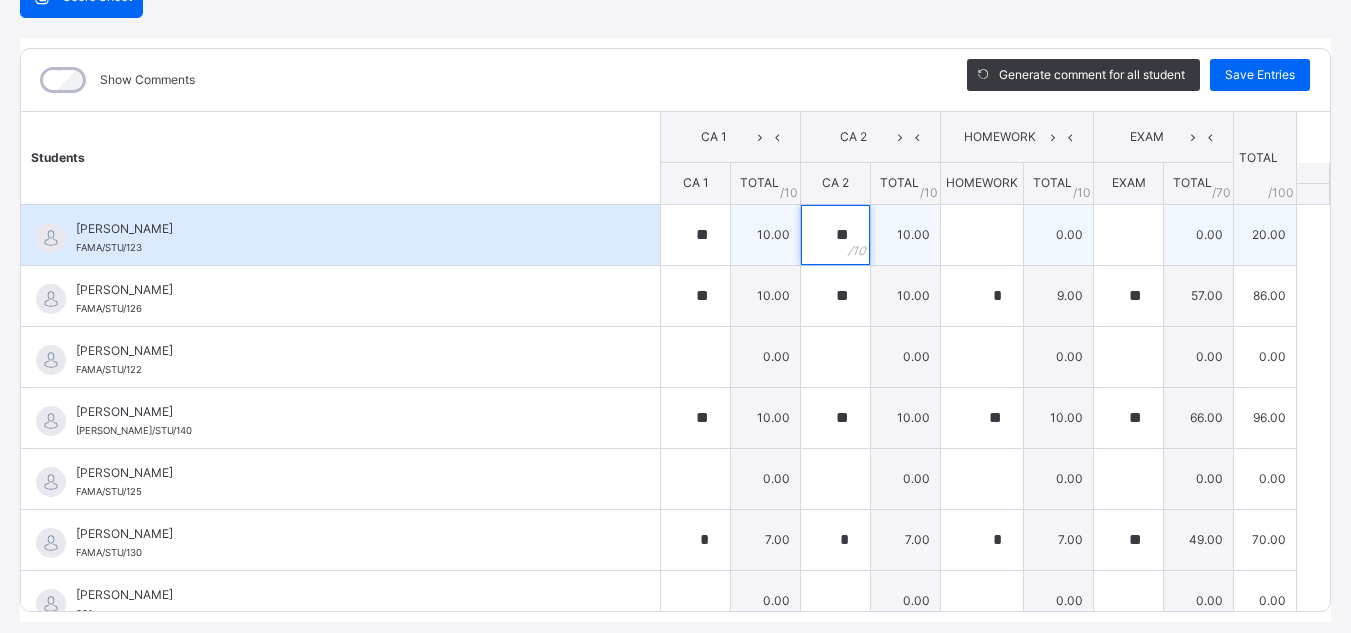 type on "**" 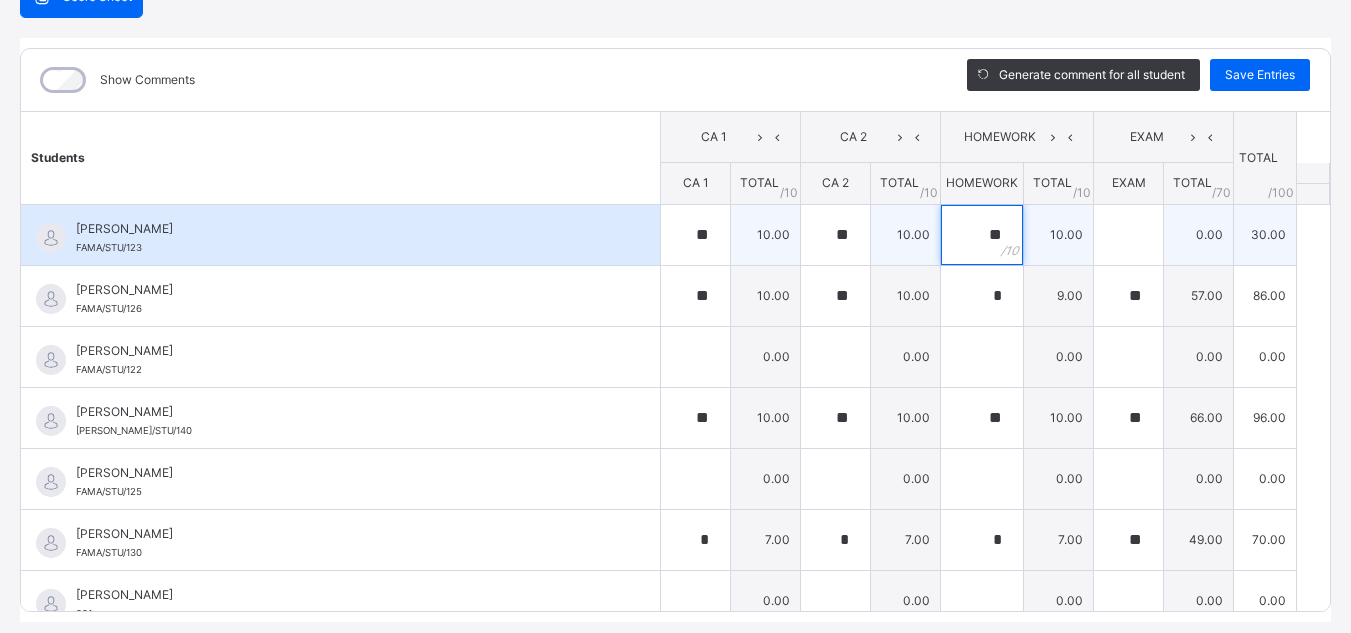type on "**" 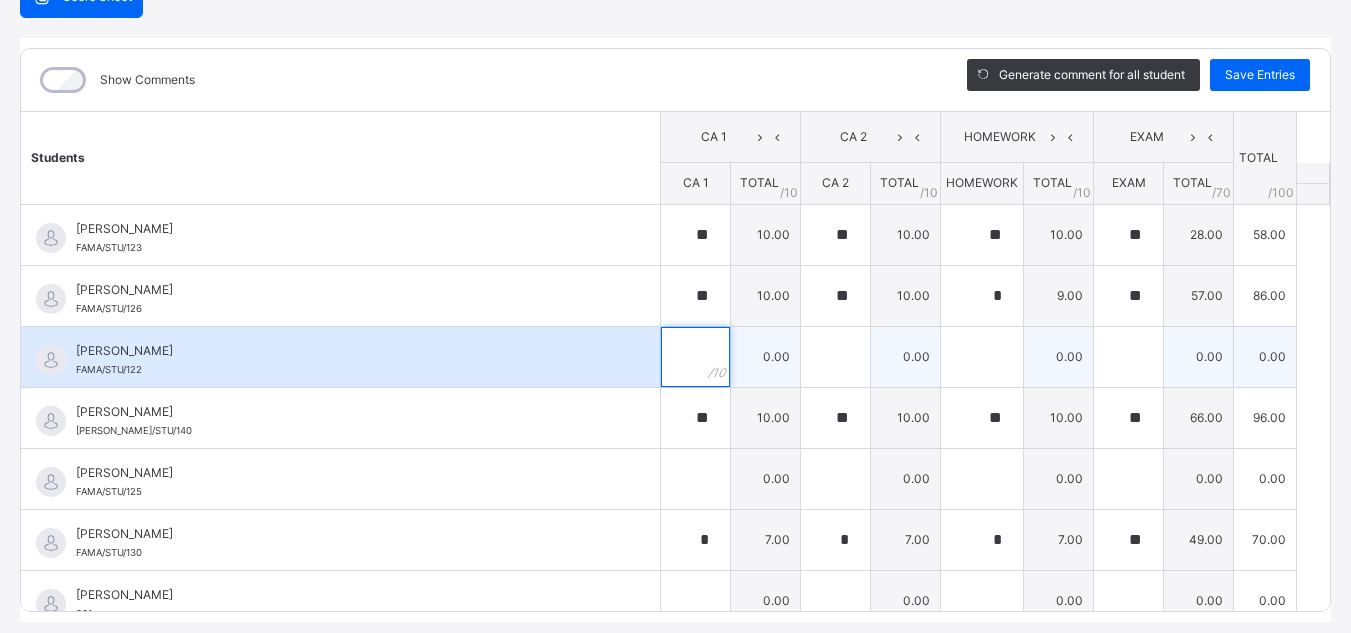click at bounding box center (695, 357) 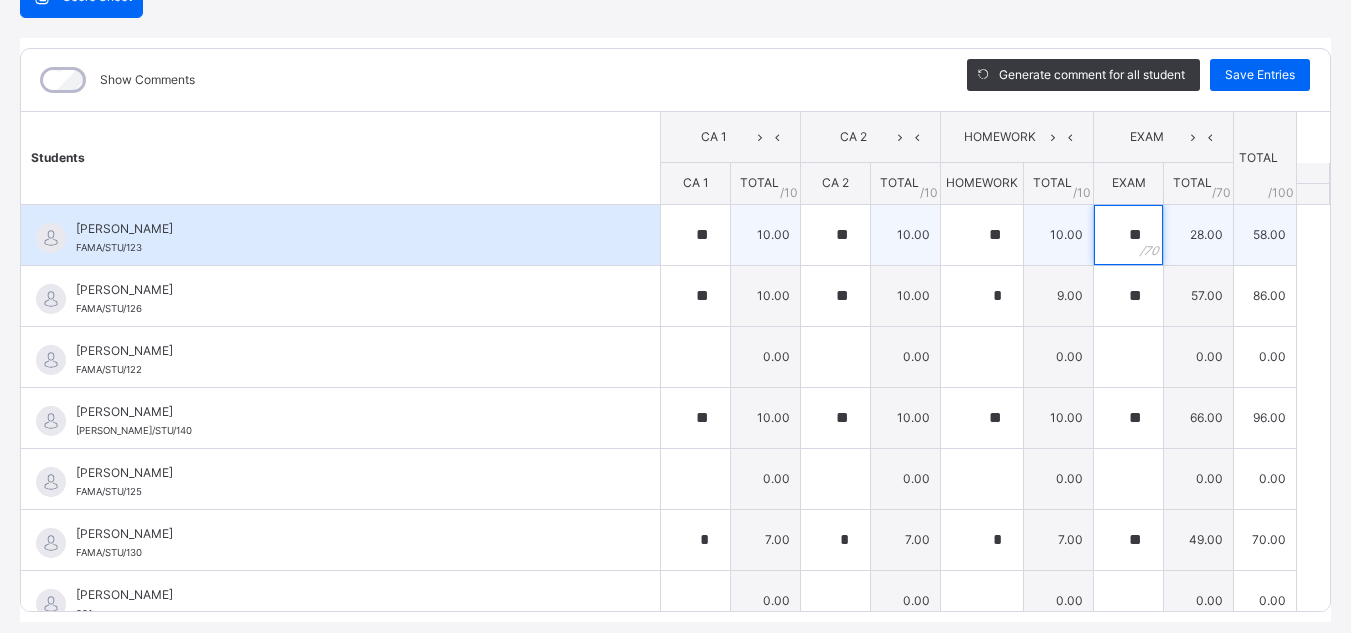 click on "**" at bounding box center [1128, 235] 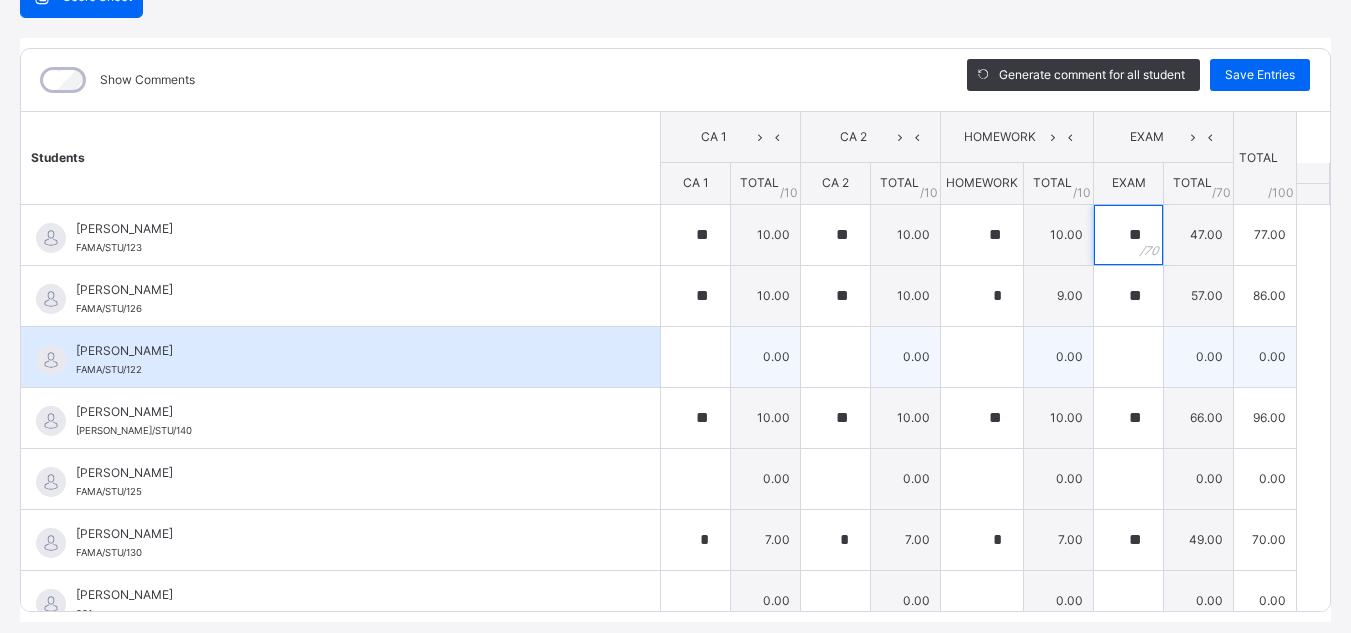 type on "**" 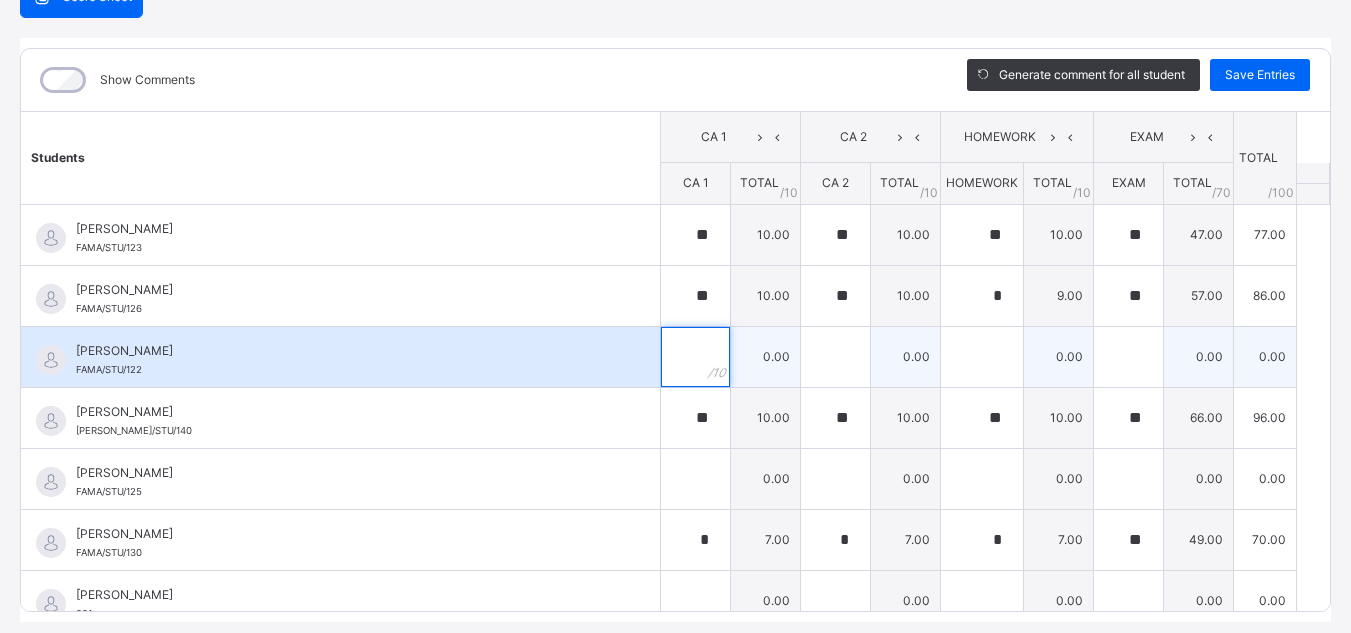 click at bounding box center (695, 357) 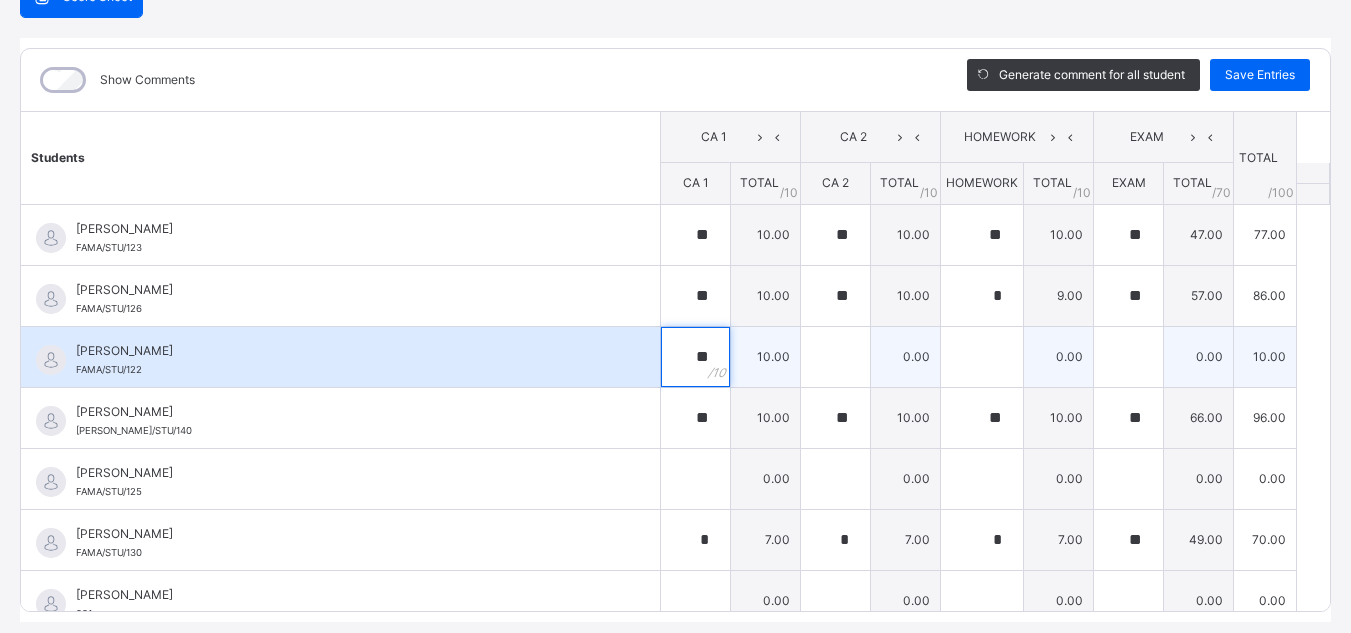 type on "**" 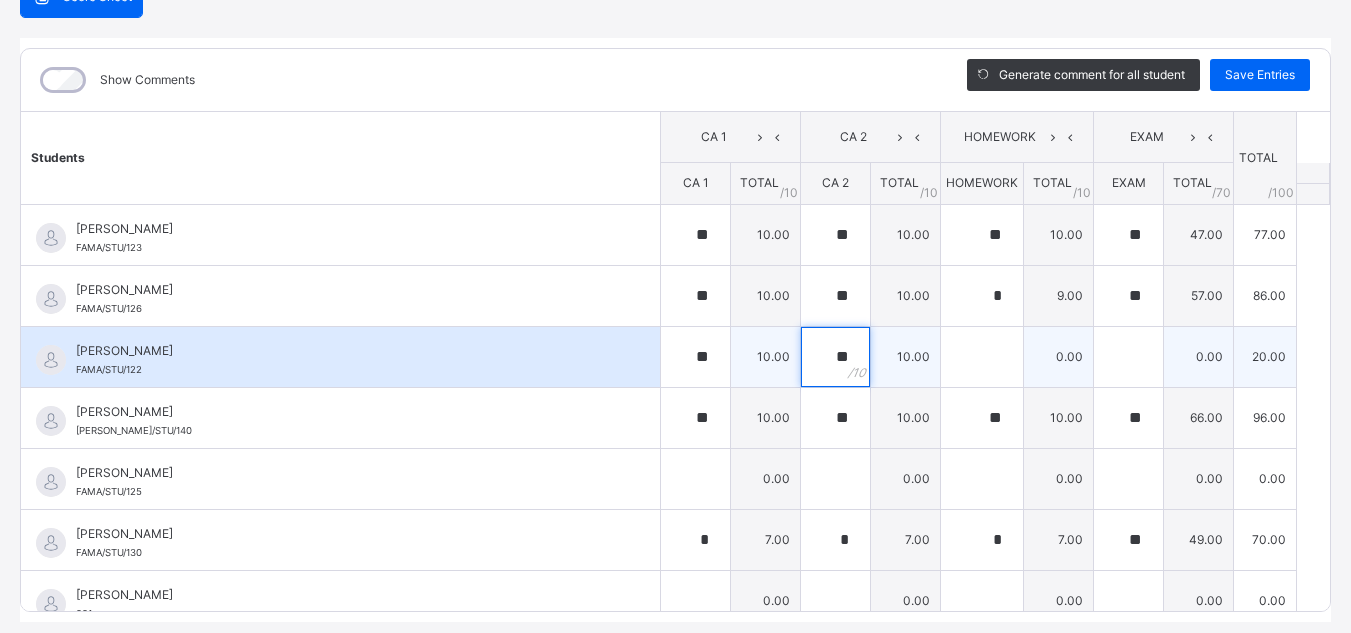 type on "**" 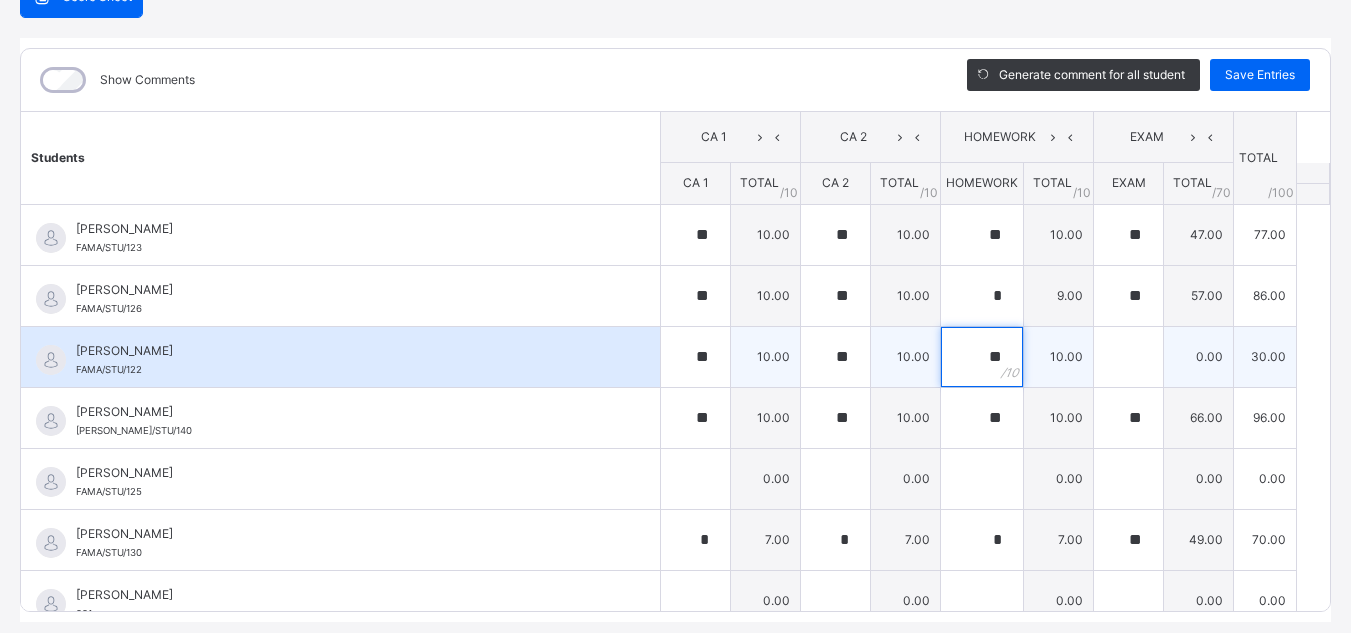 type on "**" 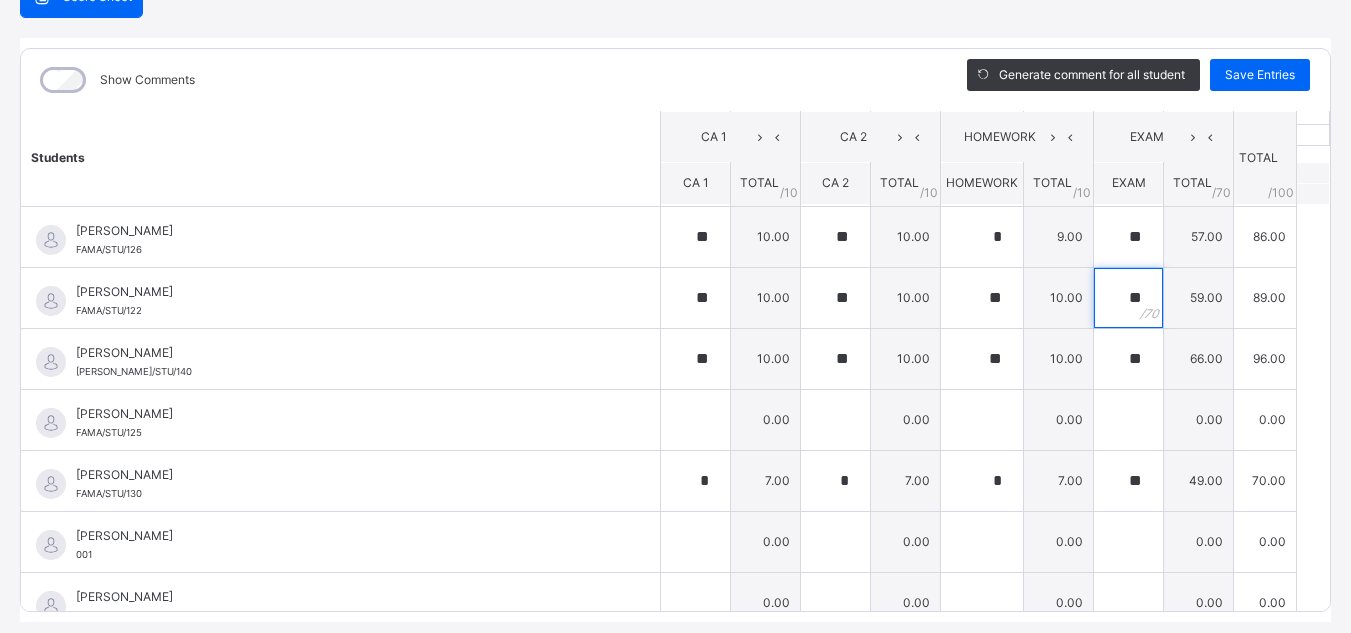 scroll, scrollTop: 67, scrollLeft: 0, axis: vertical 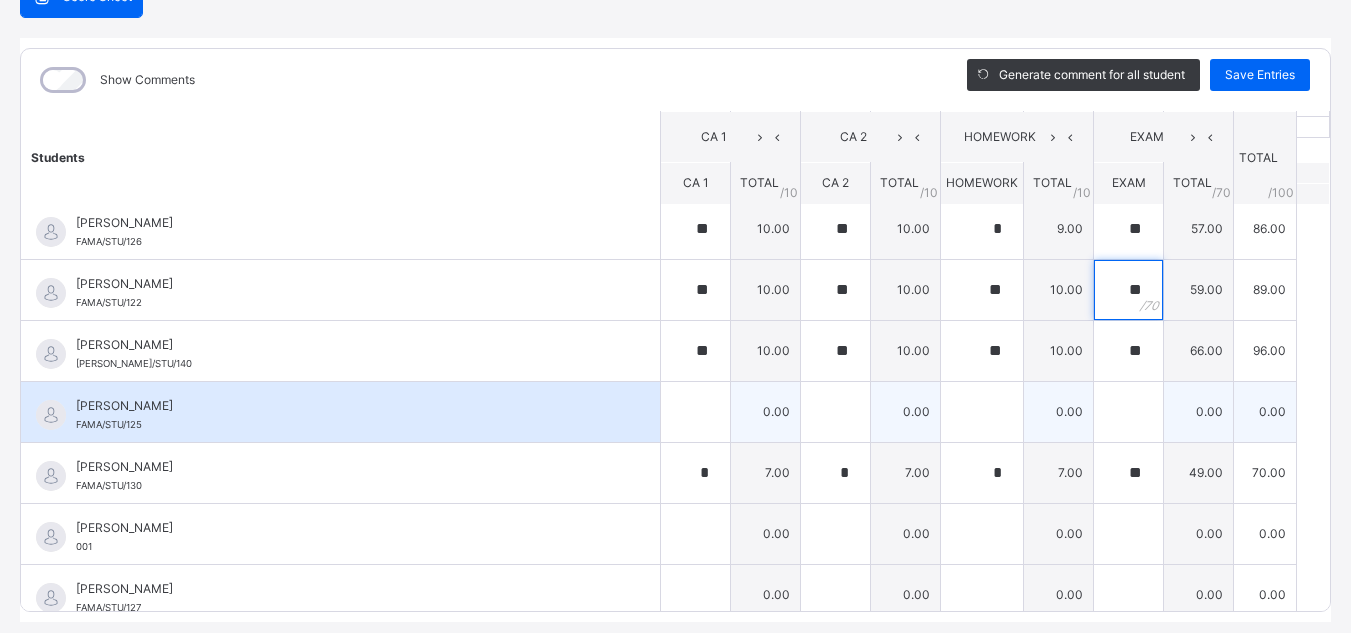 type on "**" 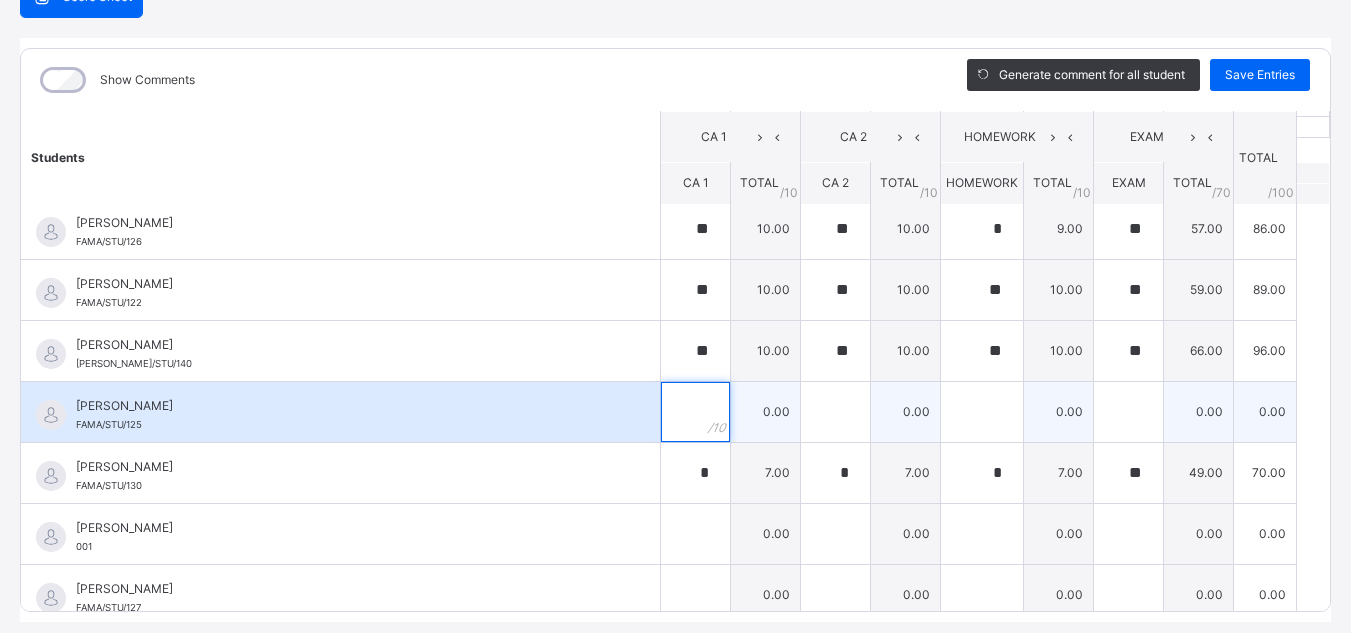 click at bounding box center (695, 412) 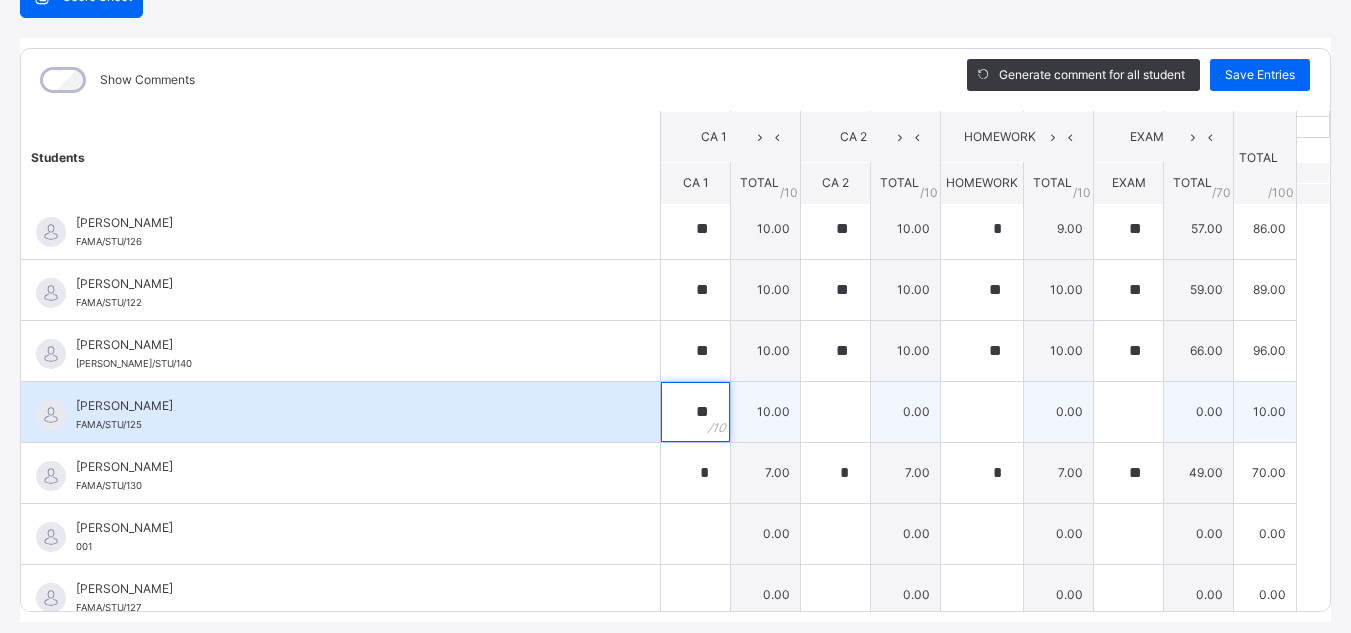type on "**" 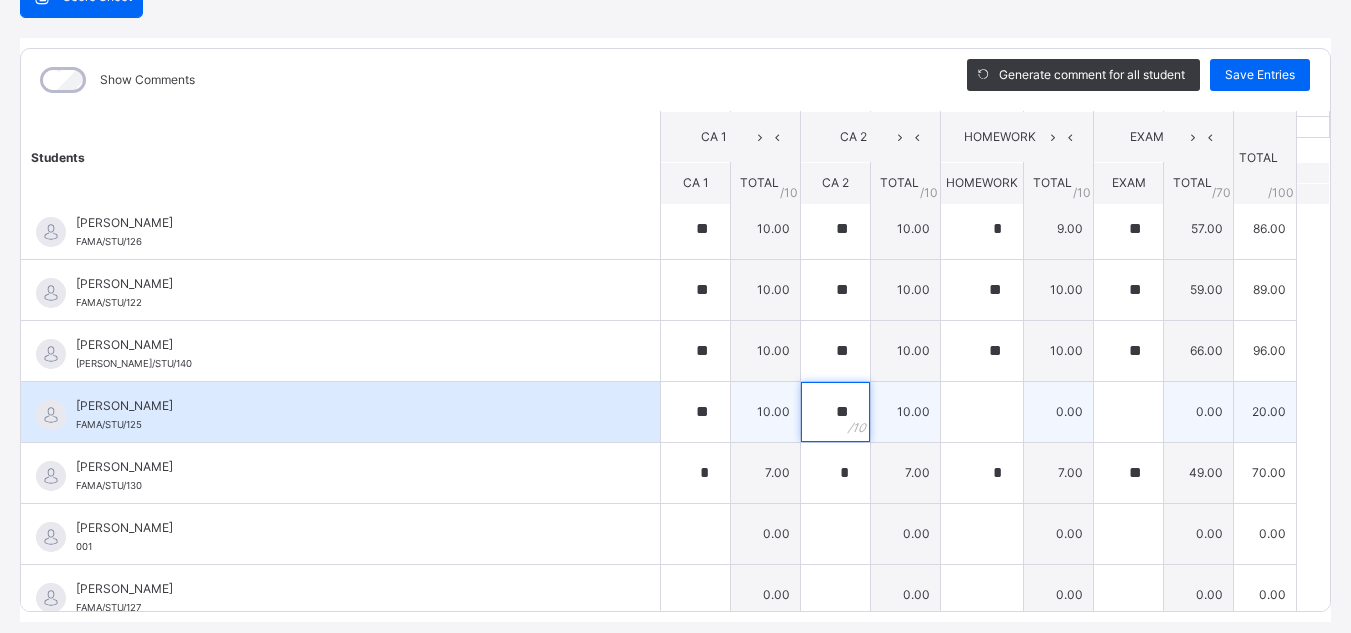 type on "**" 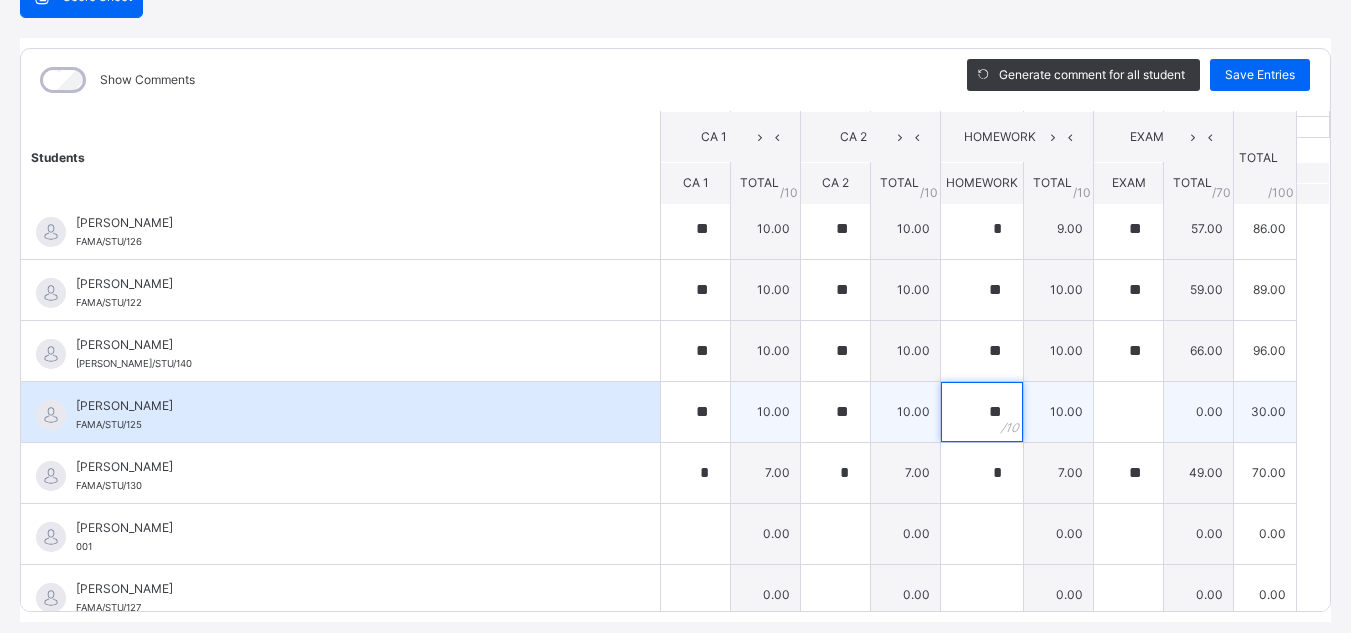 type on "**" 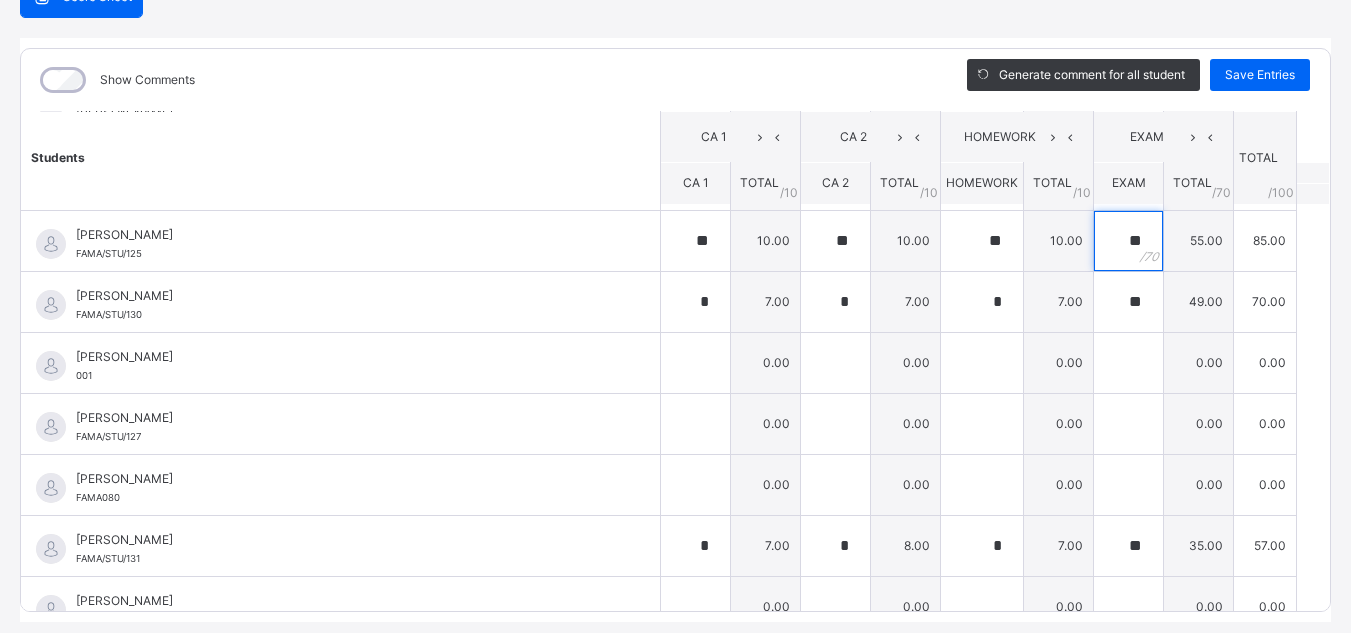scroll, scrollTop: 265, scrollLeft: 0, axis: vertical 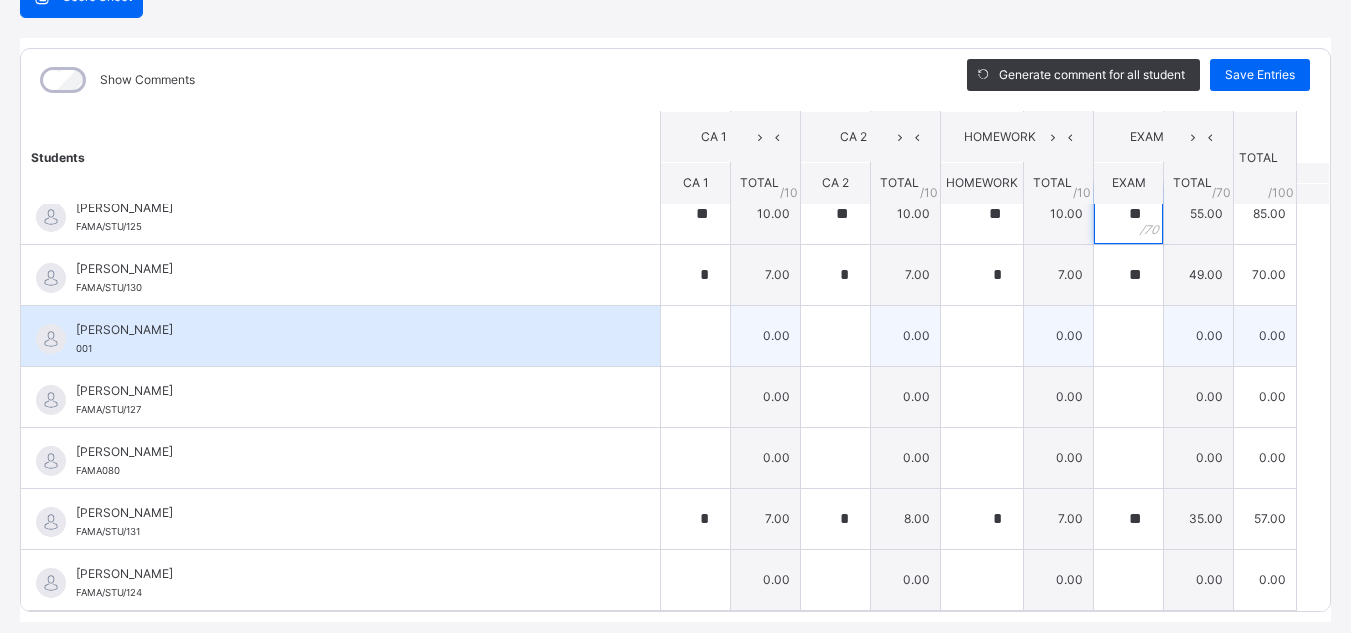 type on "**" 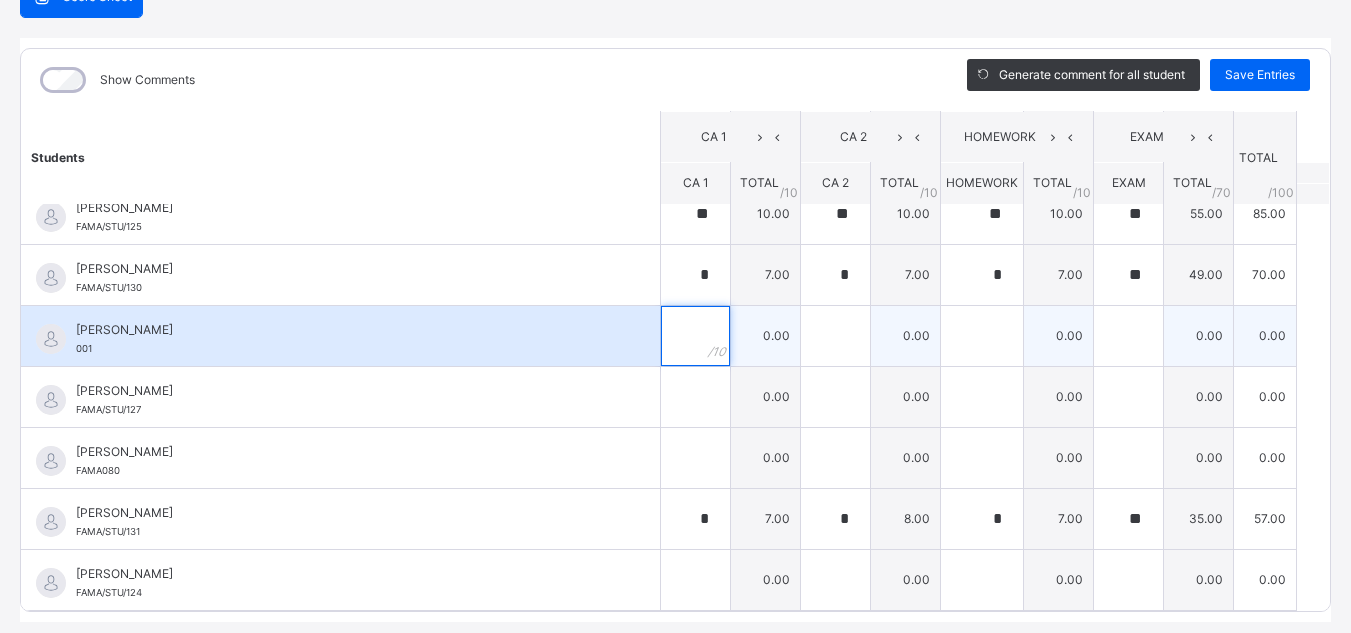 click at bounding box center [695, 336] 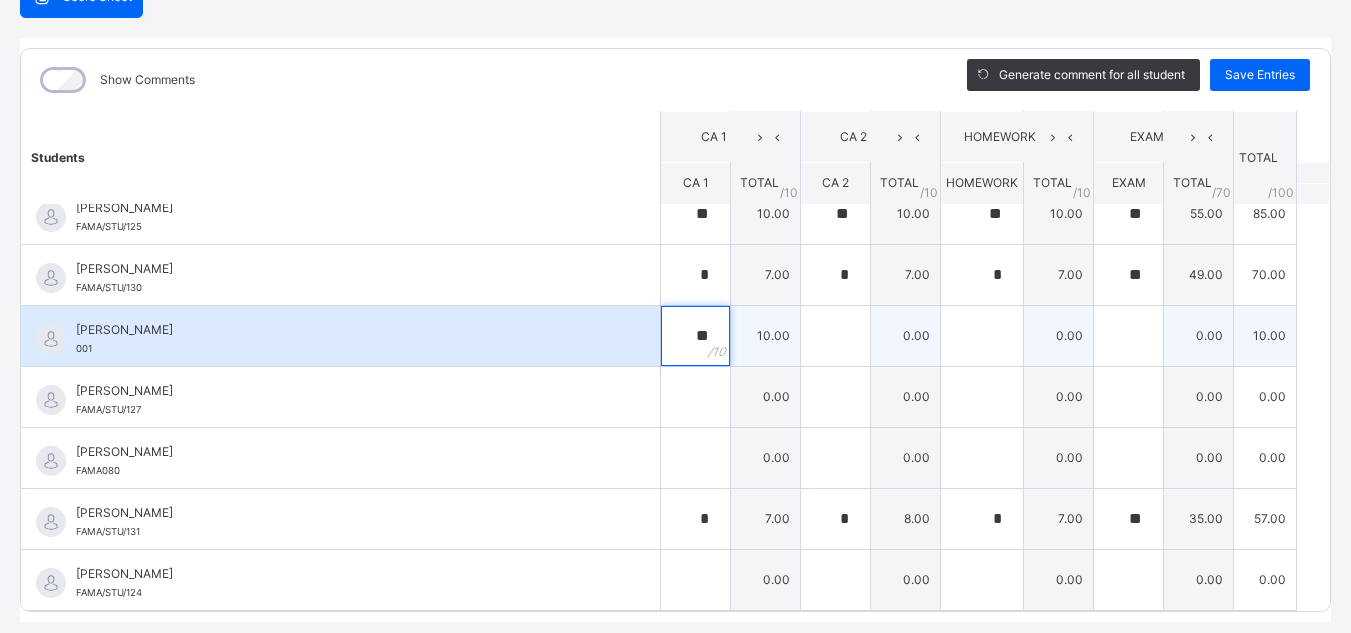 type on "**" 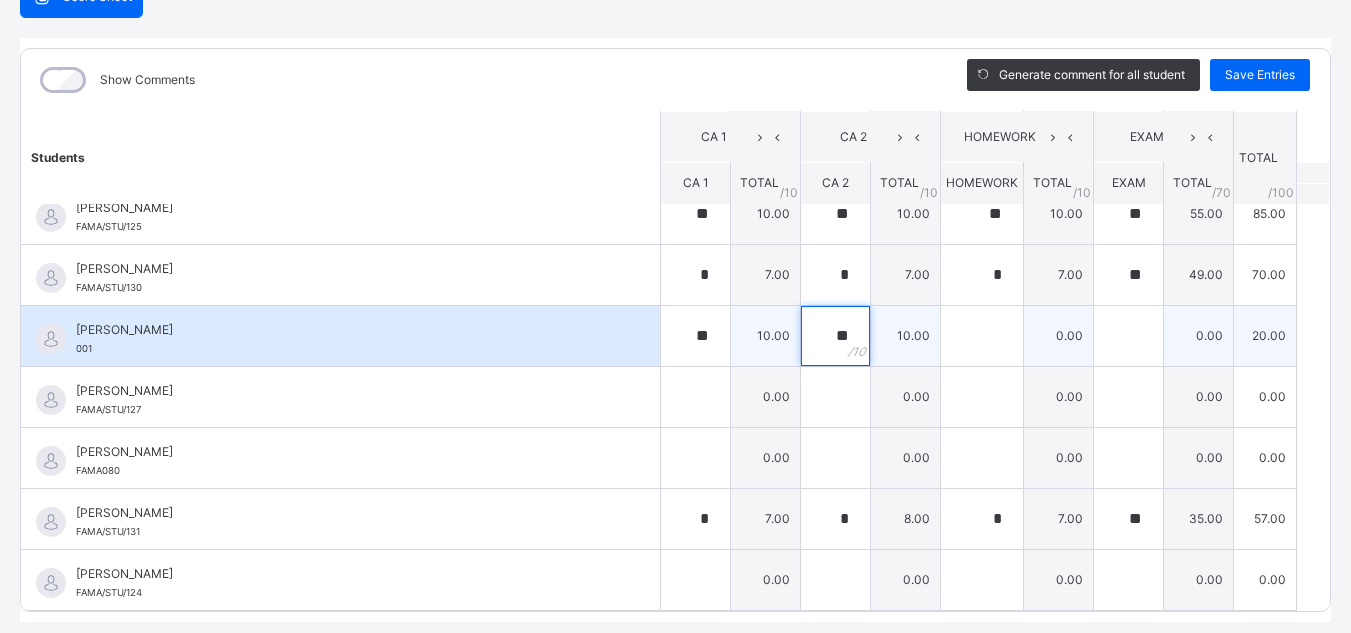 type on "**" 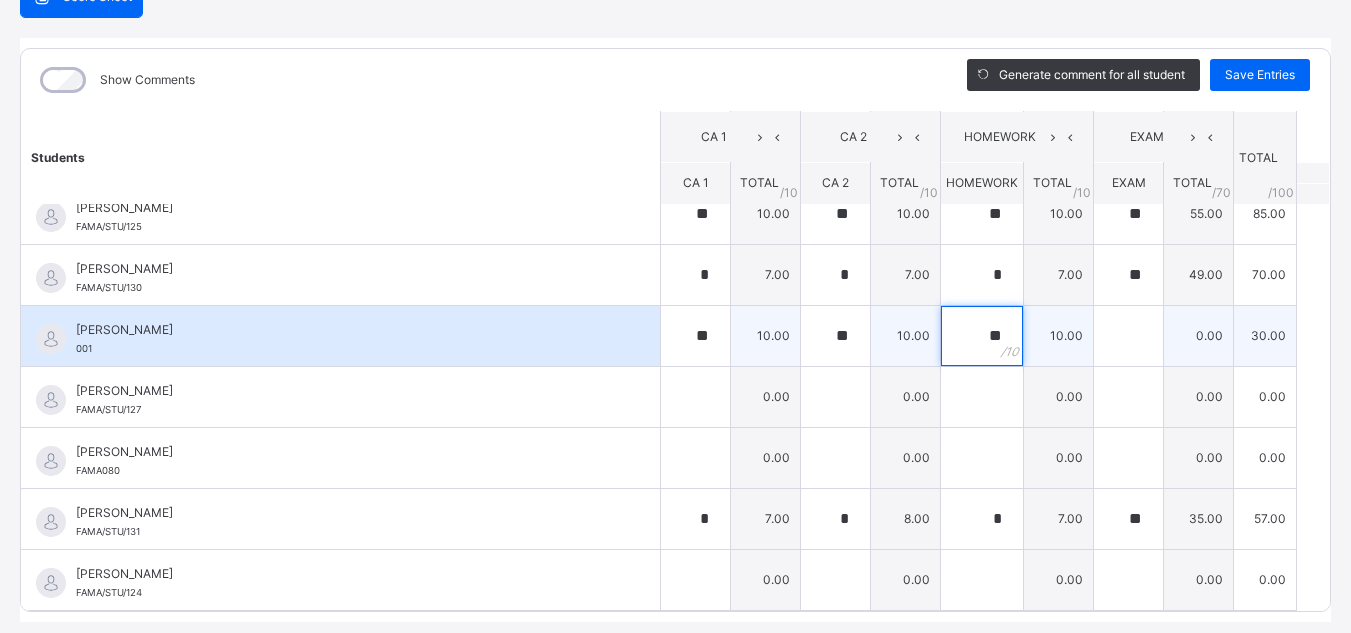 type on "**" 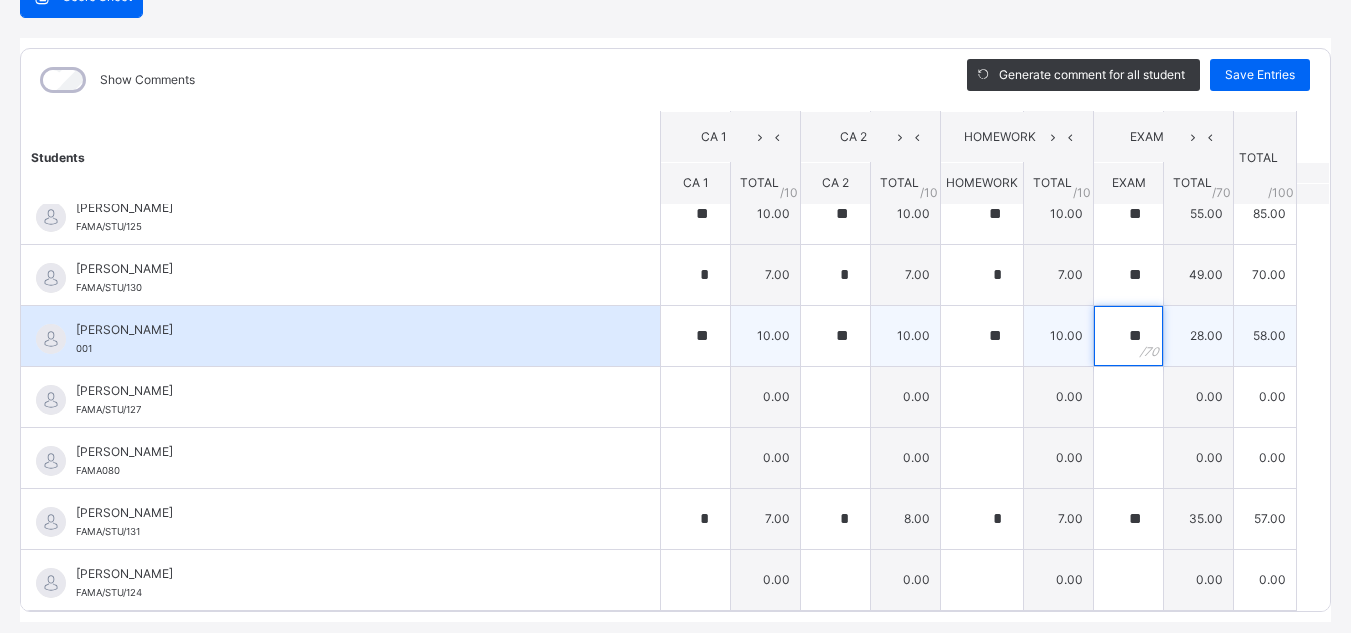type on "**" 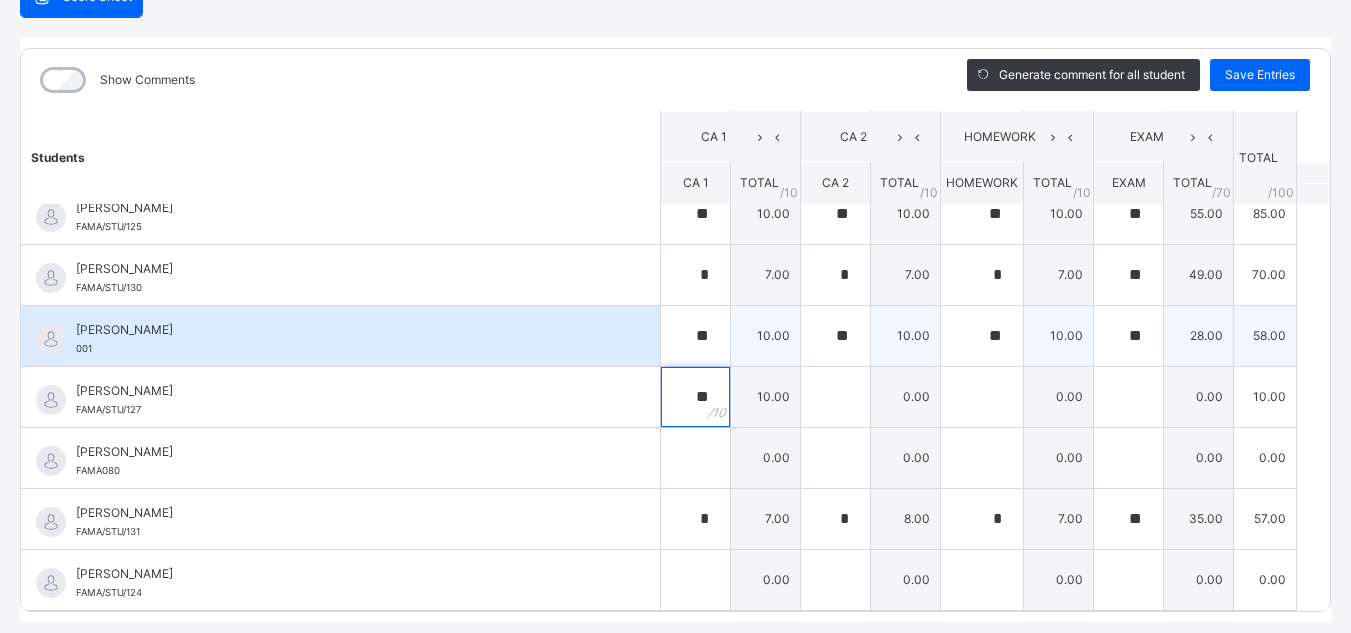 type on "**" 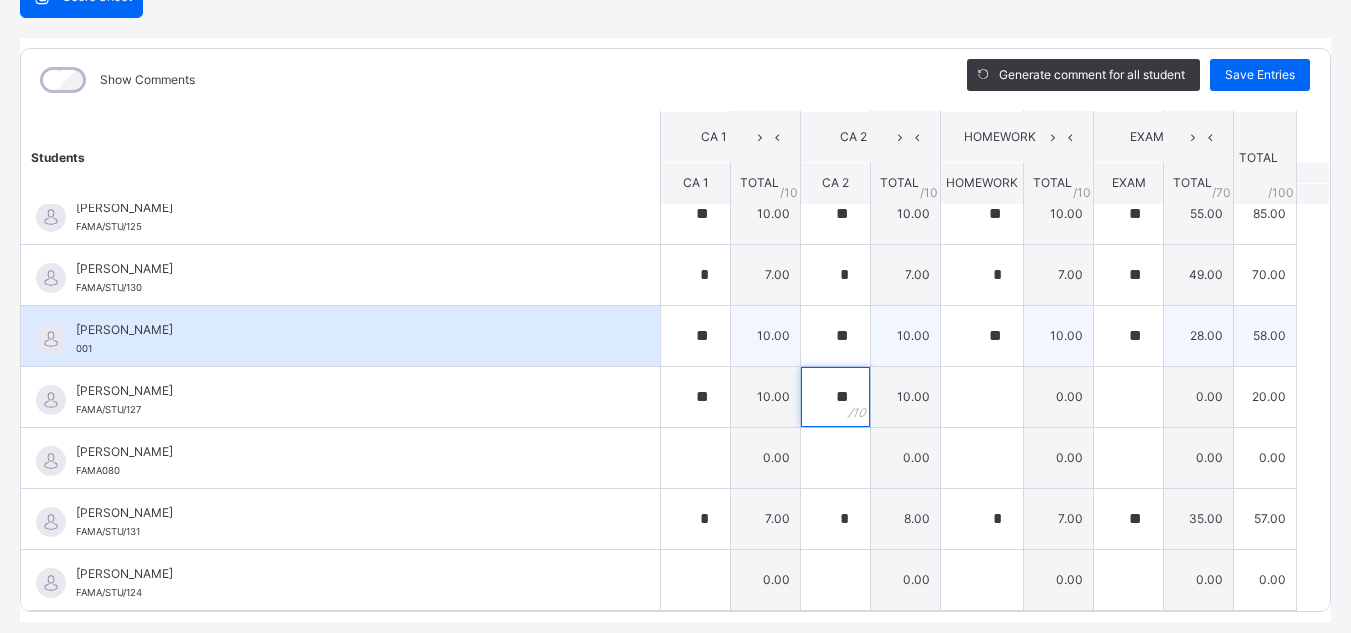 type on "**" 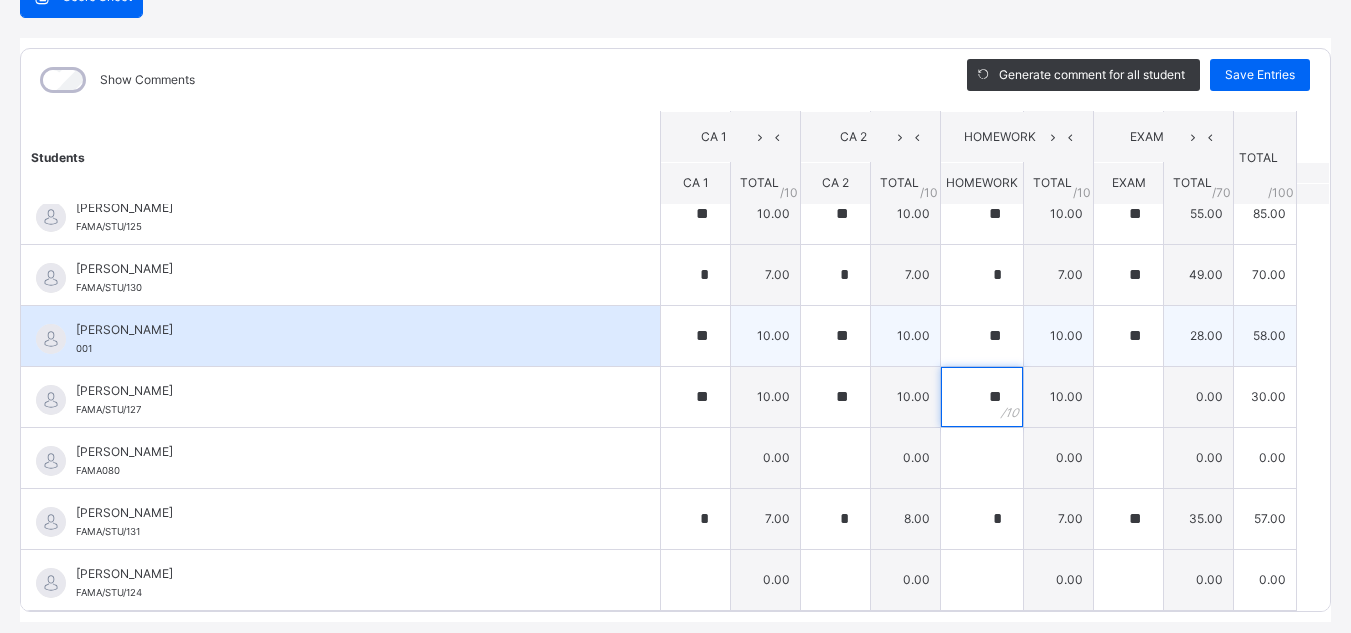 type on "**" 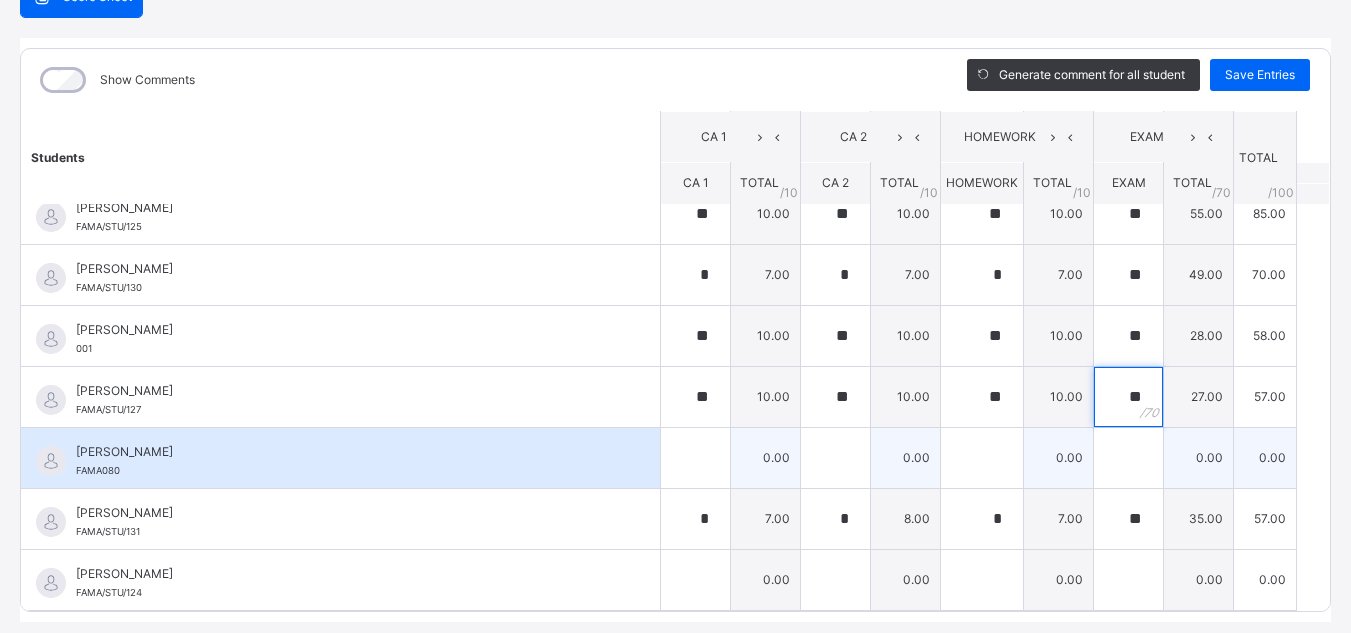type on "**" 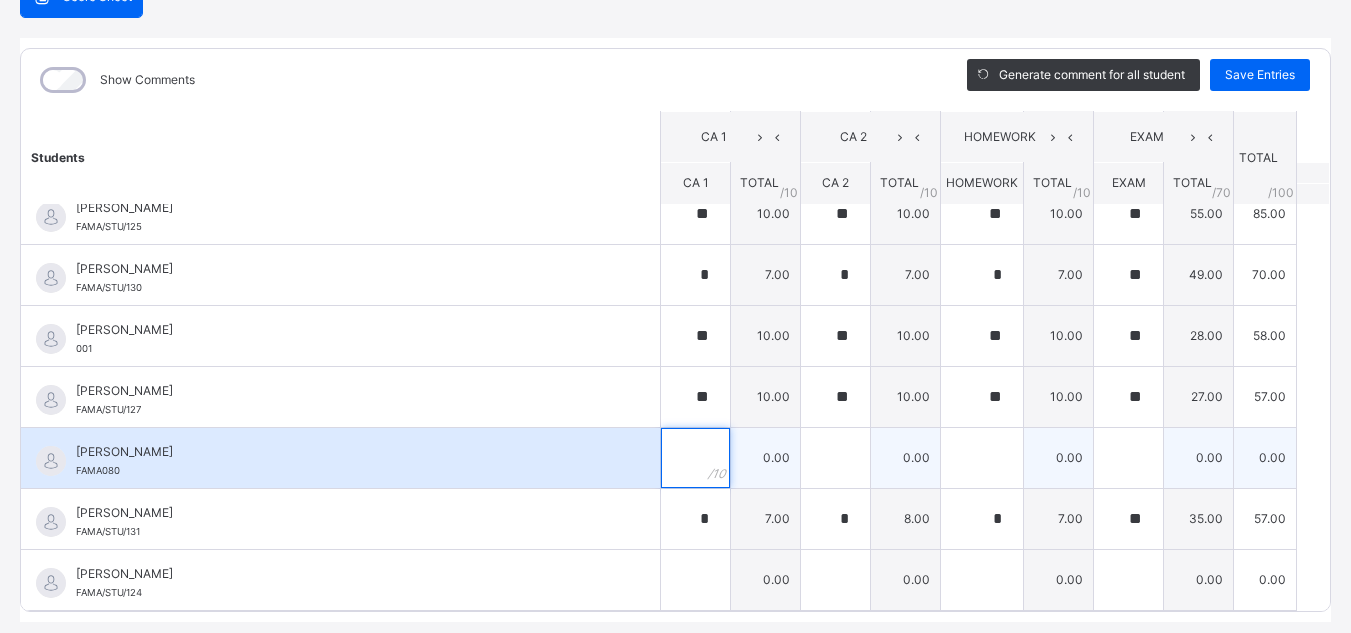 click at bounding box center (695, 458) 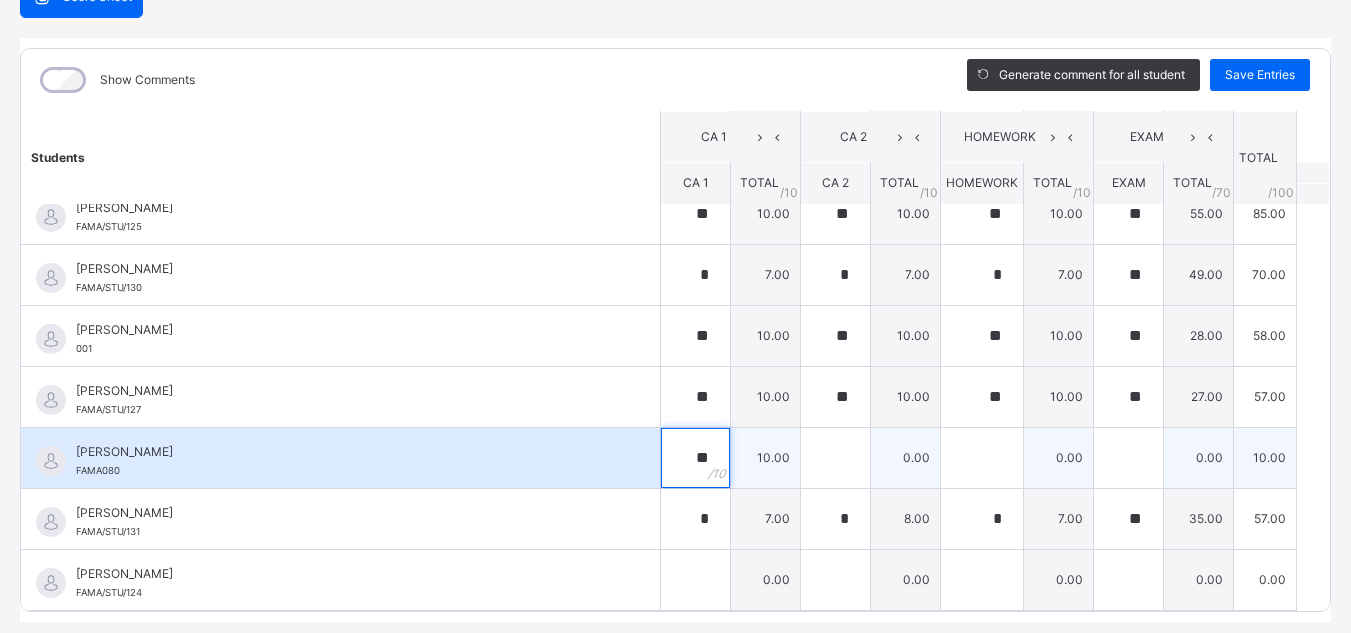 type on "**" 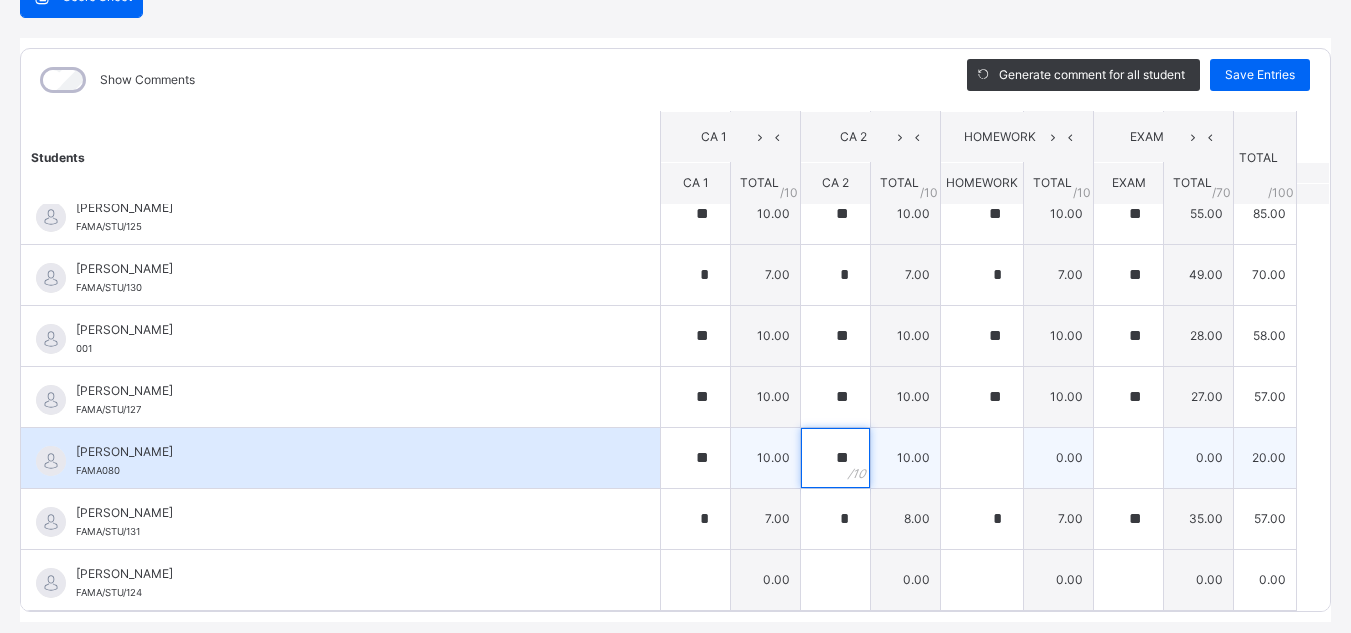 type on "**" 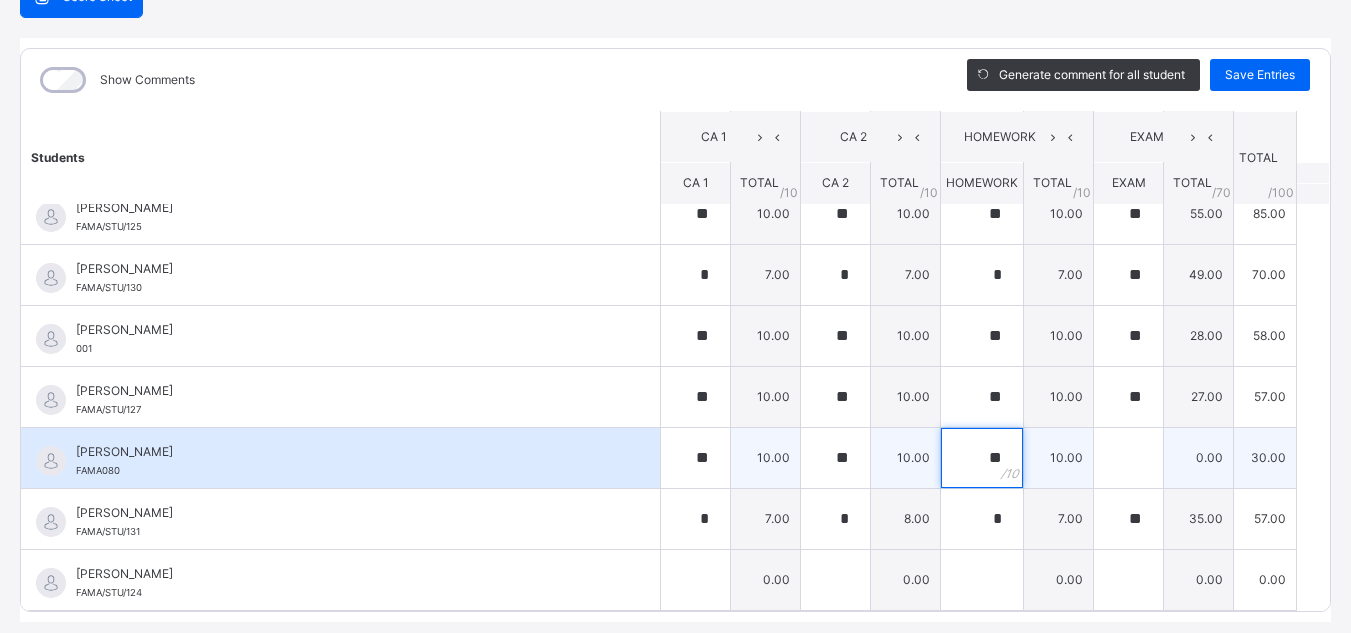 type on "**" 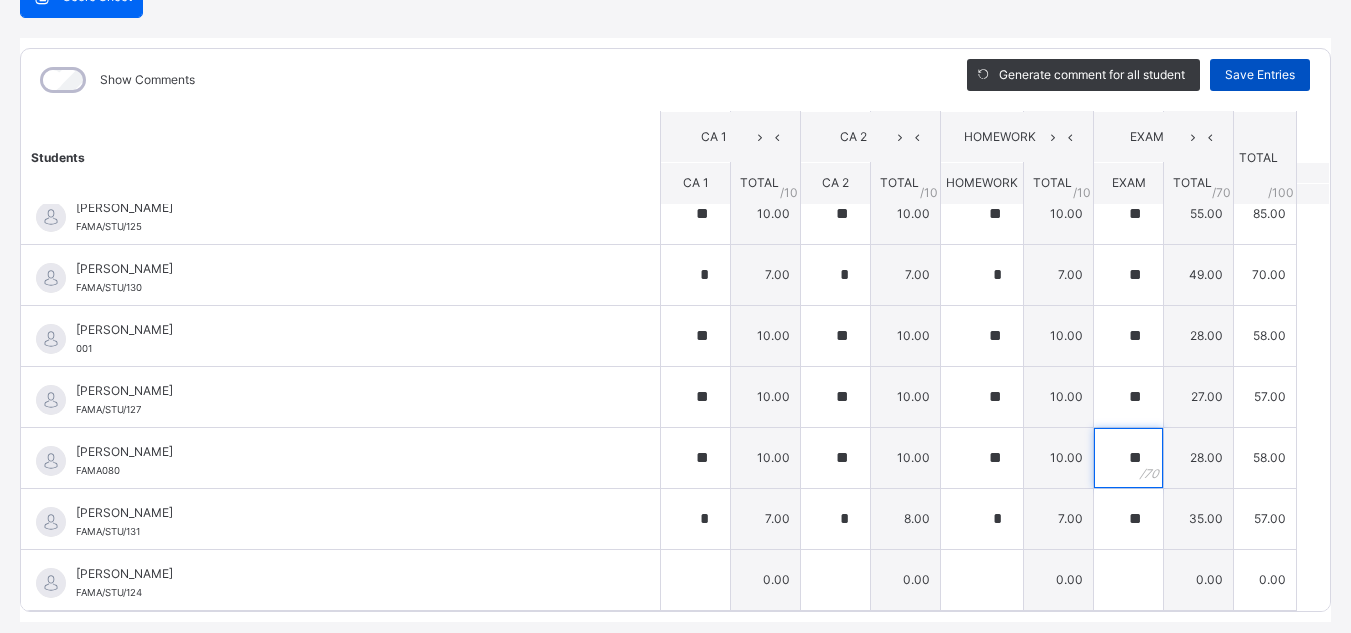 type on "**" 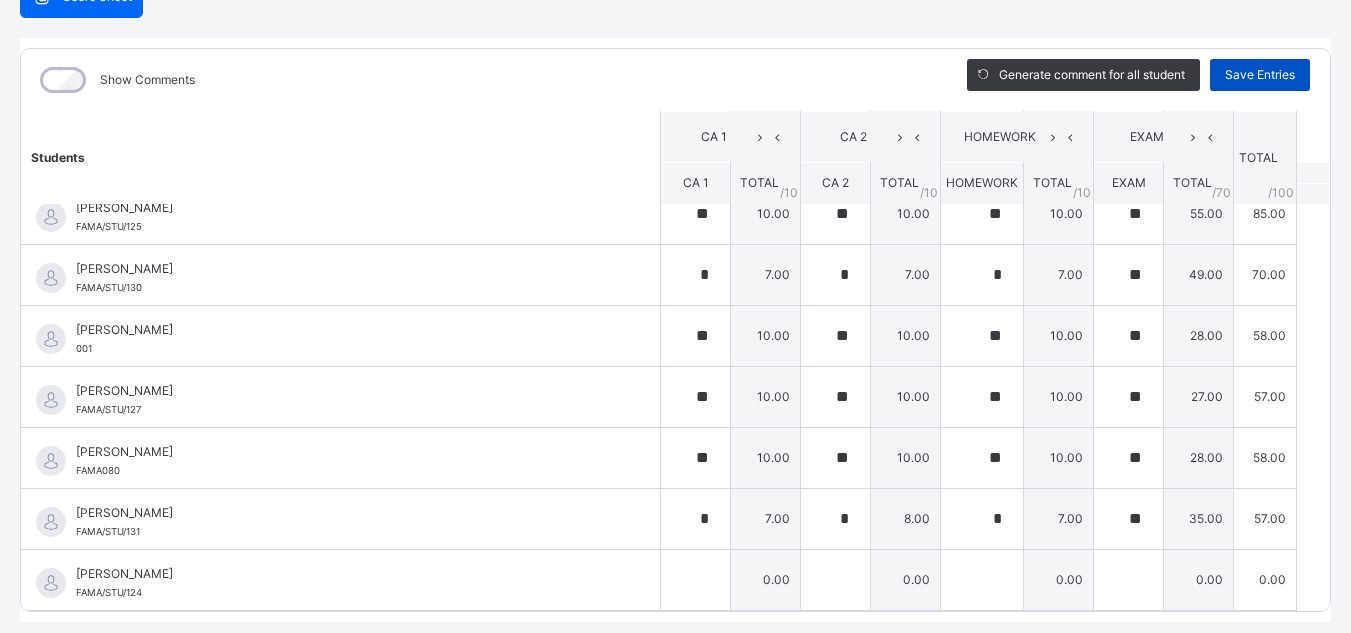 click on "Save Entries" at bounding box center (1260, 75) 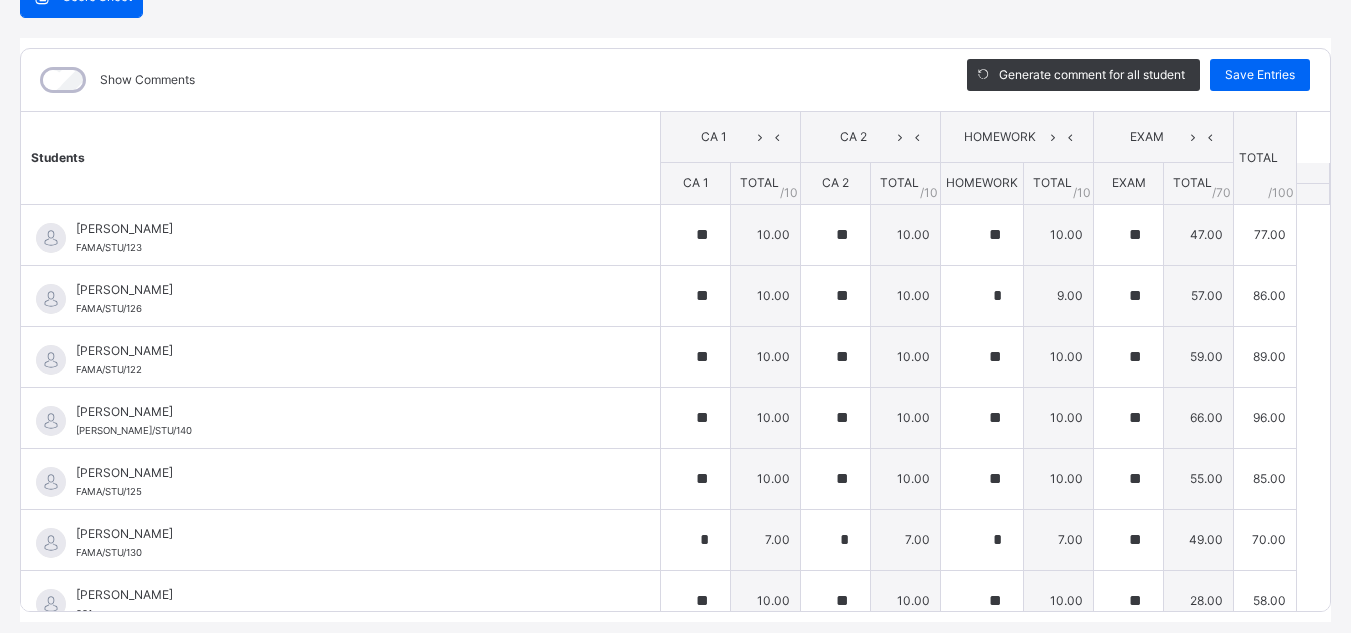 scroll, scrollTop: 249, scrollLeft: 0, axis: vertical 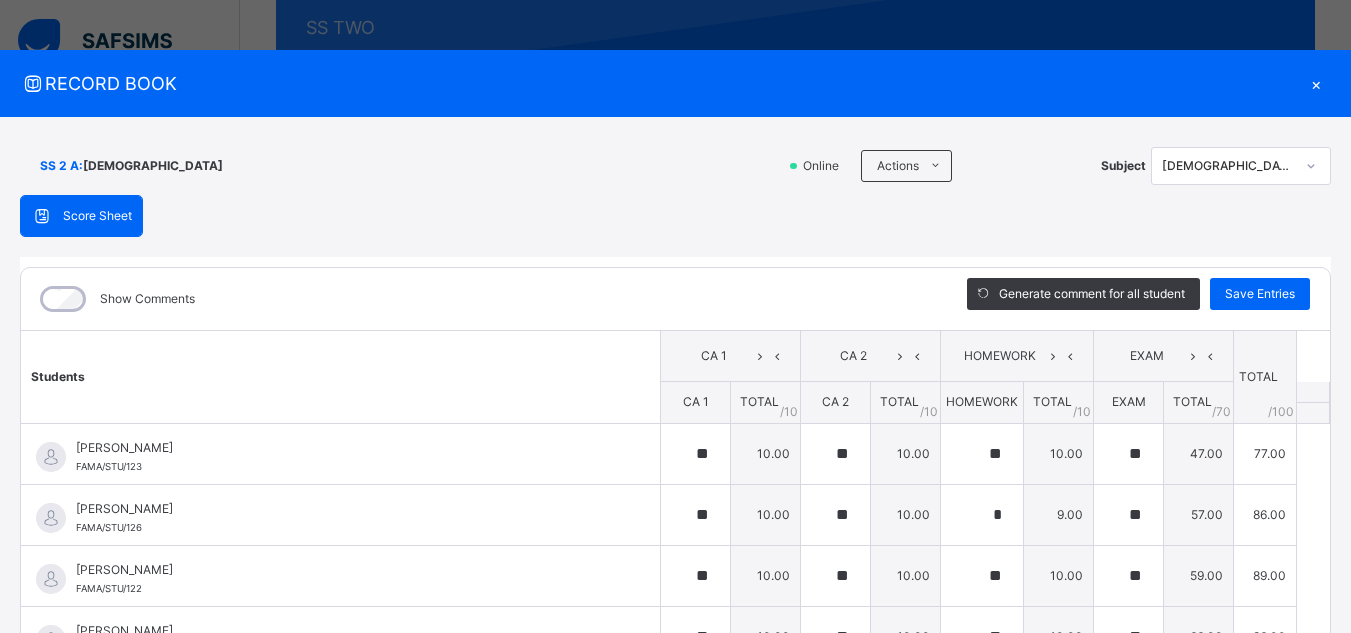 click on "×" at bounding box center [1316, 83] 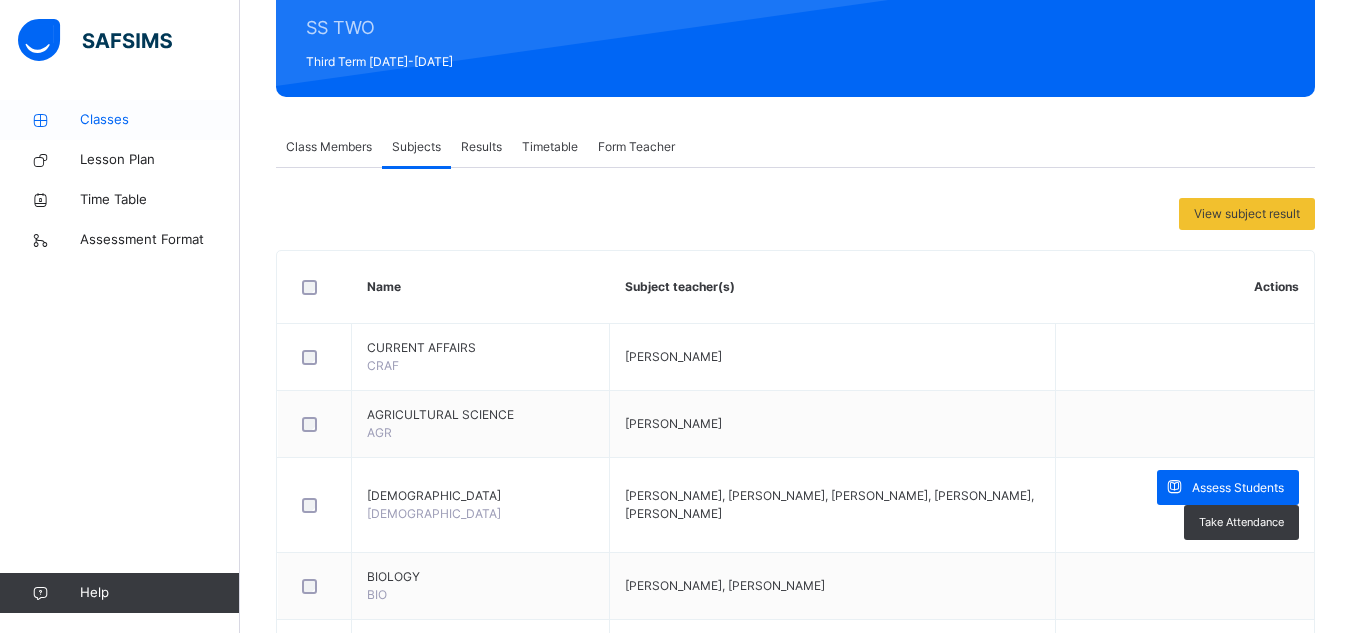 click on "Classes" at bounding box center (160, 120) 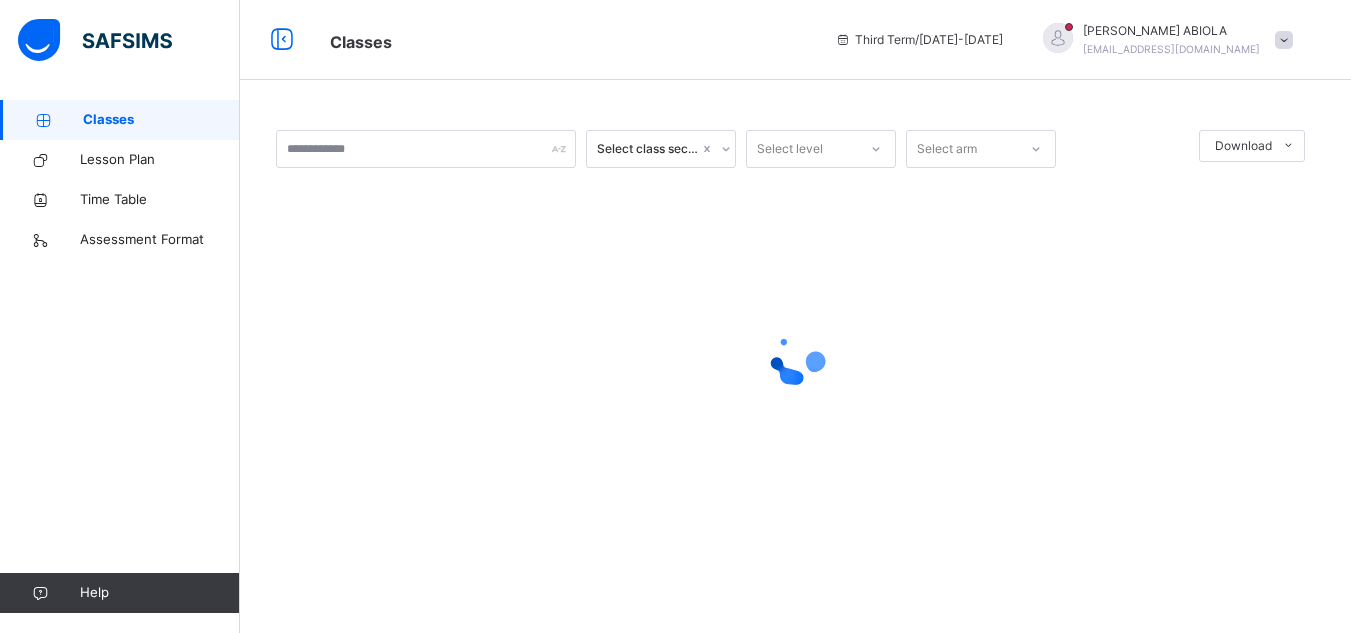 scroll, scrollTop: 0, scrollLeft: 0, axis: both 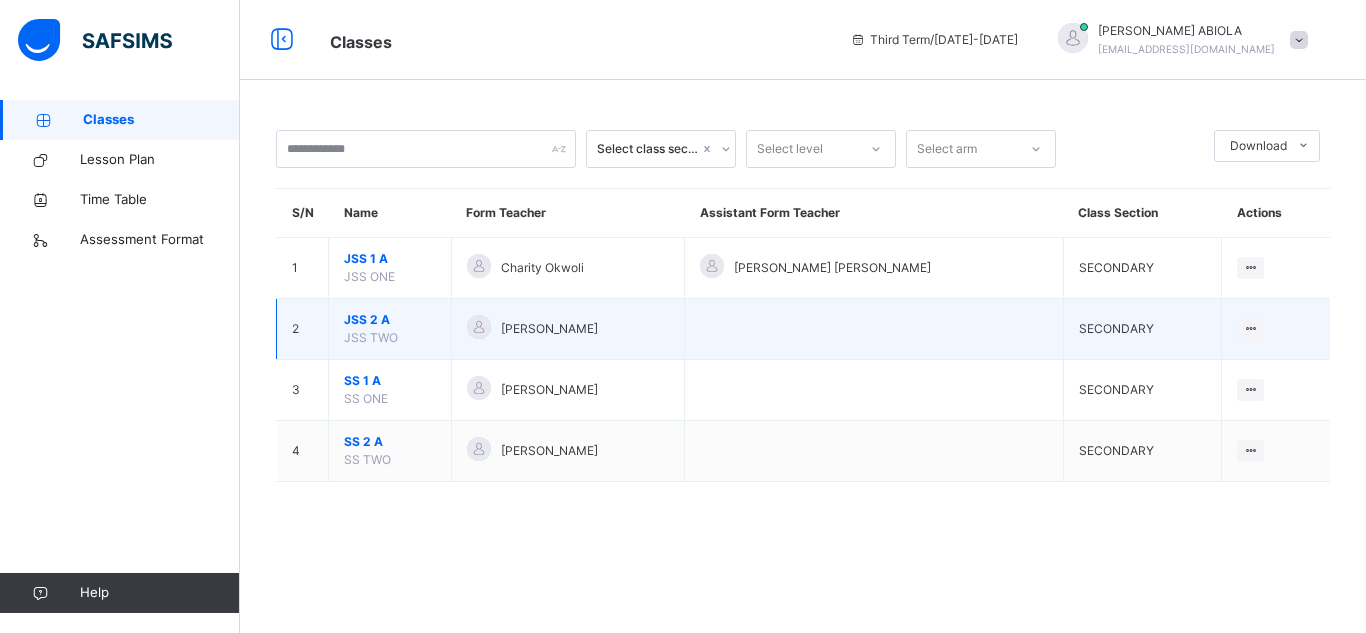 click on "JSS 2   A" at bounding box center (390, 320) 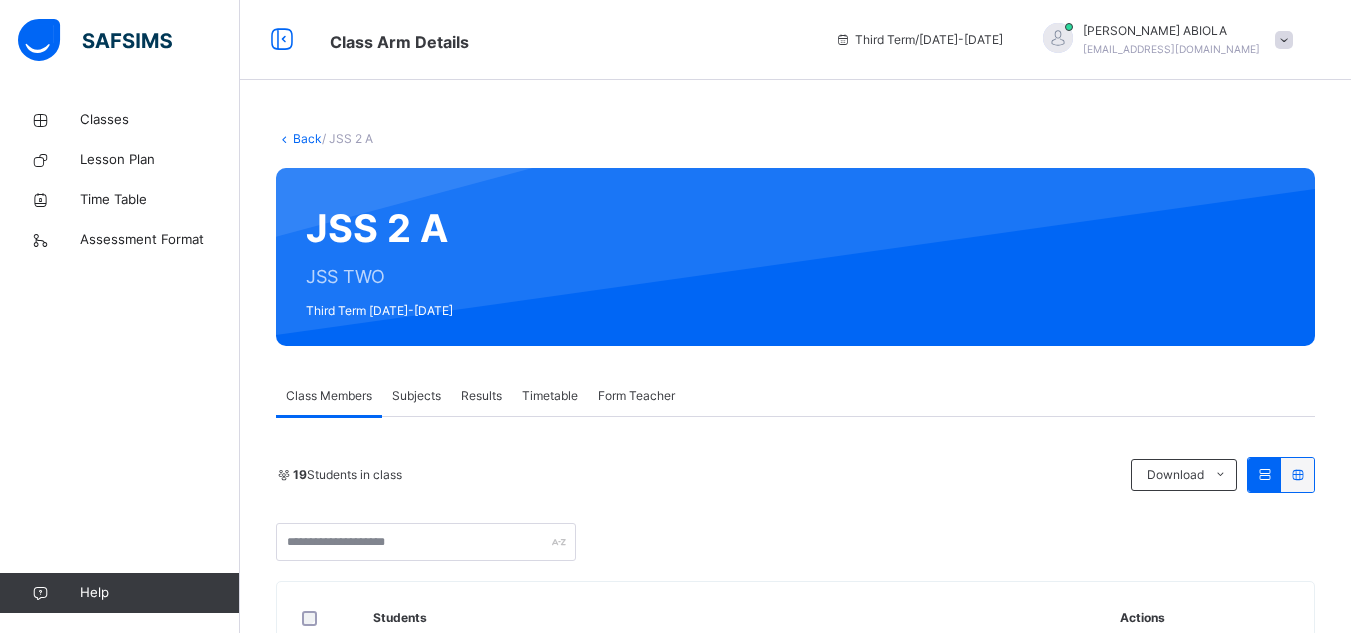 click on "Subjects" at bounding box center [416, 396] 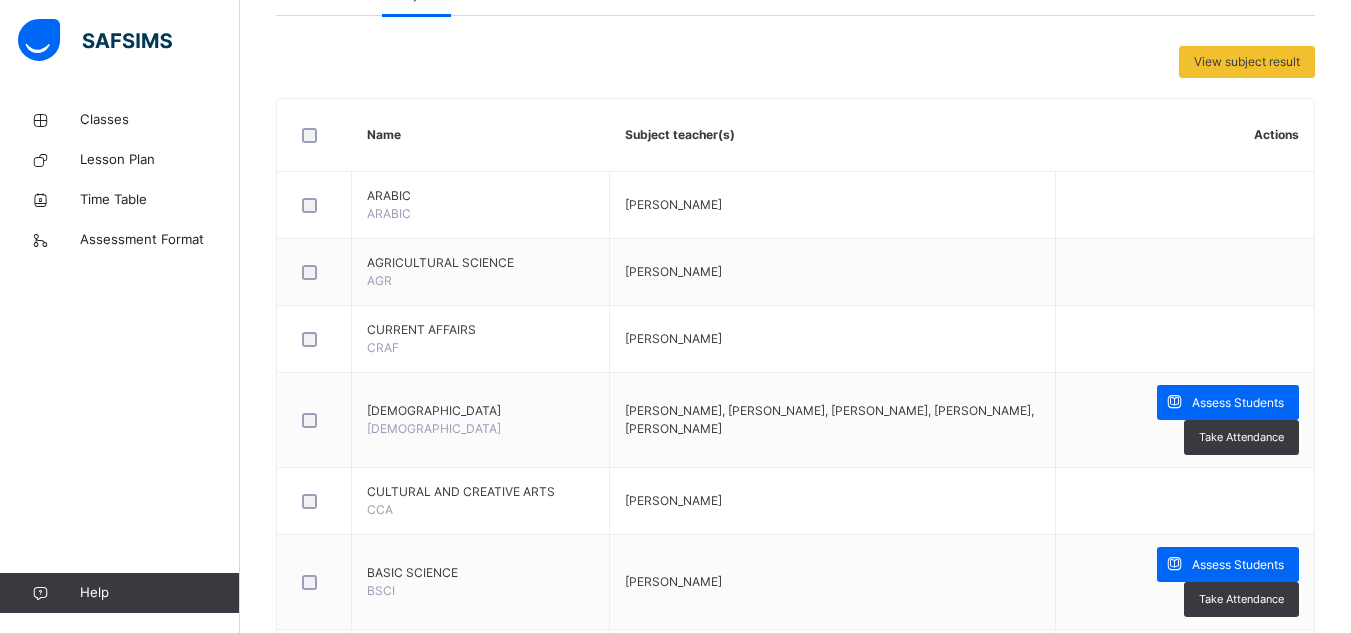scroll, scrollTop: 404, scrollLeft: 0, axis: vertical 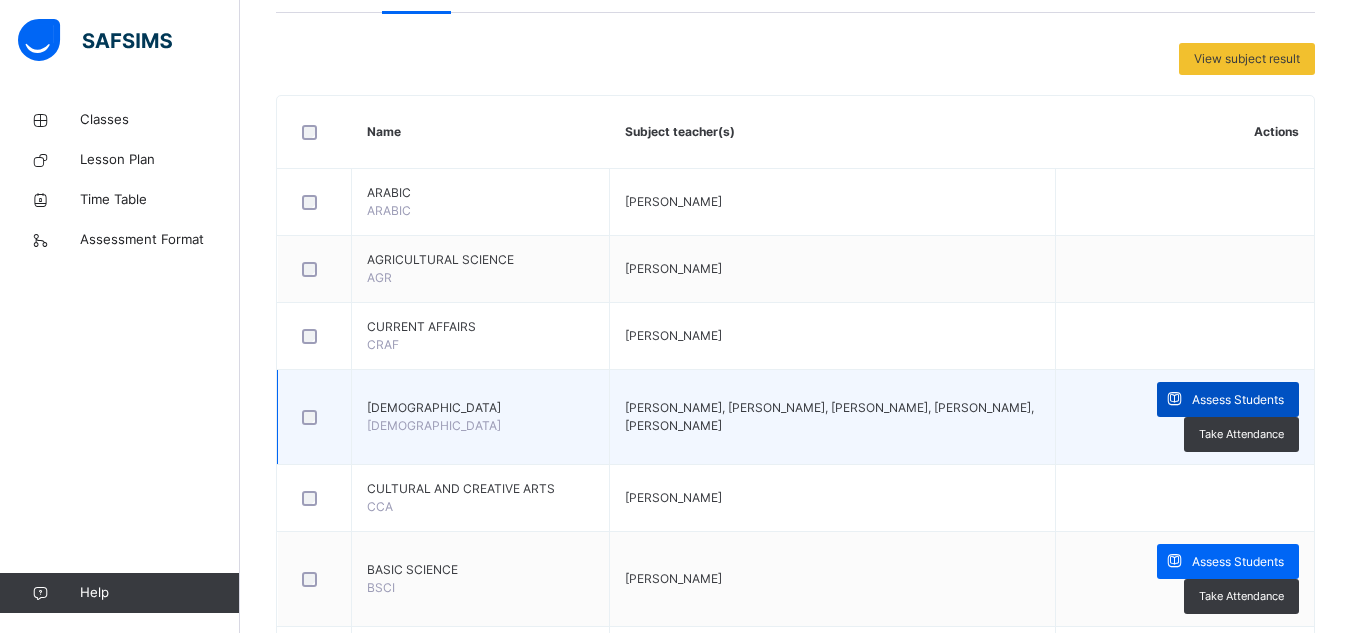 click on "Assess Students" at bounding box center [1238, 400] 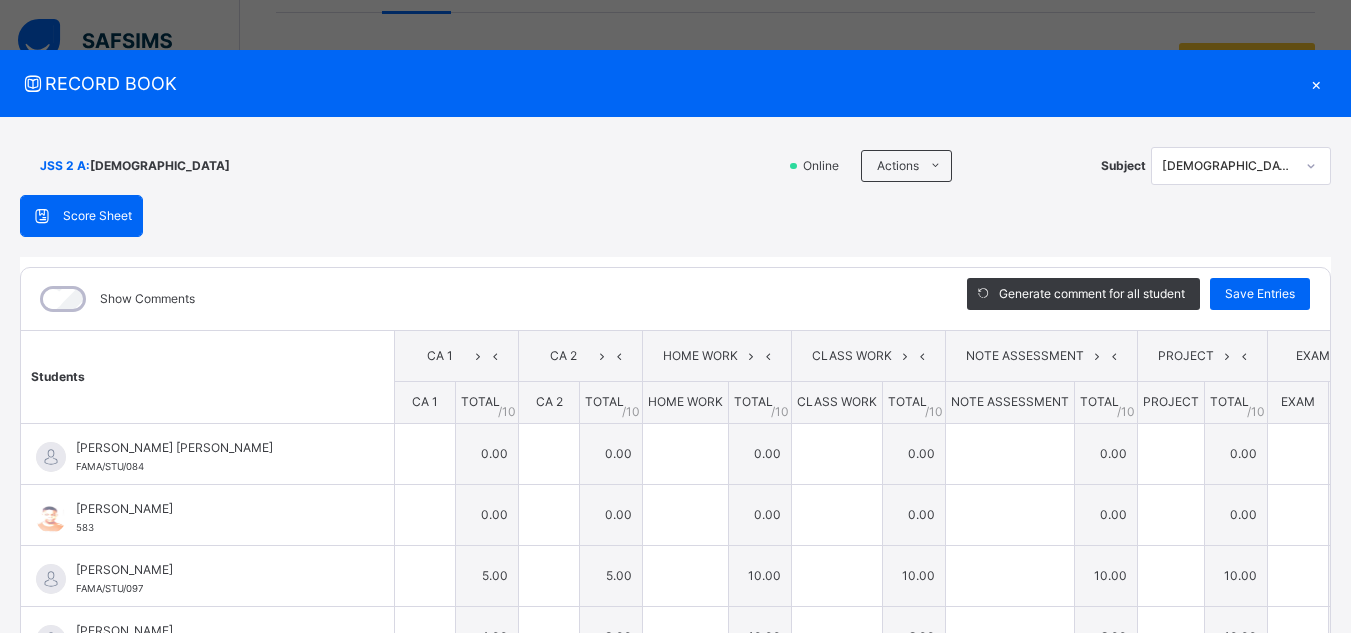type on "*" 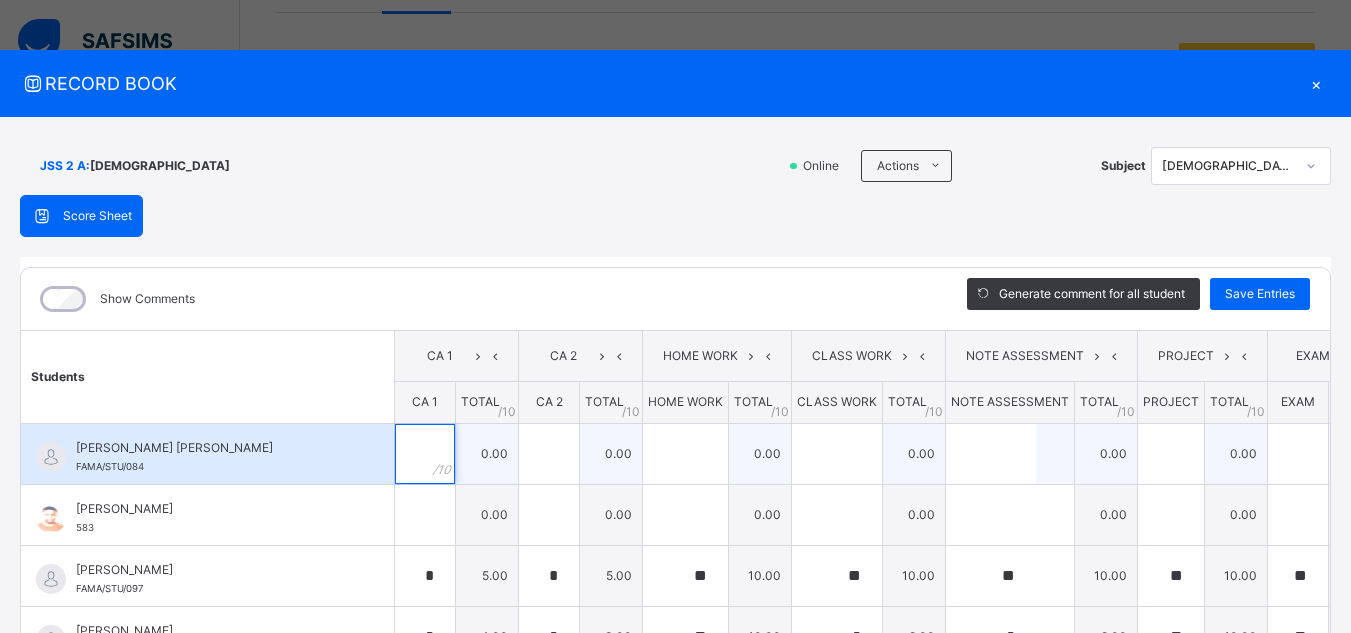 click at bounding box center (425, 454) 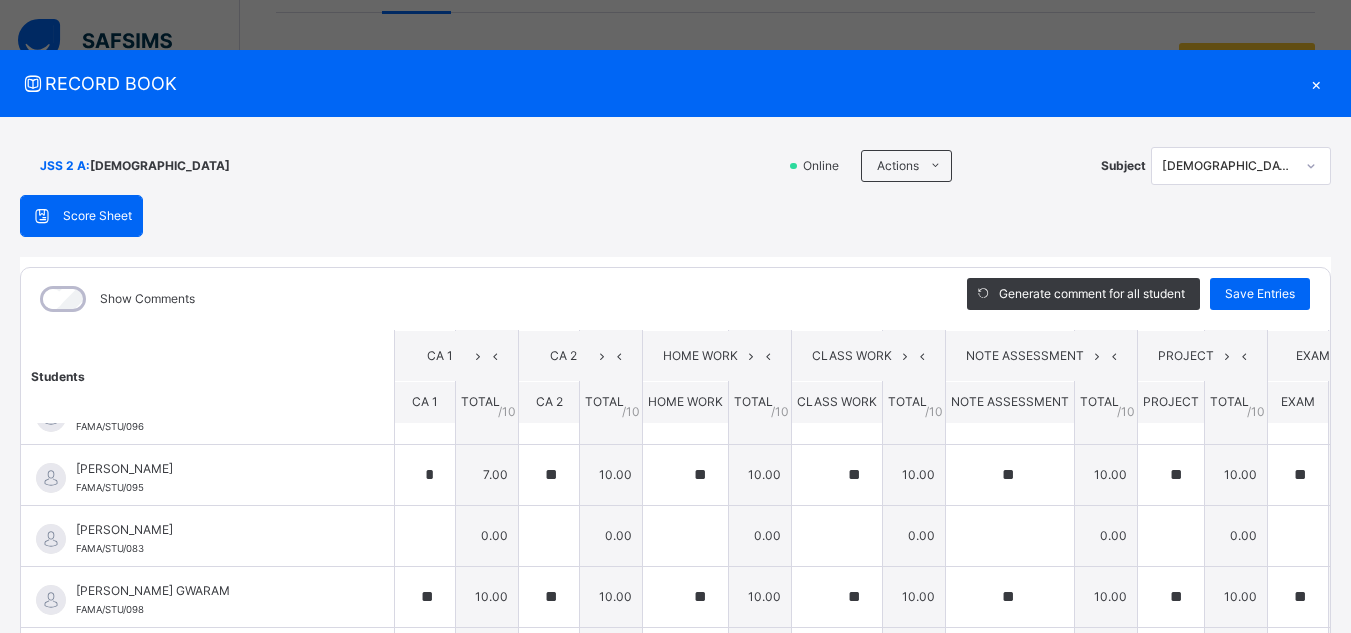 scroll, scrollTop: 237, scrollLeft: 0, axis: vertical 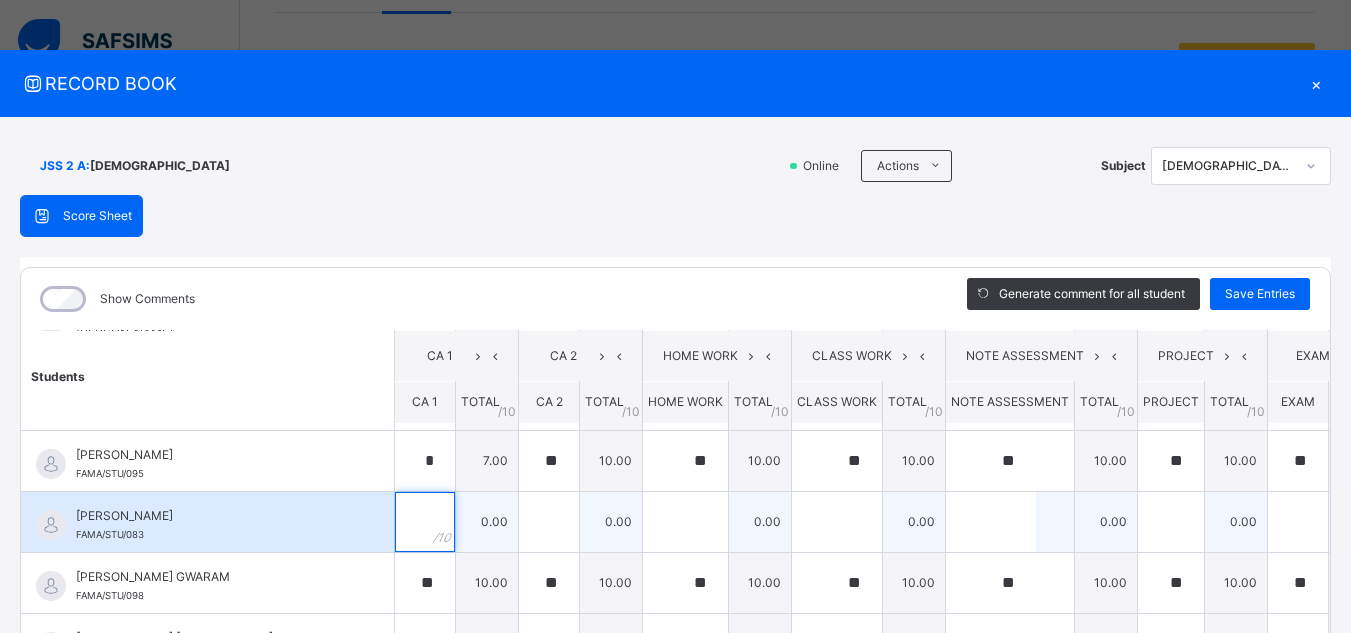 click at bounding box center (425, 522) 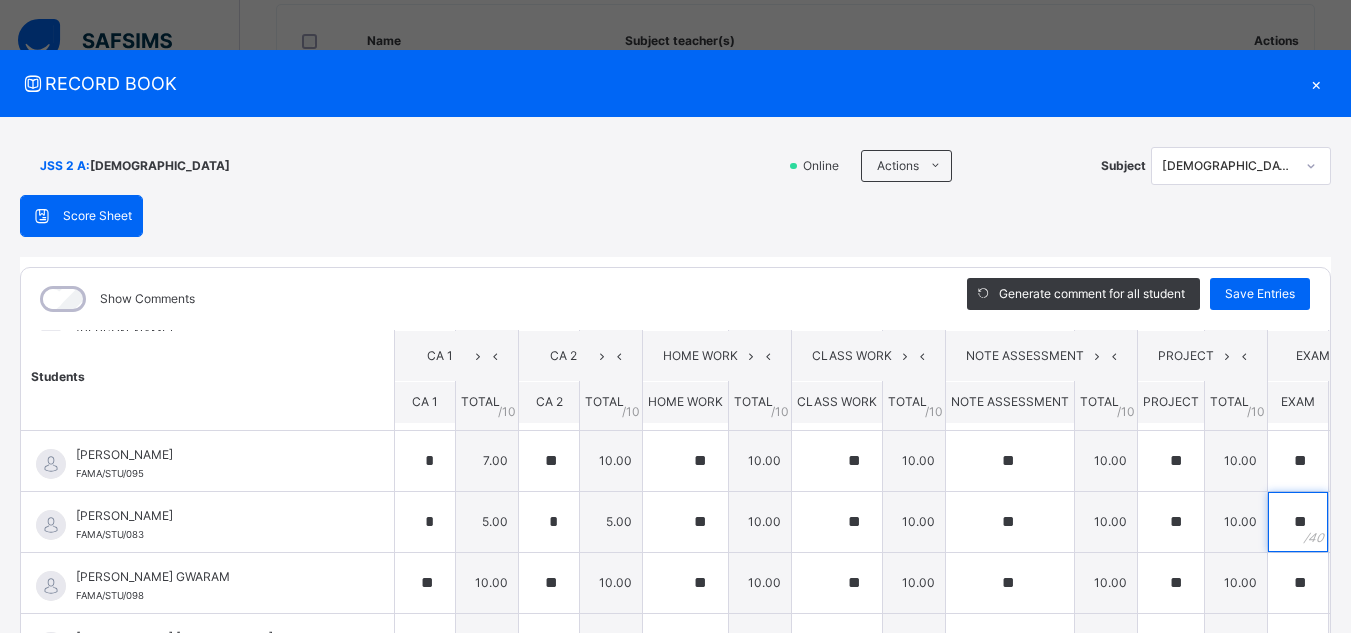 scroll, scrollTop: 504, scrollLeft: 0, axis: vertical 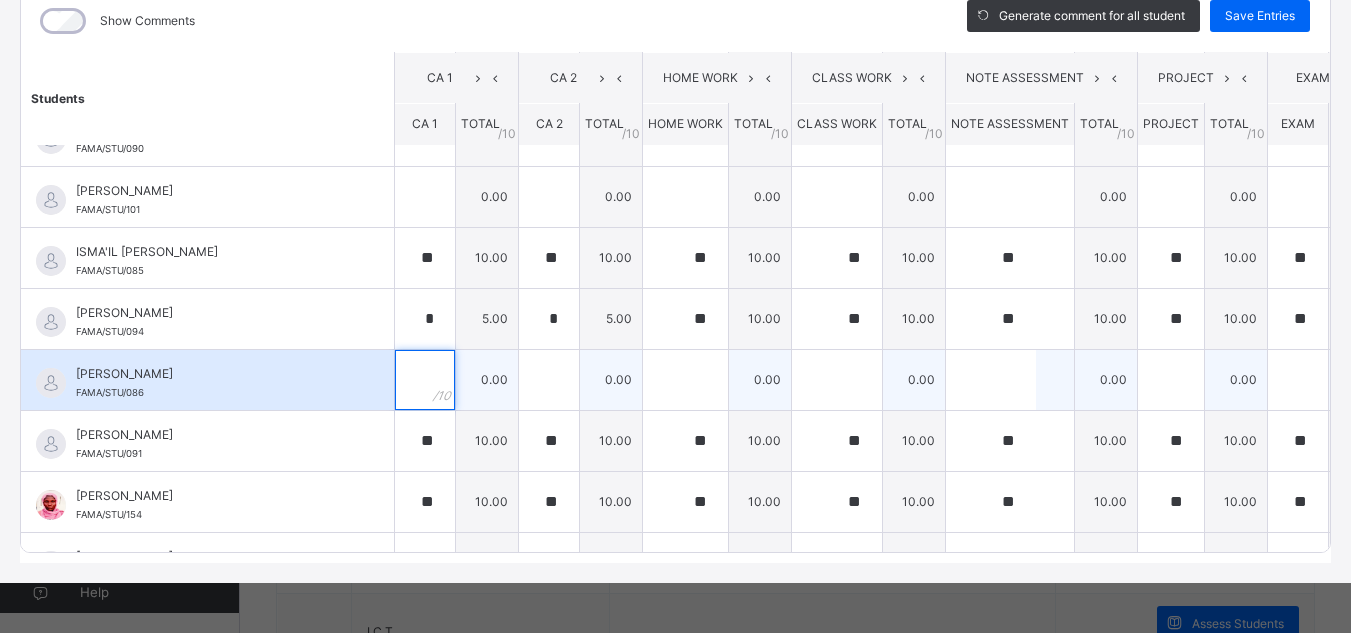 click at bounding box center [425, 380] 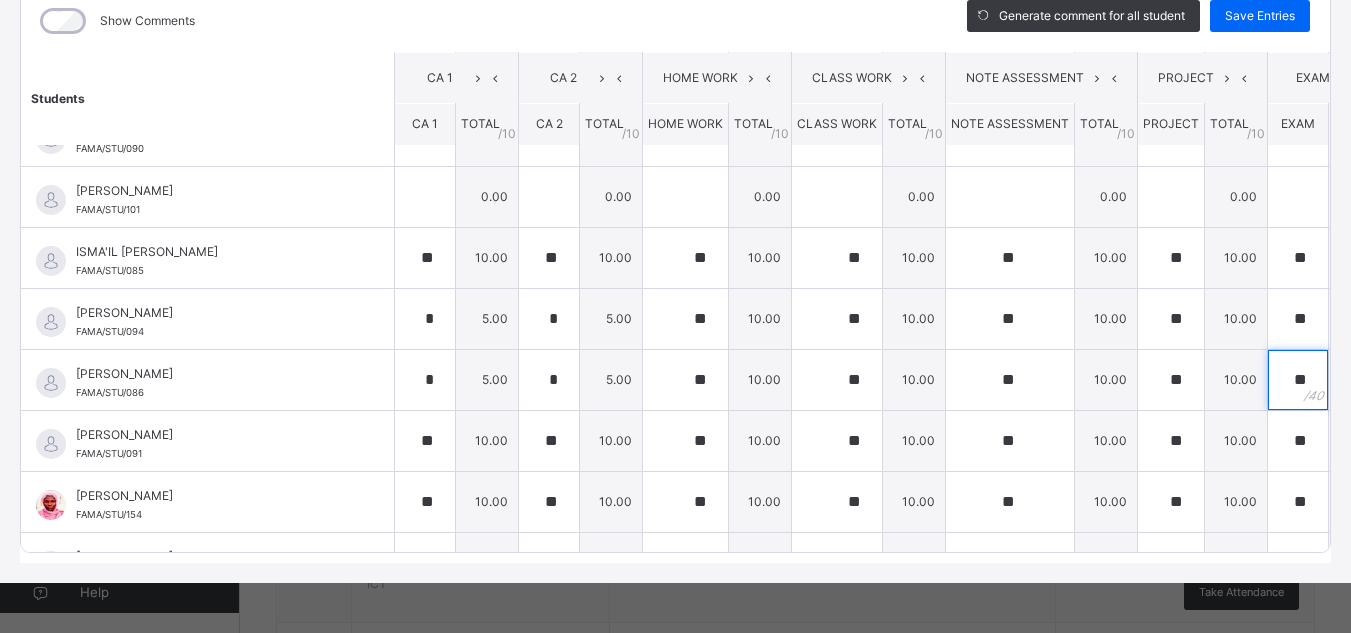 scroll, scrollTop: 573, scrollLeft: 0, axis: vertical 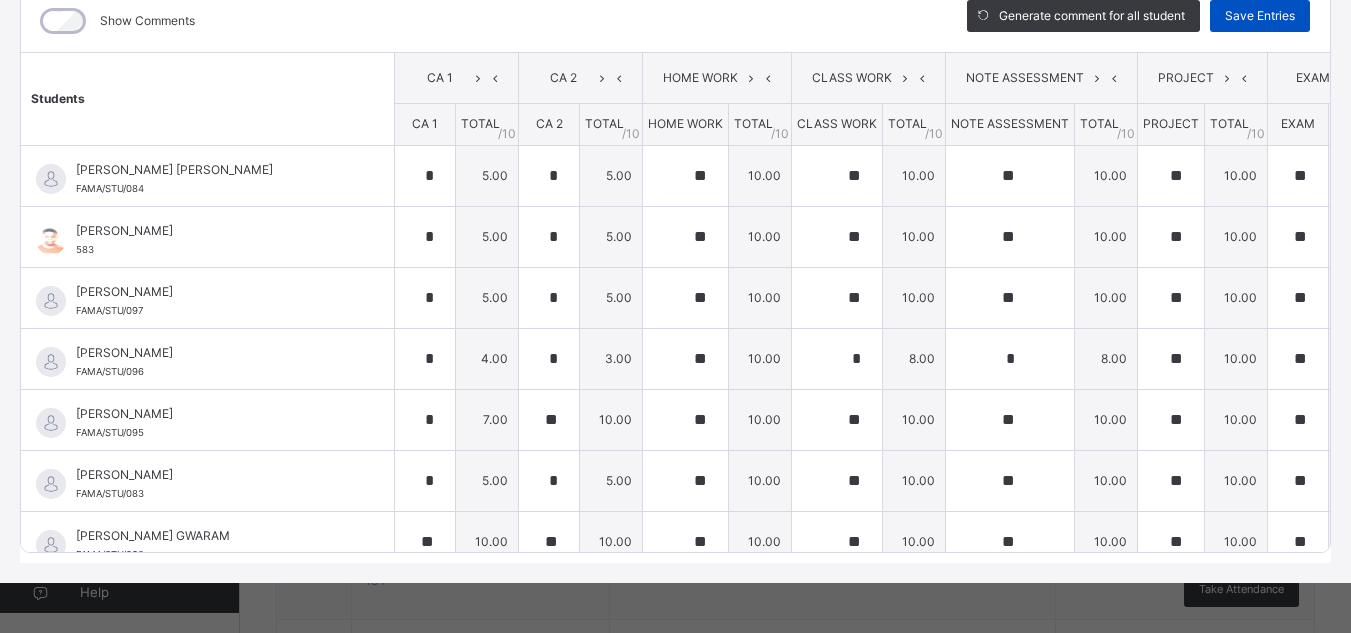 click on "Save Entries" at bounding box center [1260, 16] 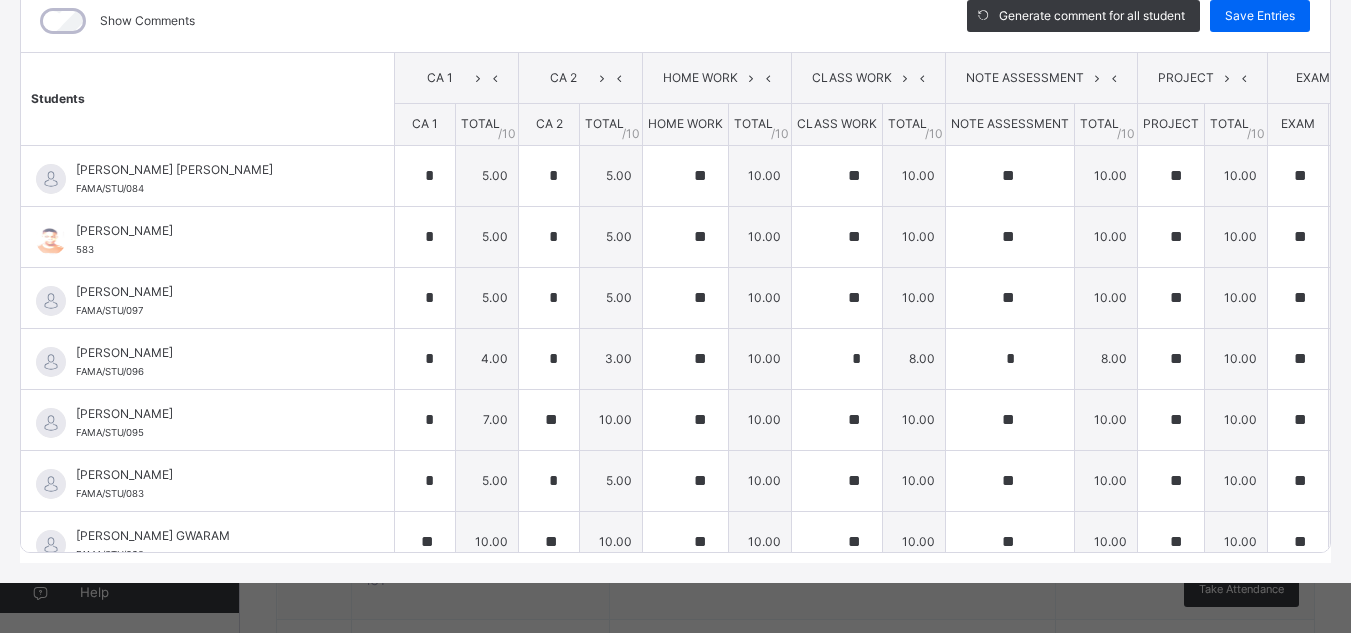 scroll, scrollTop: 20, scrollLeft: 0, axis: vertical 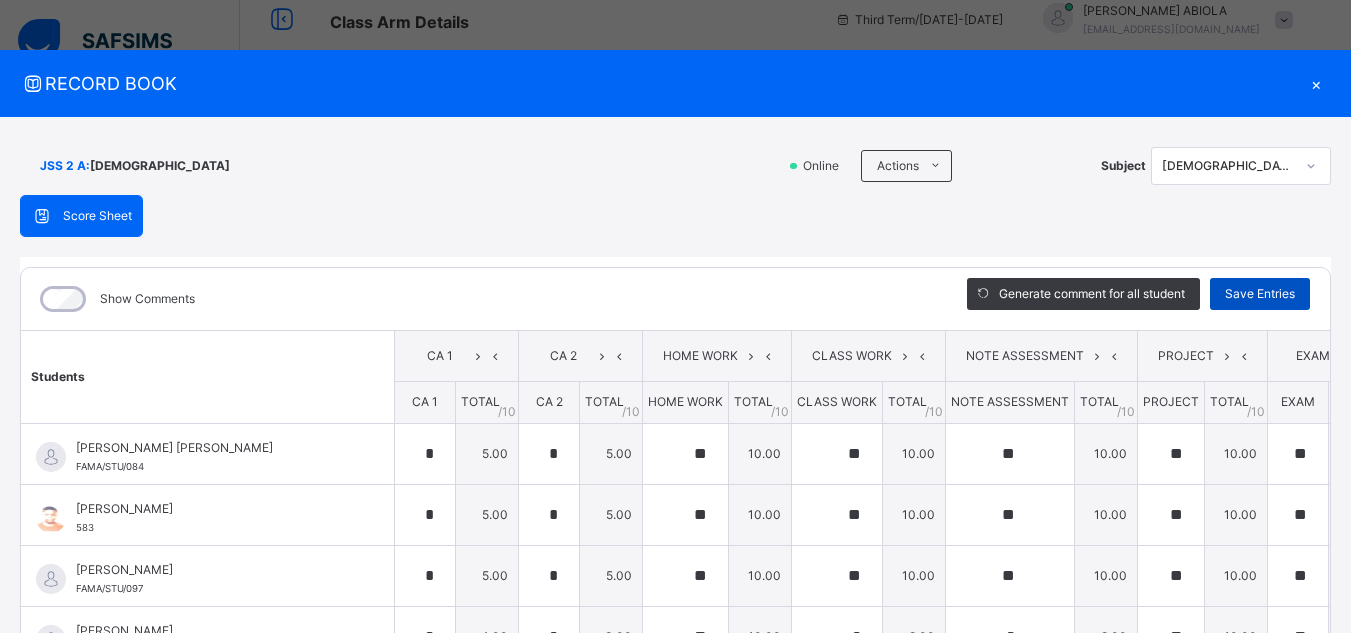 click on "Save Entries" at bounding box center (1260, 294) 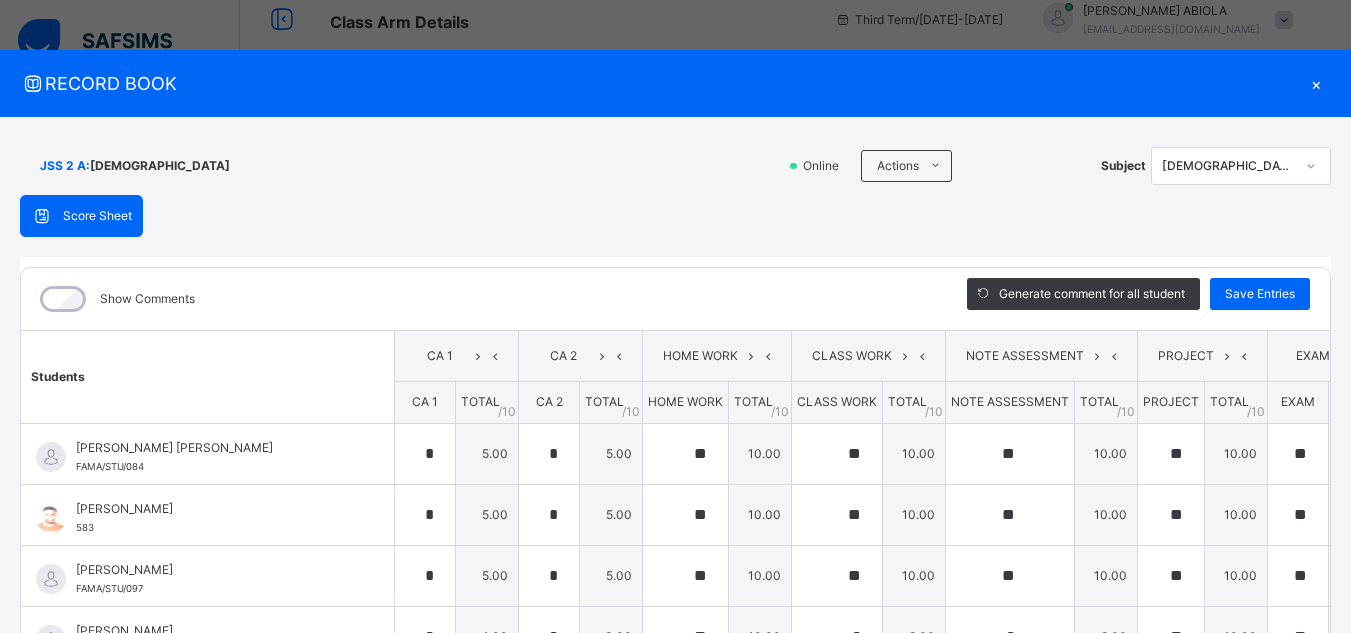 click on "×" at bounding box center [1316, 83] 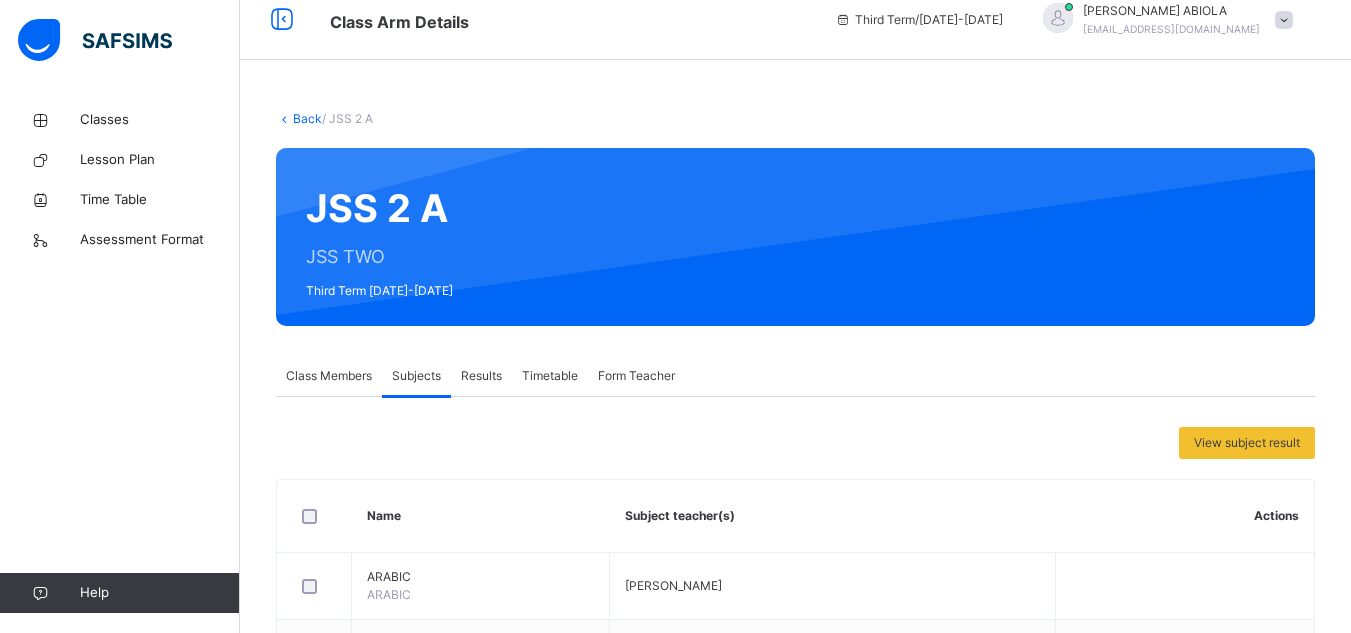 click at bounding box center (1284, 20) 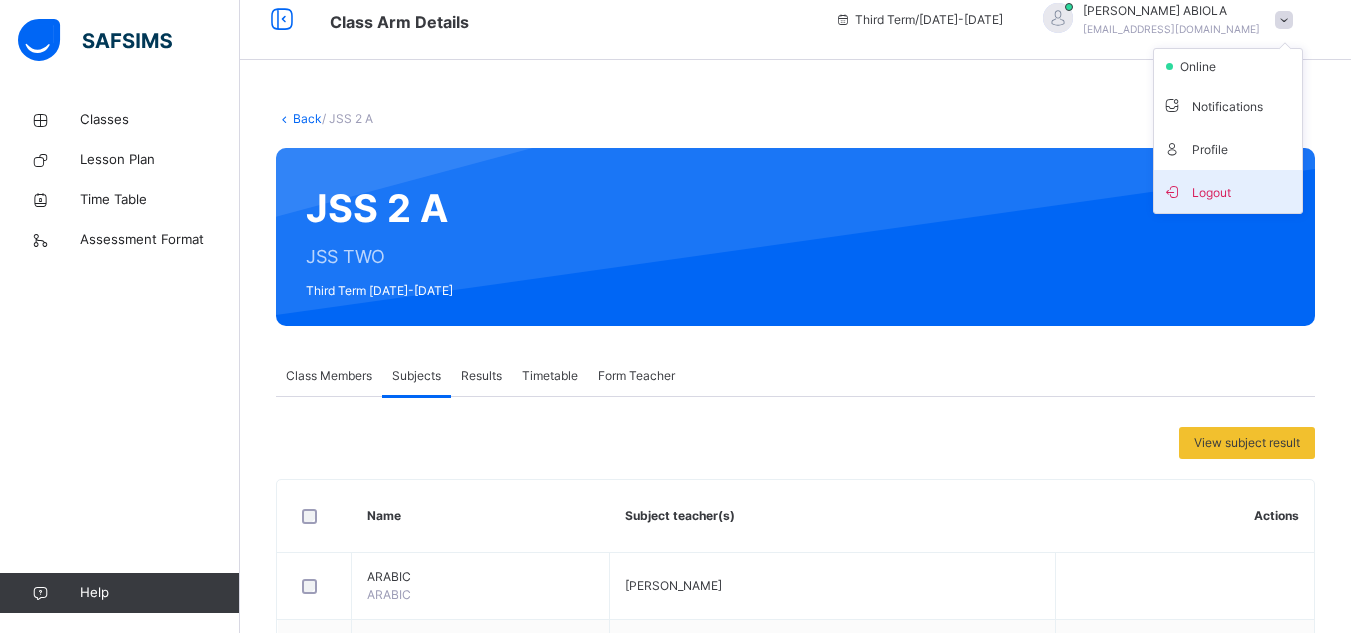 click on "Logout" at bounding box center [1228, 191] 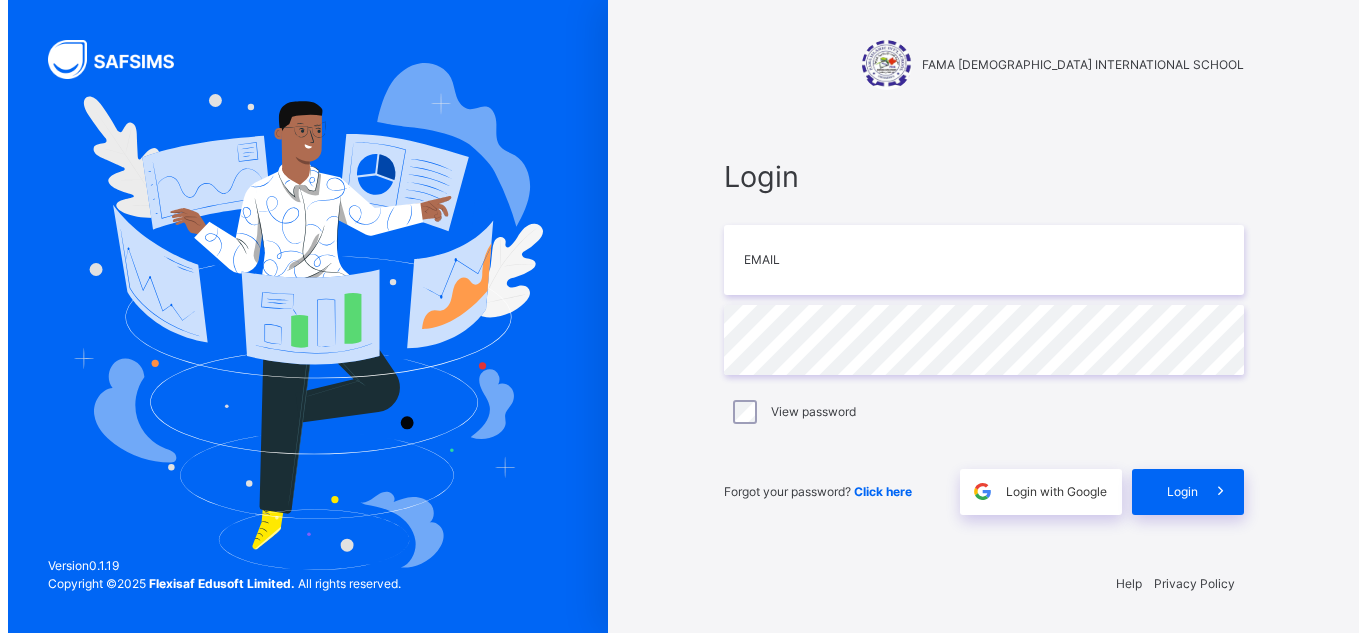 scroll, scrollTop: 0, scrollLeft: 0, axis: both 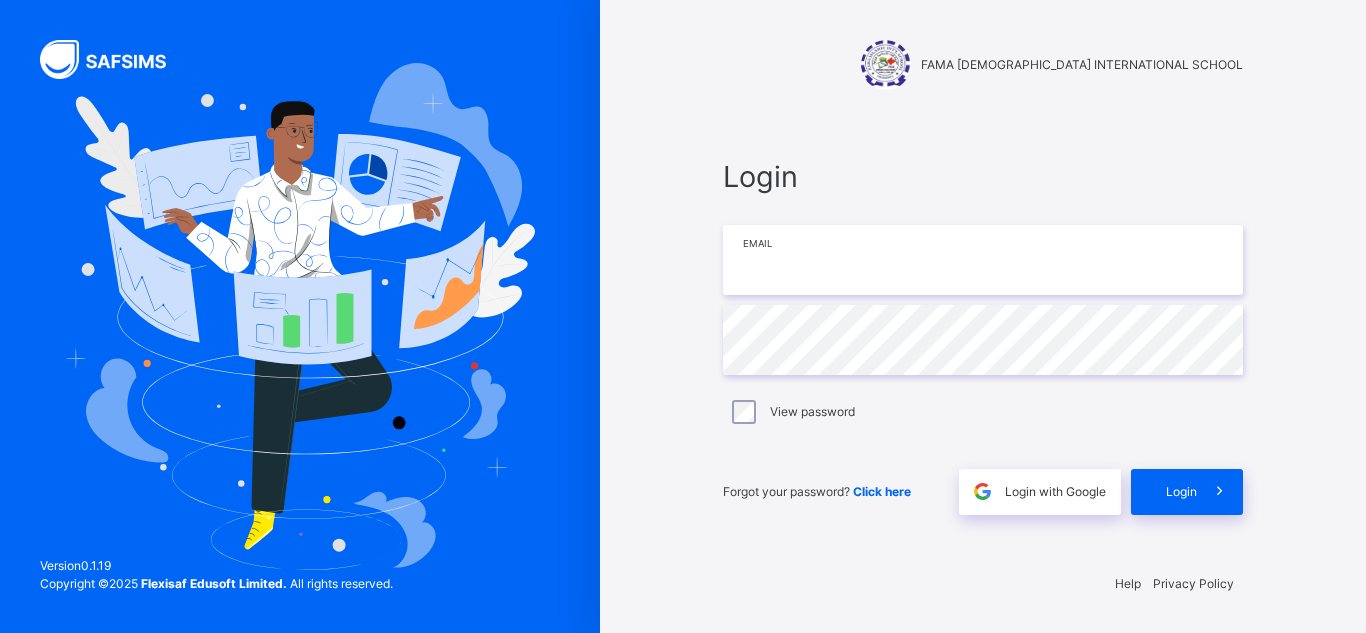 click at bounding box center [983, 260] 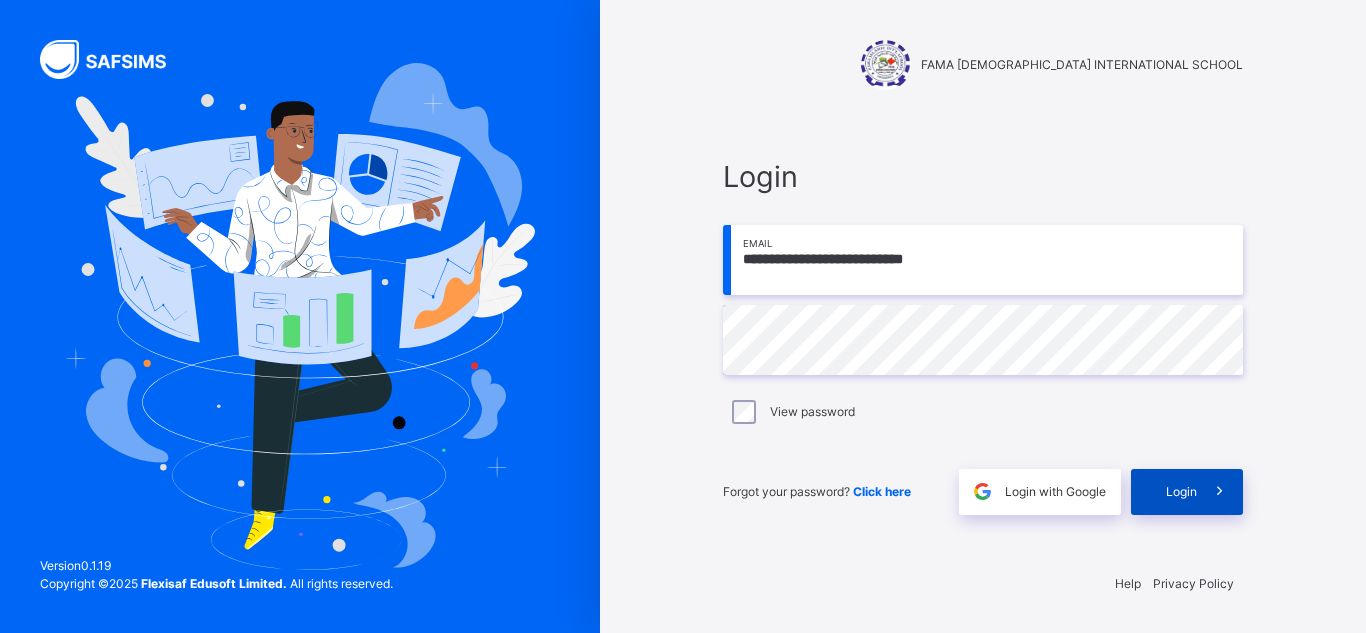 click on "Login" at bounding box center [1181, 492] 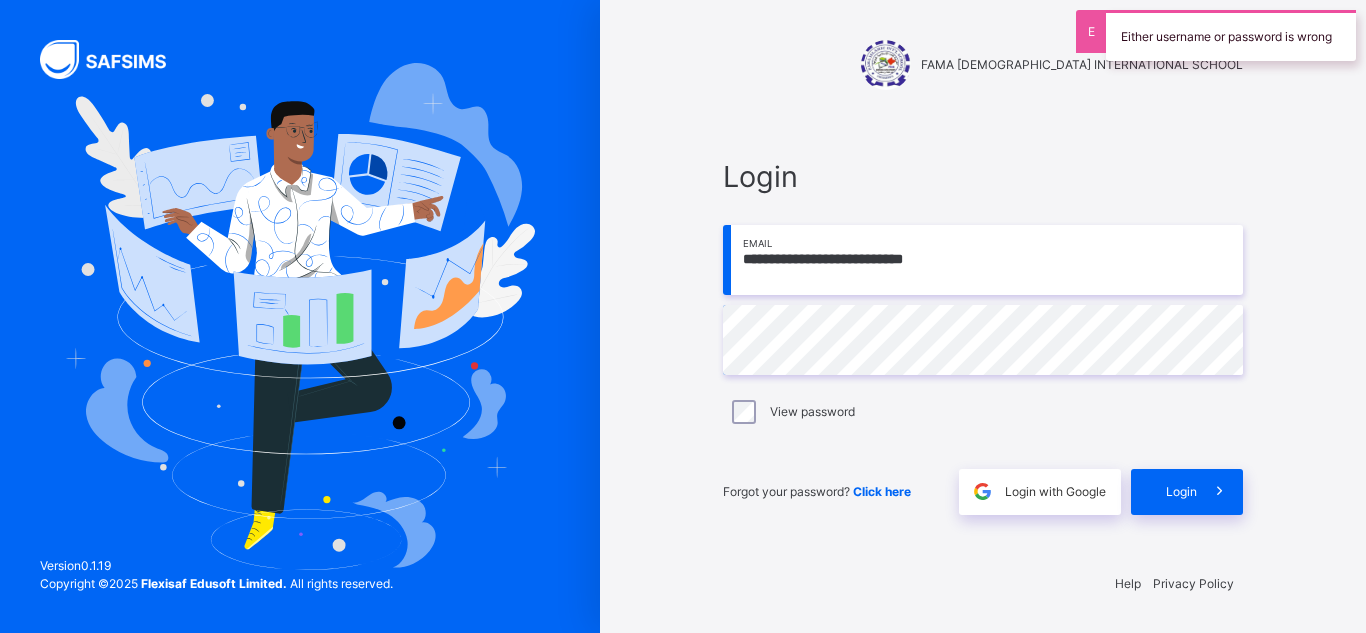 click on "**********" at bounding box center (983, 260) 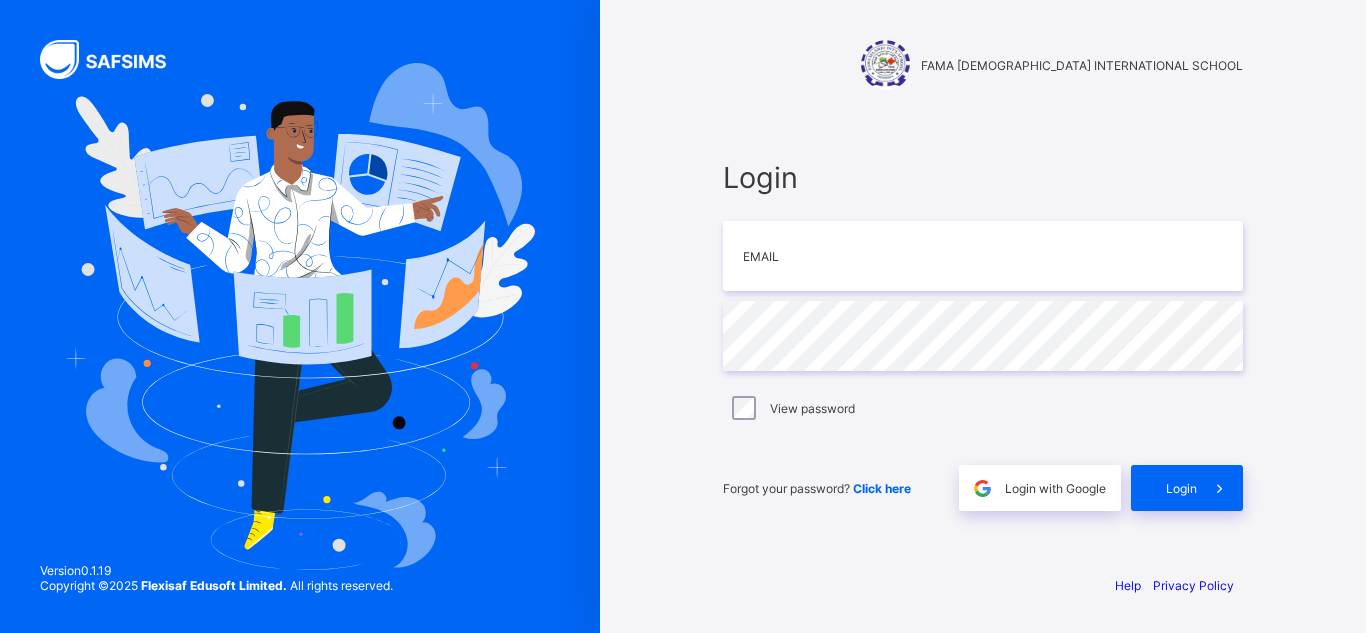 scroll, scrollTop: 0, scrollLeft: 0, axis: both 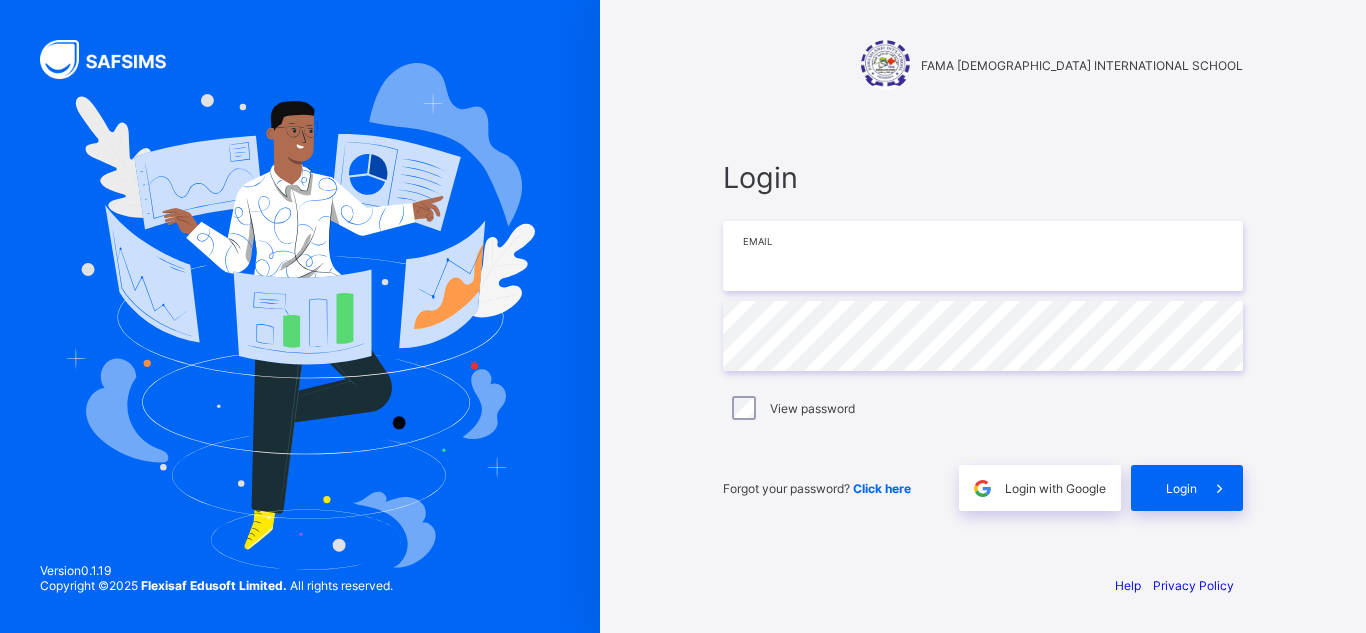 click at bounding box center [983, 256] 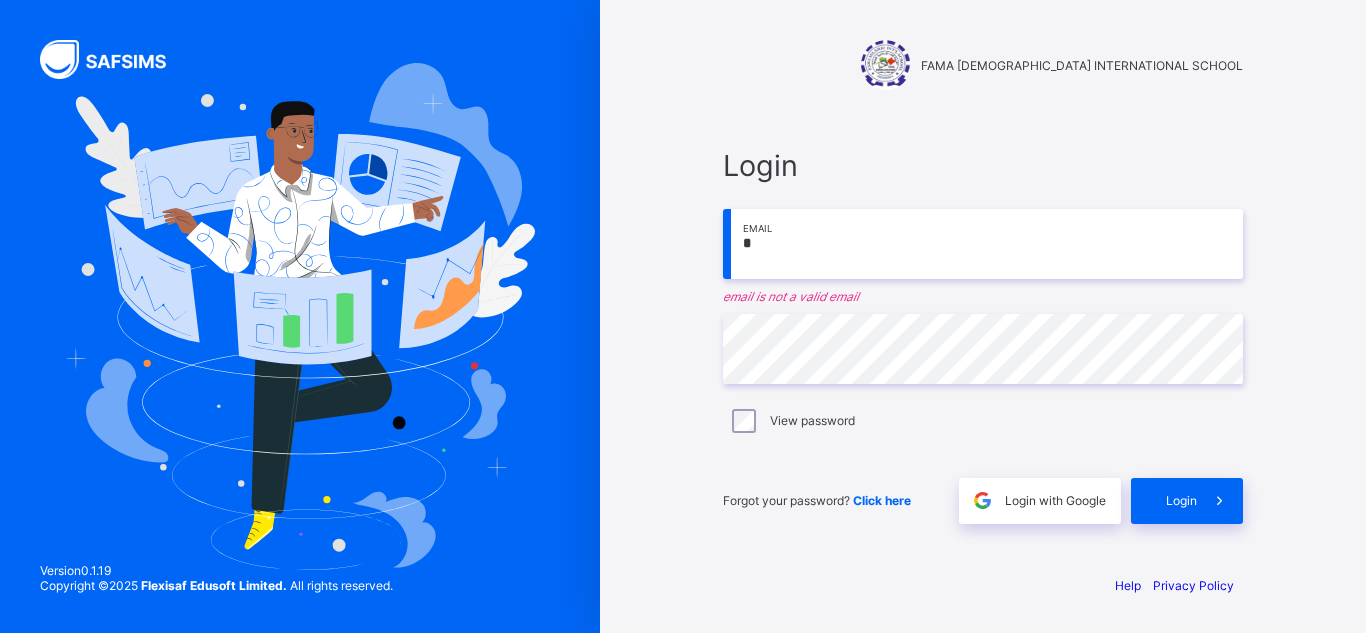 type on "**********" 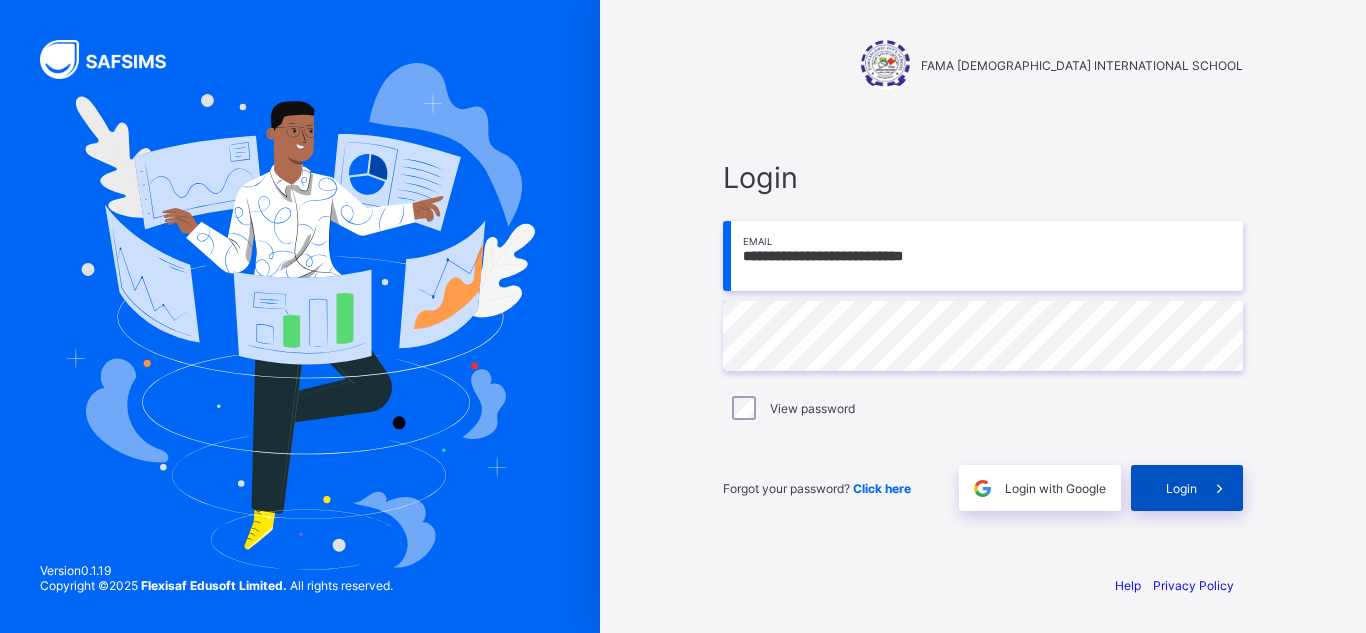 click at bounding box center (1220, 488) 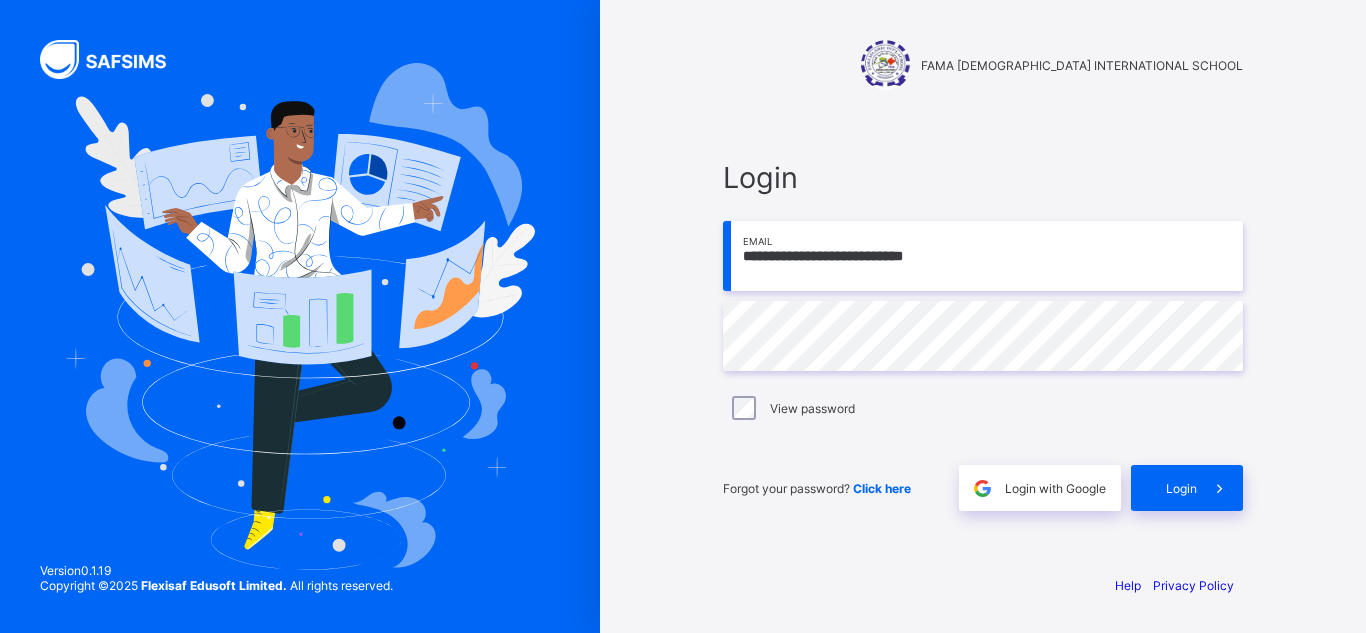 scroll, scrollTop: 0, scrollLeft: 0, axis: both 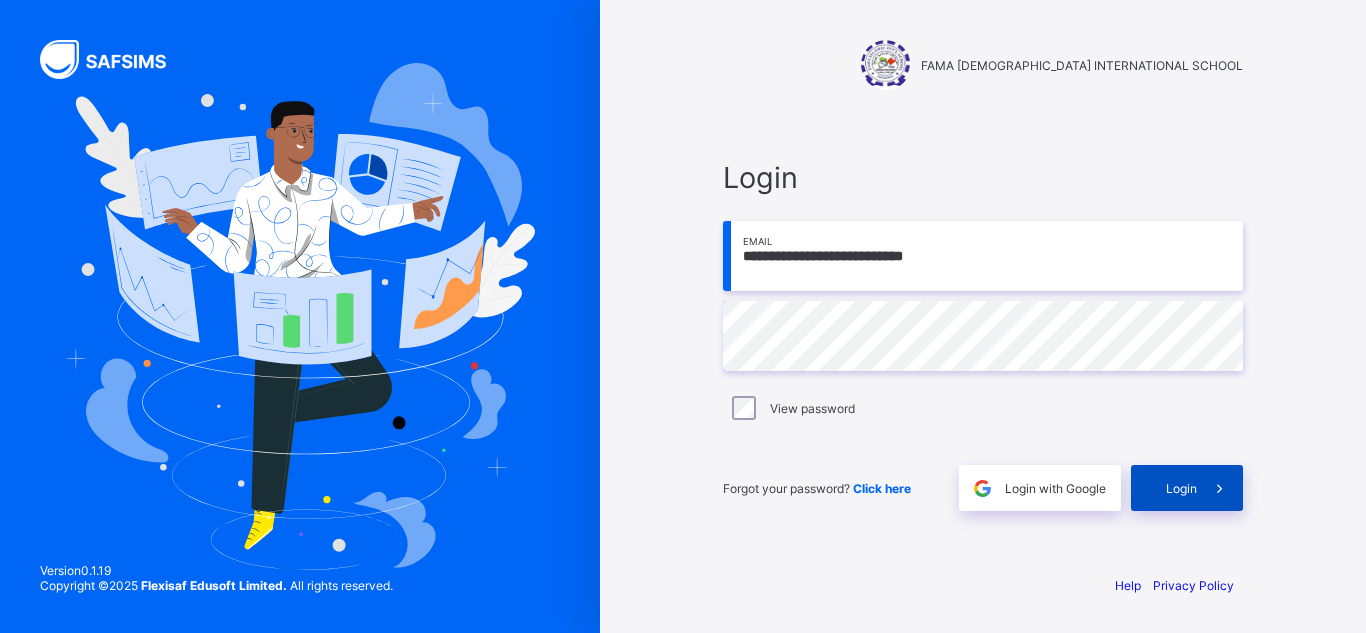 click on "Login" at bounding box center (1181, 488) 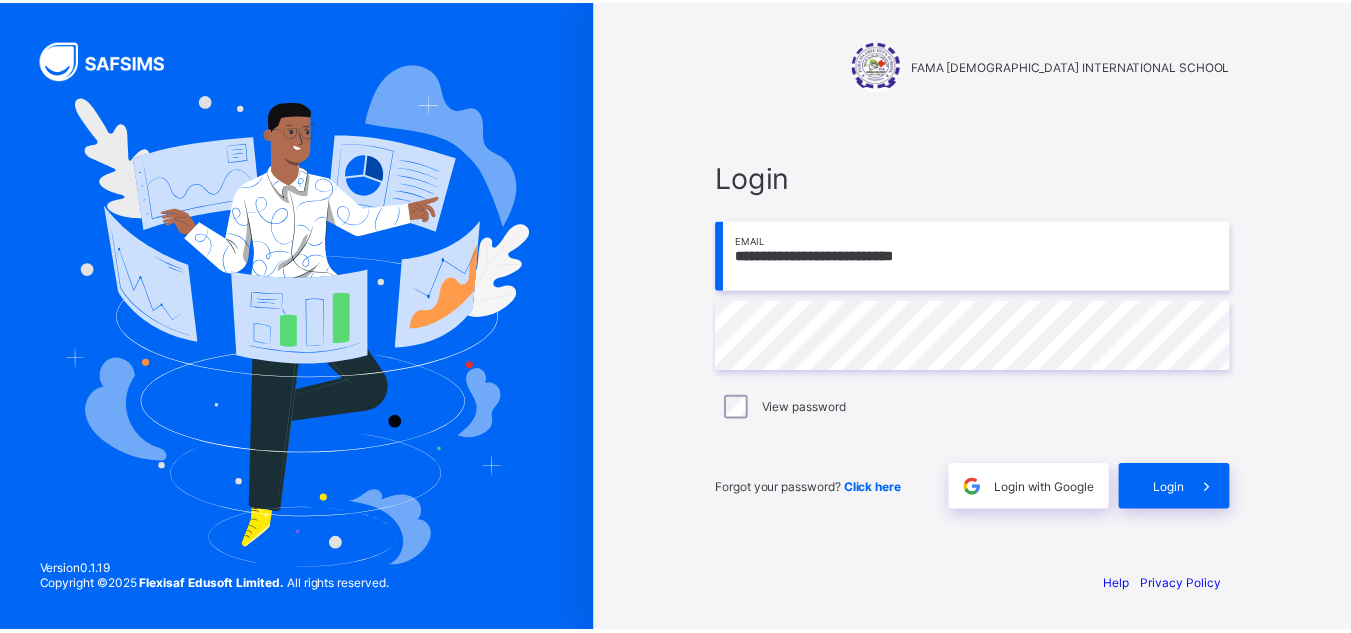 scroll, scrollTop: 0, scrollLeft: 0, axis: both 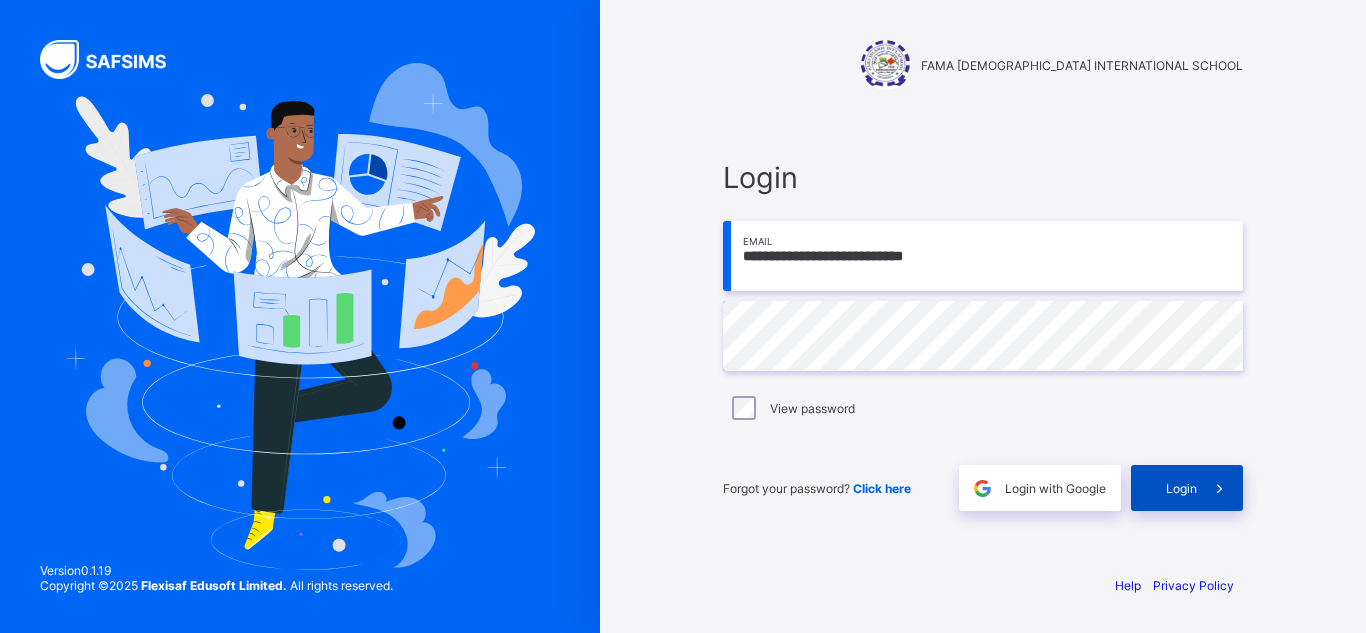 click on "Login" at bounding box center [1187, 488] 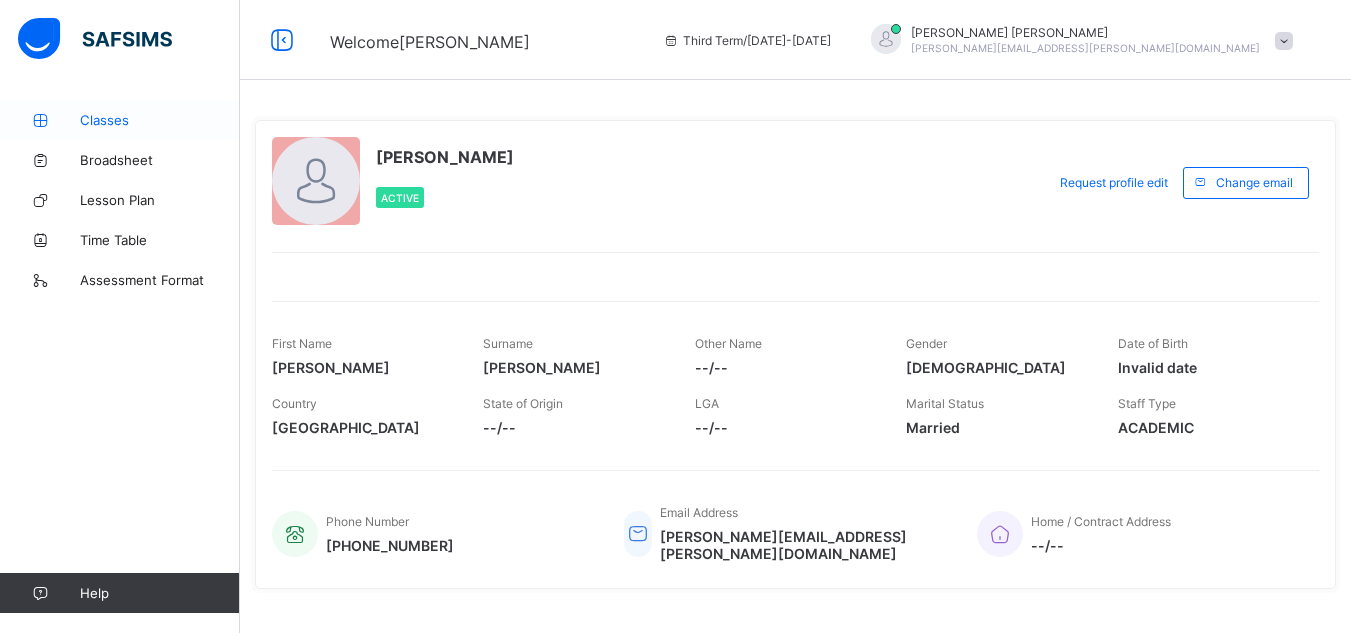 click on "Classes" at bounding box center (160, 120) 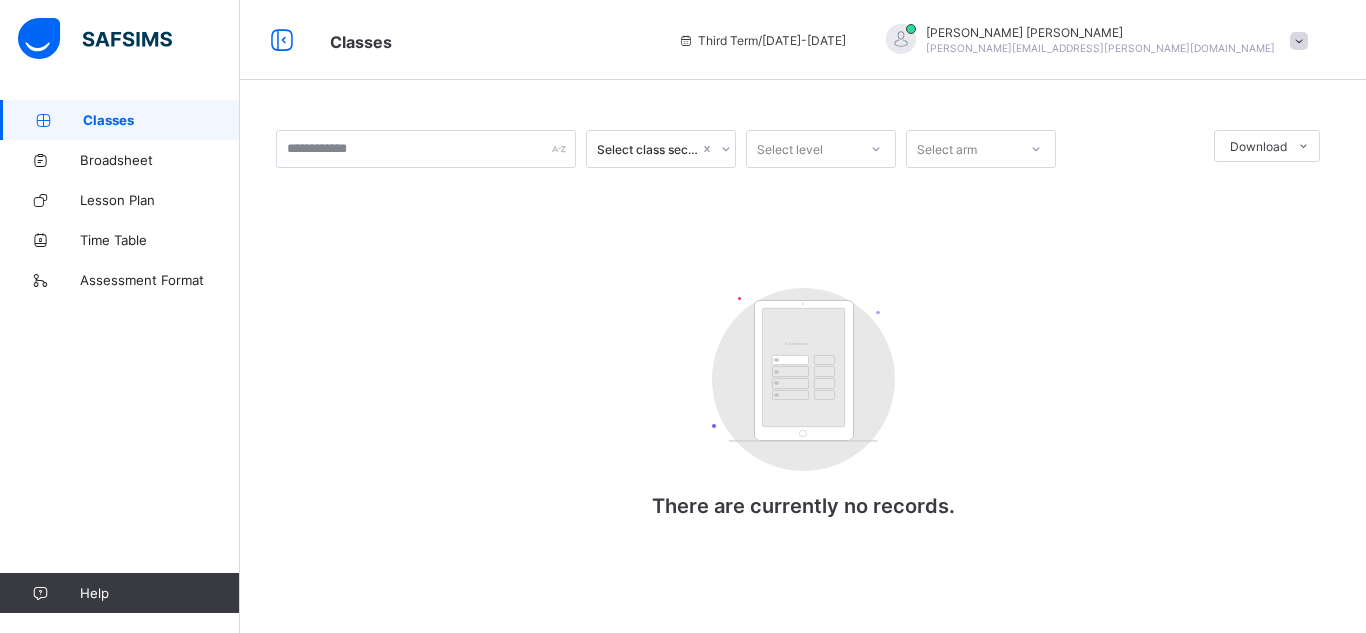 click on "Classes" at bounding box center (161, 120) 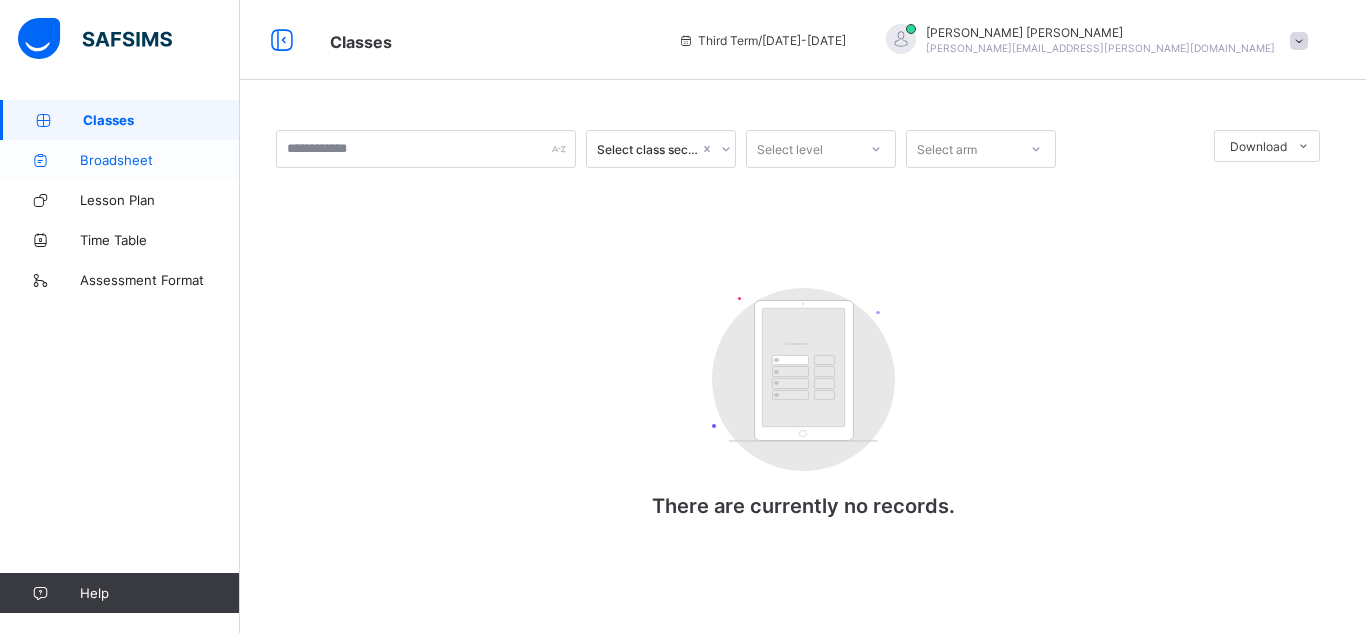 click on "Broadsheet" at bounding box center (160, 160) 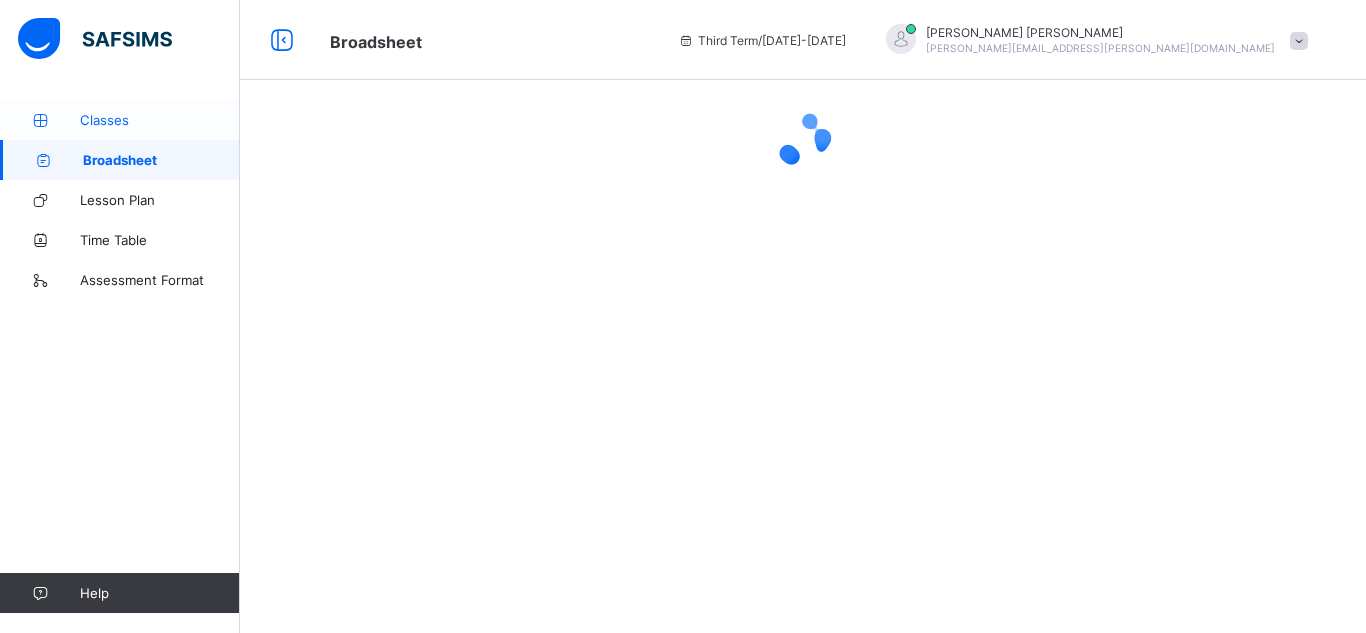 click on "Classes" at bounding box center [120, 120] 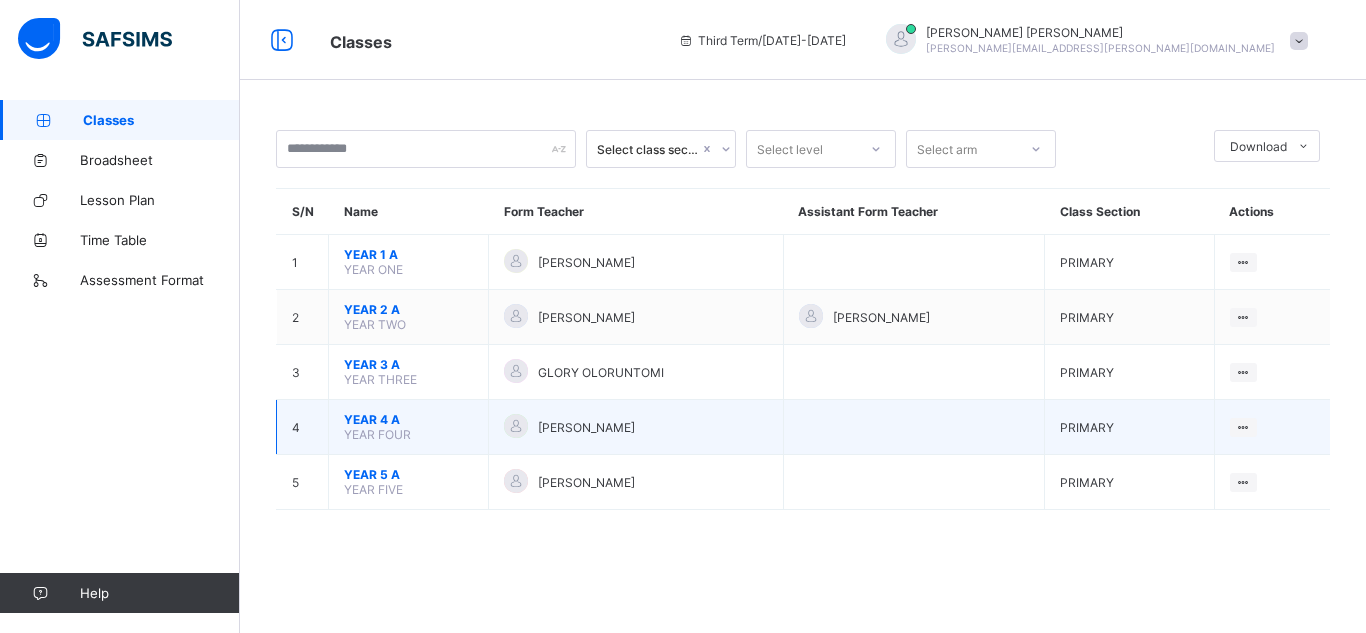 click on "4" at bounding box center [303, 427] 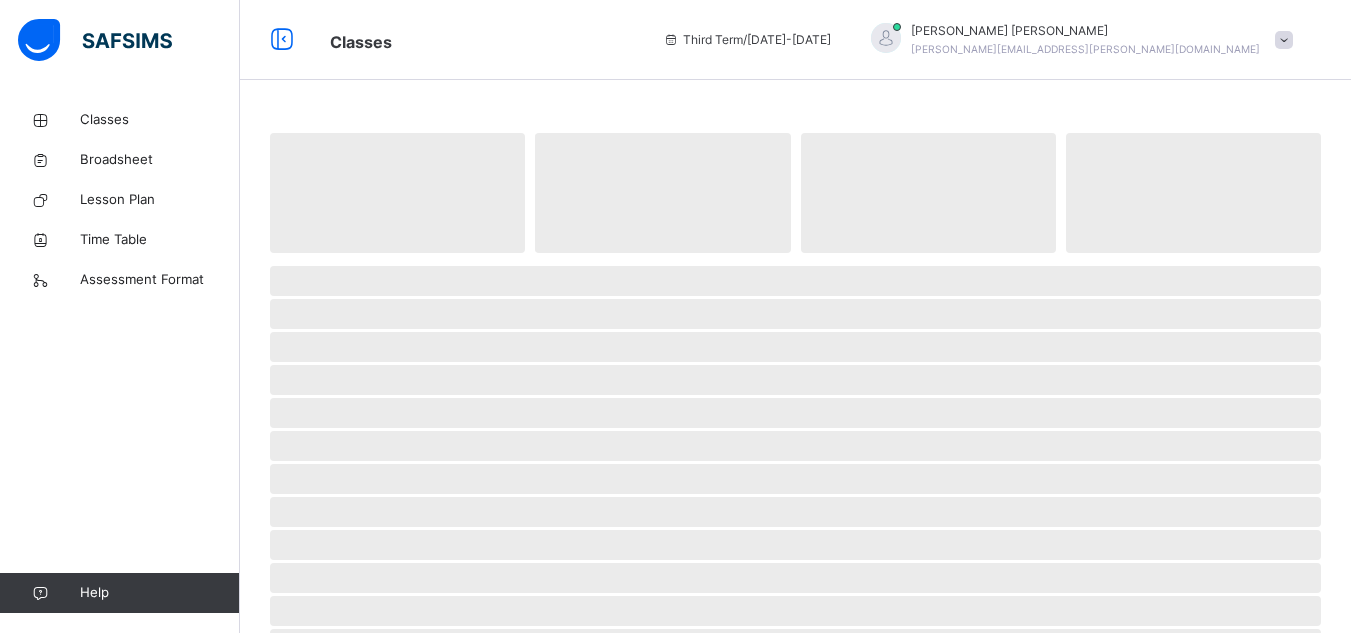 click on "‌ ‌ ‌ ‌ ‌ ‌ ‌ ‌ ‌ ‌ ‌ ‌ ‌ ‌ ‌ ‌ ‌ ‌ ‌ ‌ ‌ ‌ ‌ ‌ ‌" at bounding box center [795, 667] 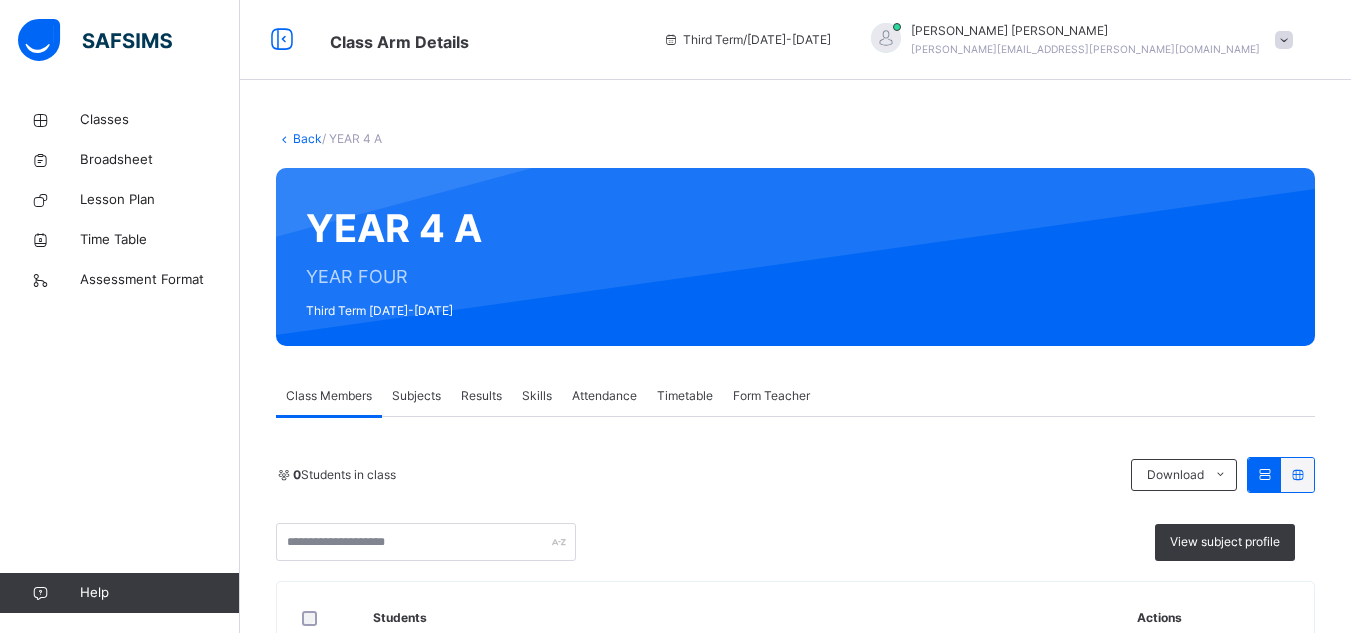 click on "Results" at bounding box center (481, 396) 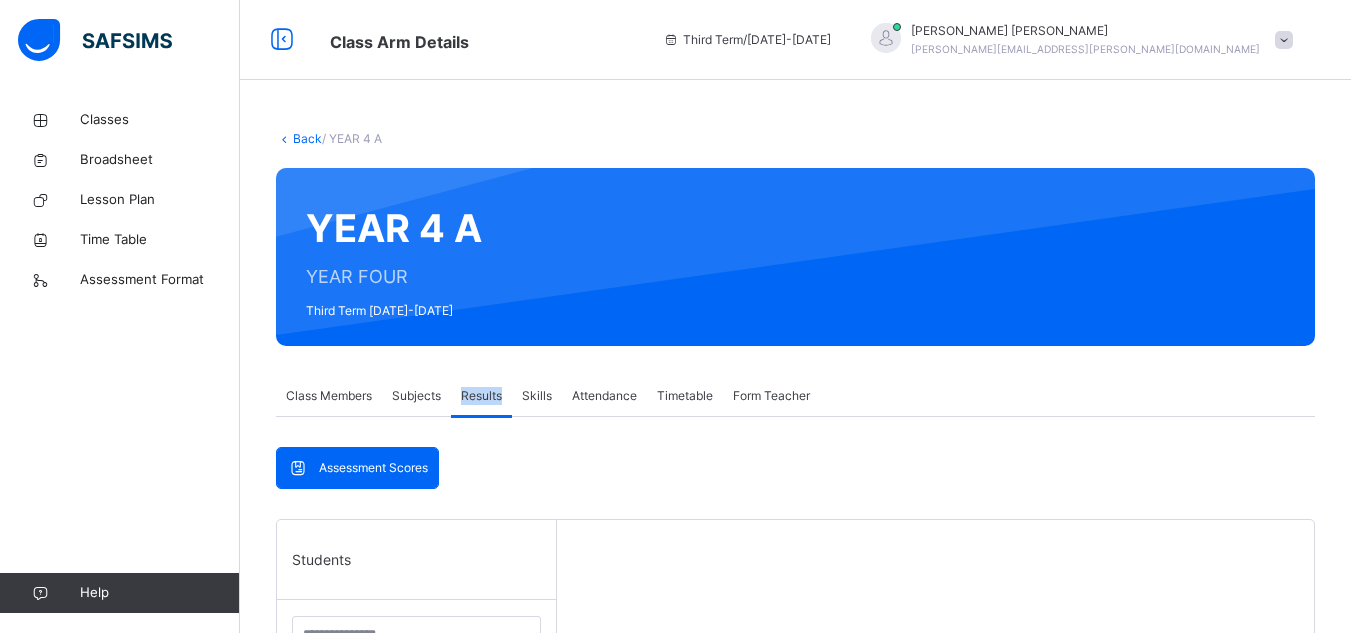 click on "Results" at bounding box center (481, 396) 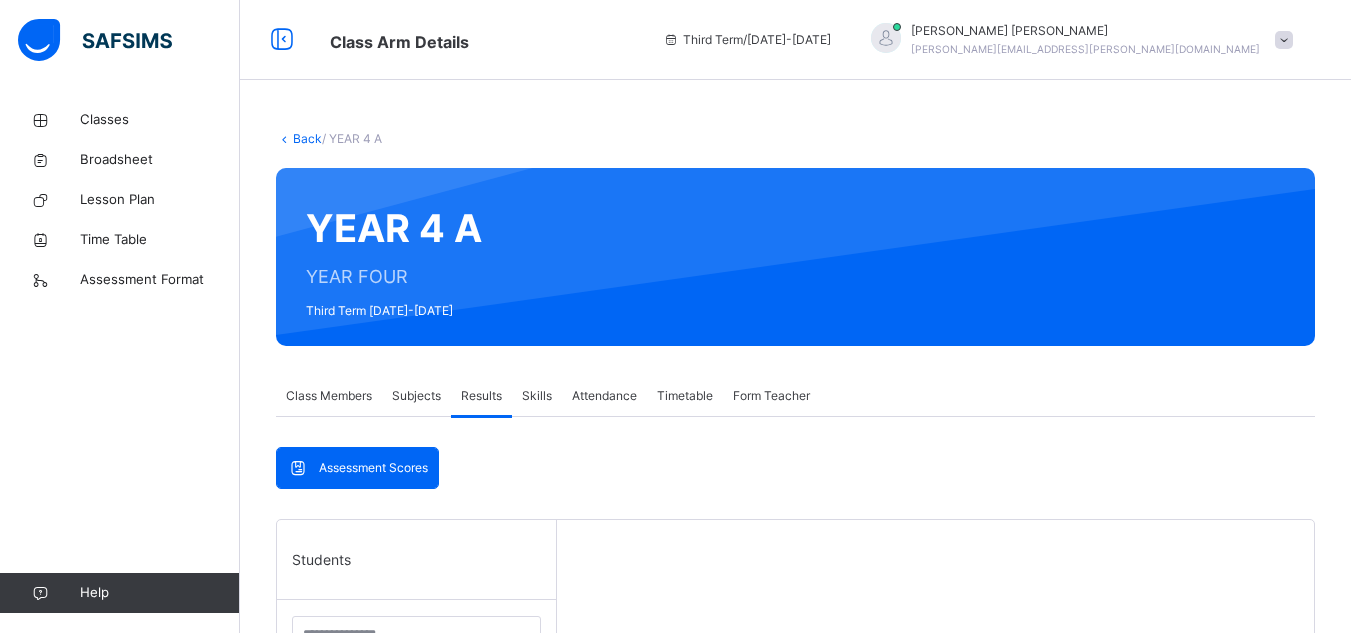 click on "Assessment Scores Assessment Scores Students [PERSON_NAME]-MAN  [PERSON_NAME]/STU/050 AISHA  ATIKU FAMA/STU/064 [PERSON_NAME] IDDE FAMA/STU/062 [PERSON_NAME] [PERSON_NAME]/STU/051 [PERSON_NAME] [PERSON_NAME]/STU/063 [PERSON_NAME] [PERSON_NAME]/STU/052 [PERSON_NAME] [PERSON_NAME]/STU/053 [PERSON_NAME] [PERSON_NAME]/STU/054 [PERSON_NAME] 331 HAUWA'U  [PERSON_NAME]/STU/061 [PERSON_NAME]/STU/603 [PERSON_NAME] [PERSON_NAME]/STU/056 [PERSON_NAME]/STU/057 [PERSON_NAME] GANAJI FAMA/STU/058 [PERSON_NAME] [PERSON_NAME]/STU/060 Select a Student Select a student from the list to the left to view records" at bounding box center [795, 790] 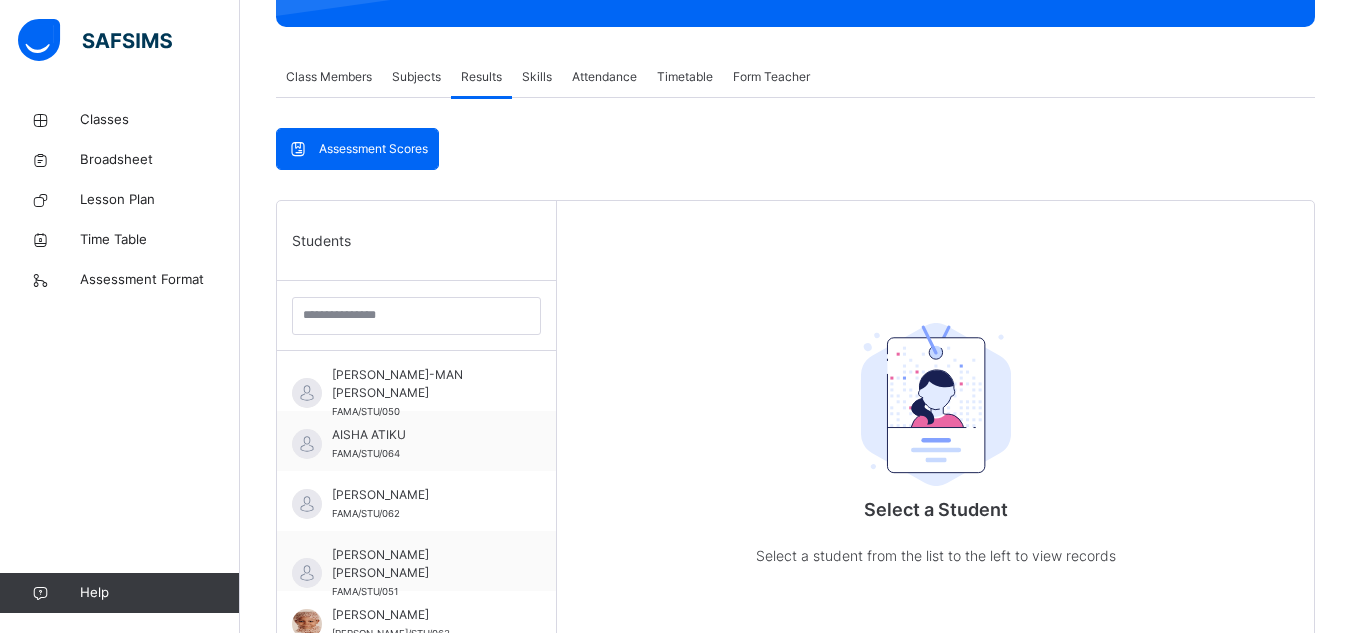 scroll, scrollTop: 320, scrollLeft: 0, axis: vertical 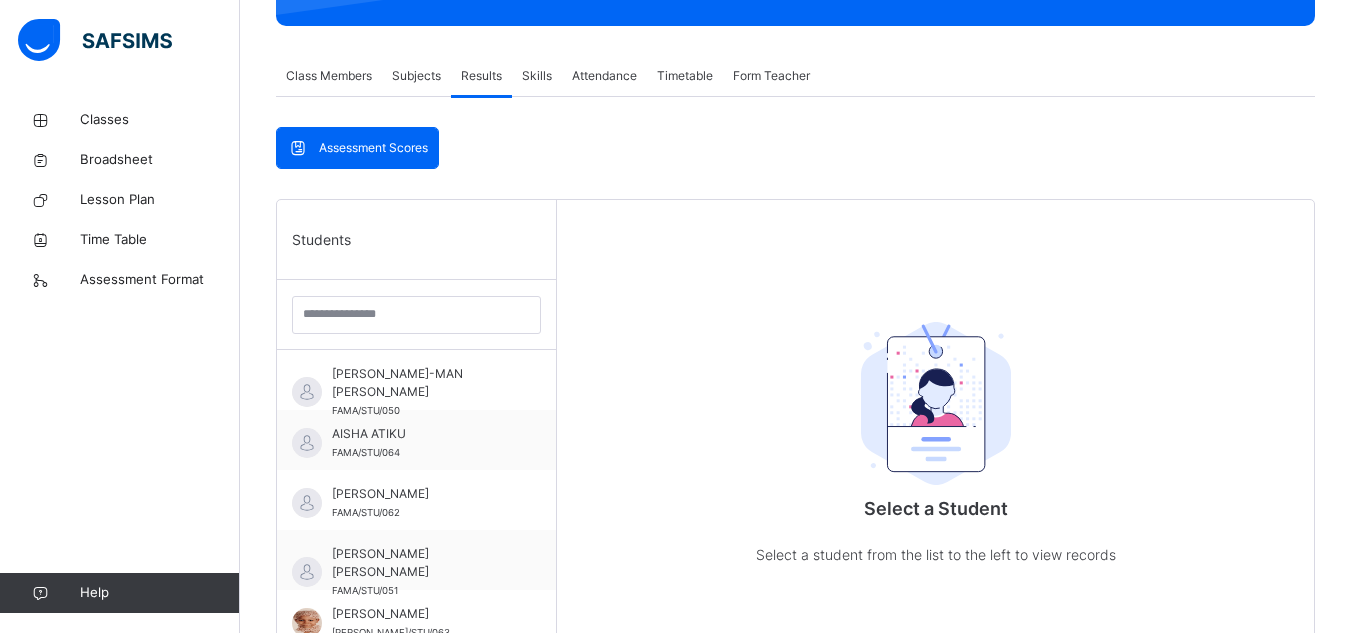 click on "Skills" at bounding box center [537, 76] 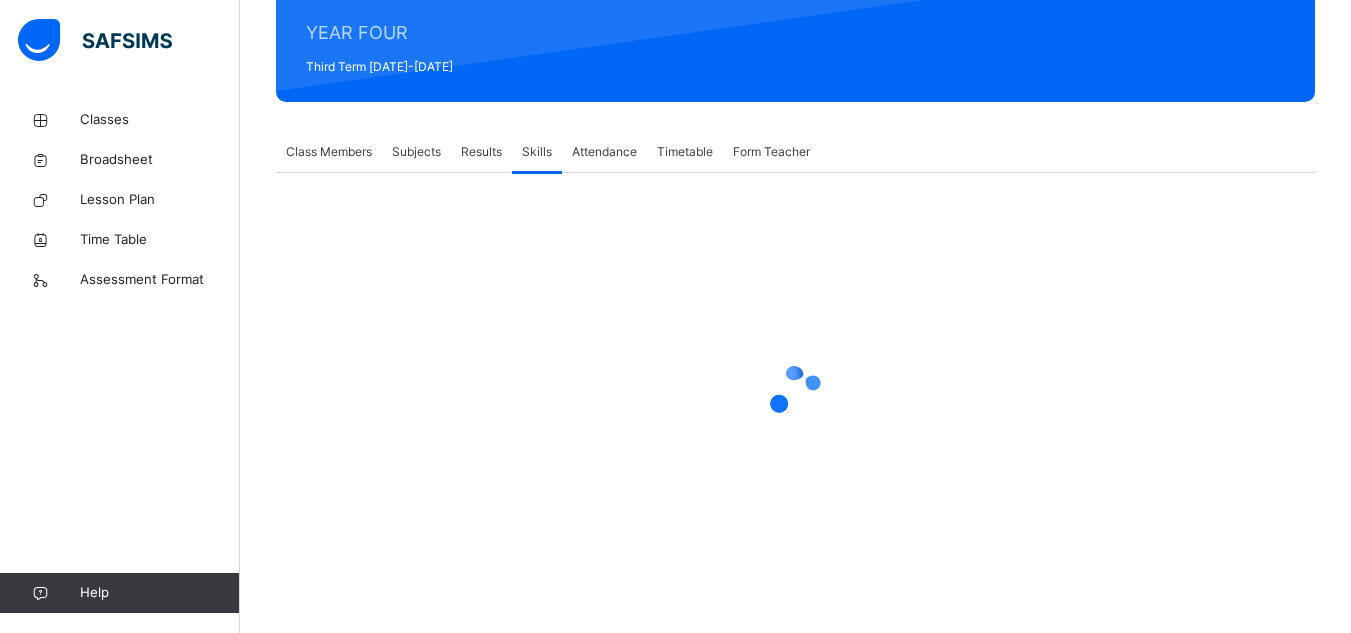 scroll, scrollTop: 244, scrollLeft: 0, axis: vertical 